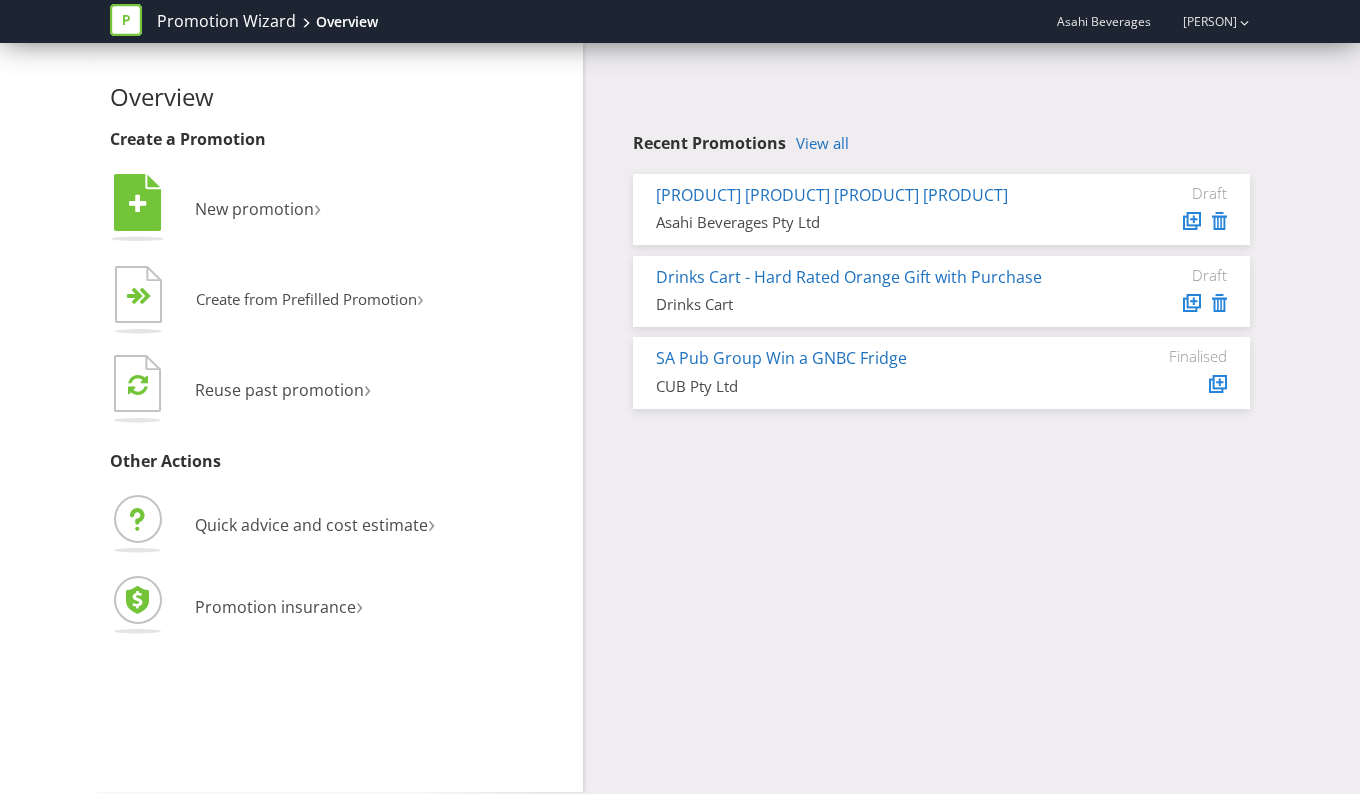 scroll, scrollTop: 0, scrollLeft: 0, axis: both 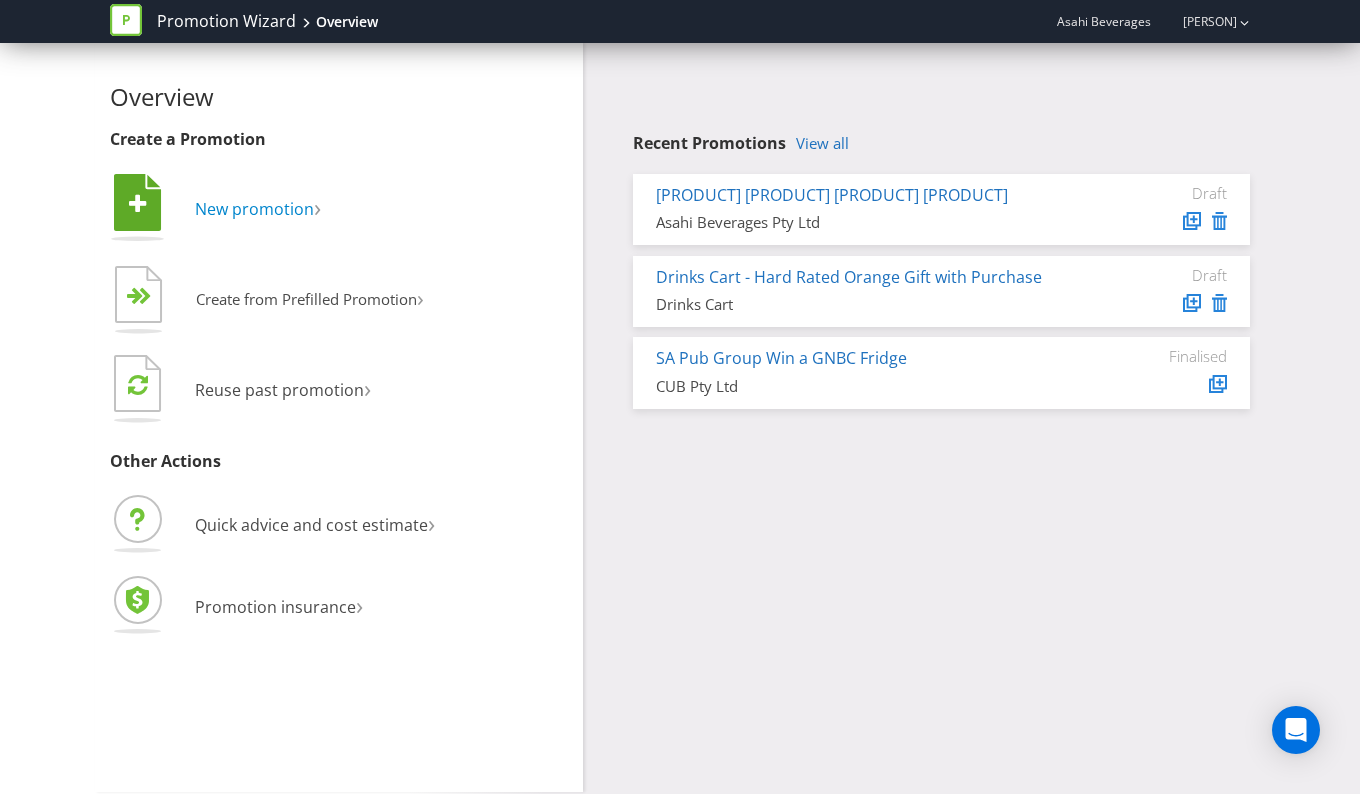 click on "New promotion" at bounding box center (254, 209) 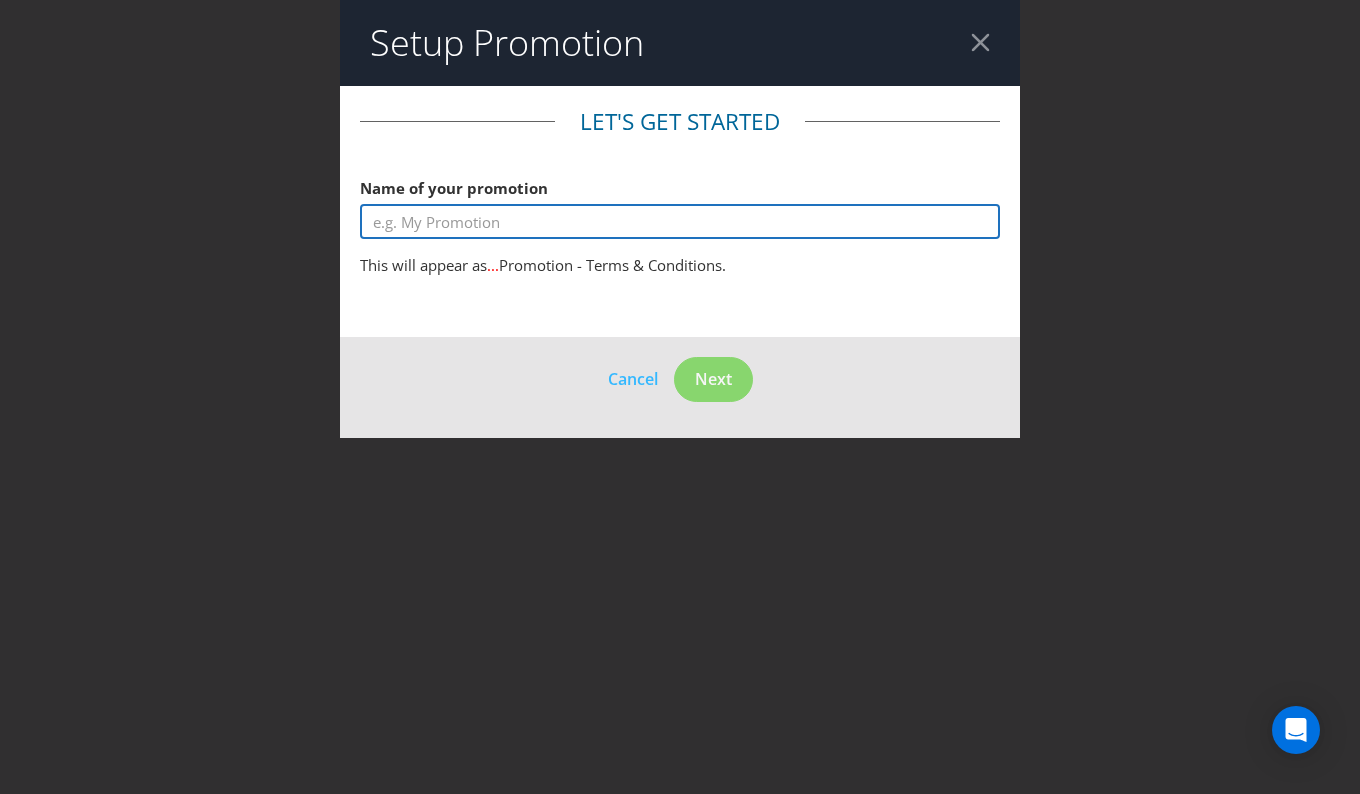 click at bounding box center [680, 221] 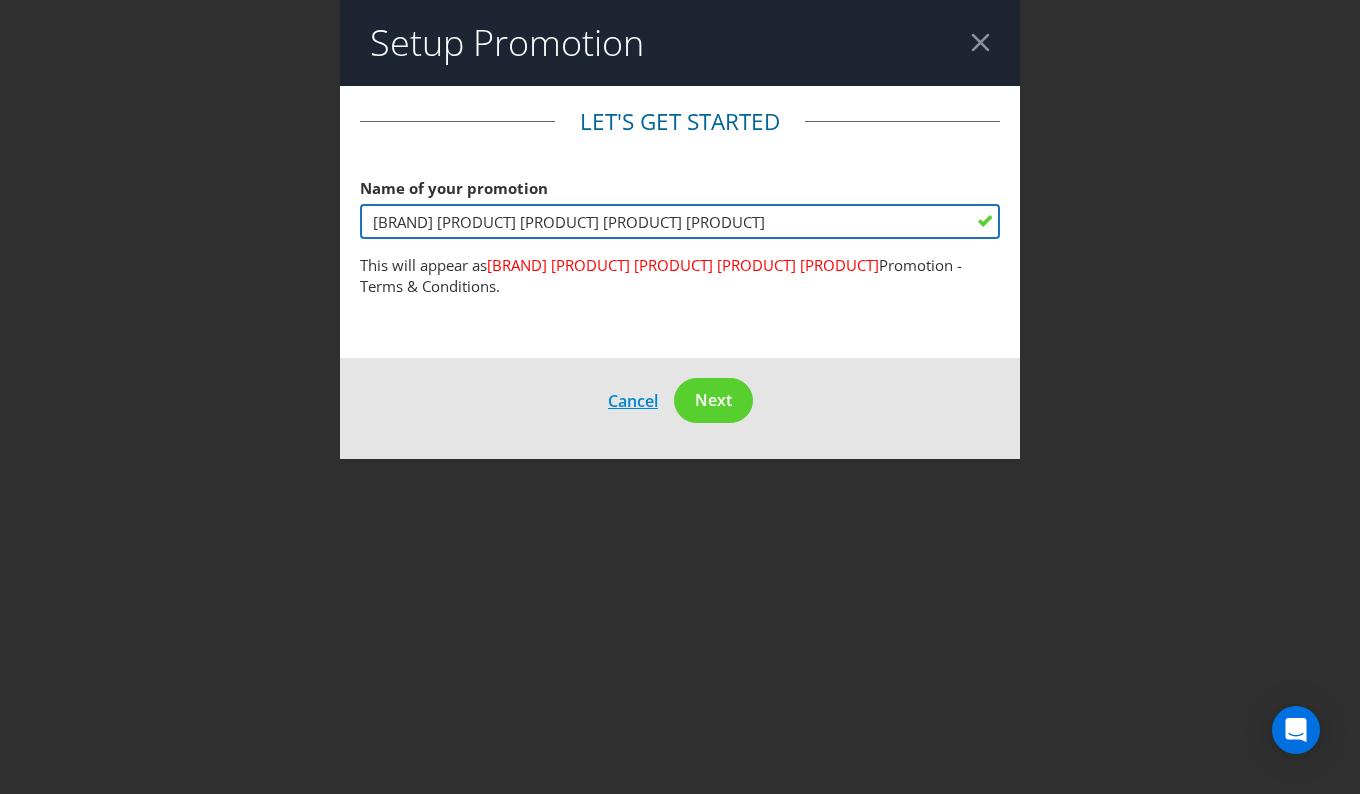 type on "Green Beacon Cricket On Premise Pro" 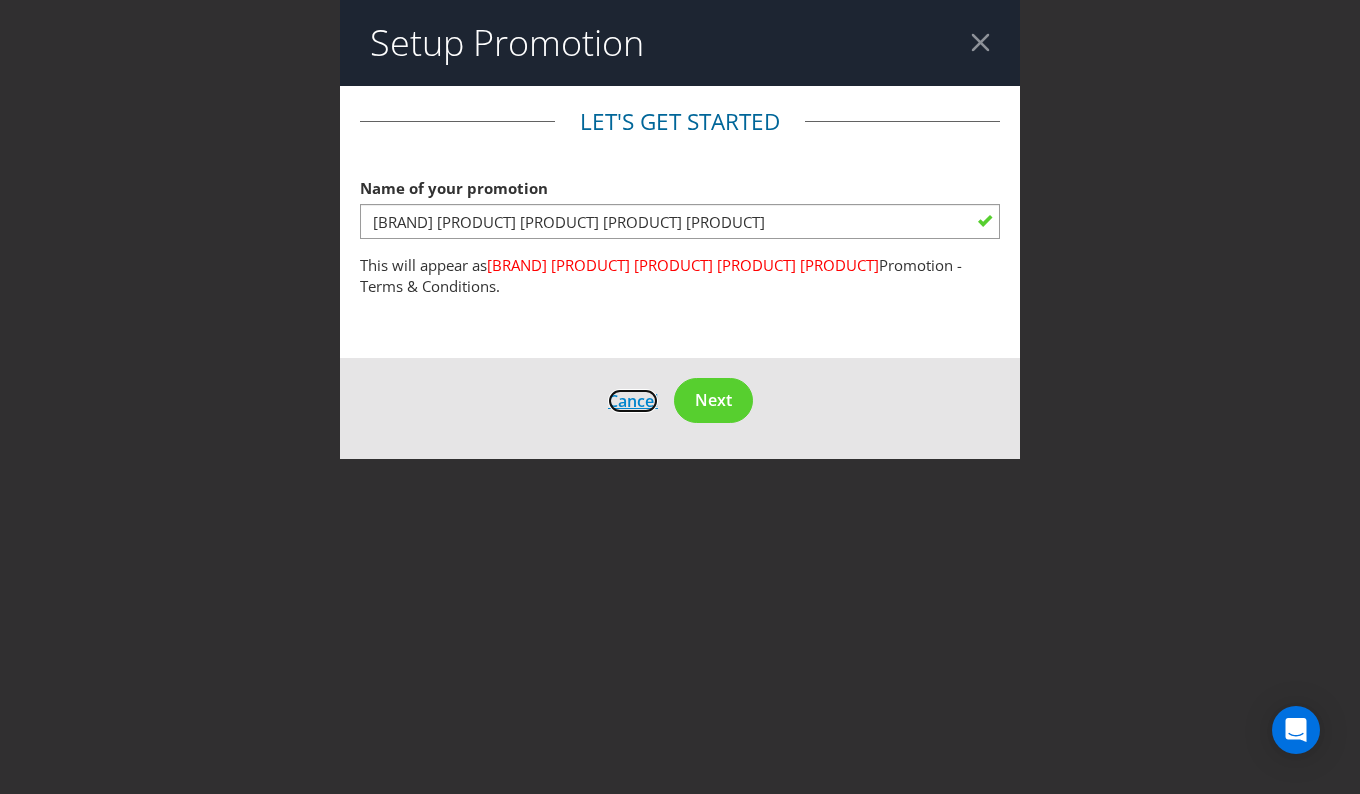 click on "Cancel" at bounding box center [633, 401] 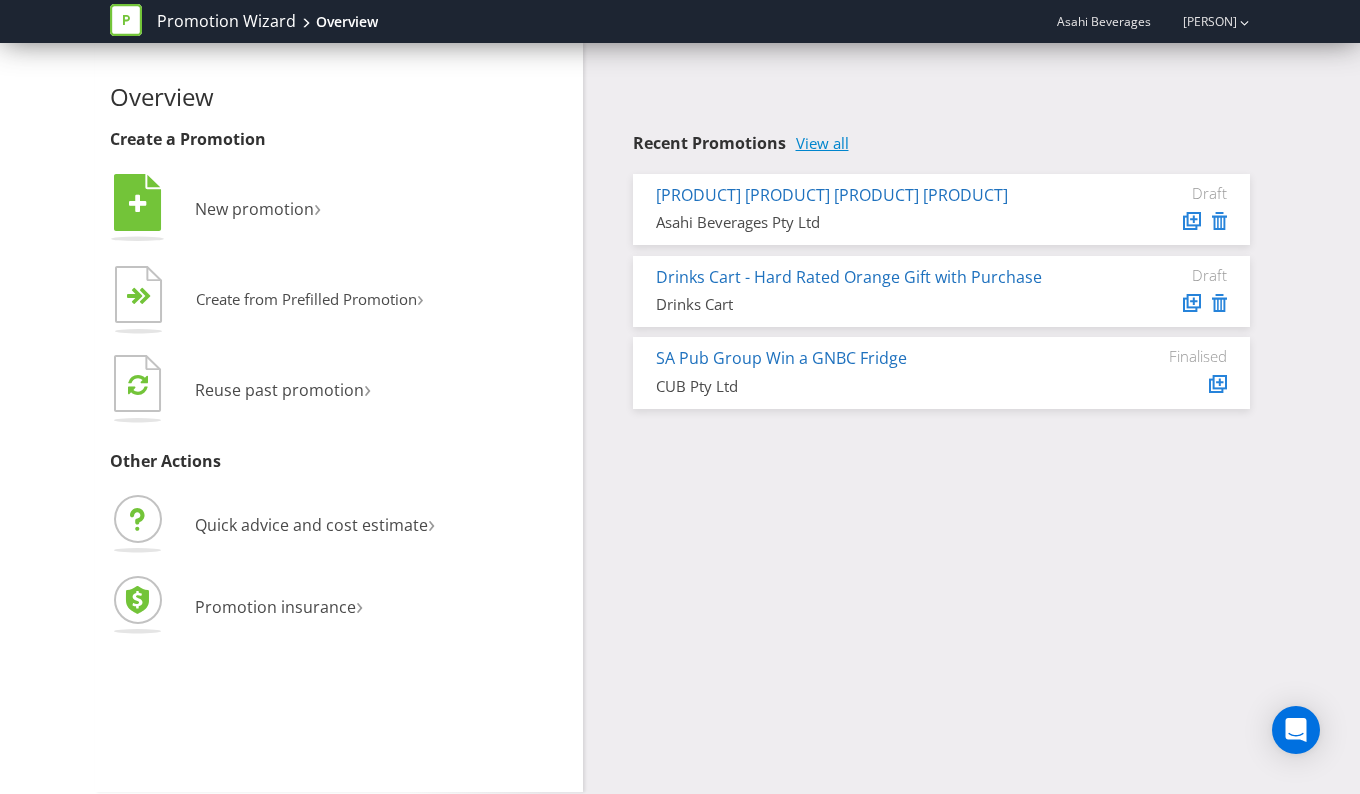 click on "View all" at bounding box center (822, 143) 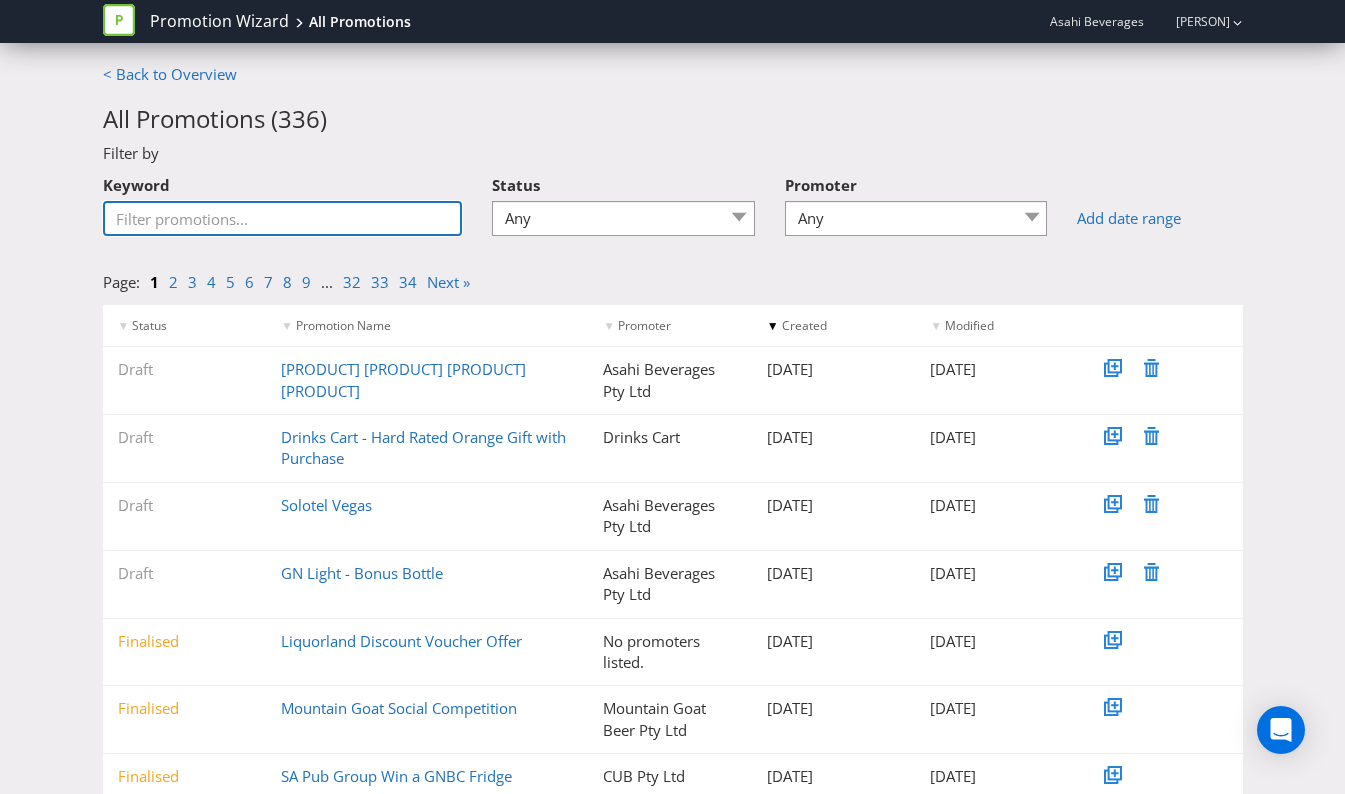 click on "Keyword" at bounding box center (283, 218) 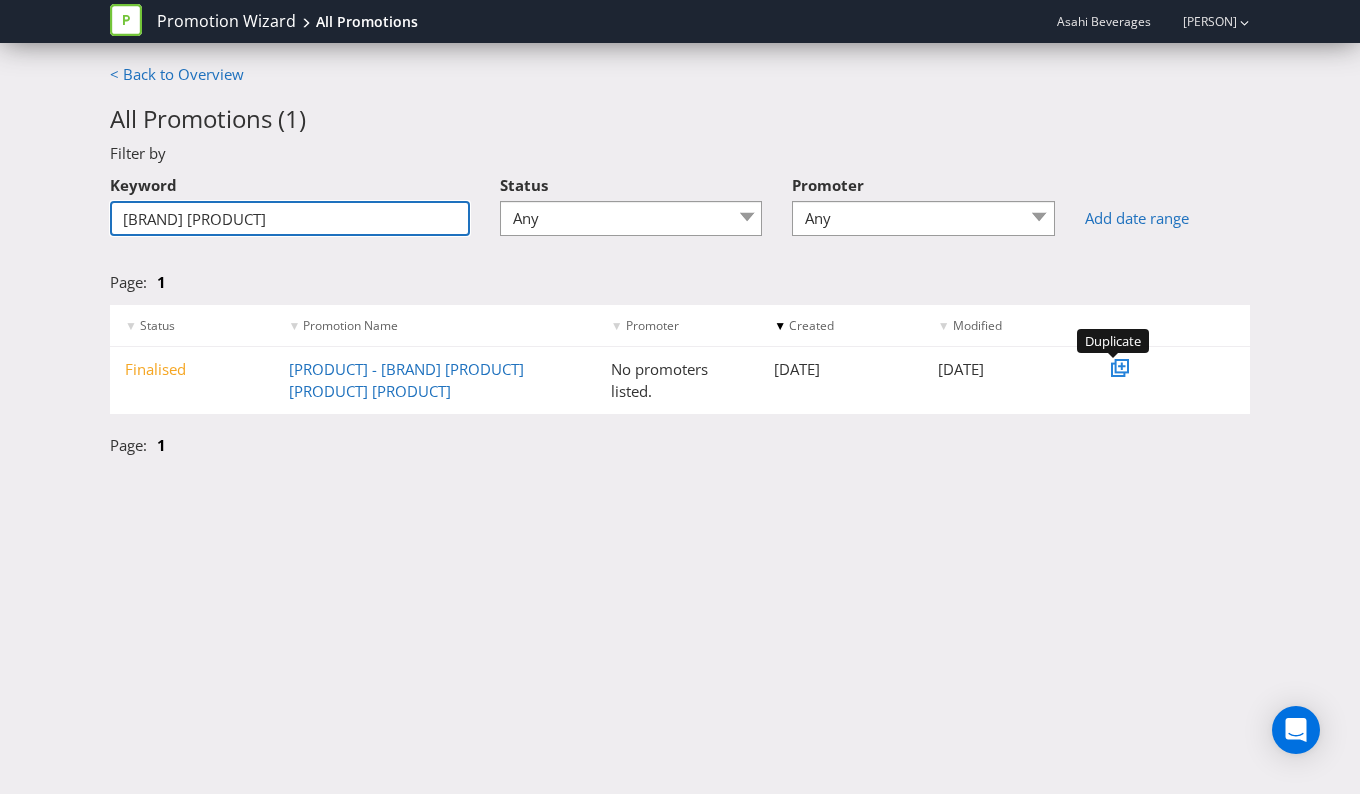 type on "Green Beacon Cricket" 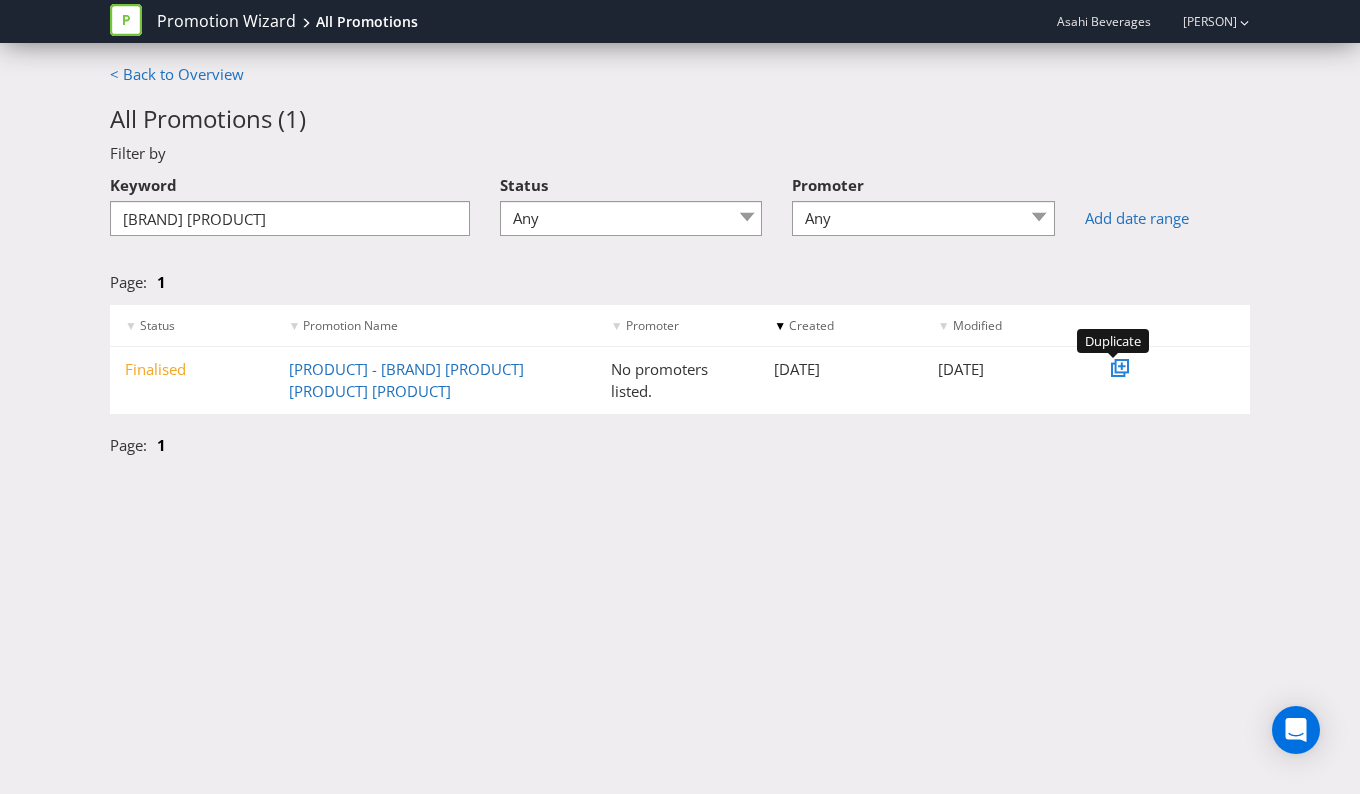 click 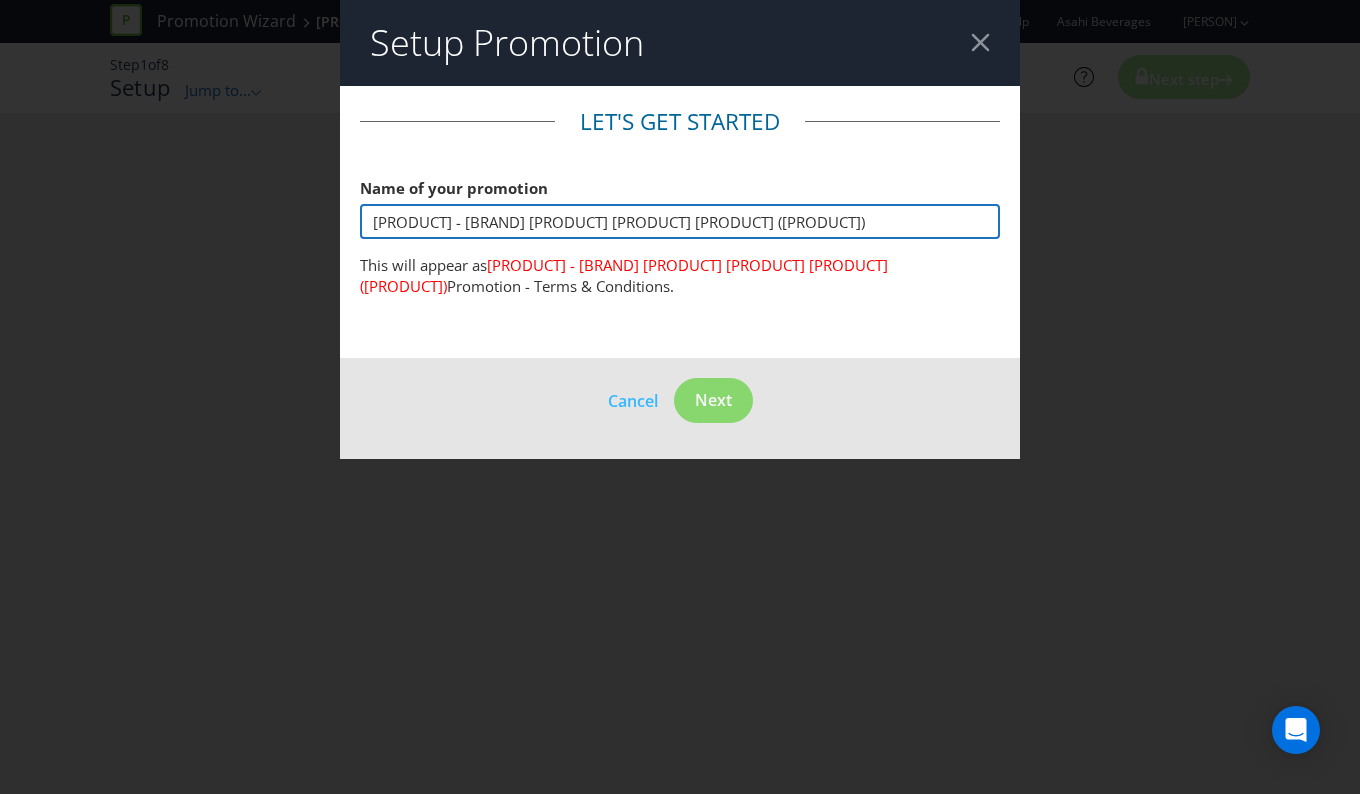 drag, startPoint x: 368, startPoint y: 222, endPoint x: 496, endPoint y: 222, distance: 128 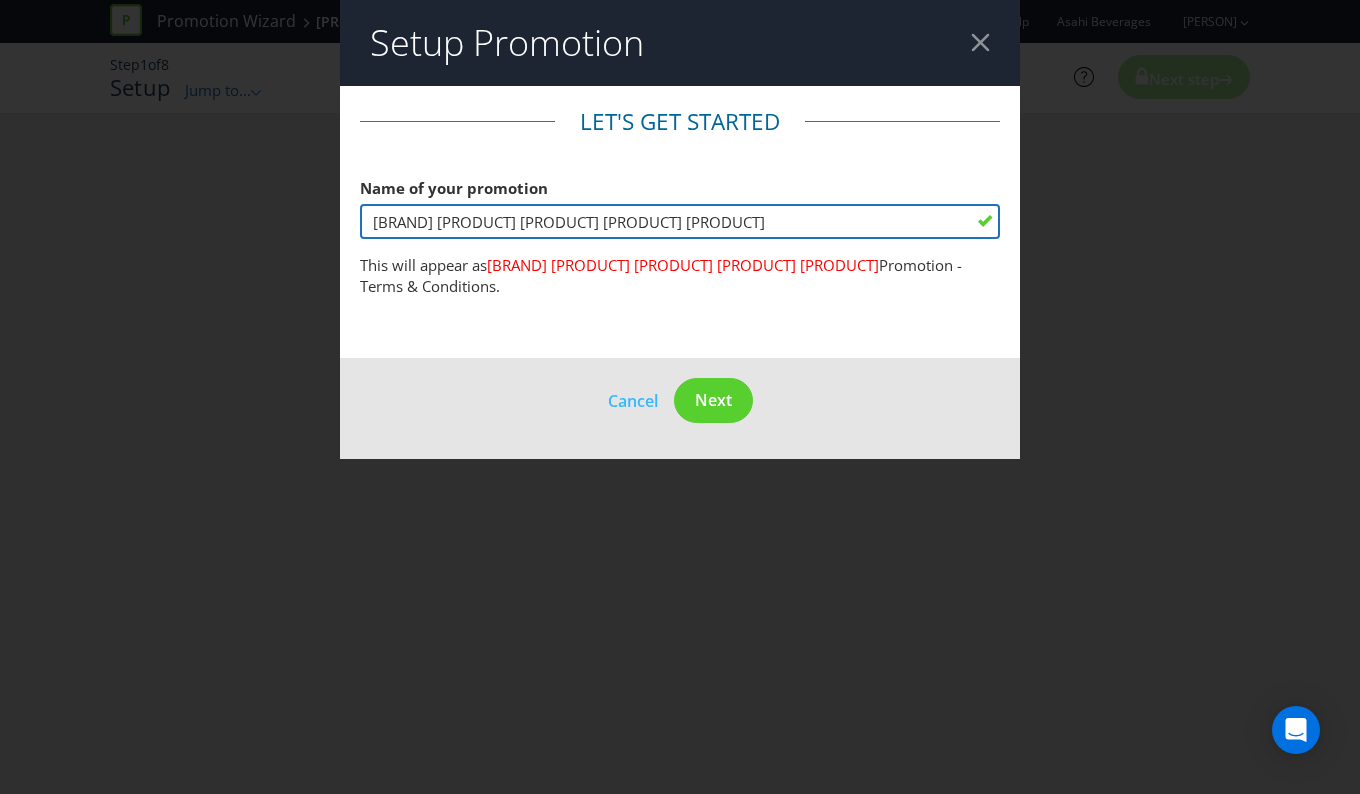 type on "Green Beacon Cricket On Premise Promotion" 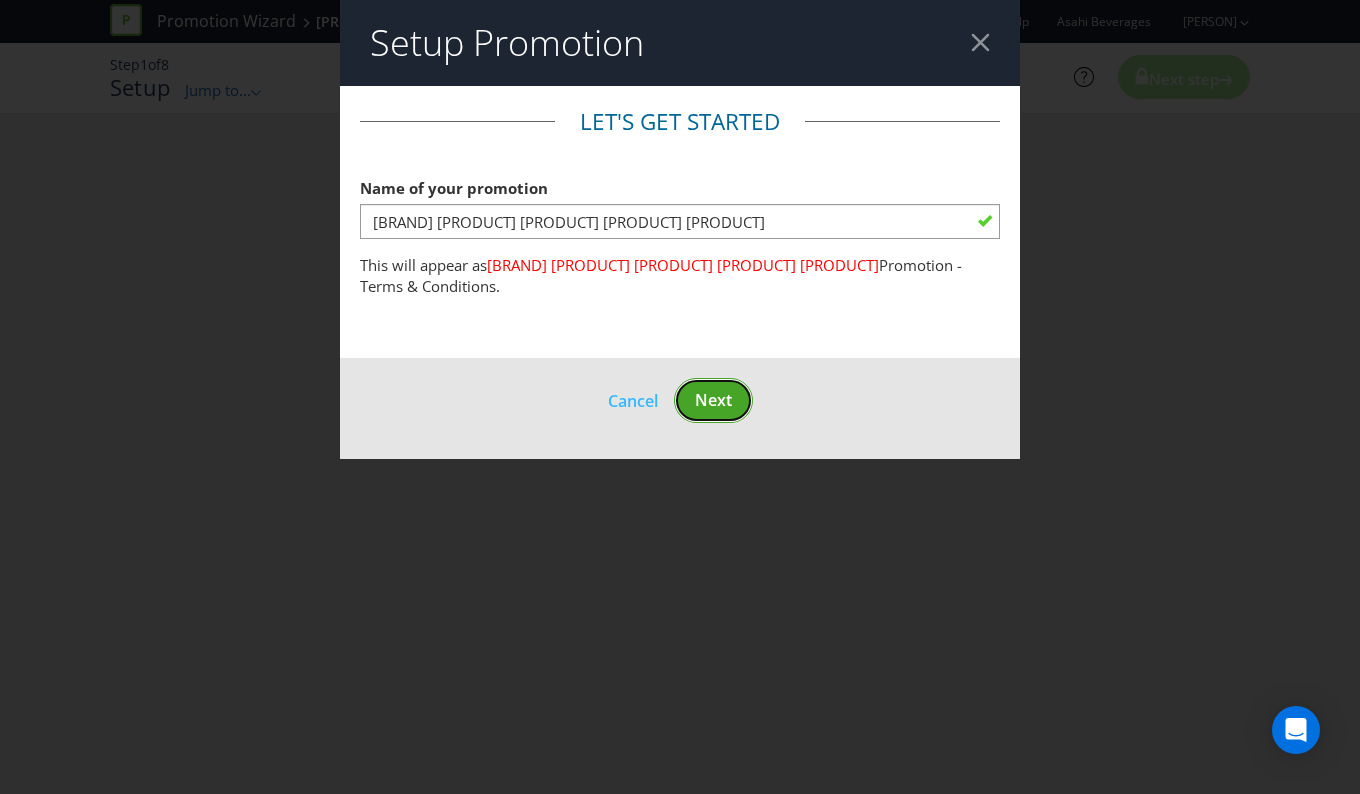 click on "Next" at bounding box center [713, 400] 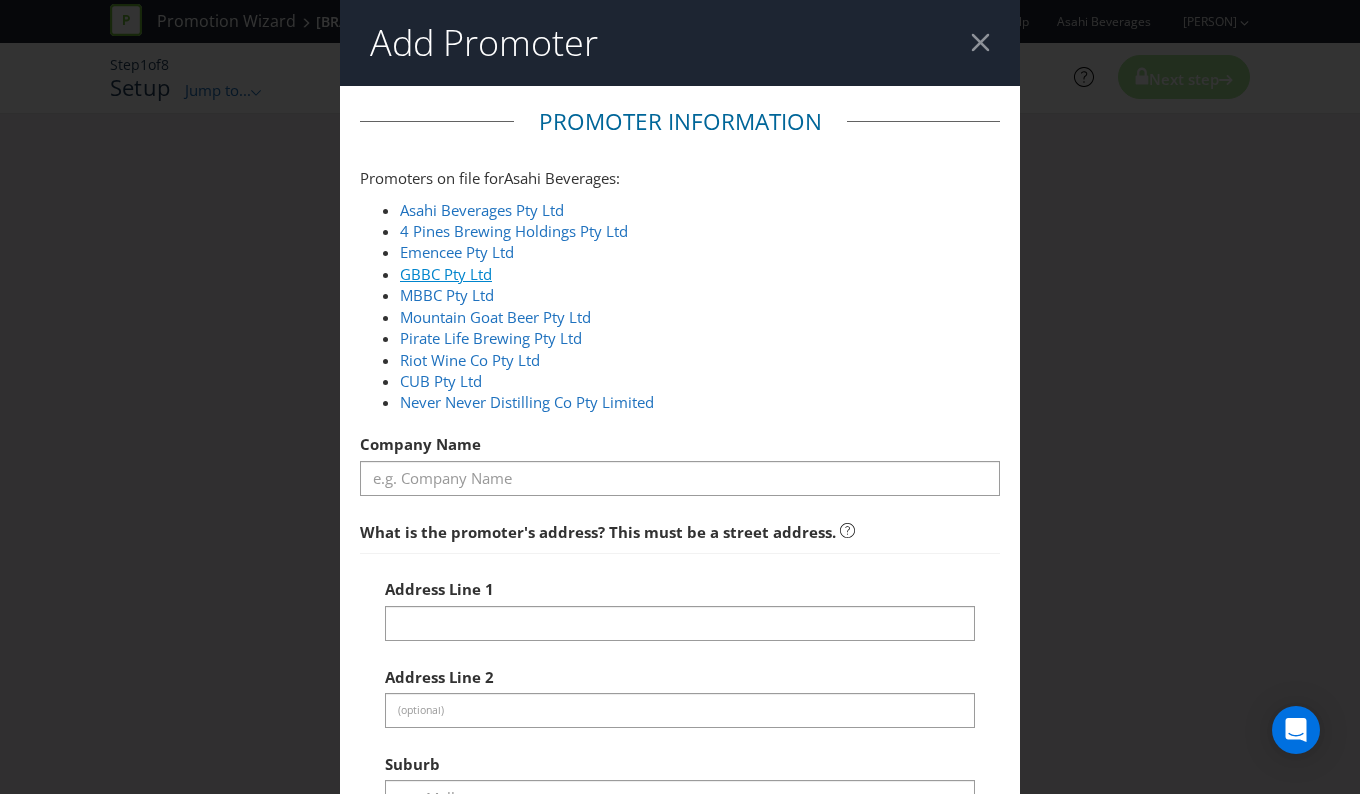 click on "GBBC Pty Ltd" at bounding box center (446, 274) 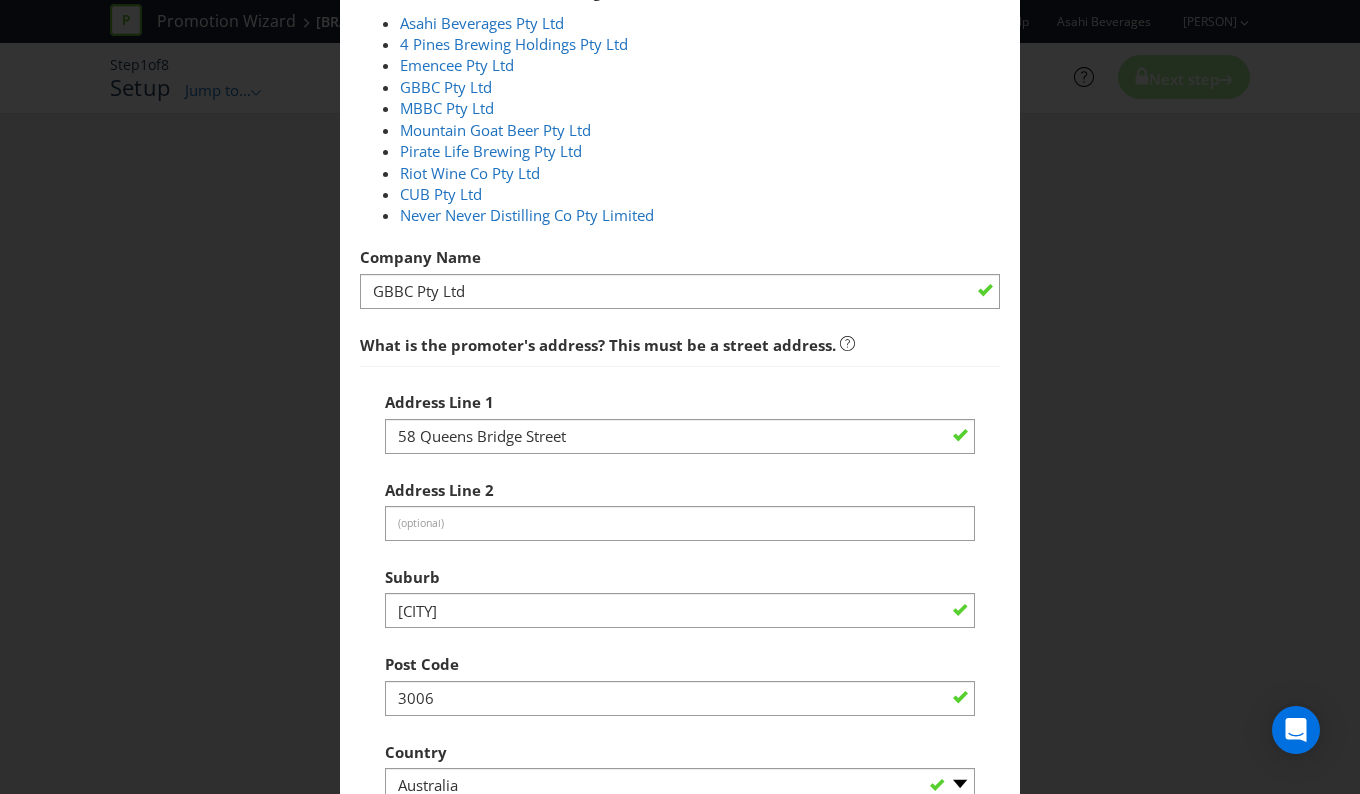 scroll, scrollTop: 200, scrollLeft: 0, axis: vertical 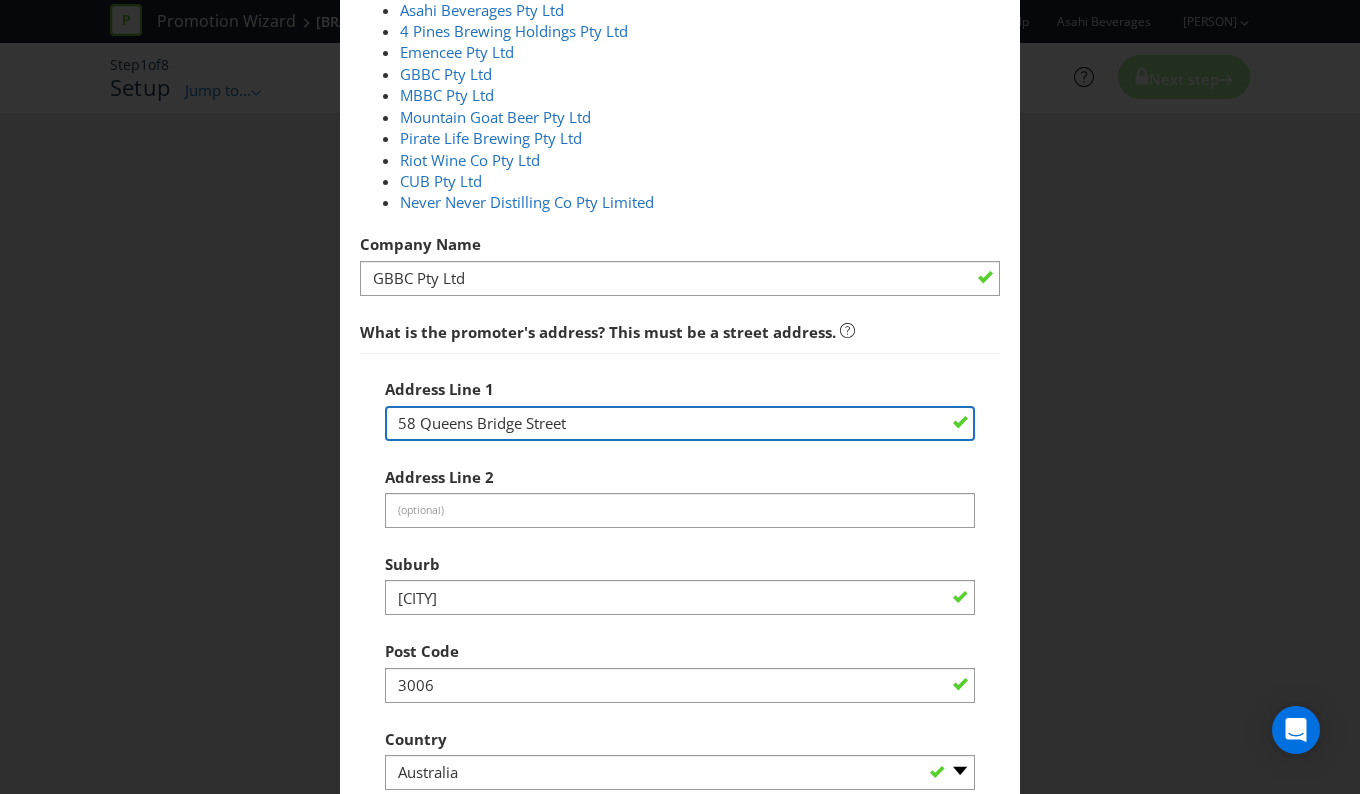 drag, startPoint x: 584, startPoint y: 417, endPoint x: 410, endPoint y: 420, distance: 174.02586 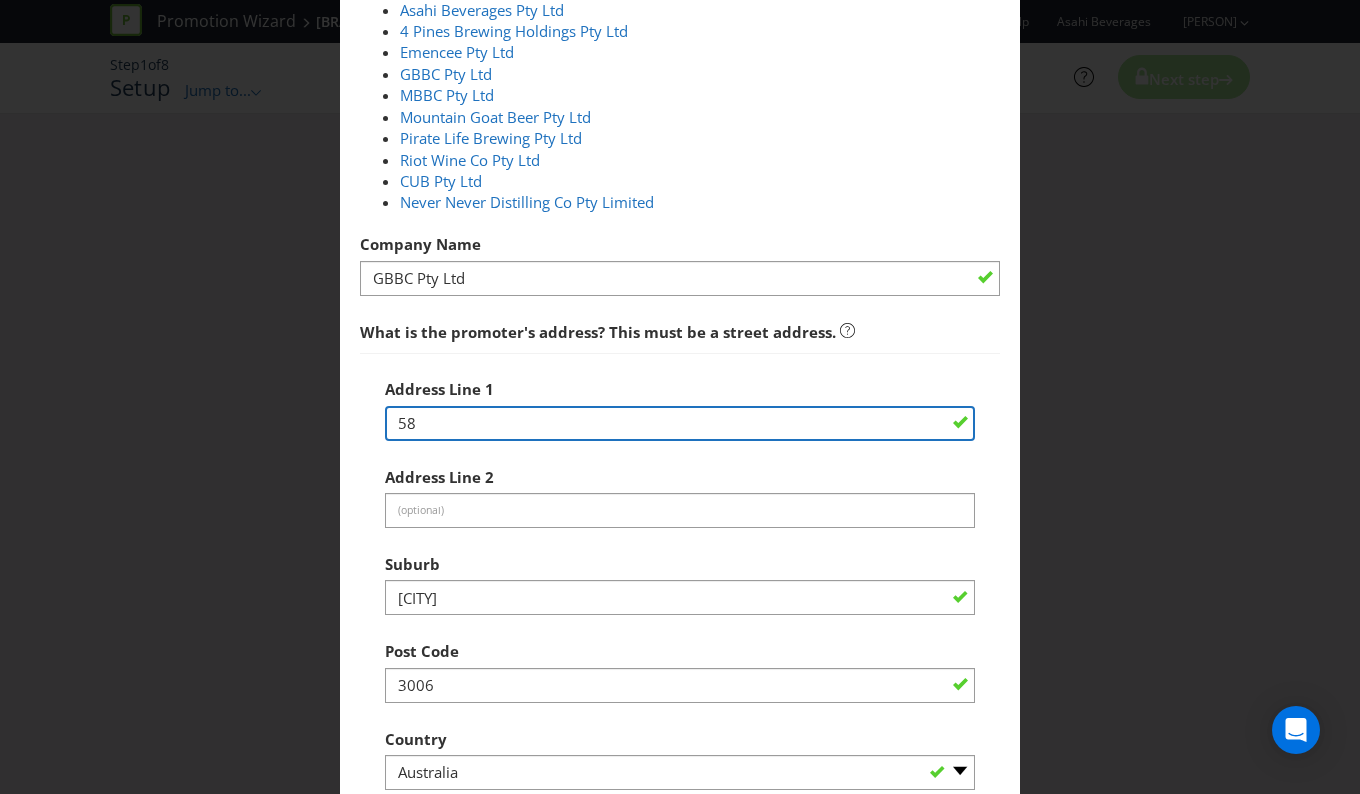 type on "5" 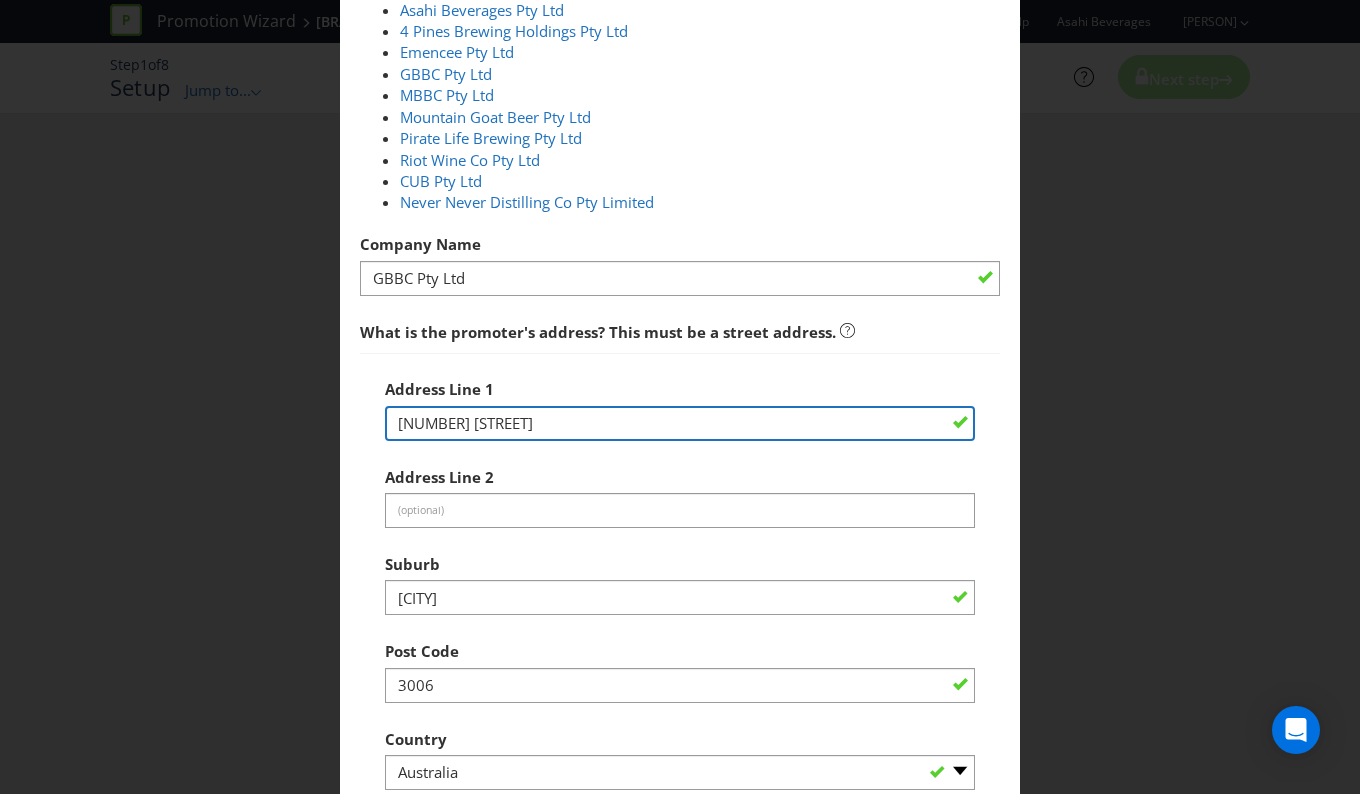 type on "[NUMBER] [STREET]" 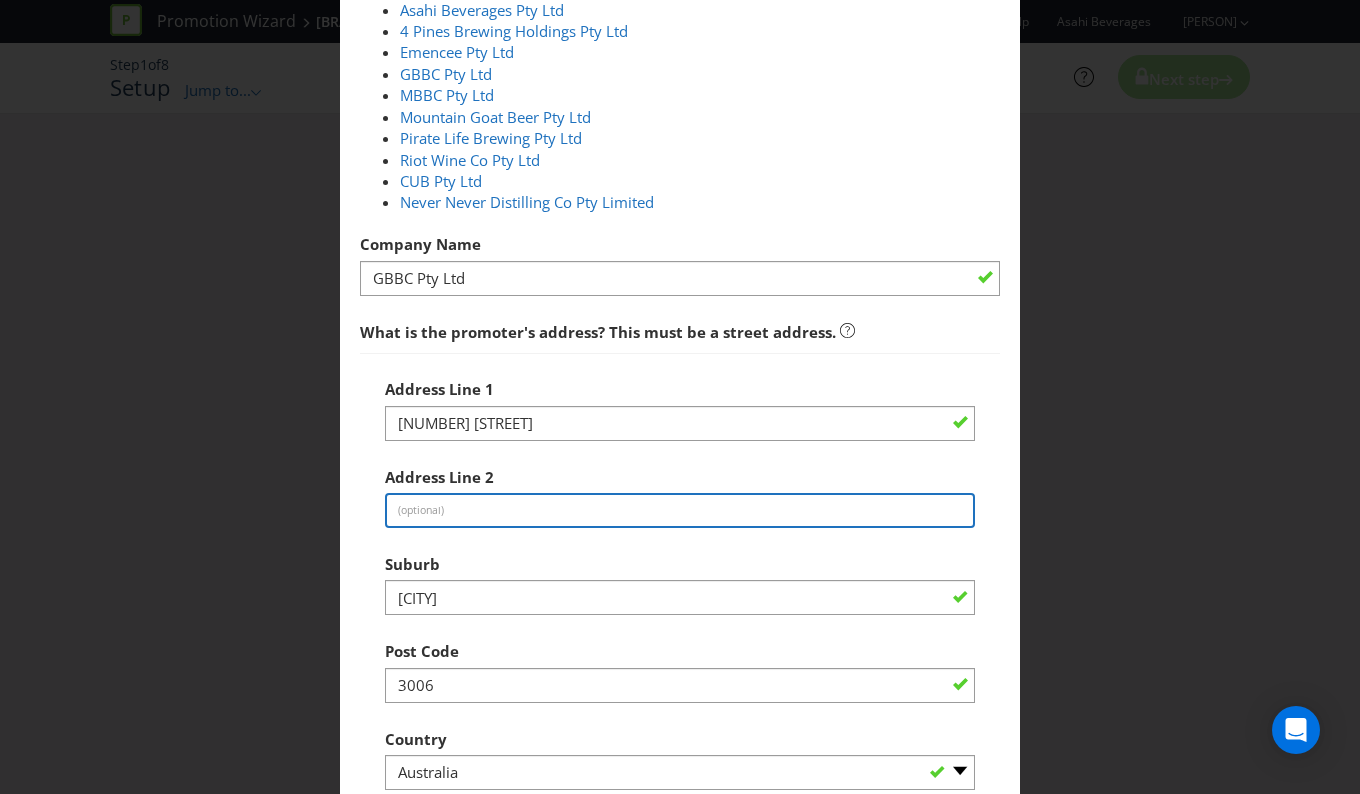 click at bounding box center [680, 510] 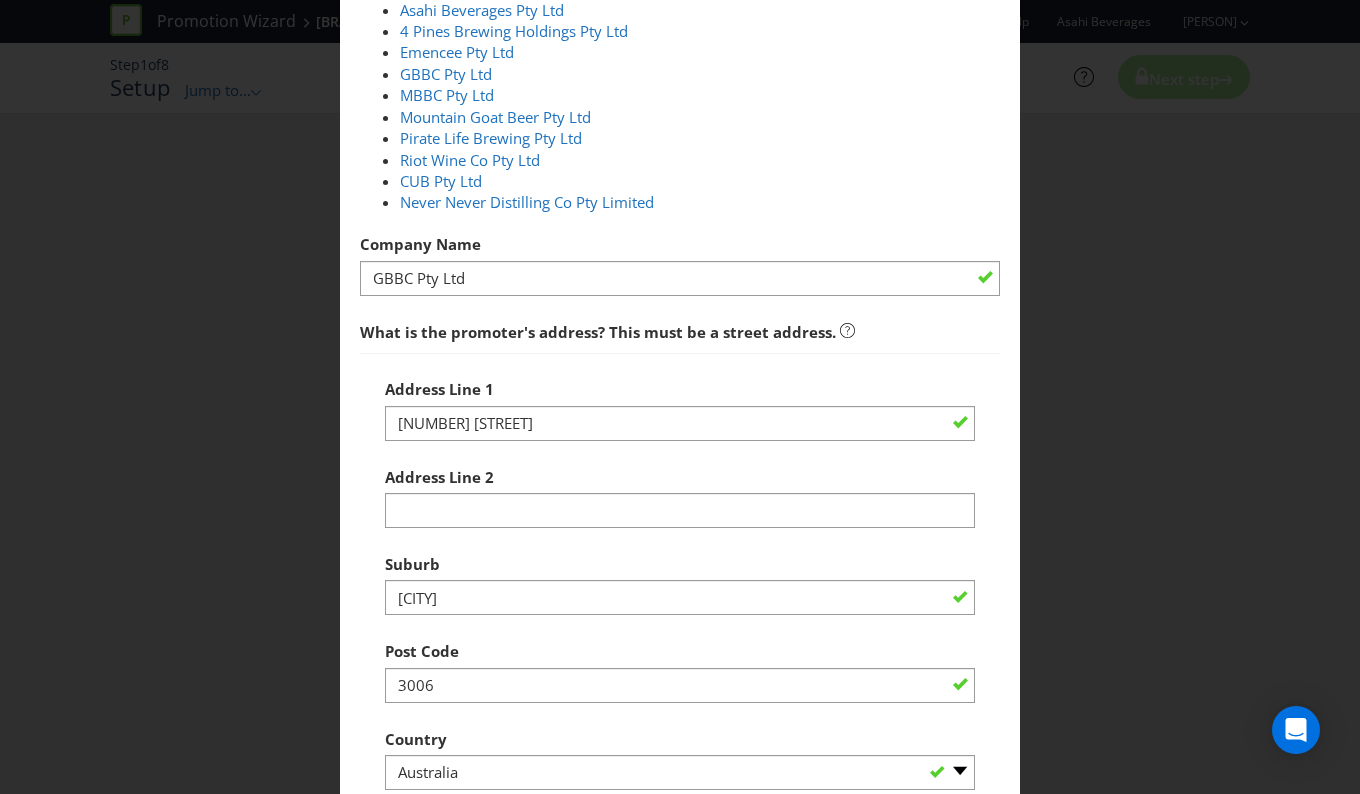 click on "Suburb   Southbank" at bounding box center (680, 580) 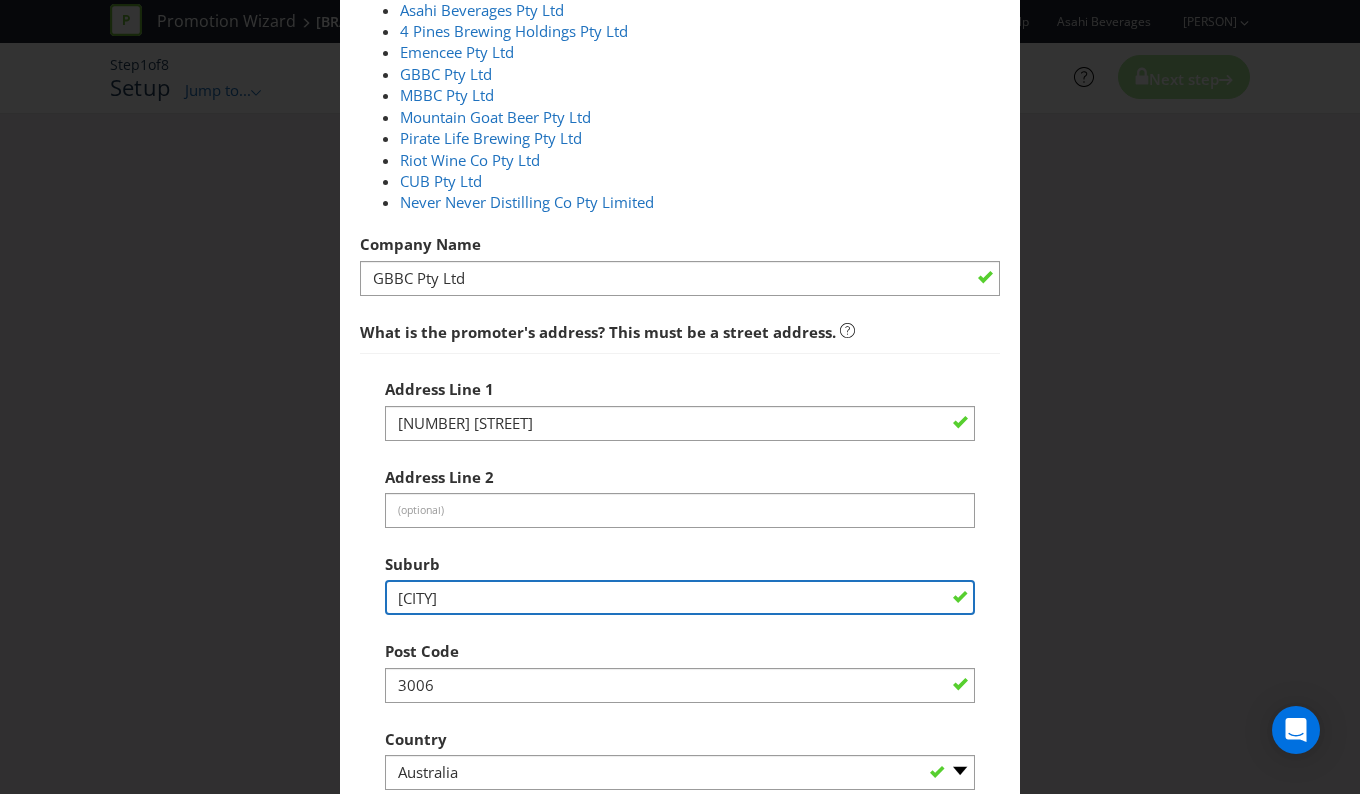 drag, startPoint x: 495, startPoint y: 595, endPoint x: 304, endPoint y: 599, distance: 191.04189 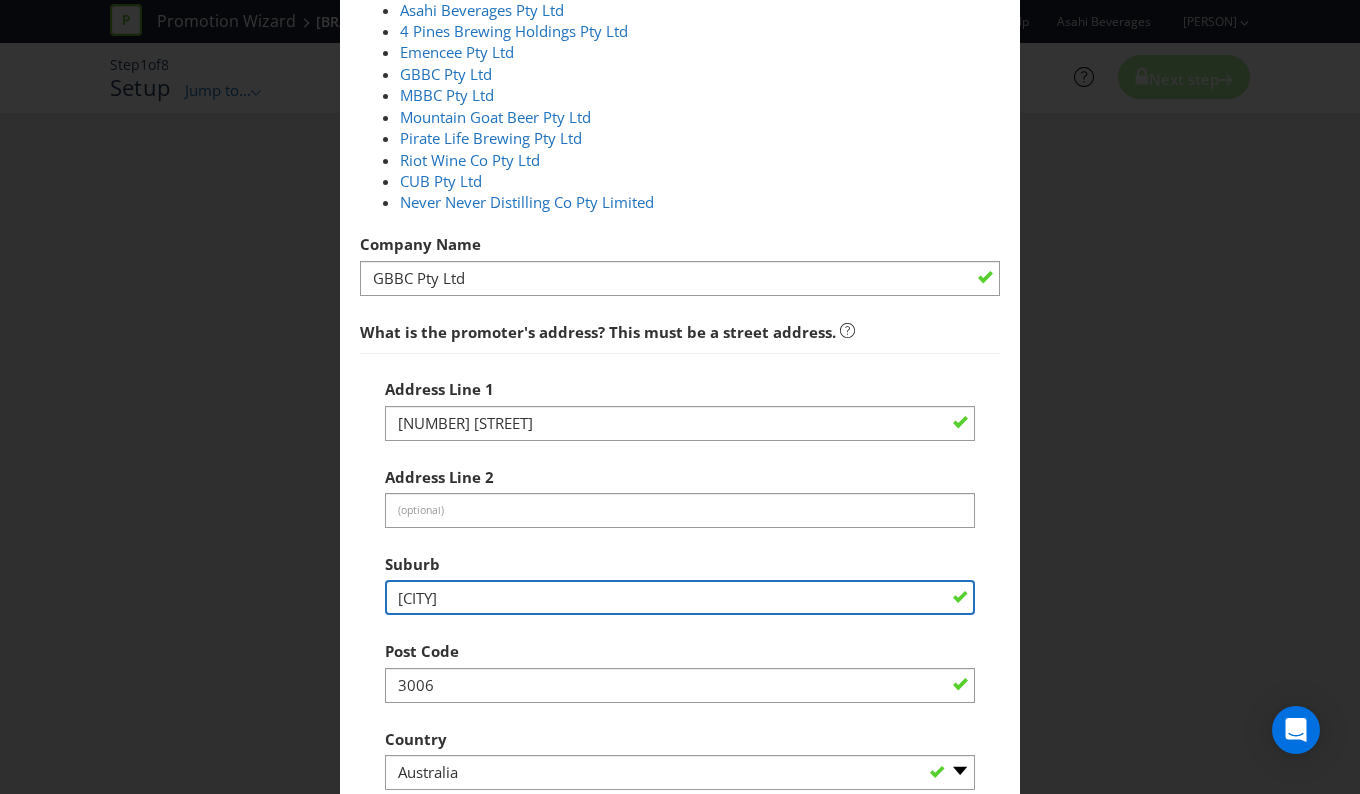 type on "Teneri" 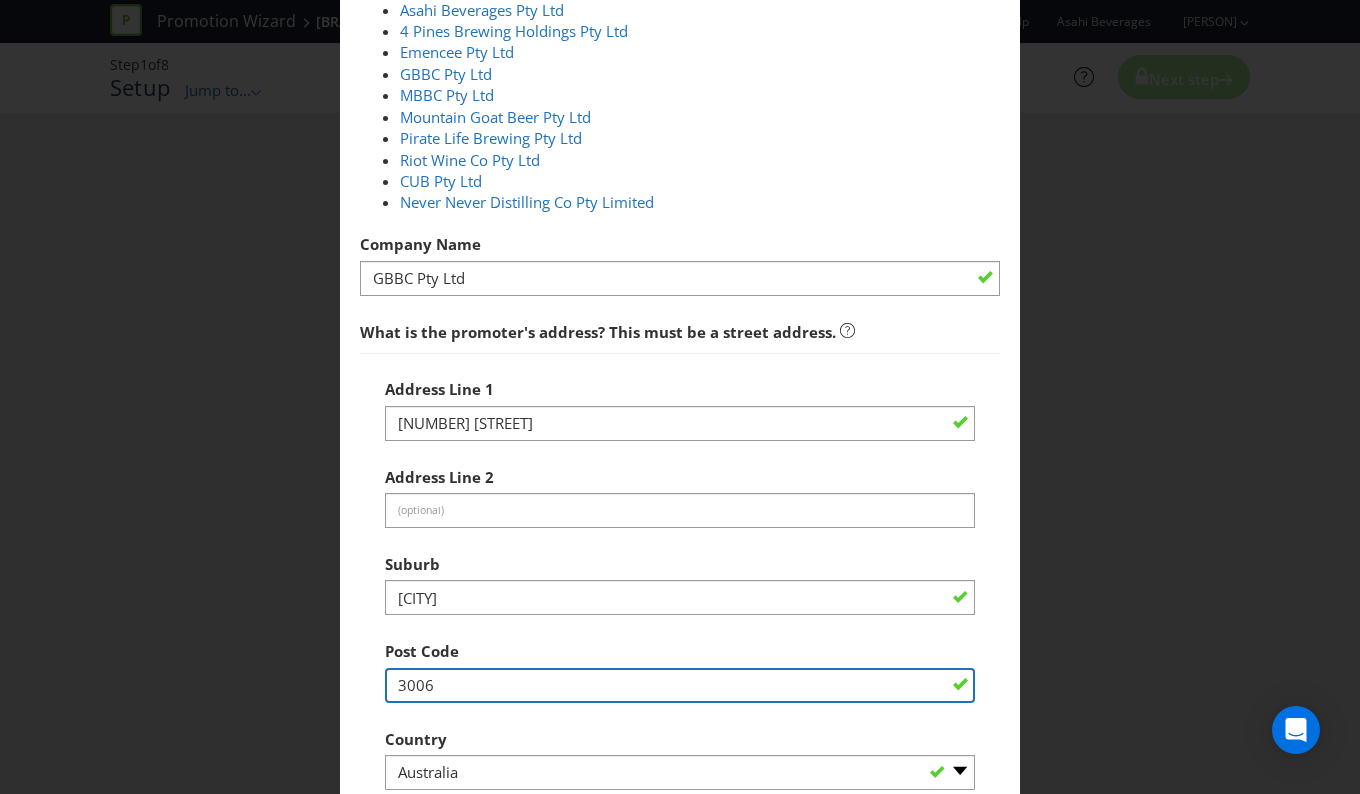 click on "3006" at bounding box center (680, 685) 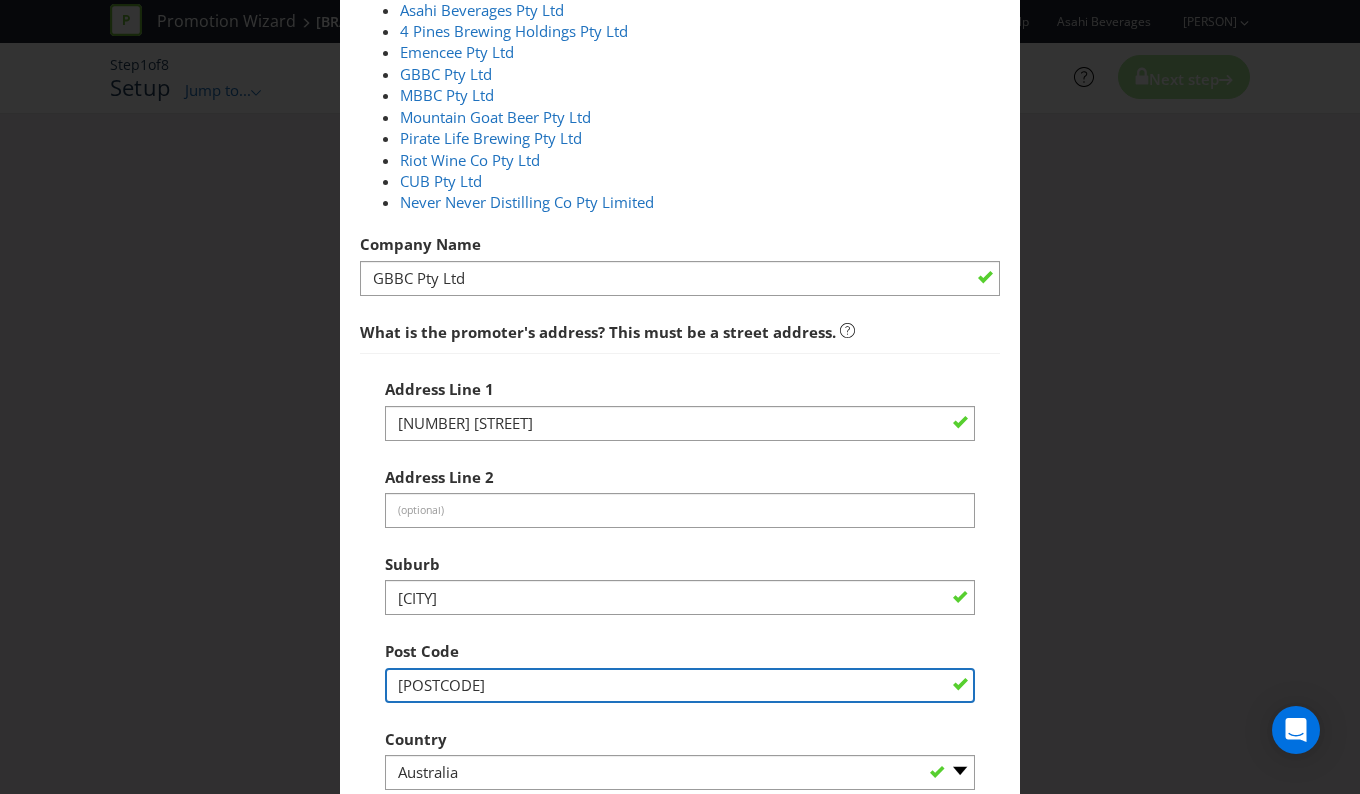 type on "[POSTAL_CODE]" 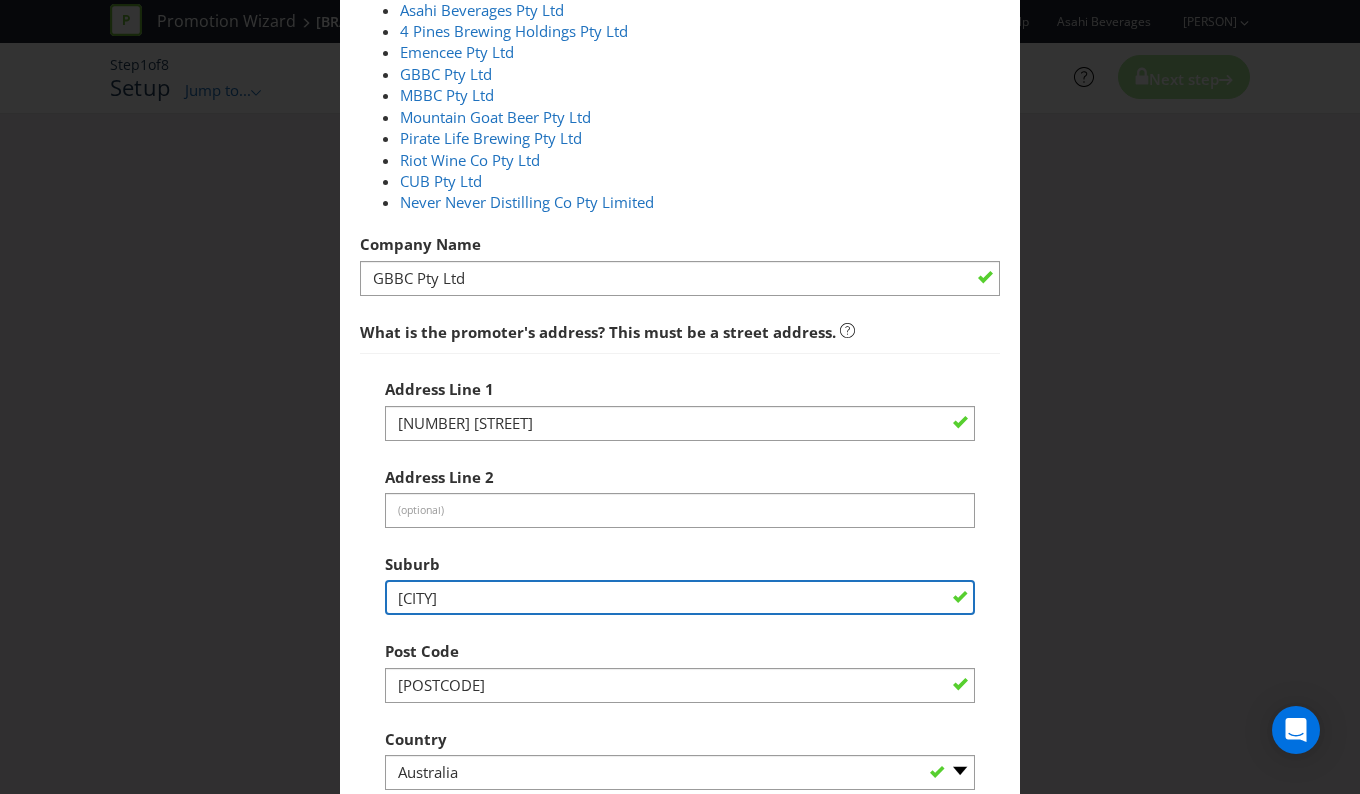 click on "Teneri" at bounding box center [680, 597] 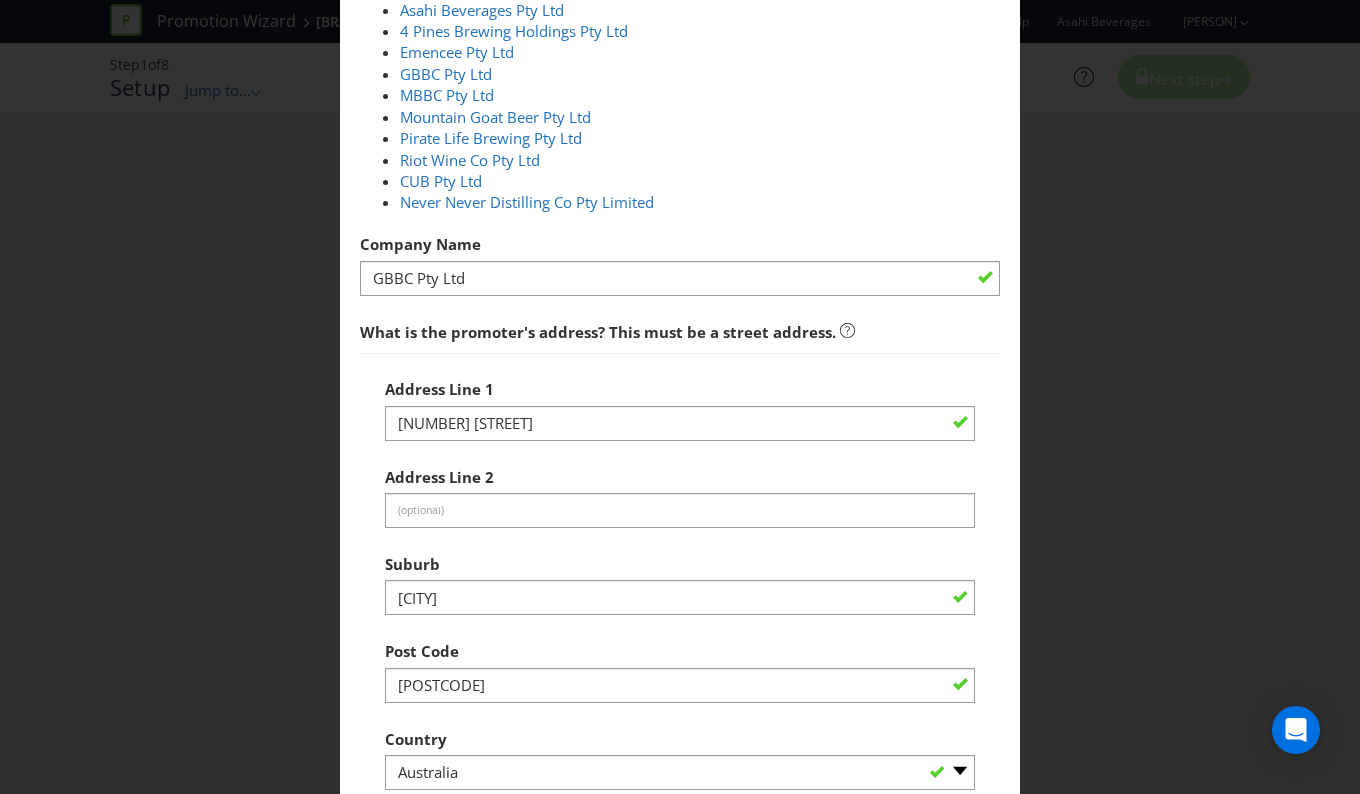 click on "Address Line 1   26 Helen Street Address Line 2   (optional) Suburb   Teneriffe Post Code   4006 Country   -- Please Select Australia New Zealand State   -- Please Select -- Australian Capital Territory New South Wales Northern Territory Queensland South Australia Tasmania Victoria Western Australia" at bounding box center (680, 624) 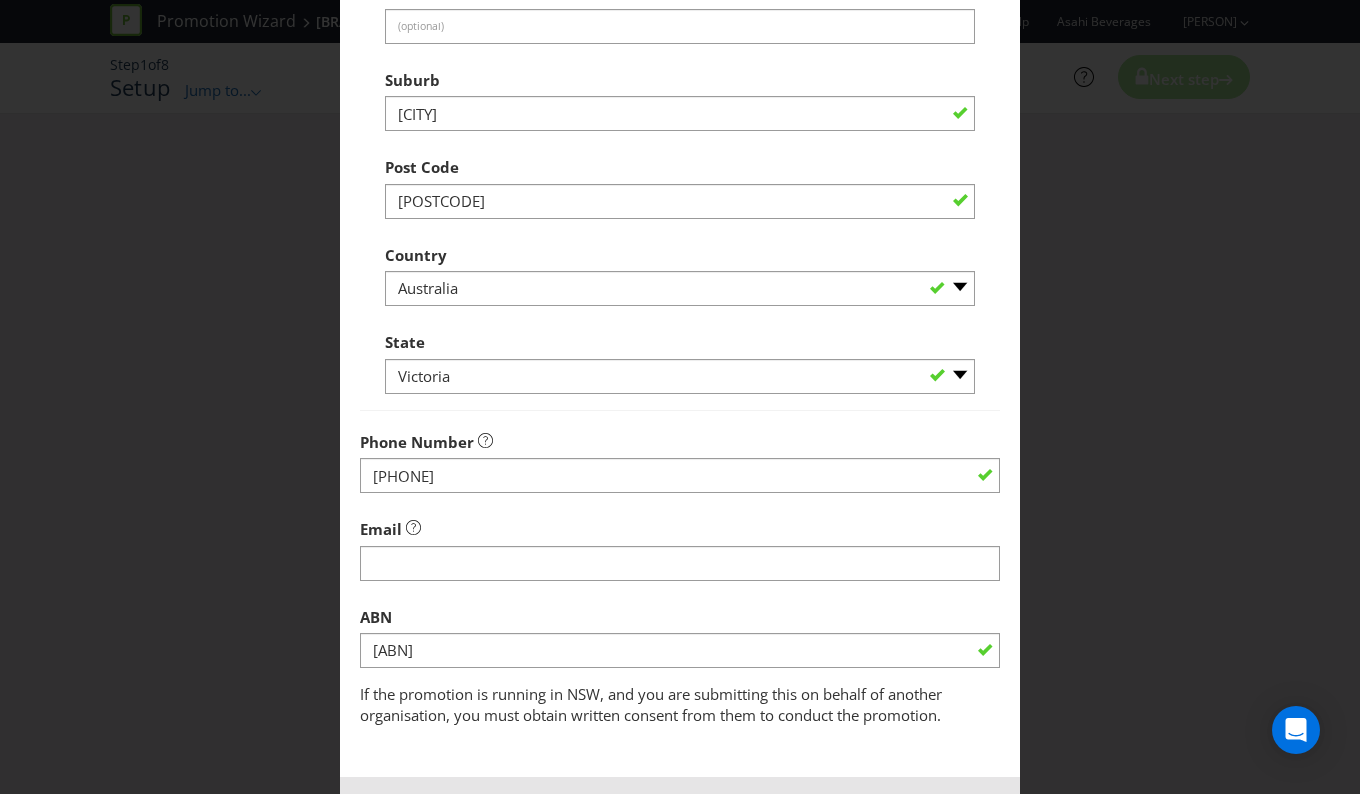 scroll, scrollTop: 700, scrollLeft: 0, axis: vertical 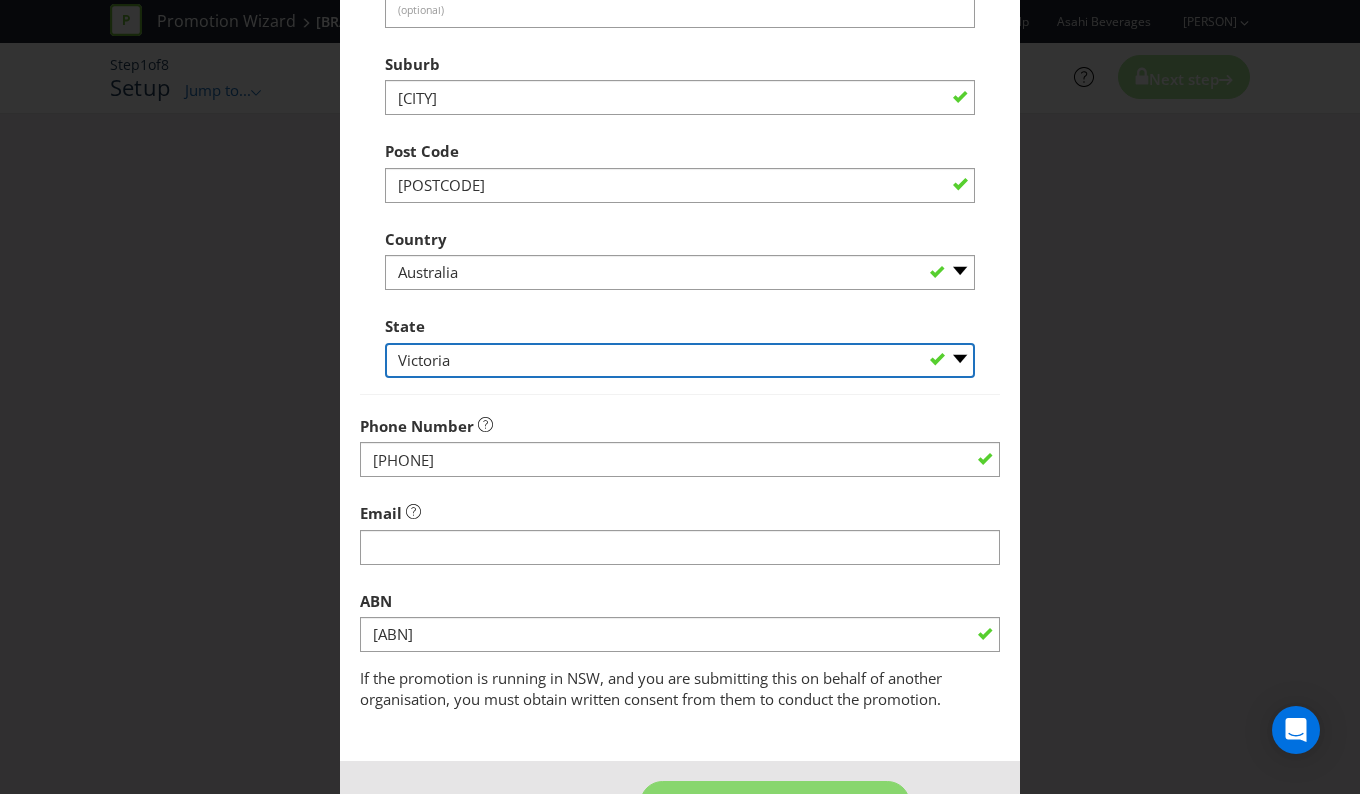 click on "-- Please Select -- Australian Capital Territory New South Wales Northern Territory Queensland South Australia Tasmania Victoria Western Australia" at bounding box center (680, 360) 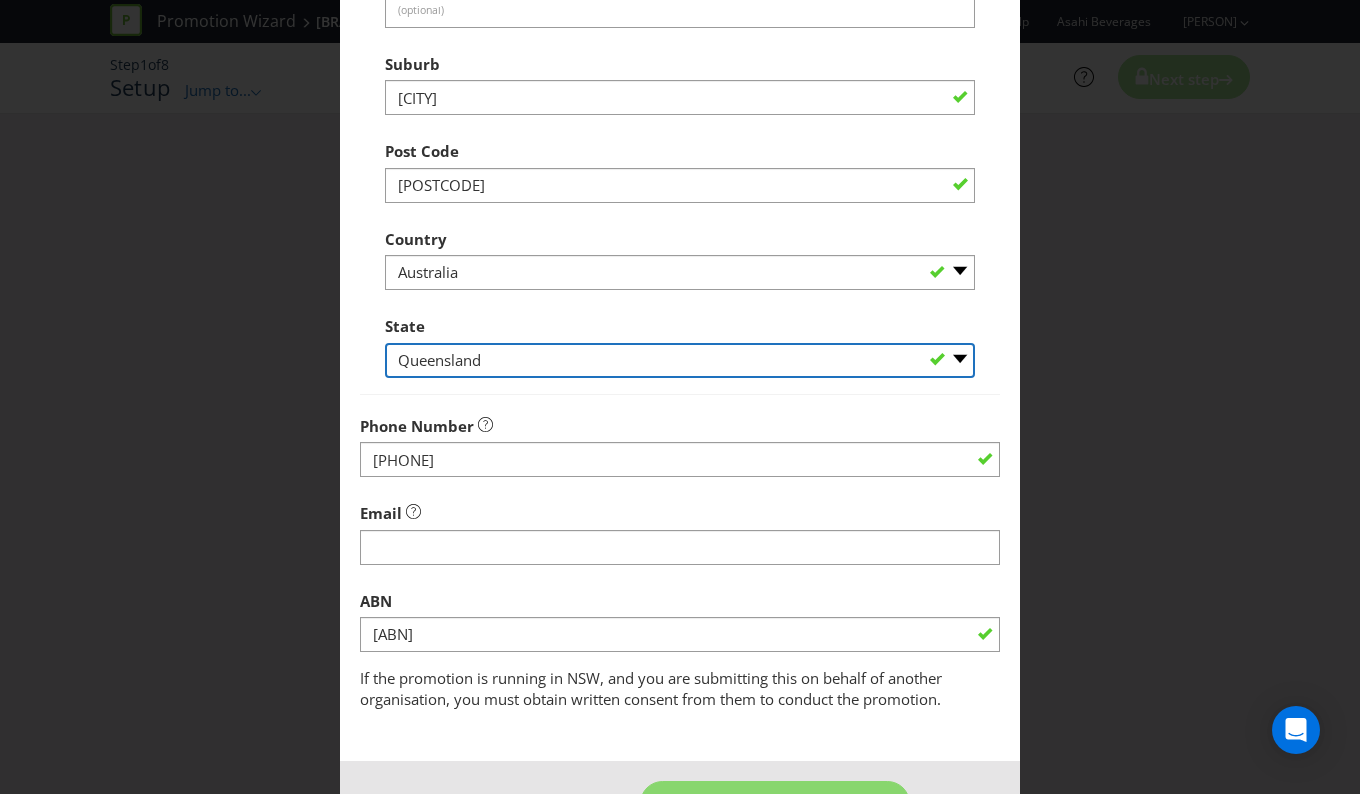 click on "-- Please Select -- Australian Capital Territory New South Wales Northern Territory Queensland South Australia Tasmania Victoria Western Australia" at bounding box center [680, 360] 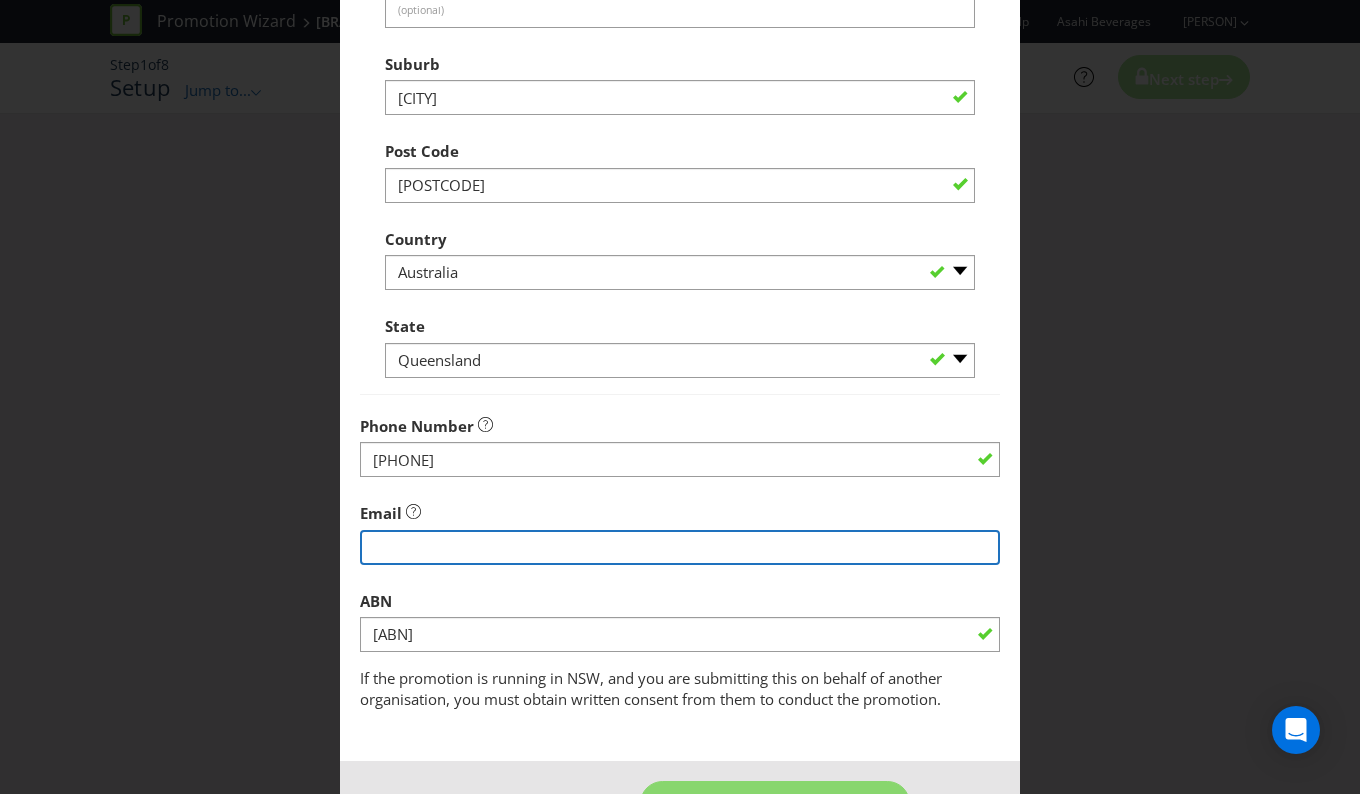 click at bounding box center [680, 547] 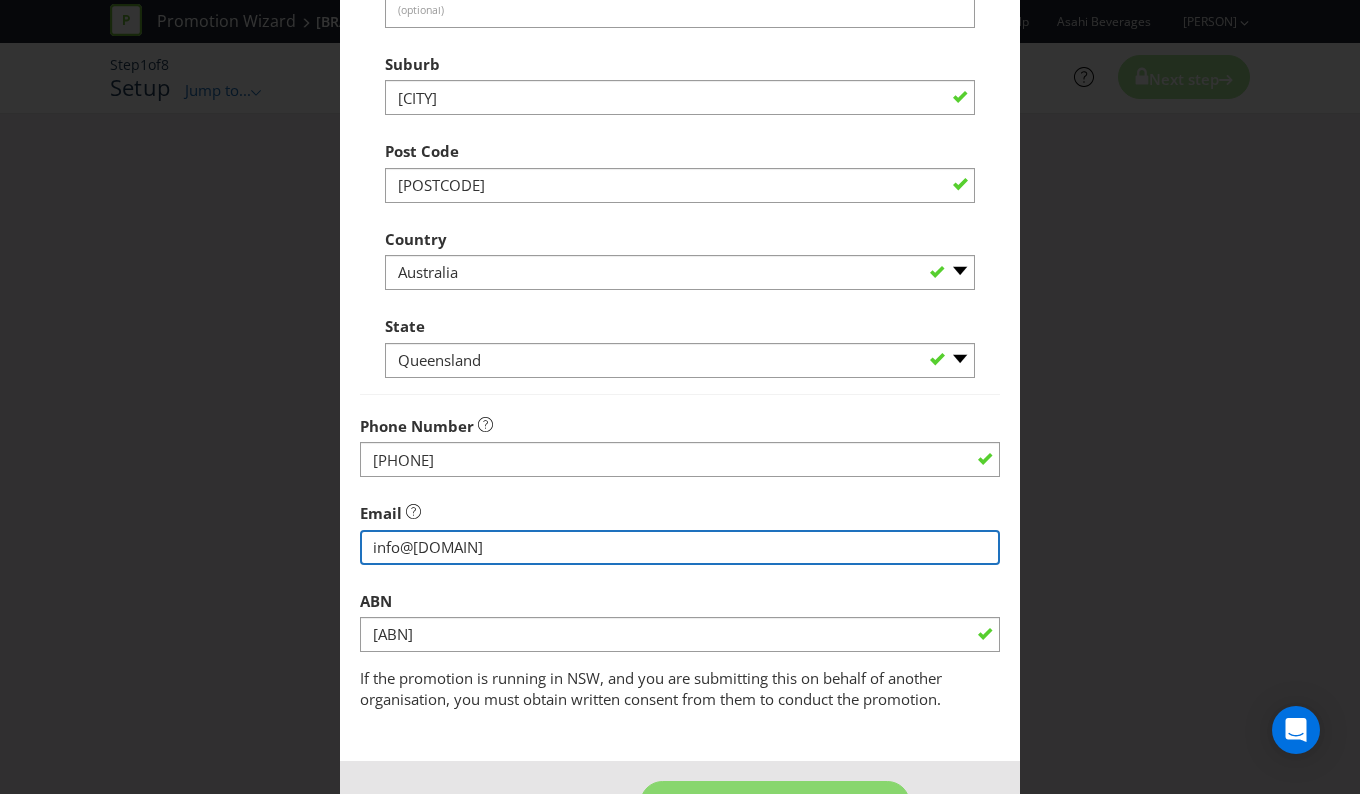 type on "info@greenbeacon.com.au" 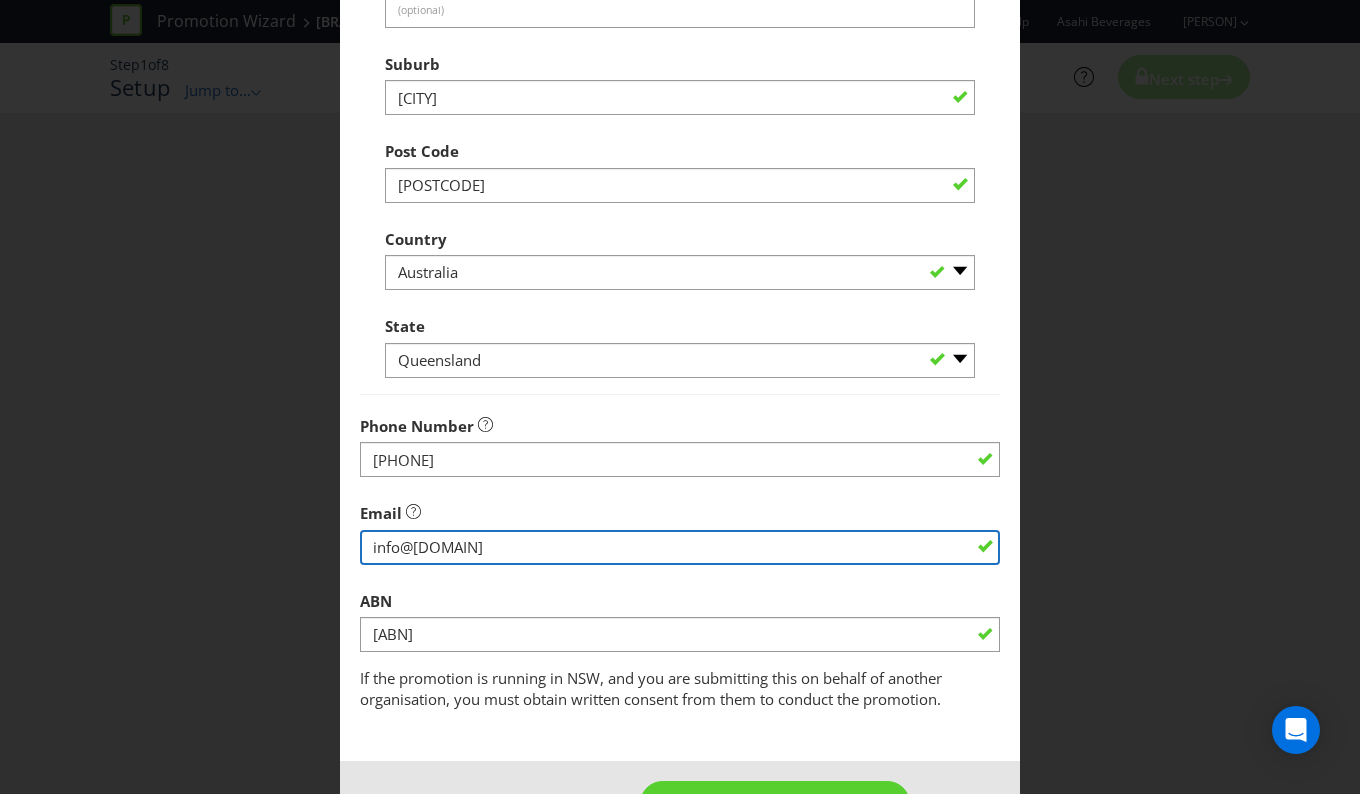 scroll, scrollTop: 767, scrollLeft: 0, axis: vertical 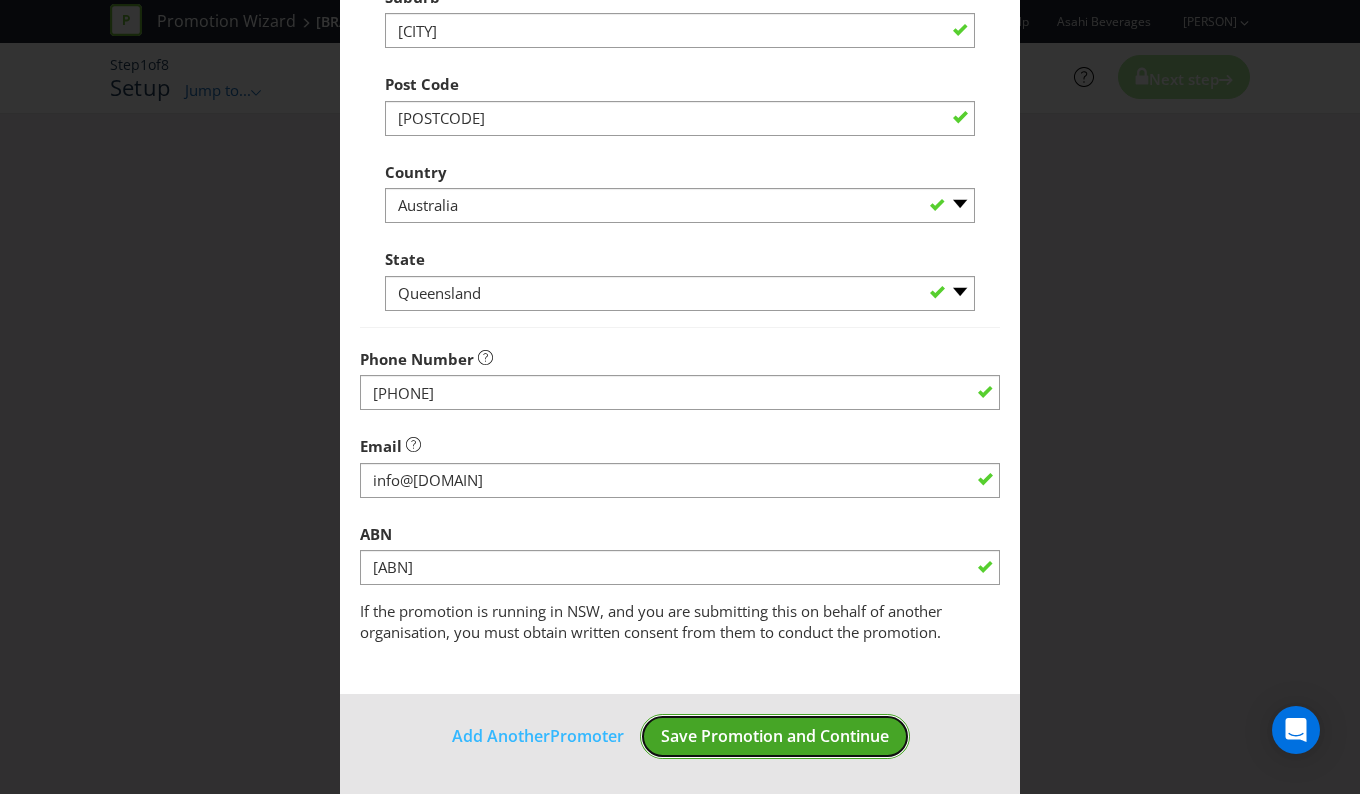 click on "Save Promotion and Continue" at bounding box center (775, 736) 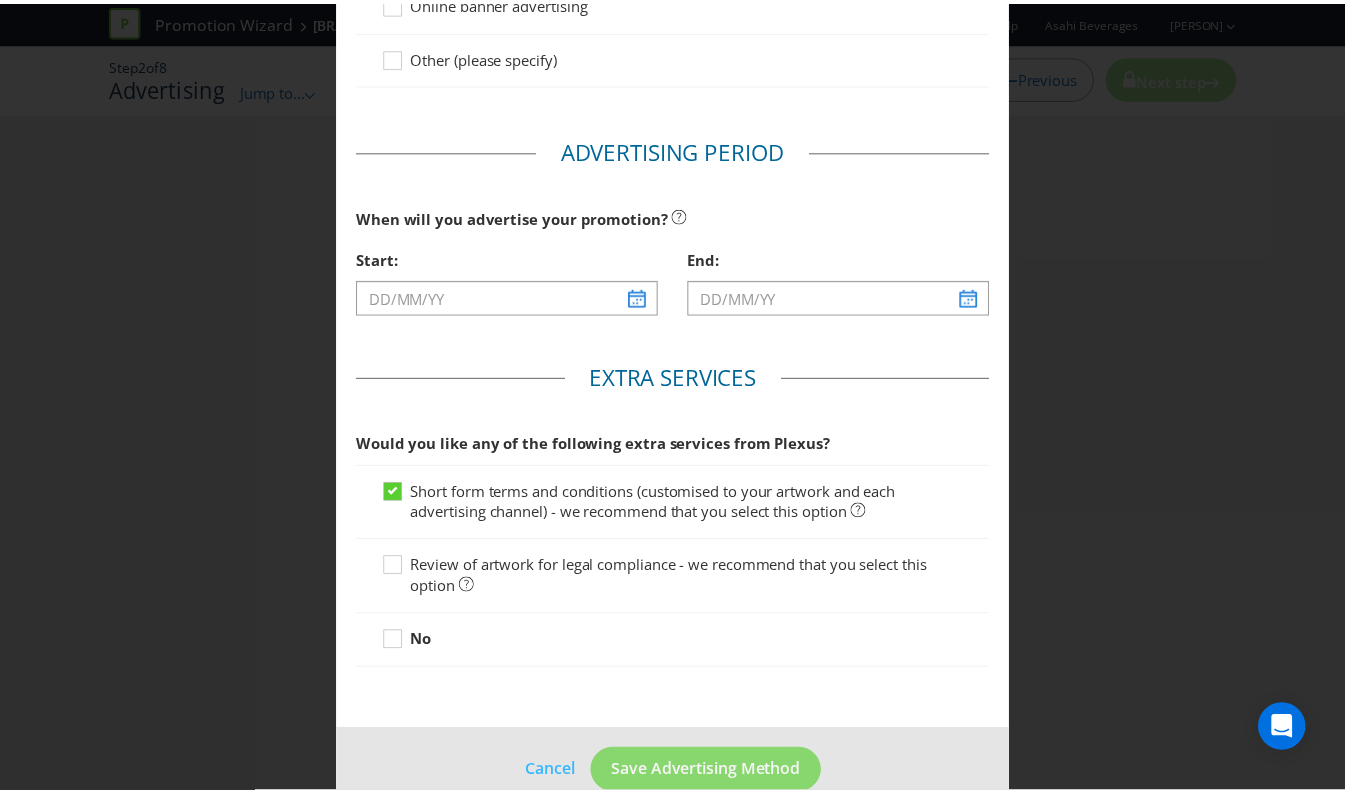 scroll, scrollTop: 0, scrollLeft: 0, axis: both 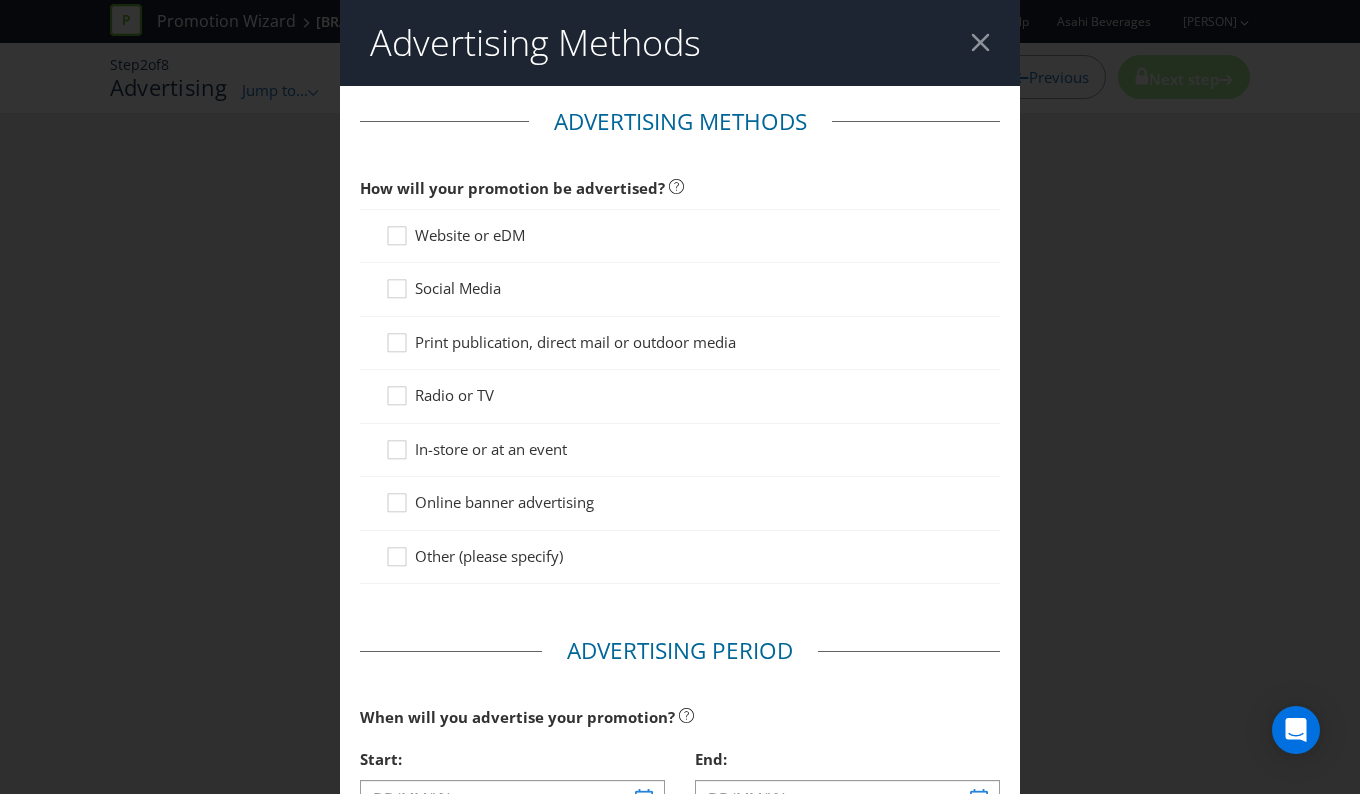 click at bounding box center (980, 42) 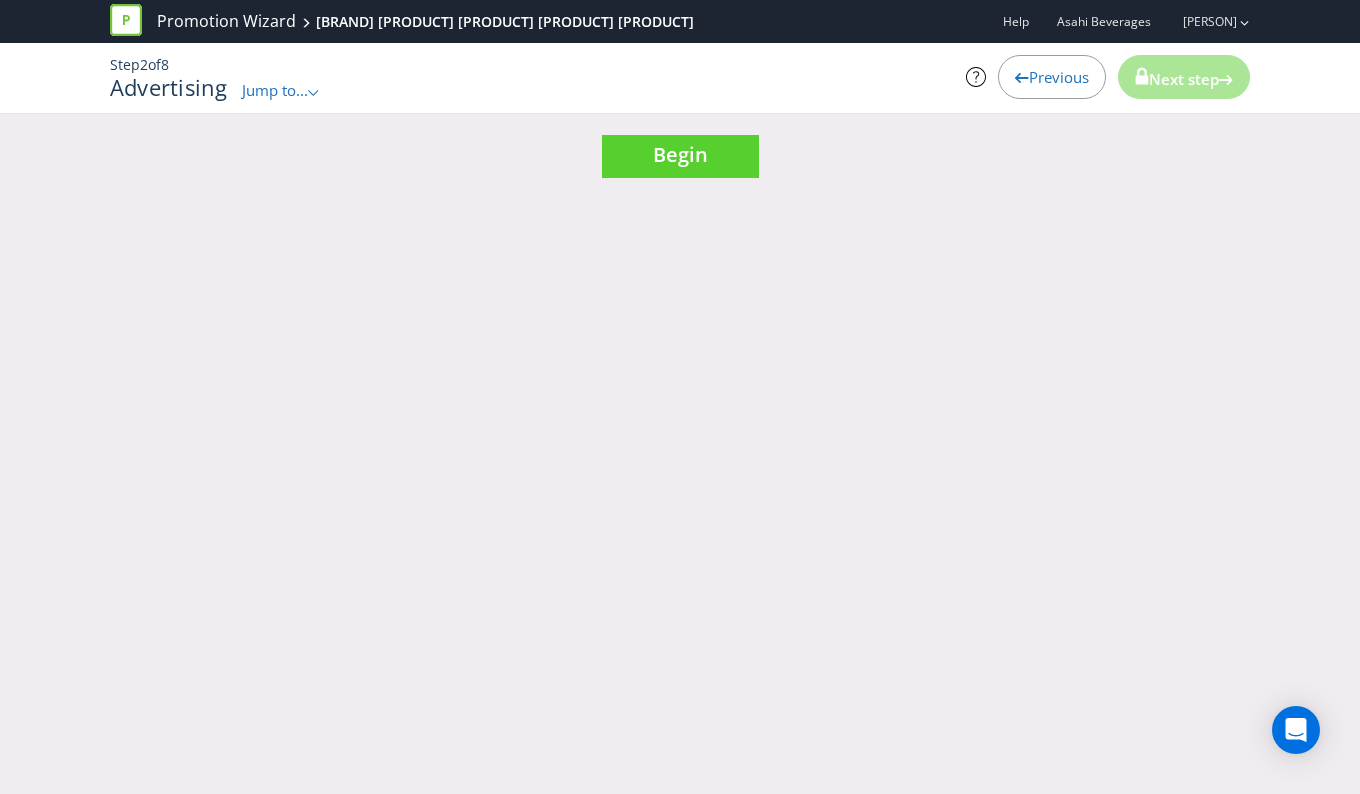 click at bounding box center (1022, 74) 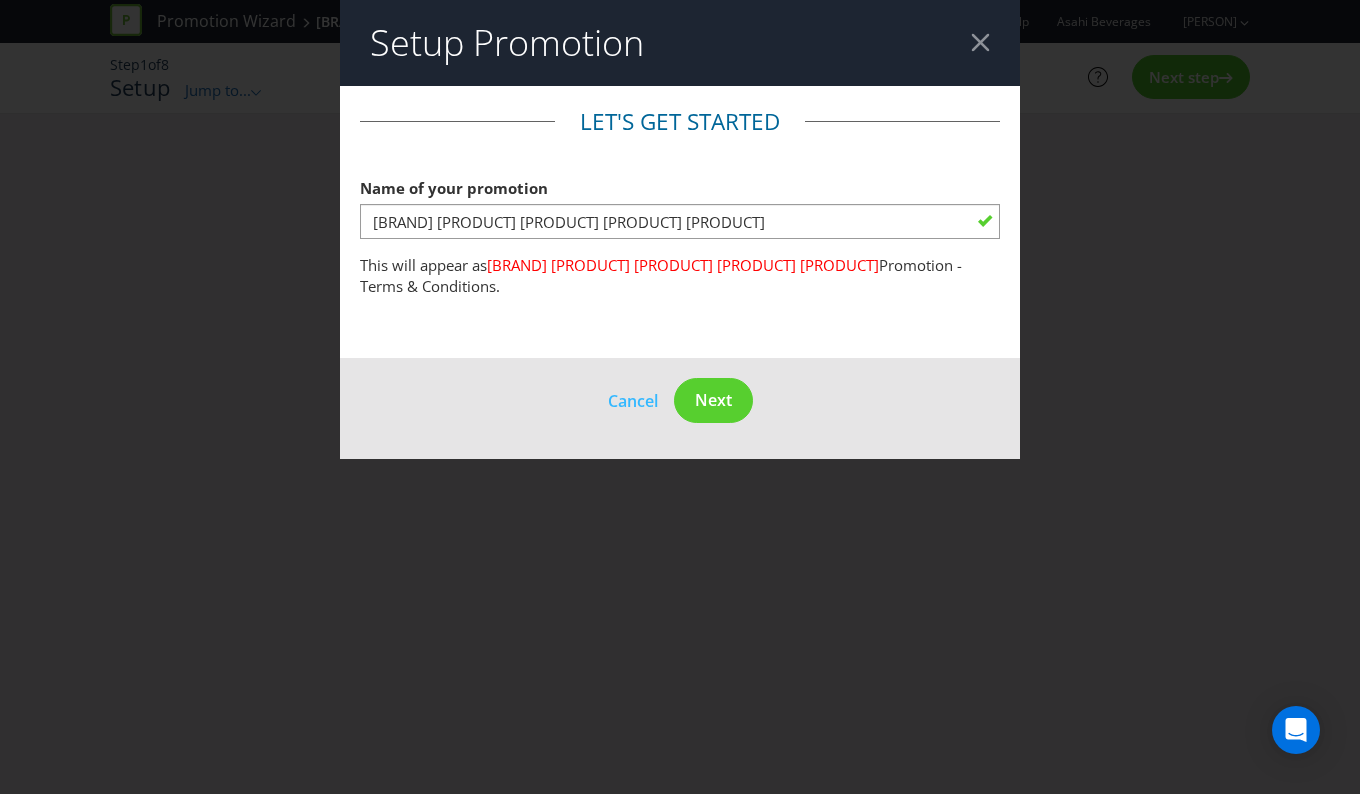 click on "Cancel Next" at bounding box center (680, 408) 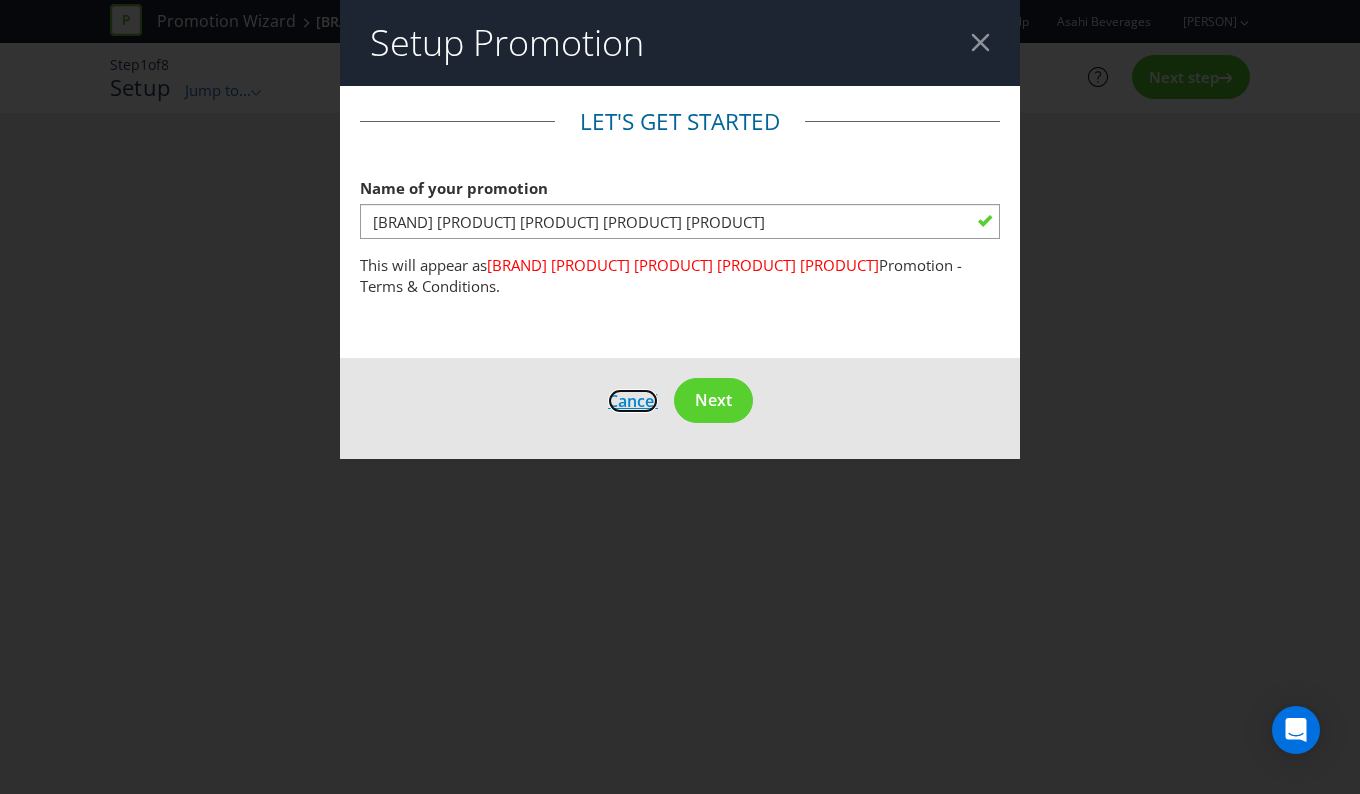 click on "Cancel" at bounding box center [633, 401] 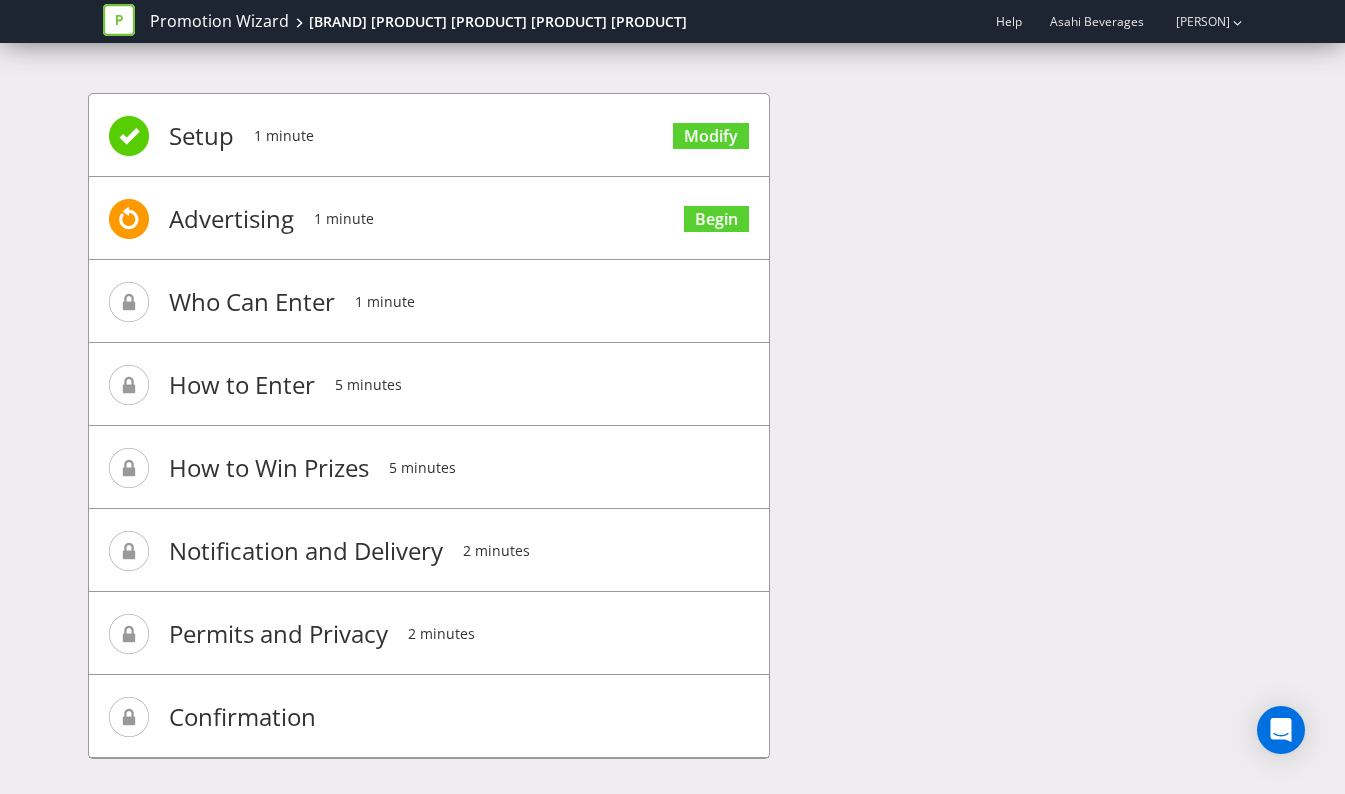 scroll, scrollTop: 0, scrollLeft: 0, axis: both 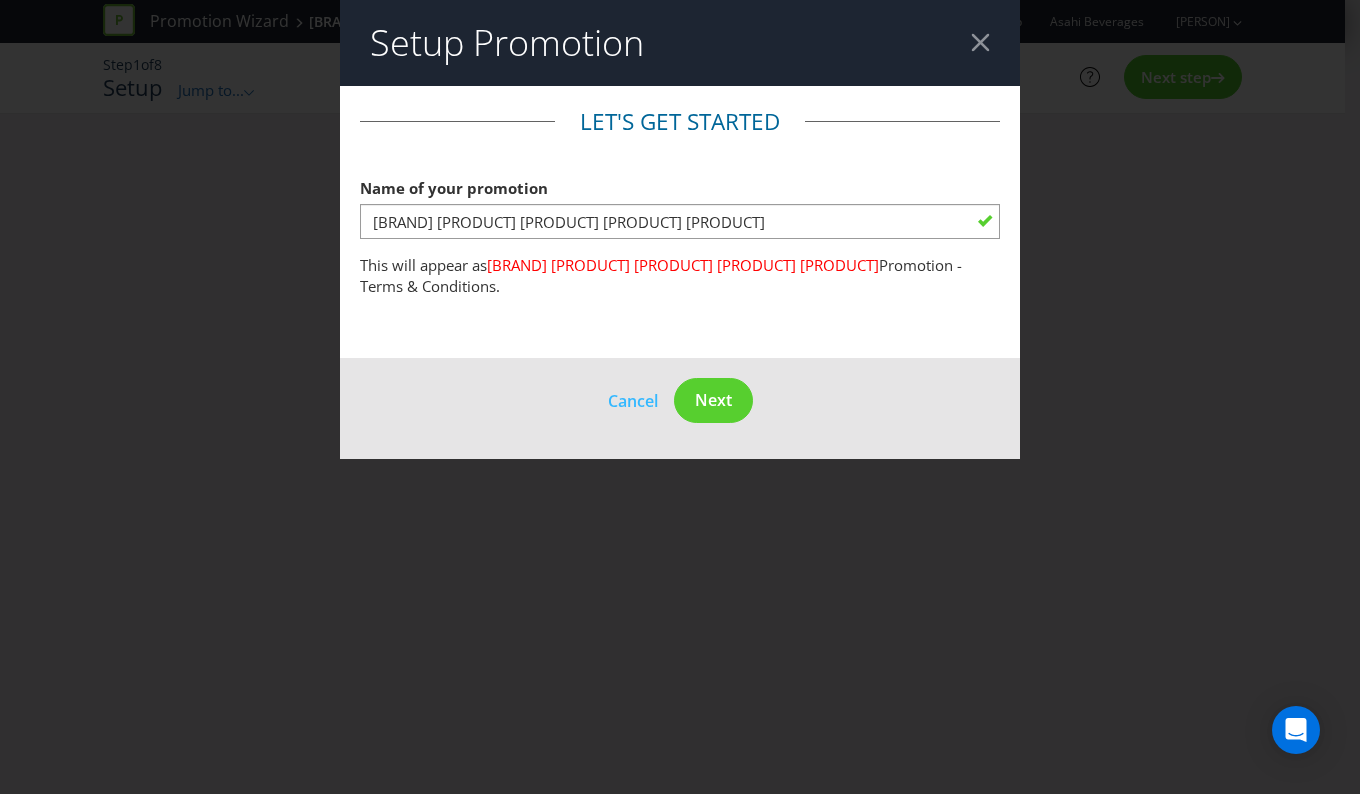 click at bounding box center [980, 42] 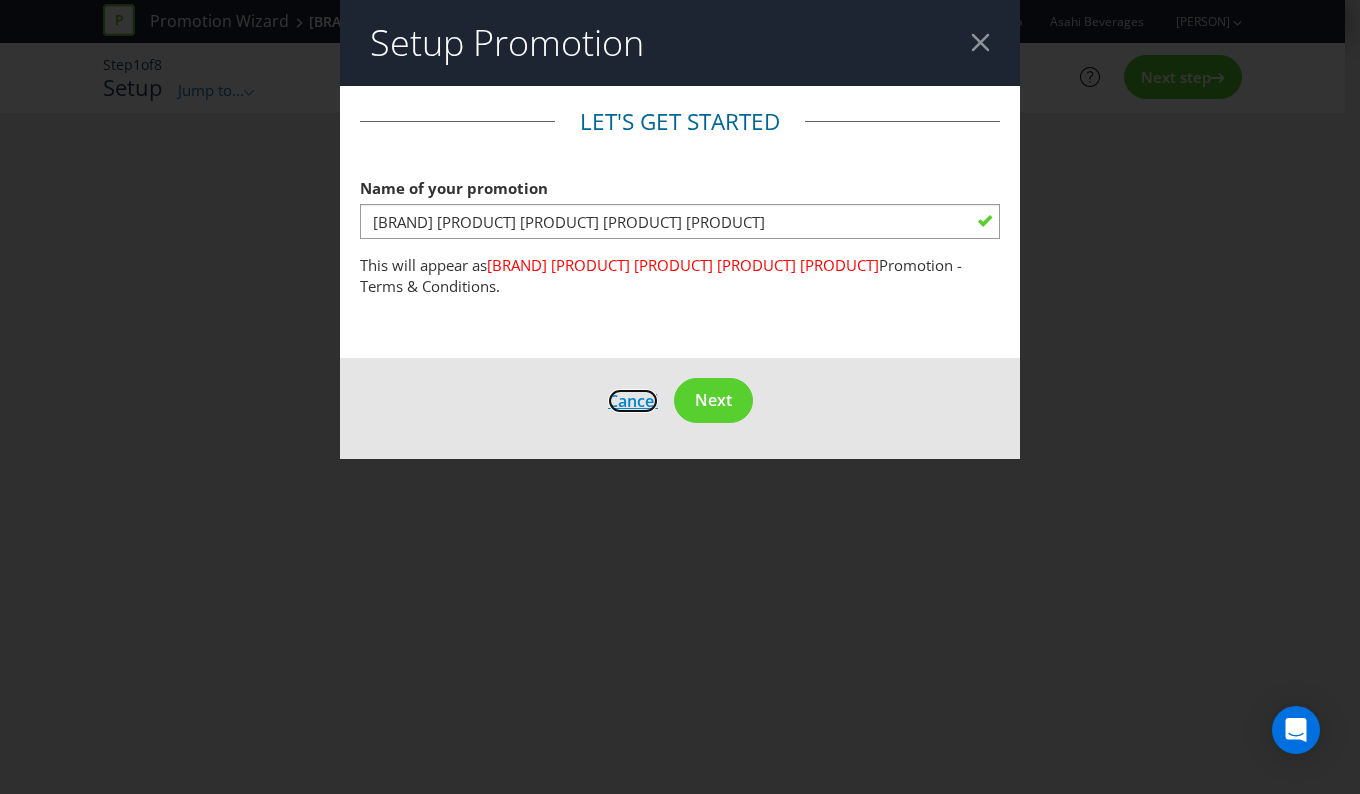 click on "Cancel" at bounding box center (633, 401) 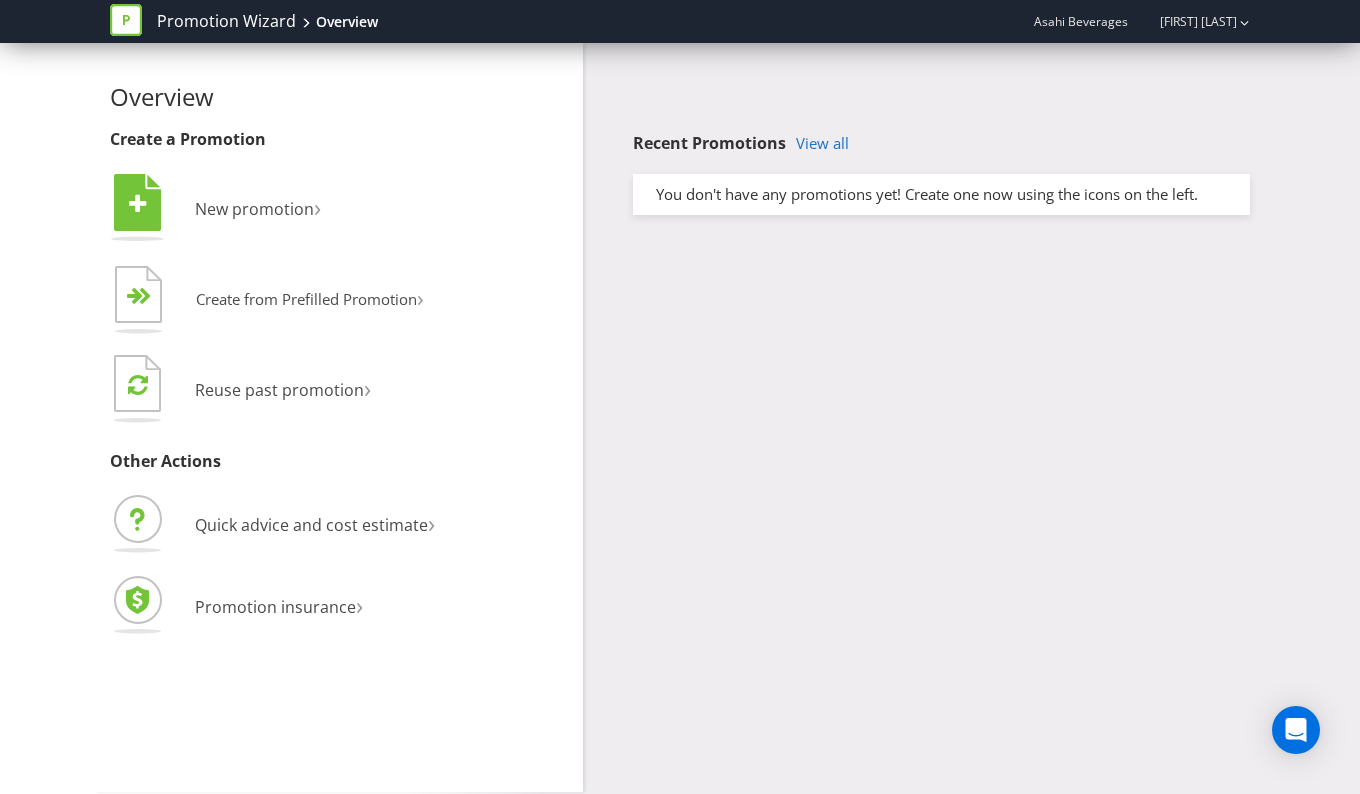 scroll, scrollTop: 0, scrollLeft: 0, axis: both 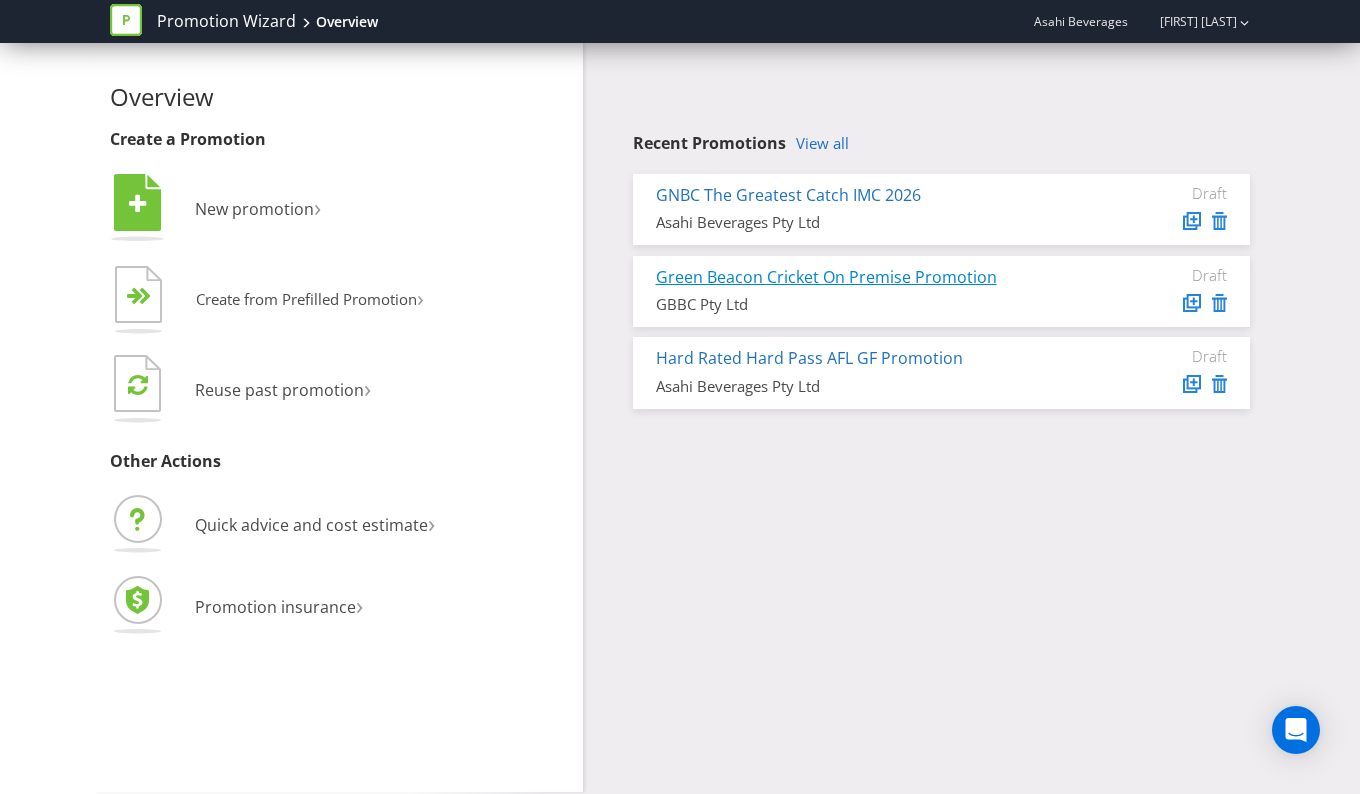 click on "Green Beacon Cricket On Premise Promotion" at bounding box center [826, 277] 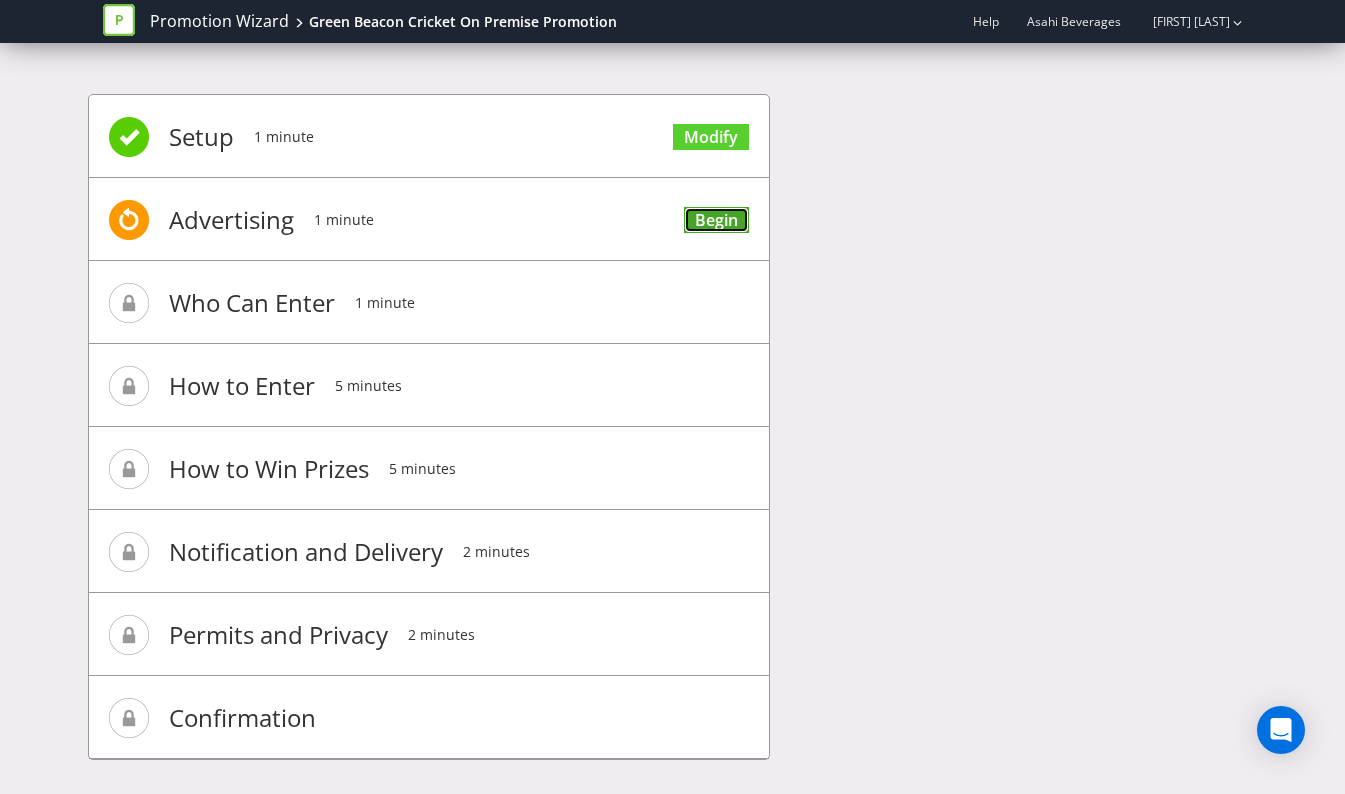 click on "Begin" at bounding box center [716, 220] 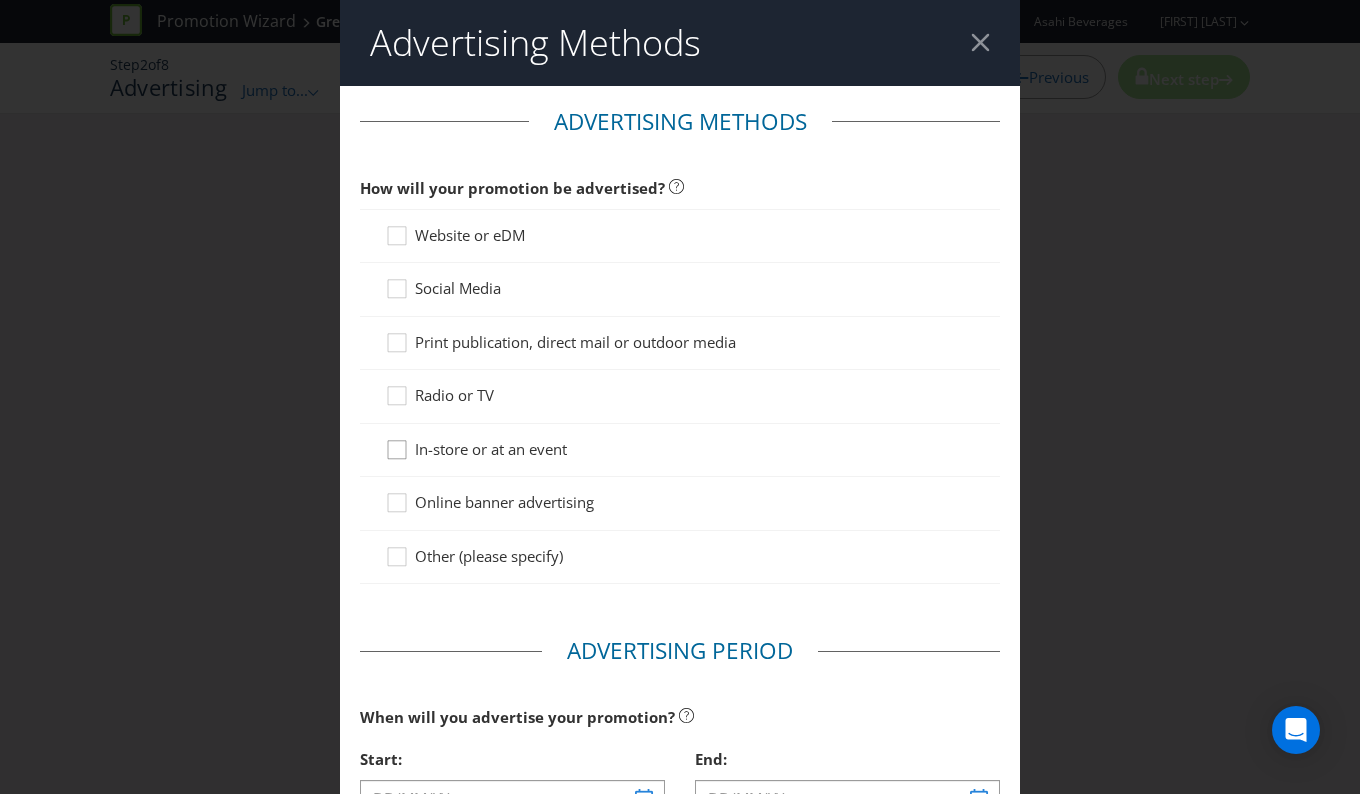 click 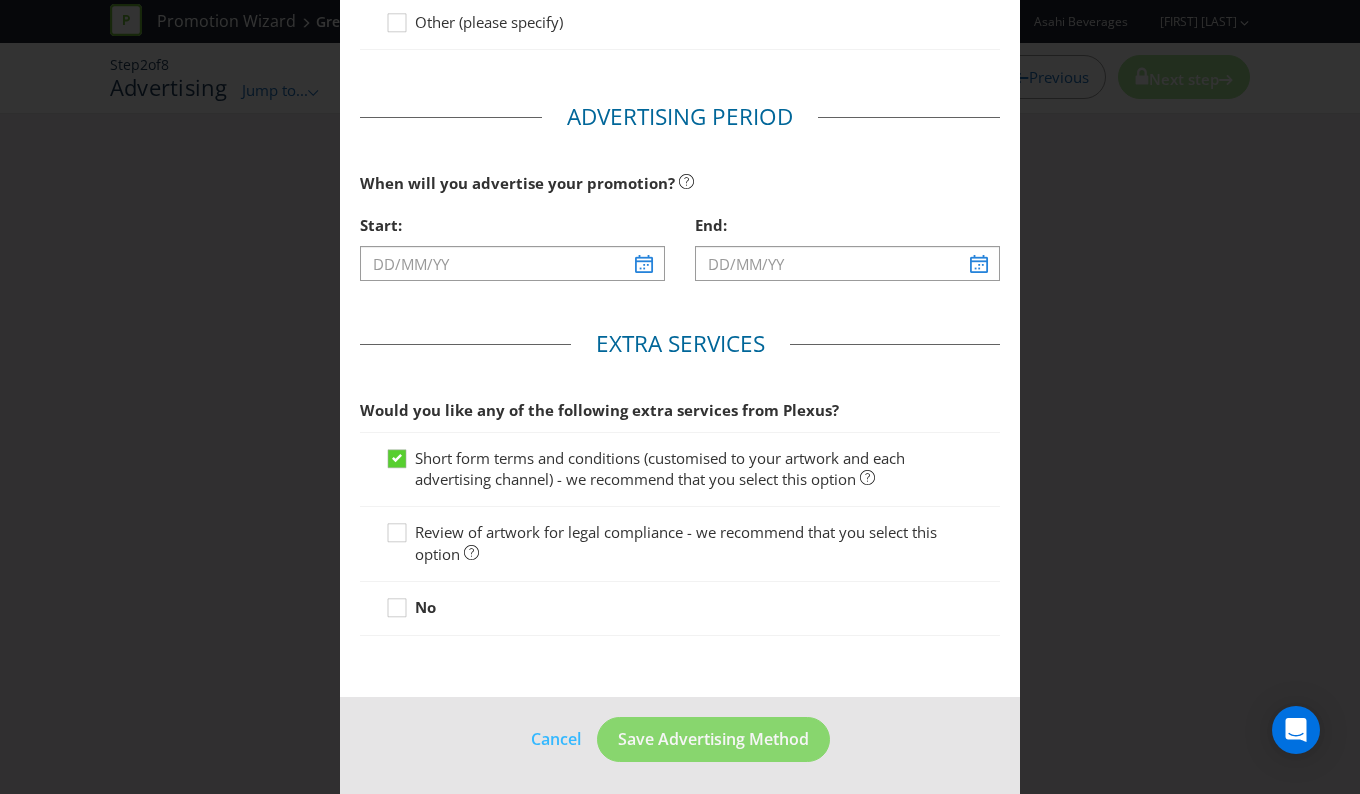 scroll, scrollTop: 537, scrollLeft: 0, axis: vertical 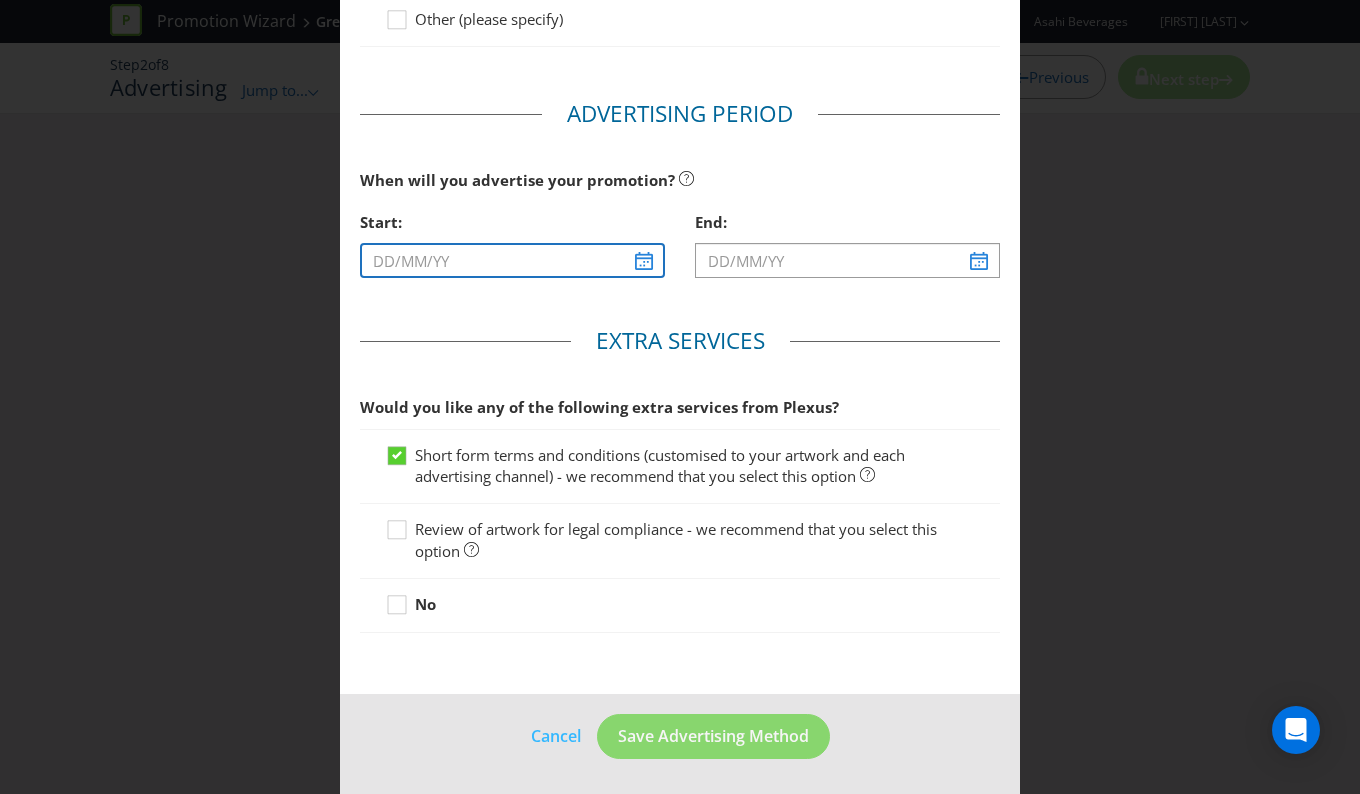 click at bounding box center [512, 260] 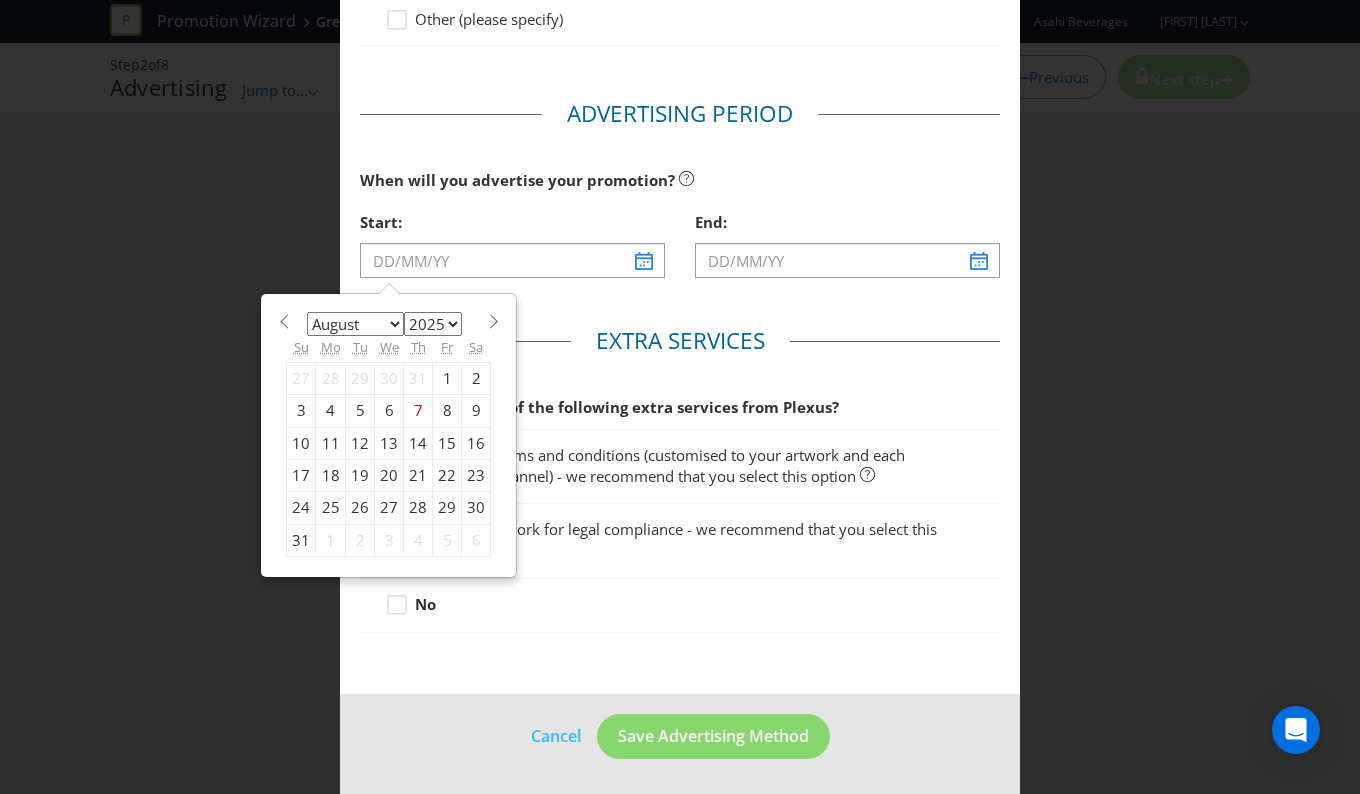 click on "January February March April May June July August September October November December" at bounding box center [355, 324] 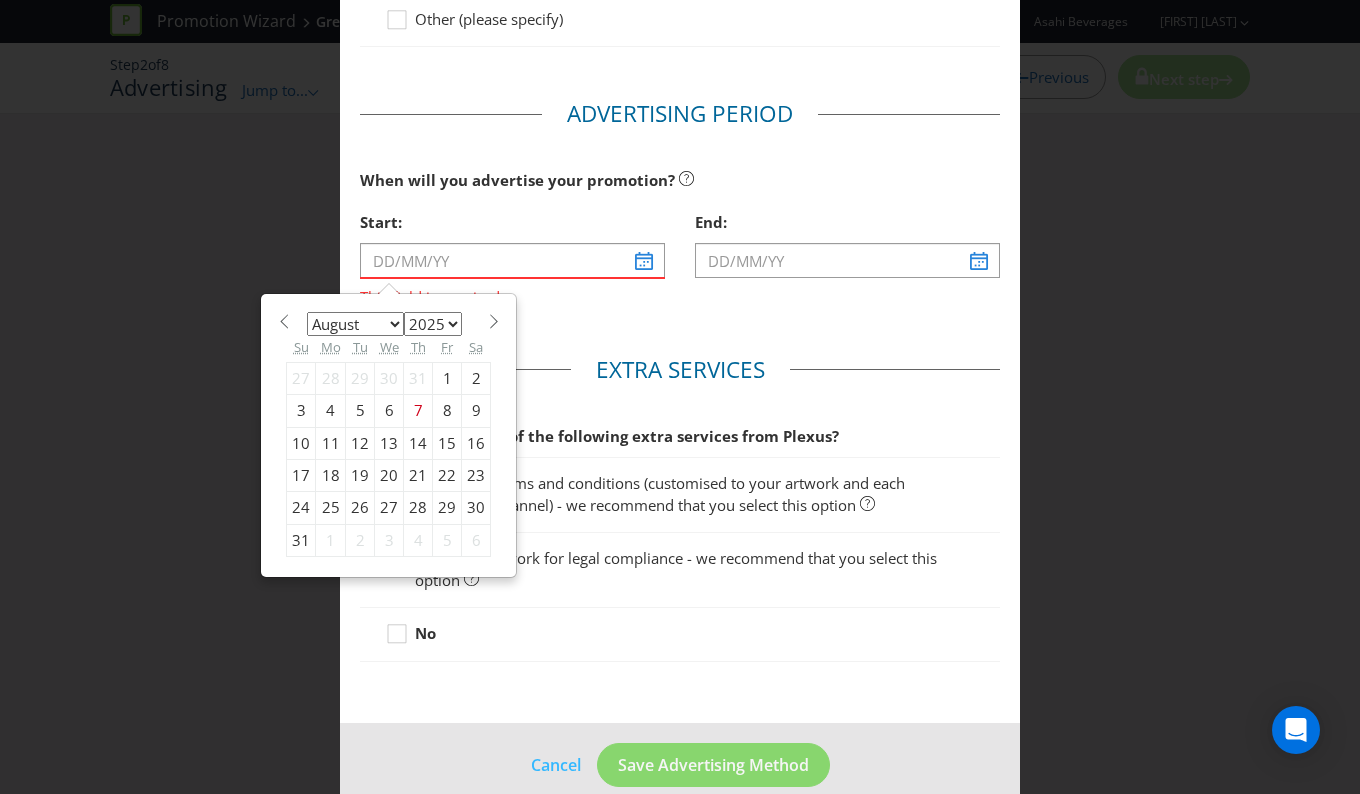 select on "10" 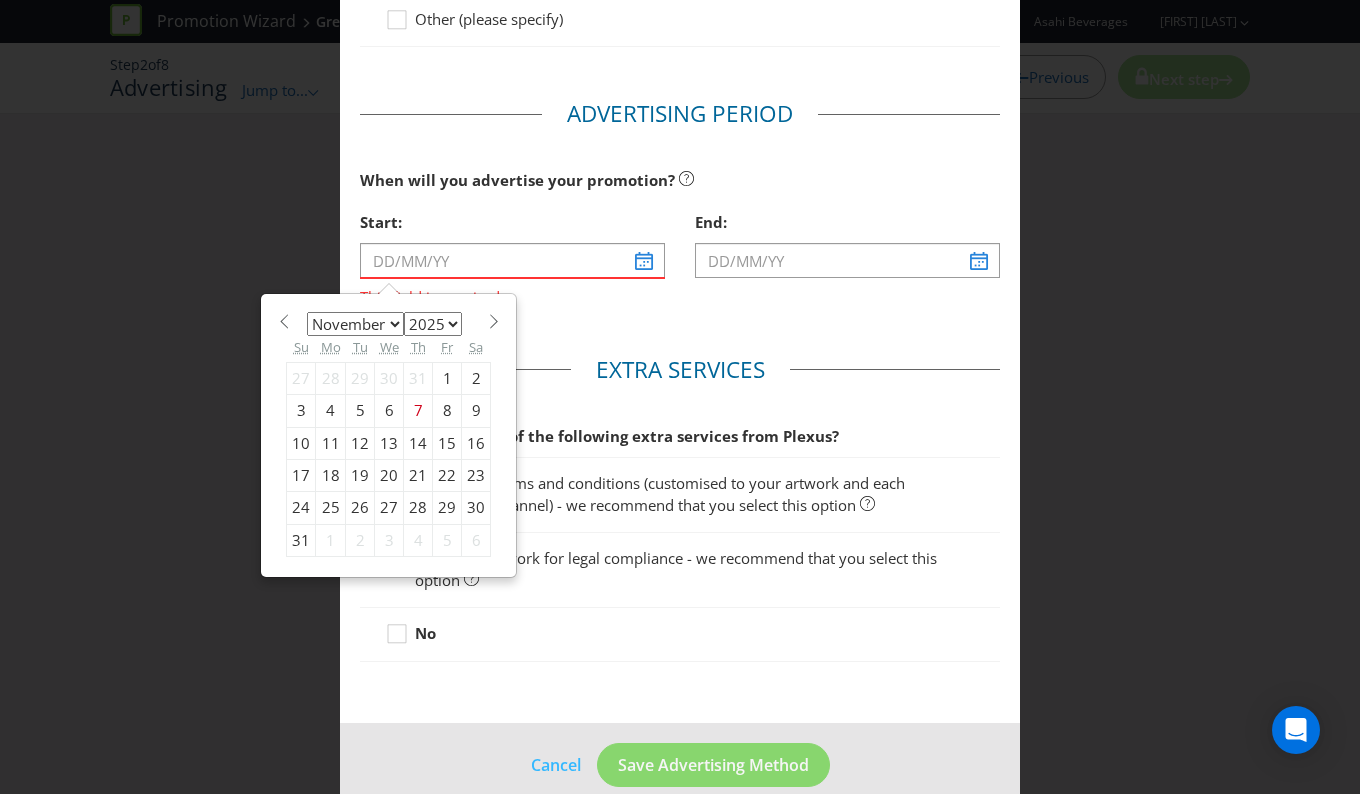 click on "January February March April May June July August September October November December" at bounding box center [355, 324] 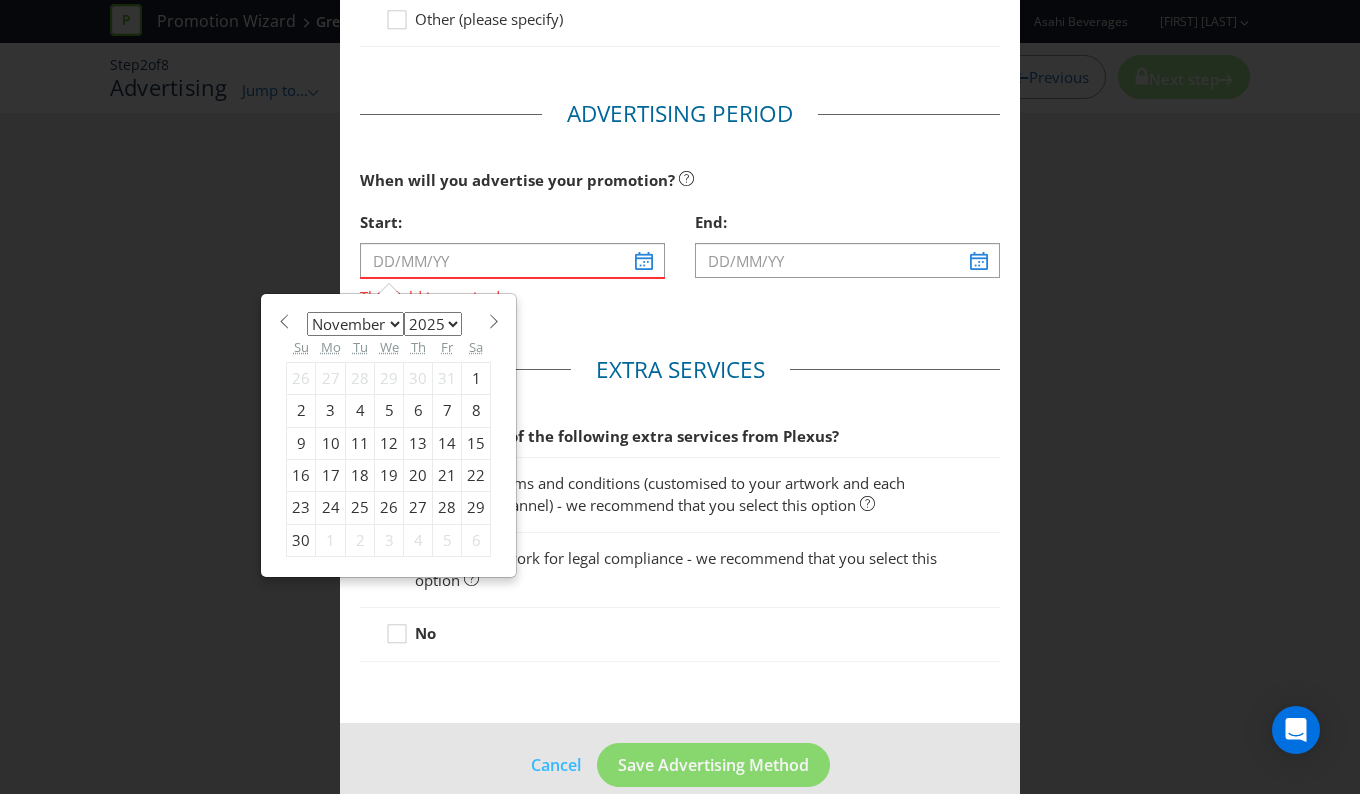 click on "17" at bounding box center [331, 476] 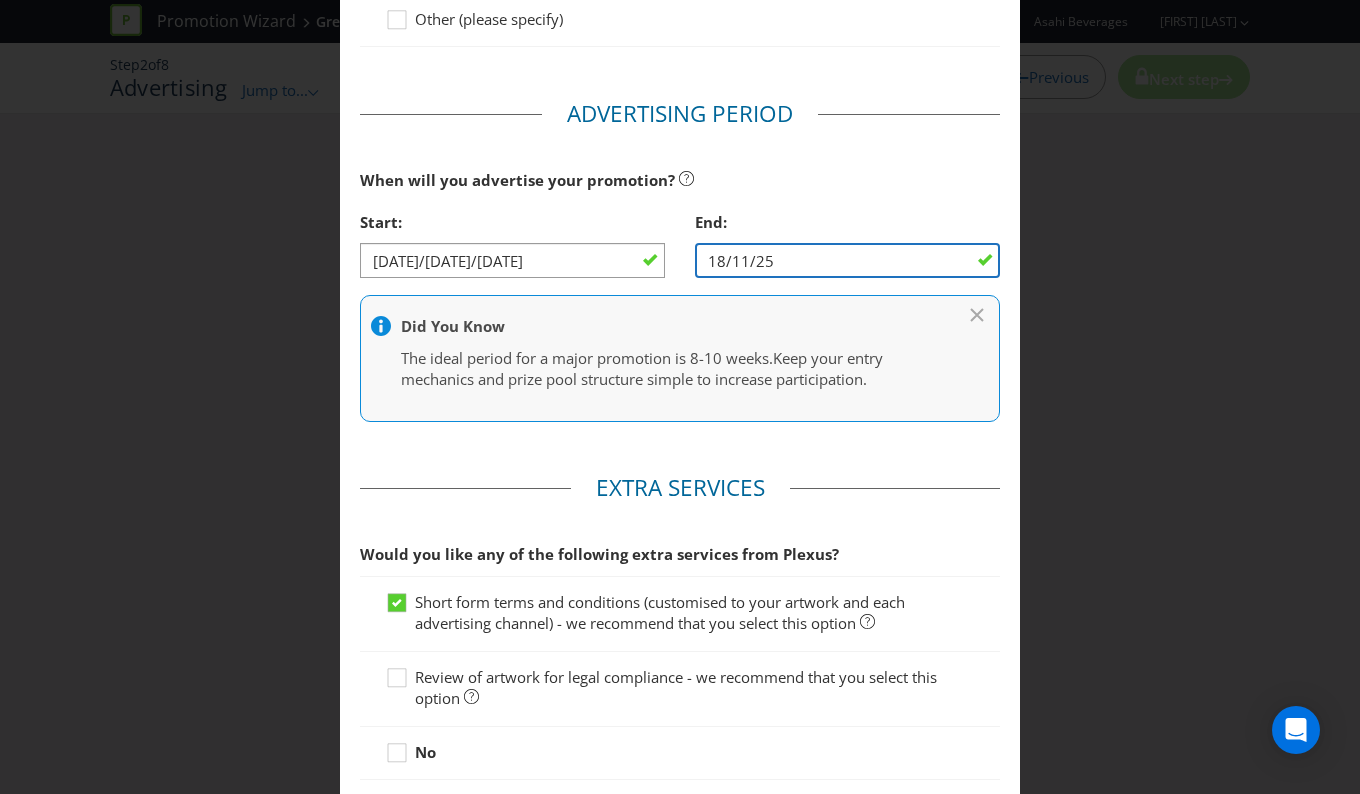 click on "18/11/25" at bounding box center (847, 260) 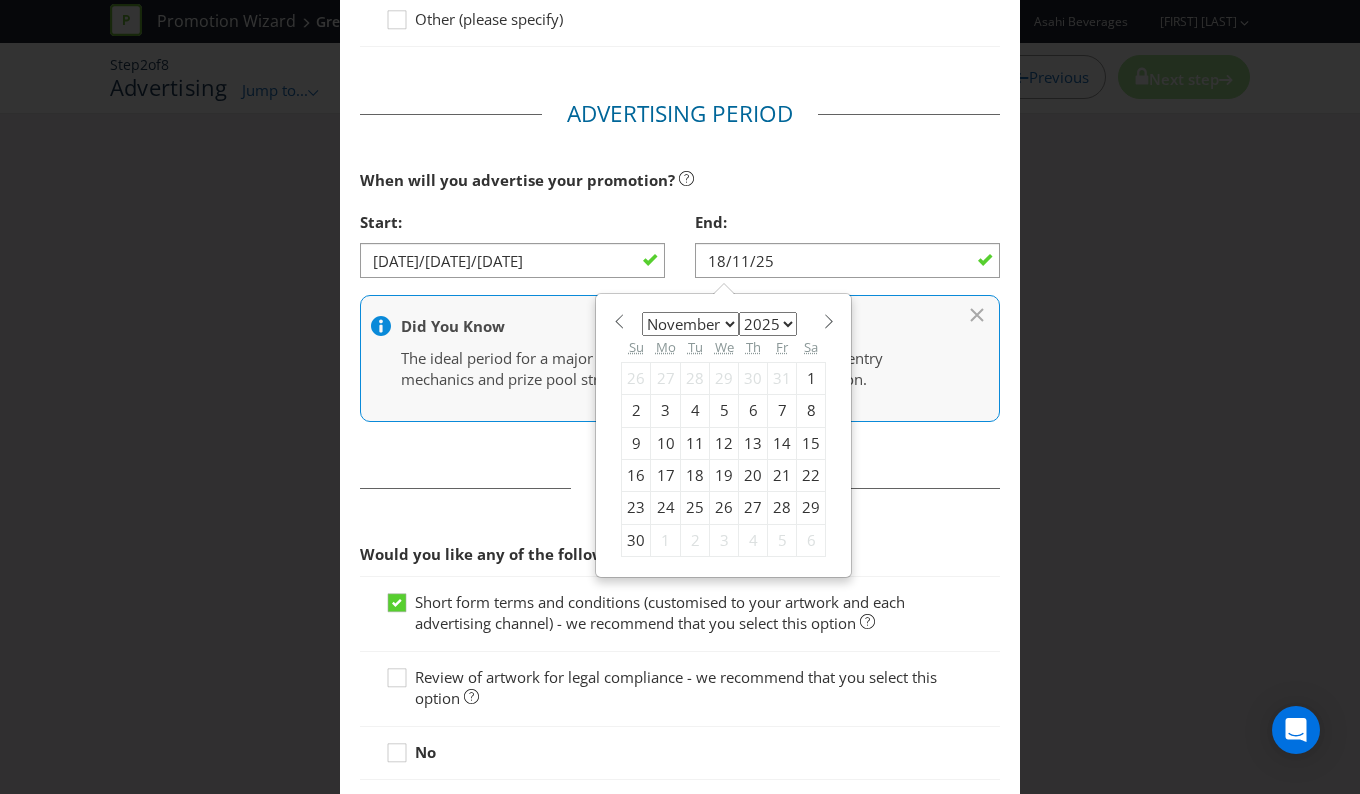 click on "January February March April May June July August September October November December" at bounding box center (690, 324) 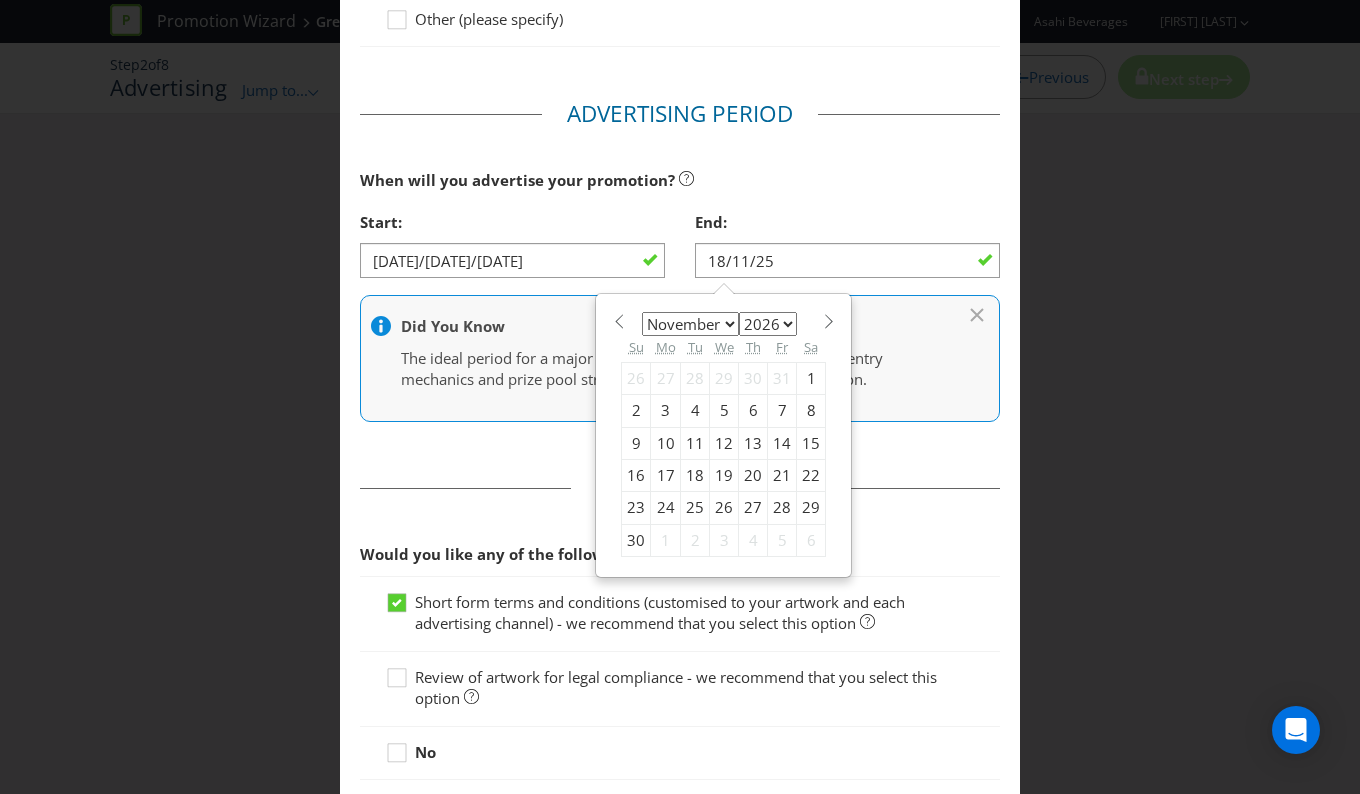 click on "2025 2026 2027 2028 2029 2030 2031 2032 2033 2034 2035" at bounding box center (768, 324) 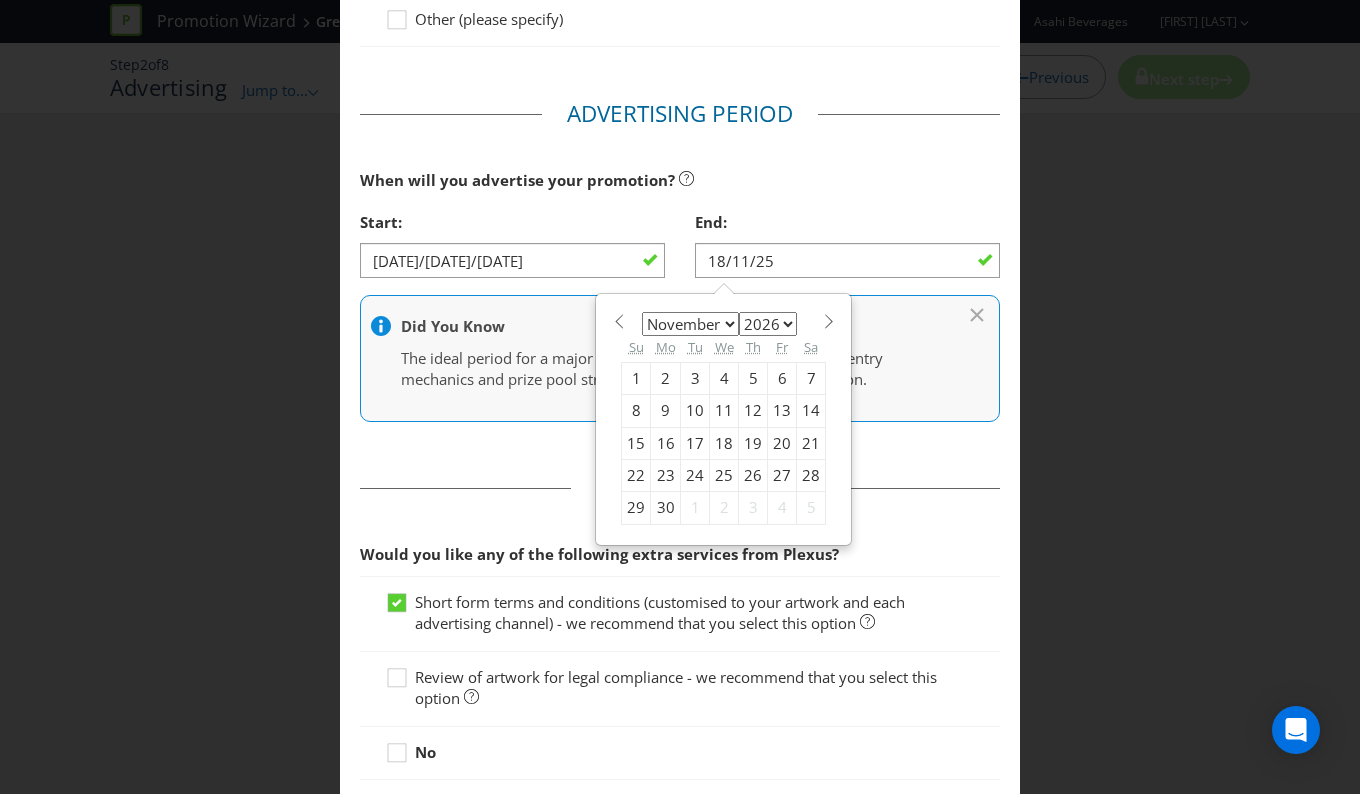 click on "January February March April May June July August September October November December" at bounding box center (690, 324) 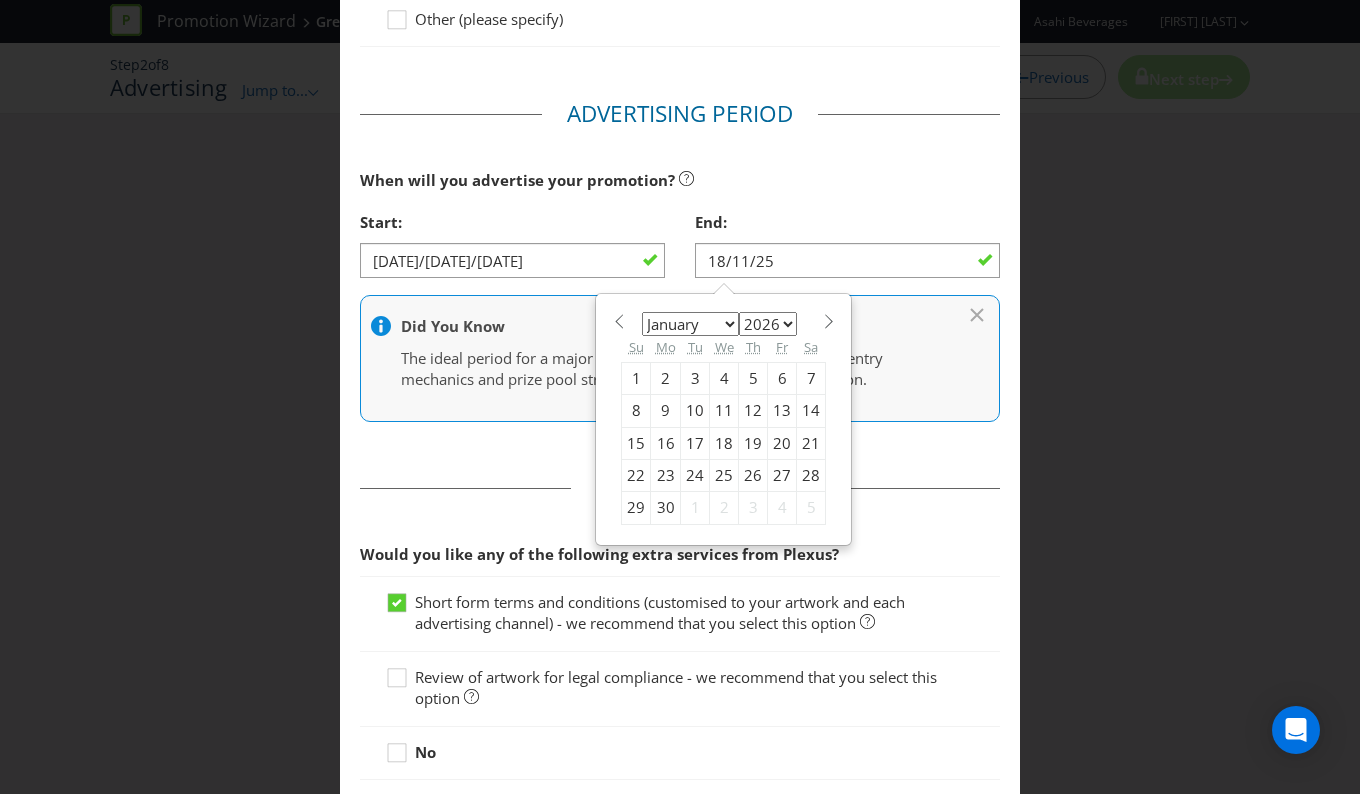 click on "January February March April May June July August September October November December" at bounding box center (690, 324) 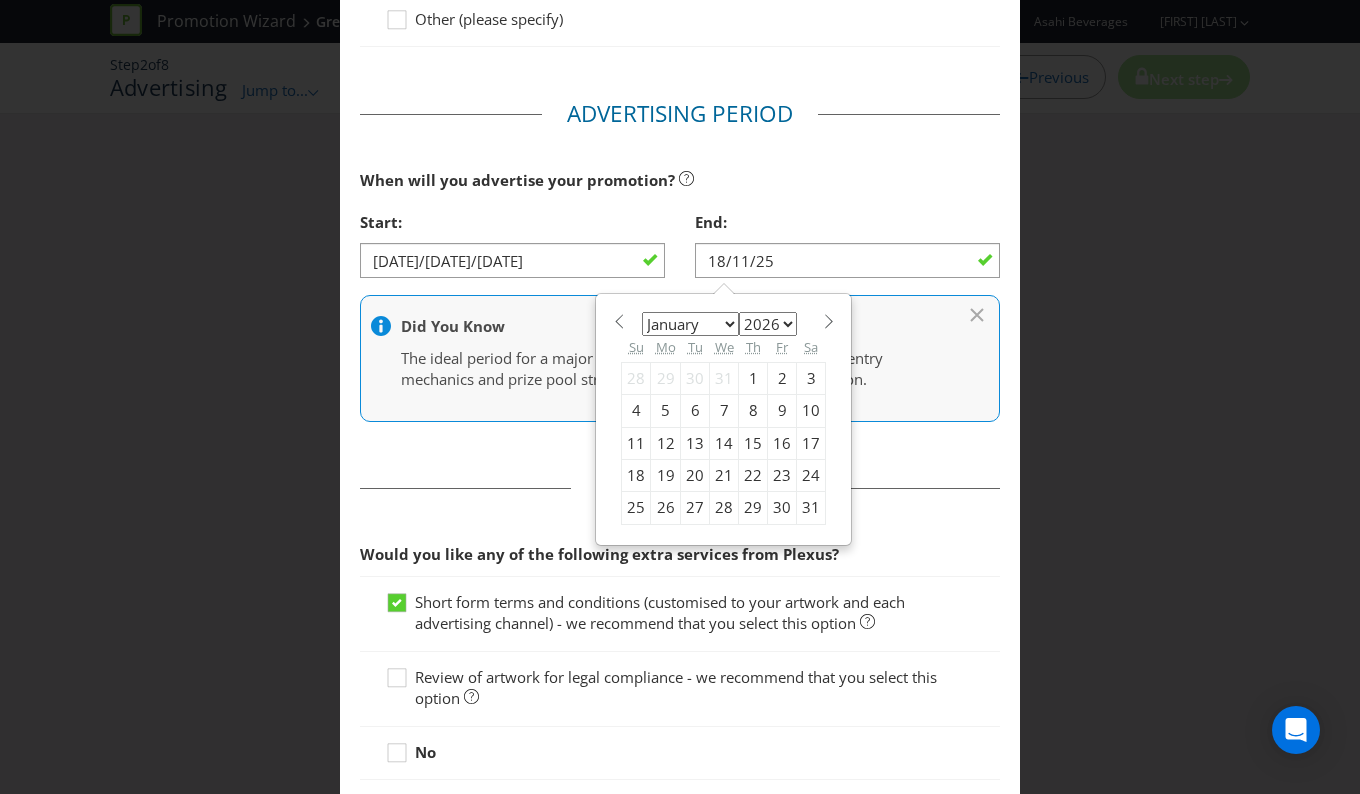 click on "30" at bounding box center (782, 508) 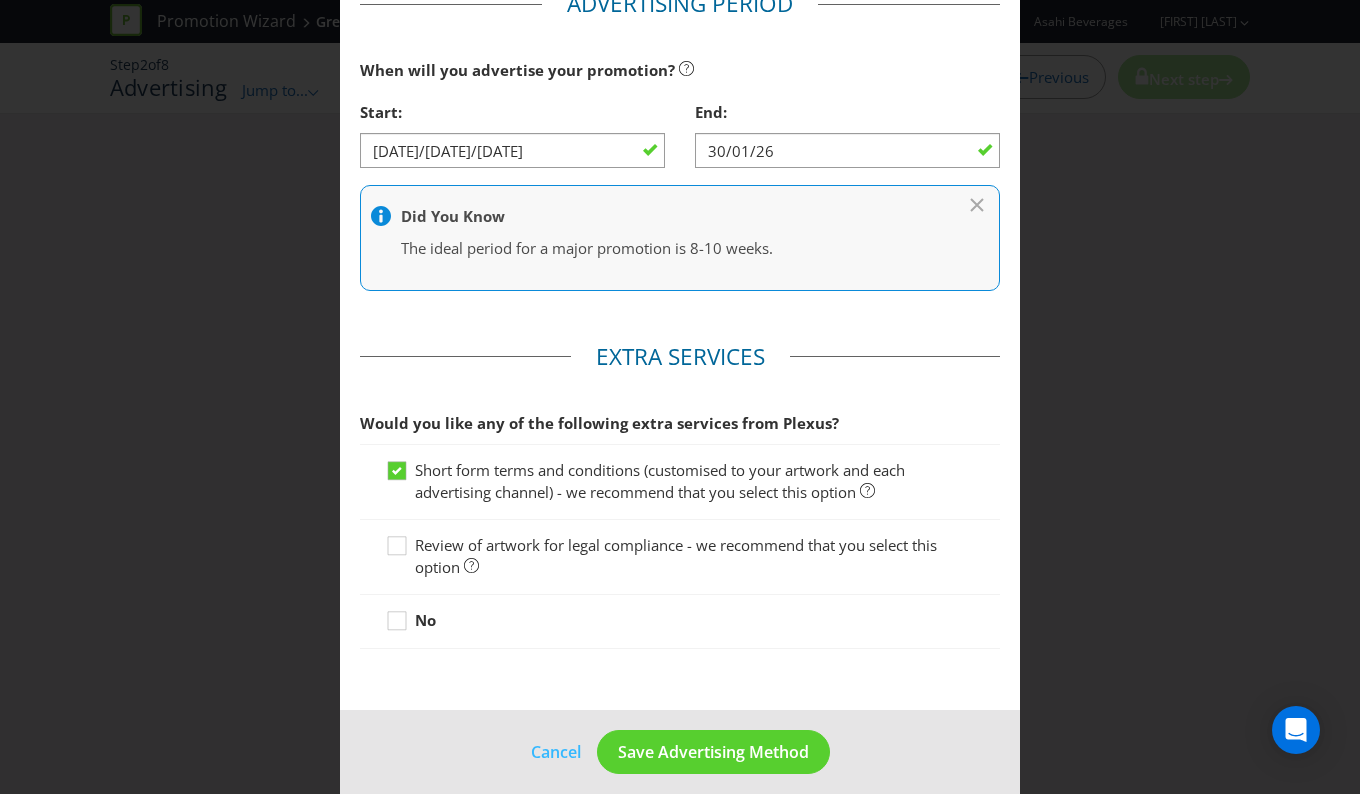 scroll, scrollTop: 663, scrollLeft: 0, axis: vertical 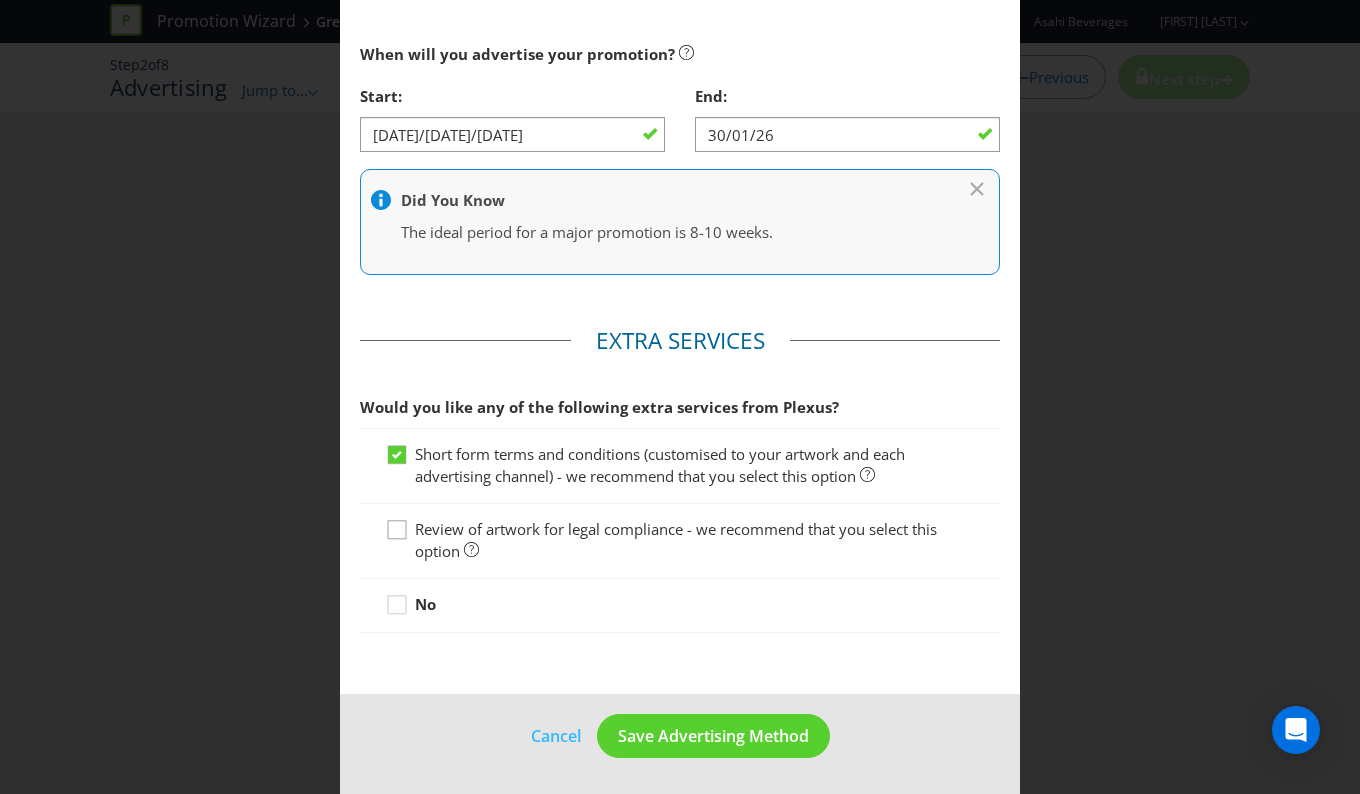 click 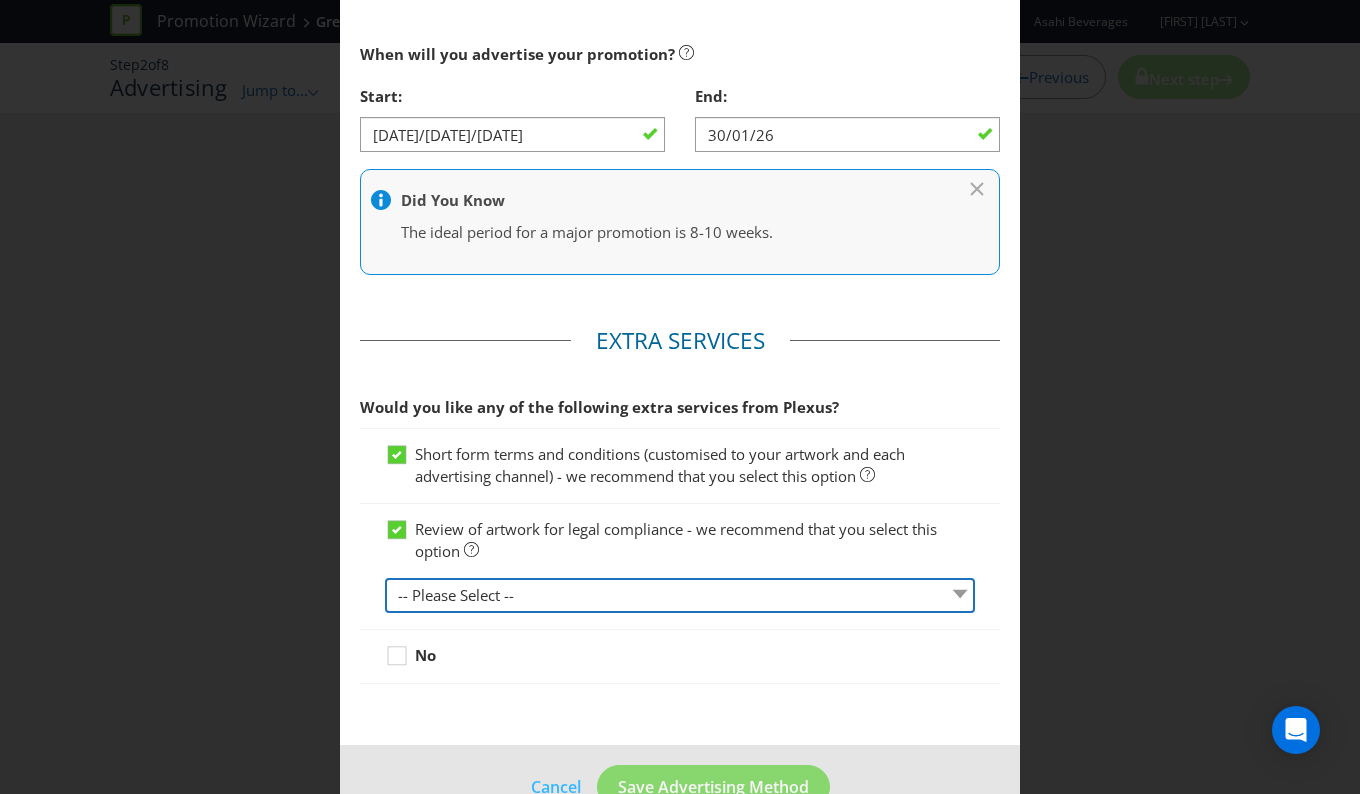 click on "-- Please Select -- 1 piece 2-4 pieces (provided at same time) 5-7 pieces (provided at same time) For more than 7 pieces, please contact us for a quote" at bounding box center (680, 595) 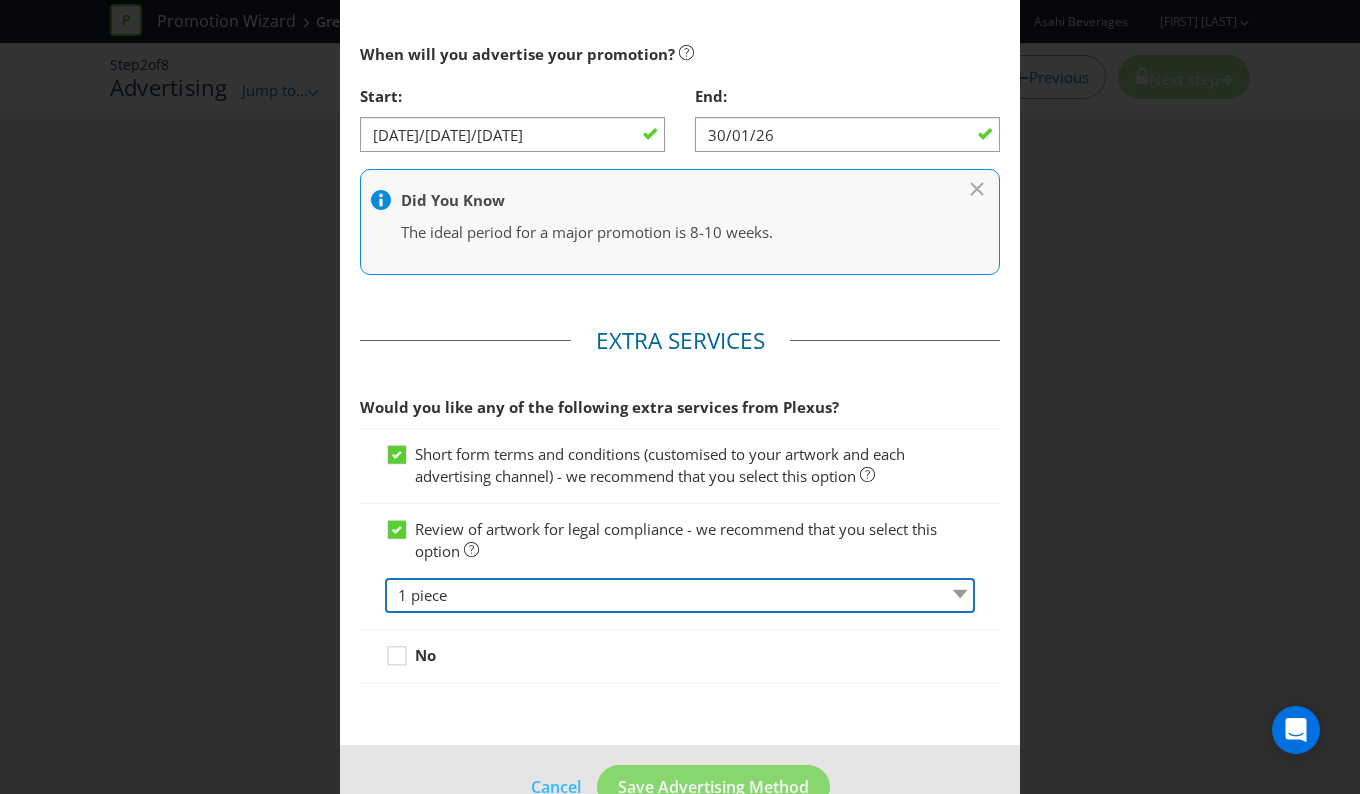 click on "-- Please Select -- 1 piece 2-4 pieces (provided at same time) 5-7 pieces (provided at same time) For more than 7 pieces, please contact us for a quote" at bounding box center [680, 595] 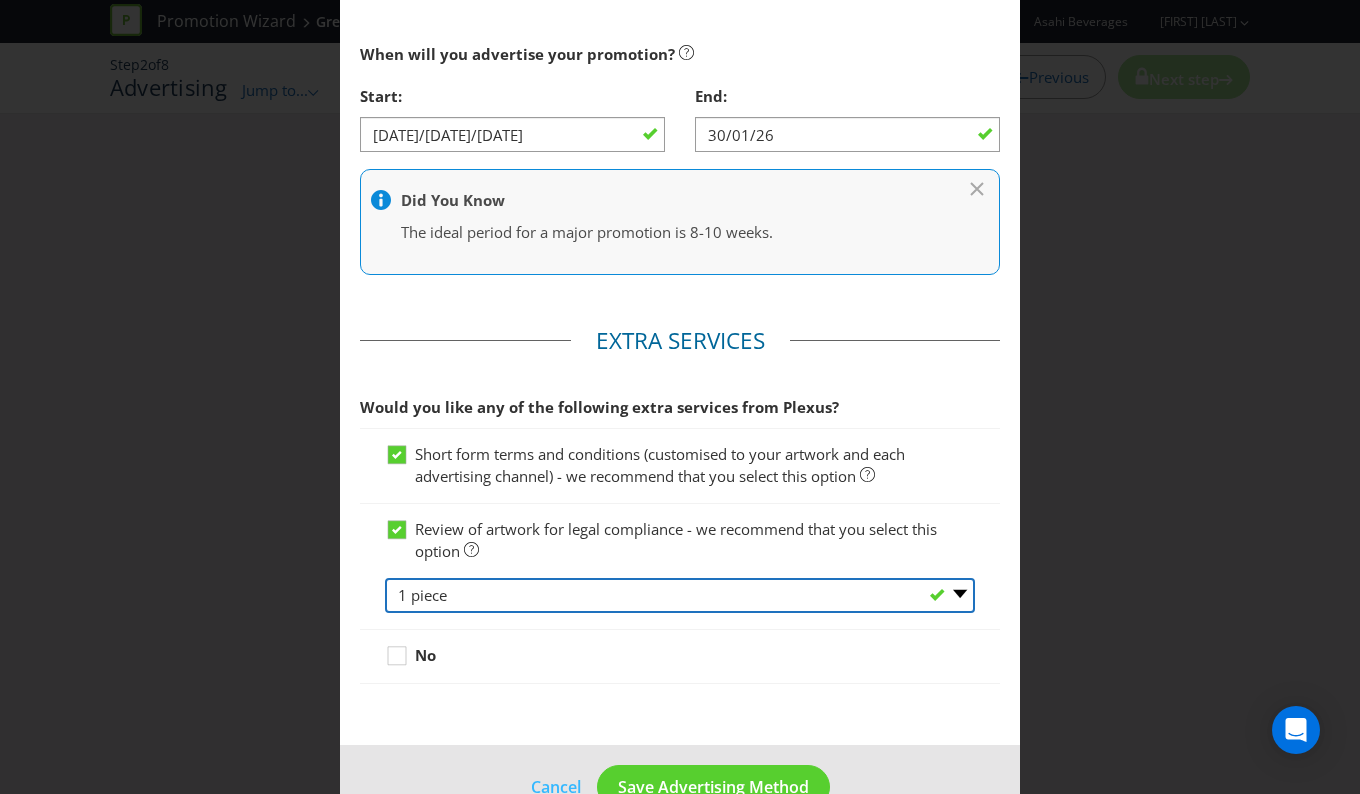 scroll, scrollTop: 714, scrollLeft: 0, axis: vertical 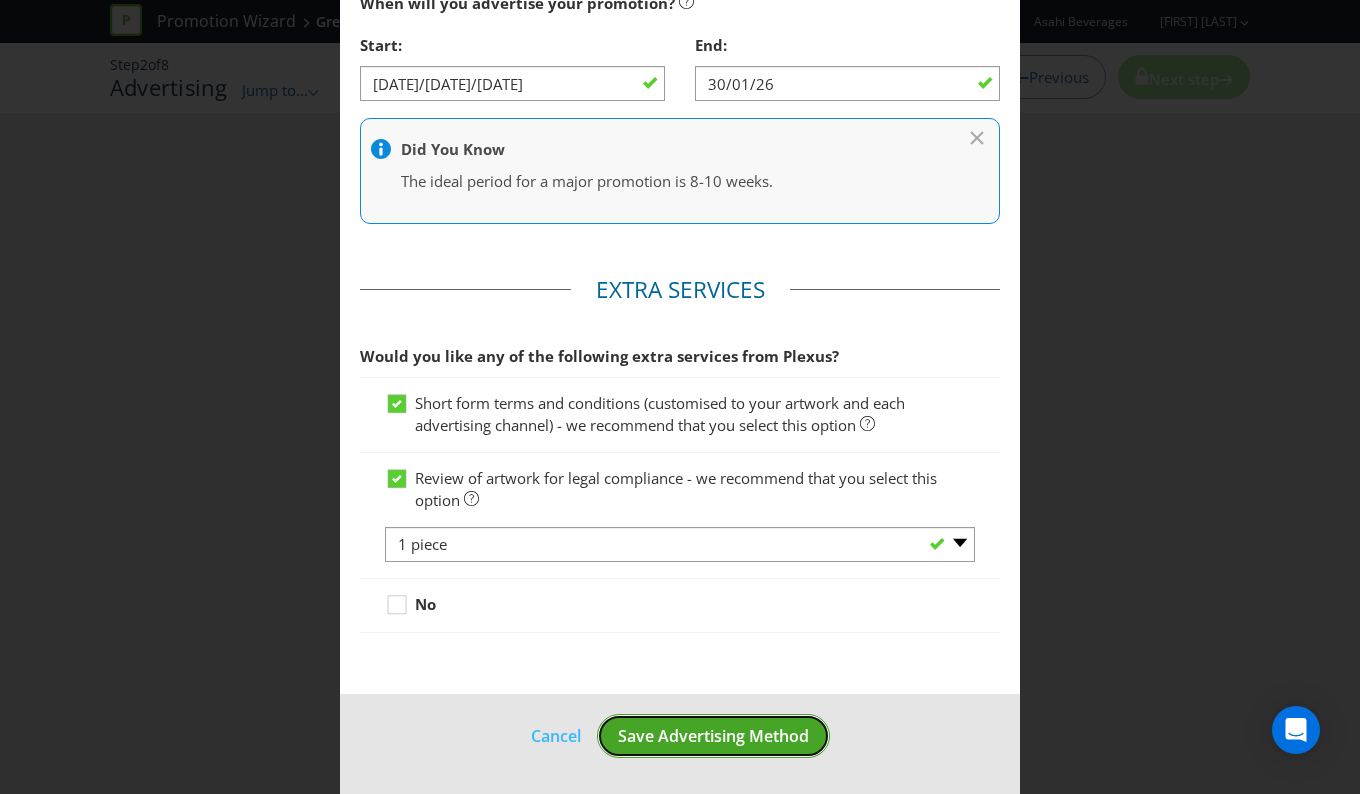 click on "Save Advertising Method" at bounding box center [713, 736] 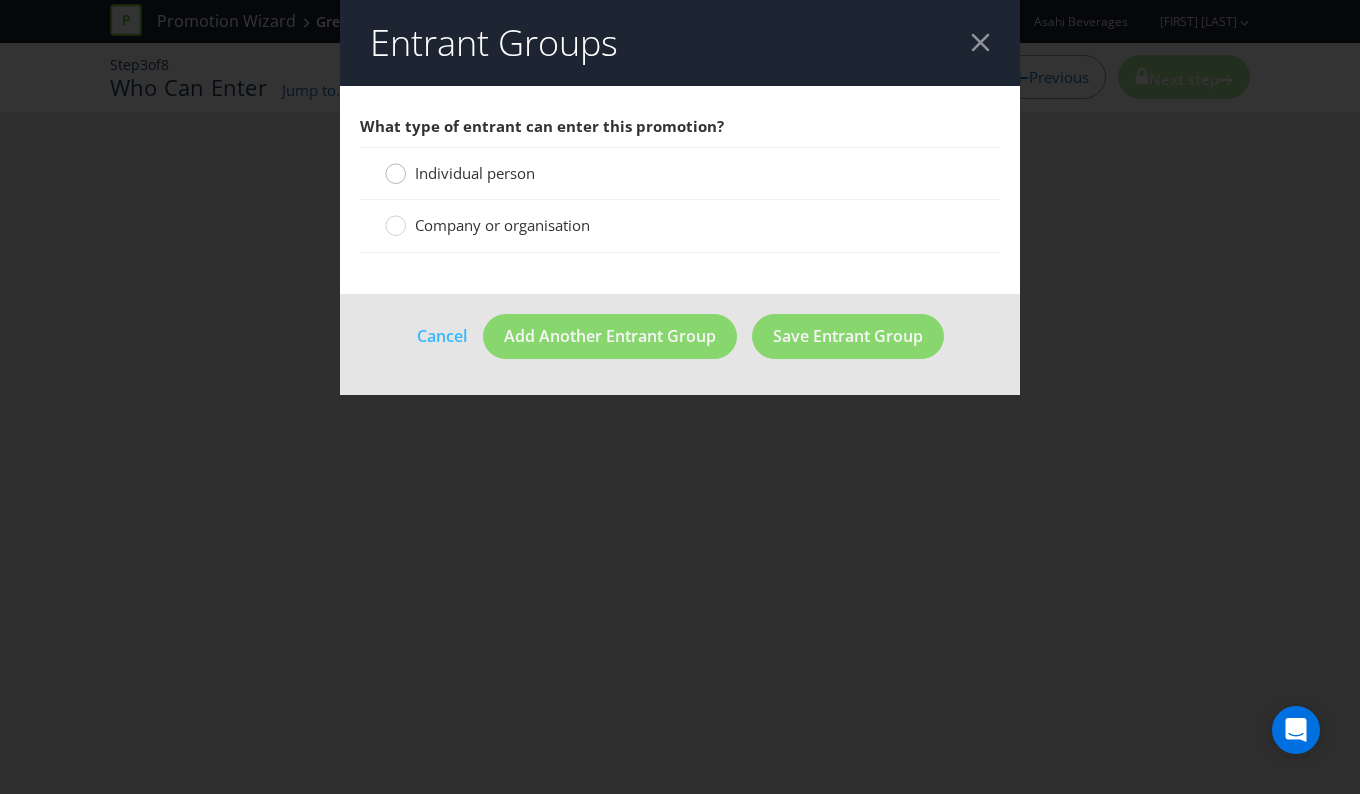 click 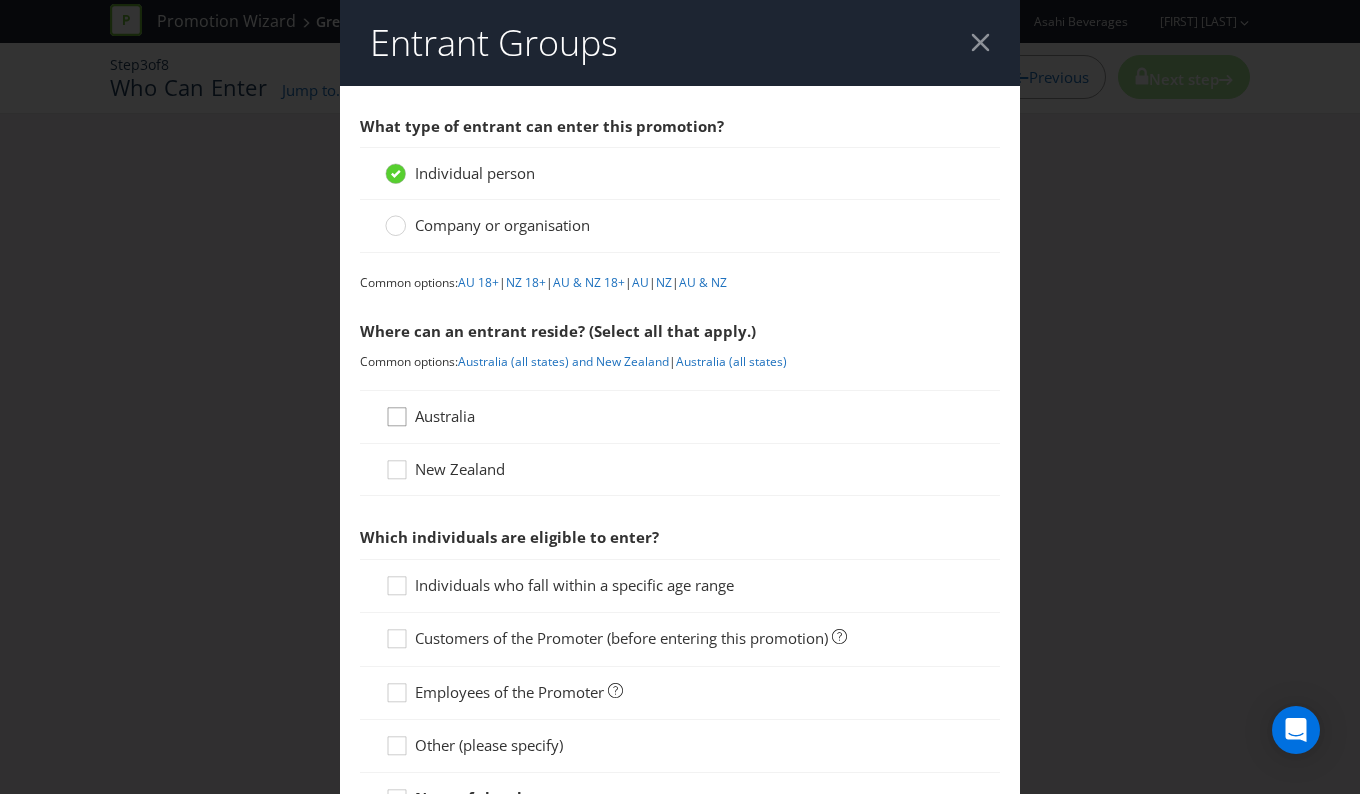 click 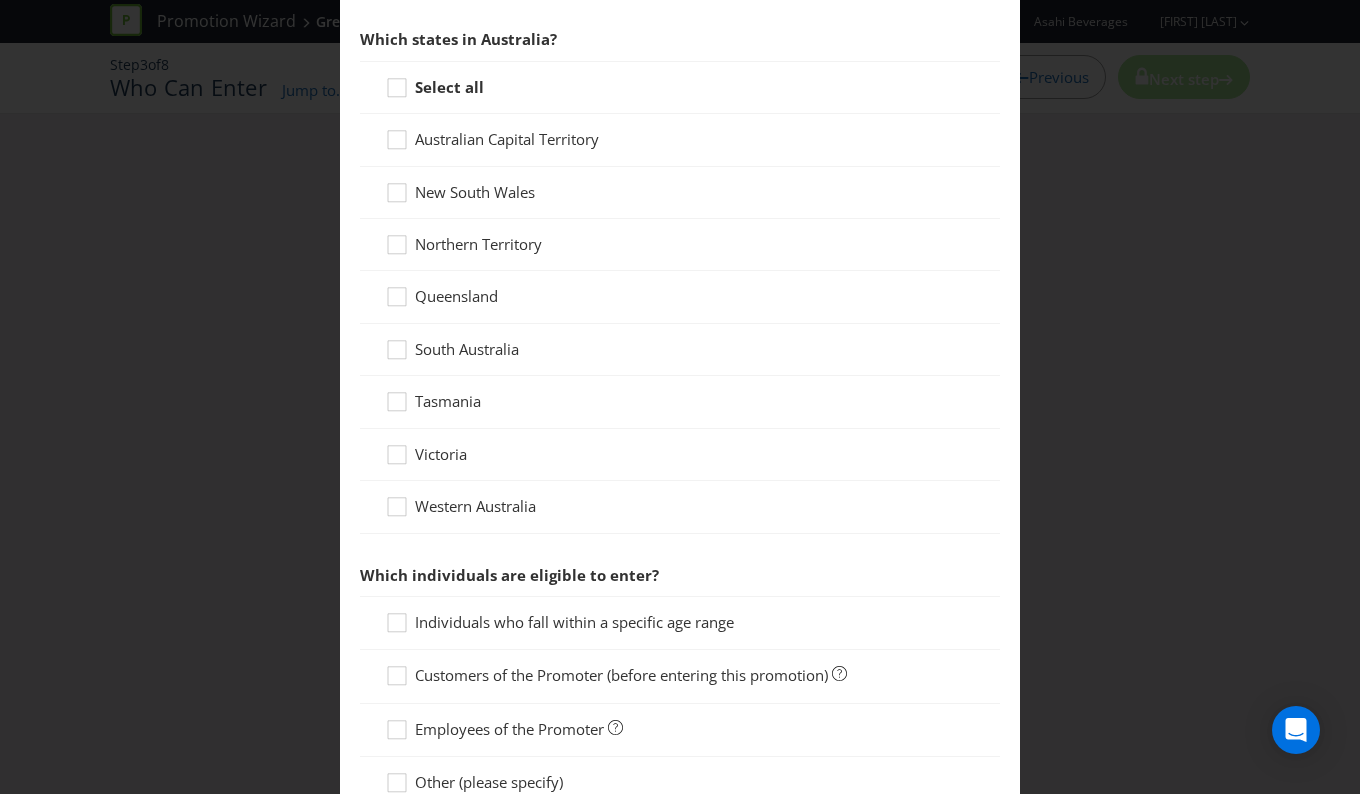 scroll, scrollTop: 500, scrollLeft: 0, axis: vertical 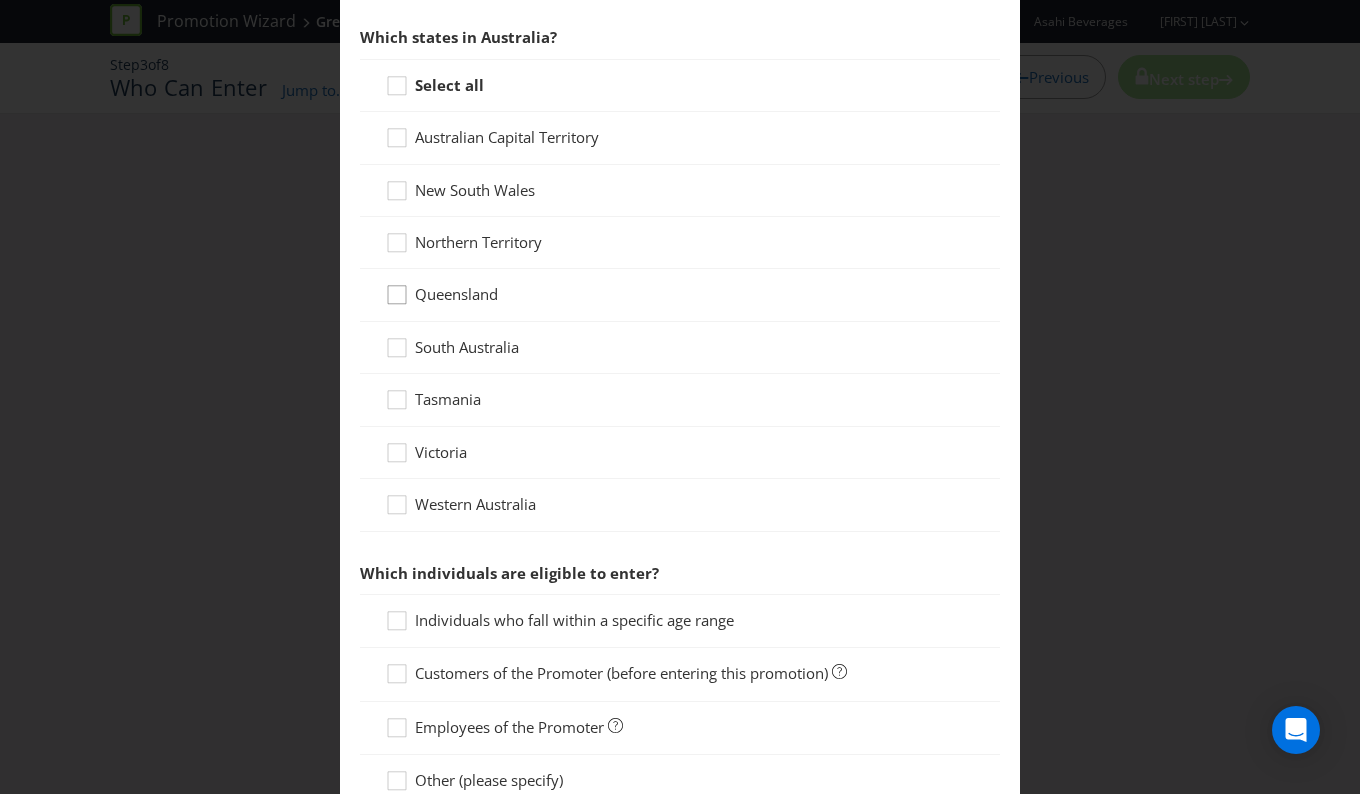 click 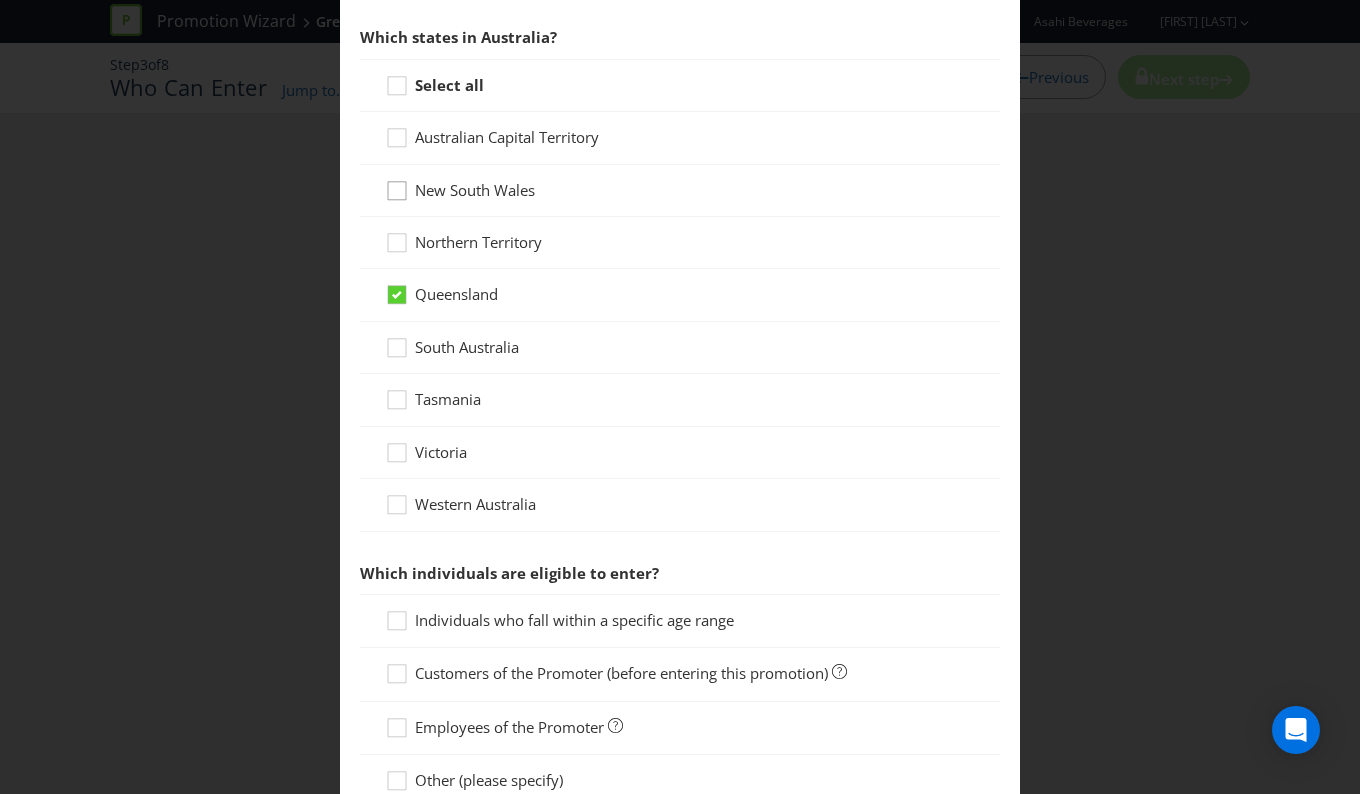 click 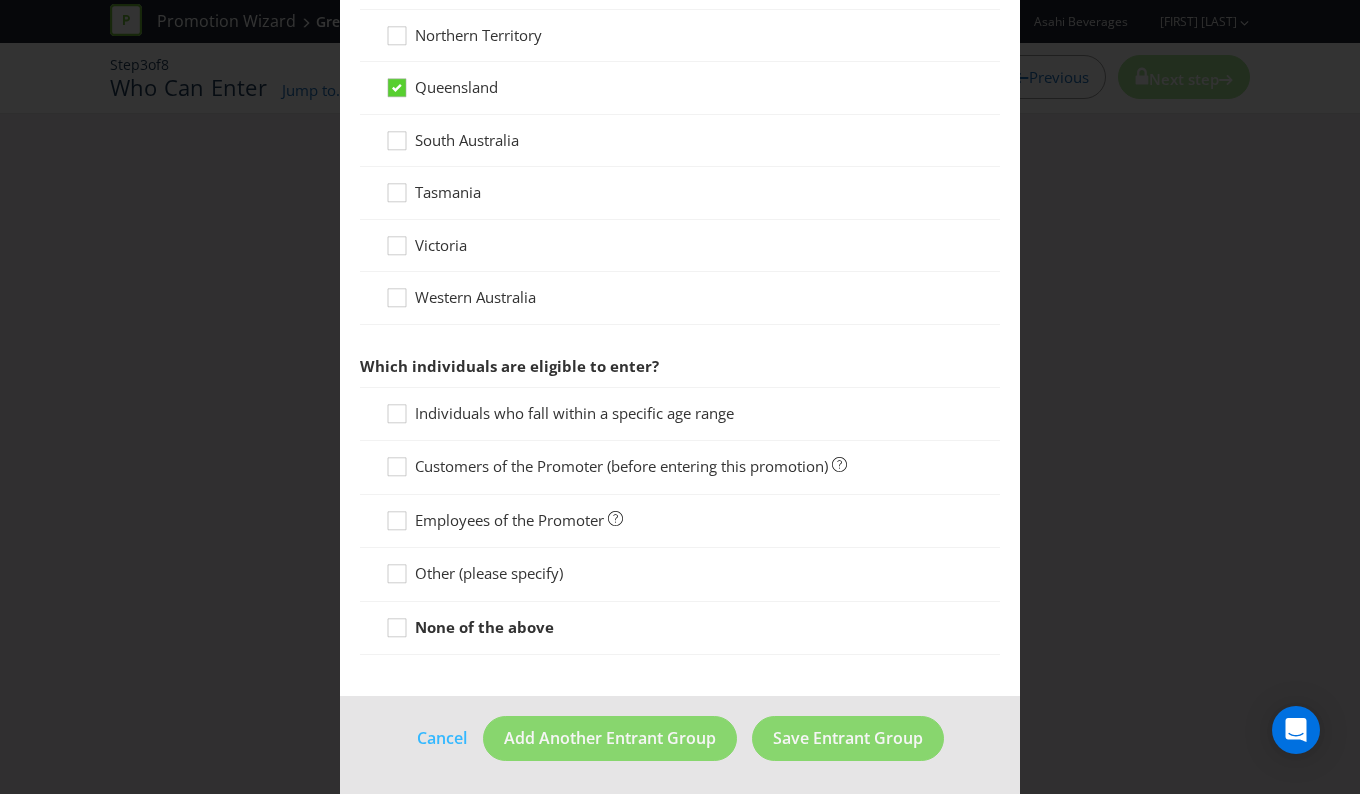 scroll, scrollTop: 710, scrollLeft: 0, axis: vertical 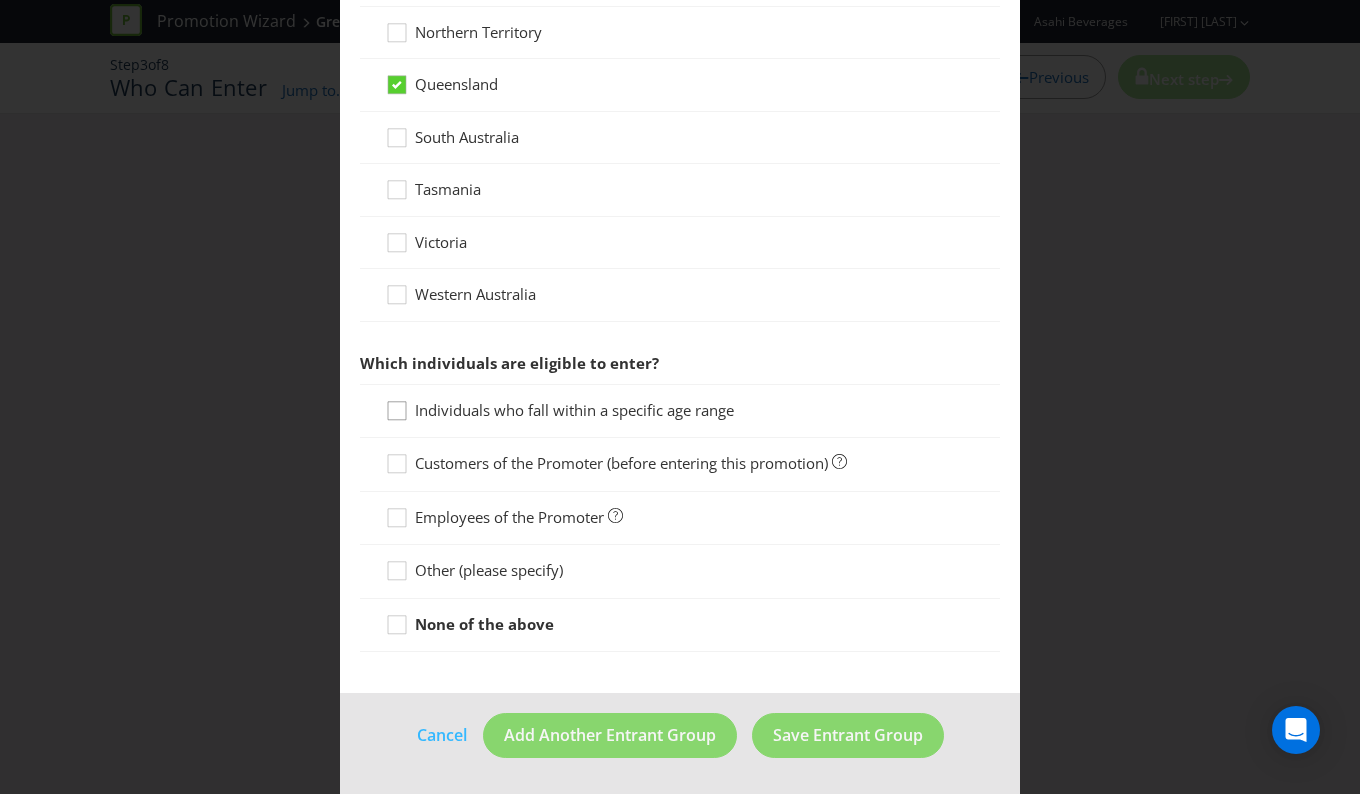 click 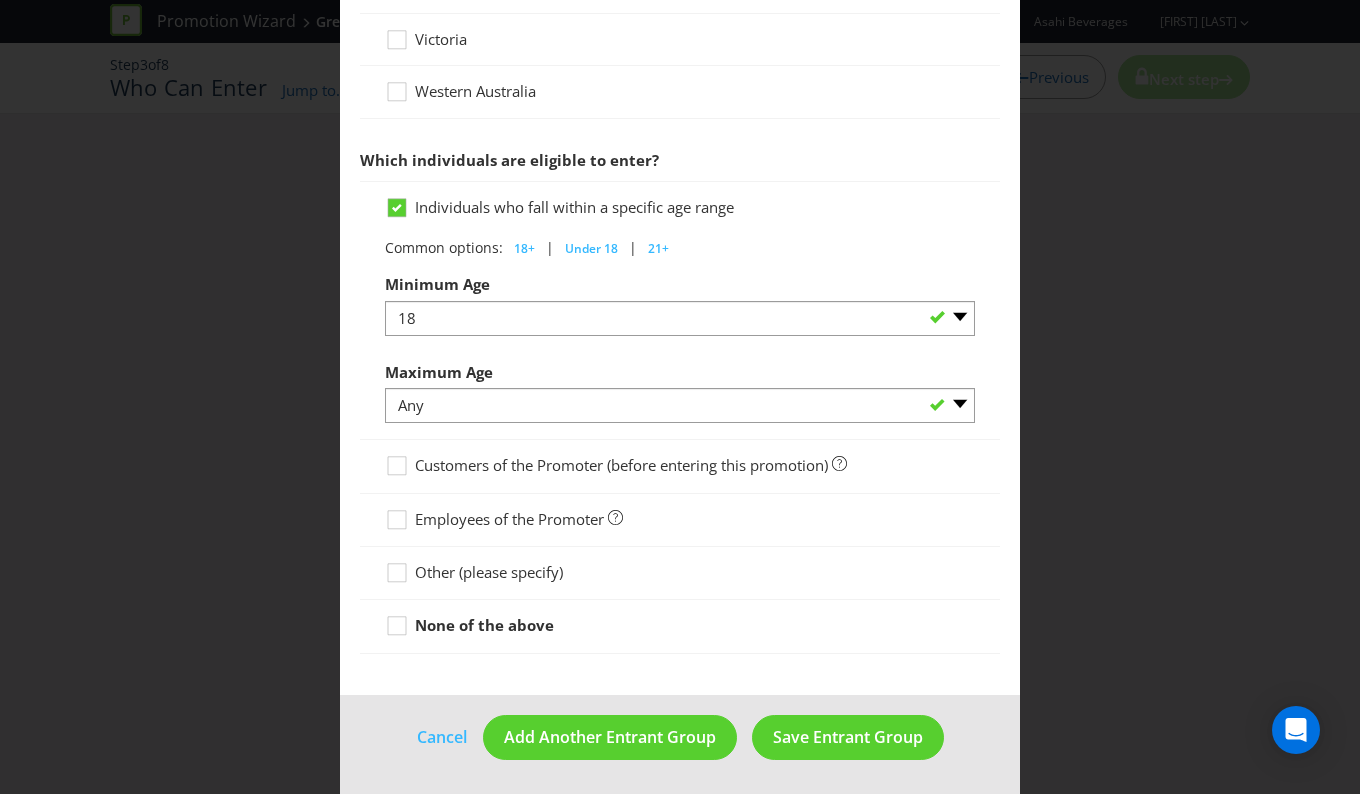 scroll, scrollTop: 915, scrollLeft: 0, axis: vertical 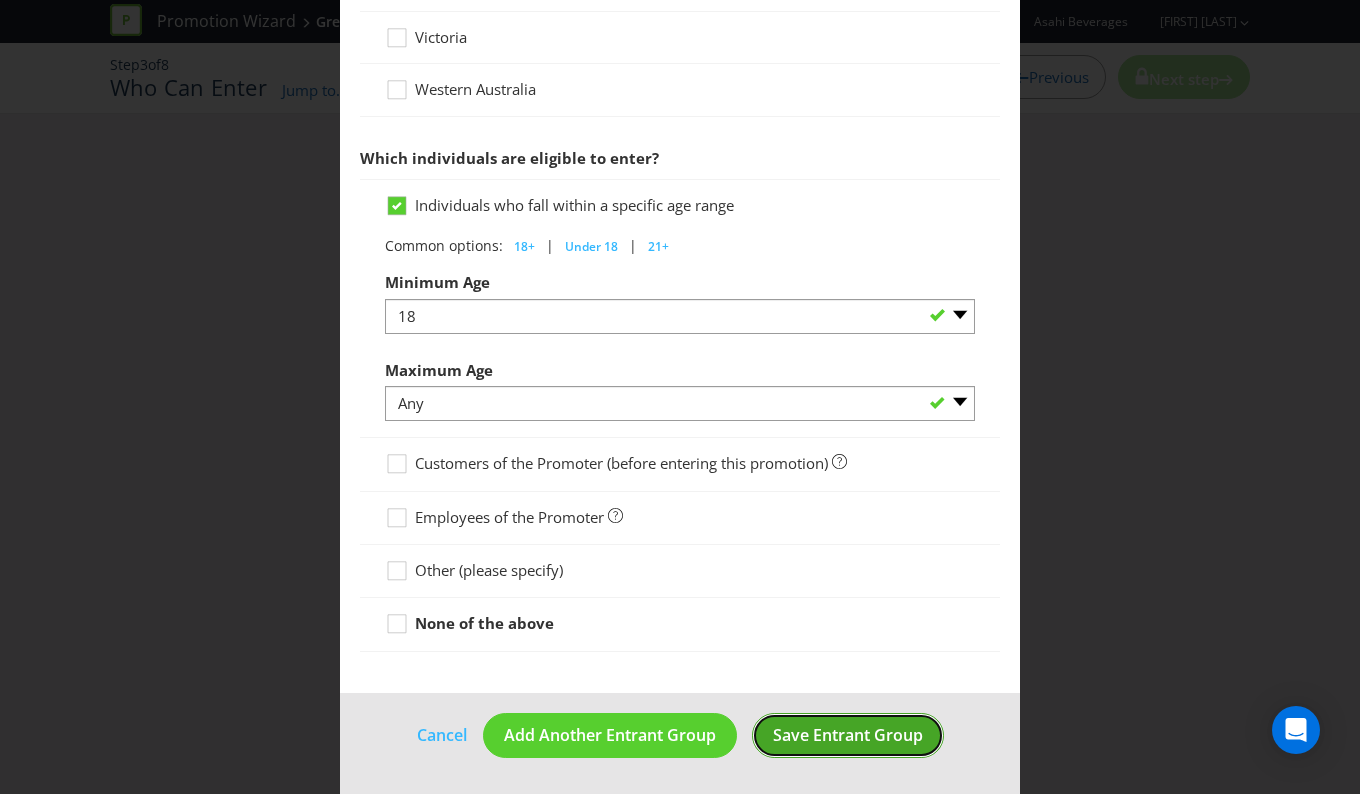 click on "Save Entrant Group" at bounding box center (848, 735) 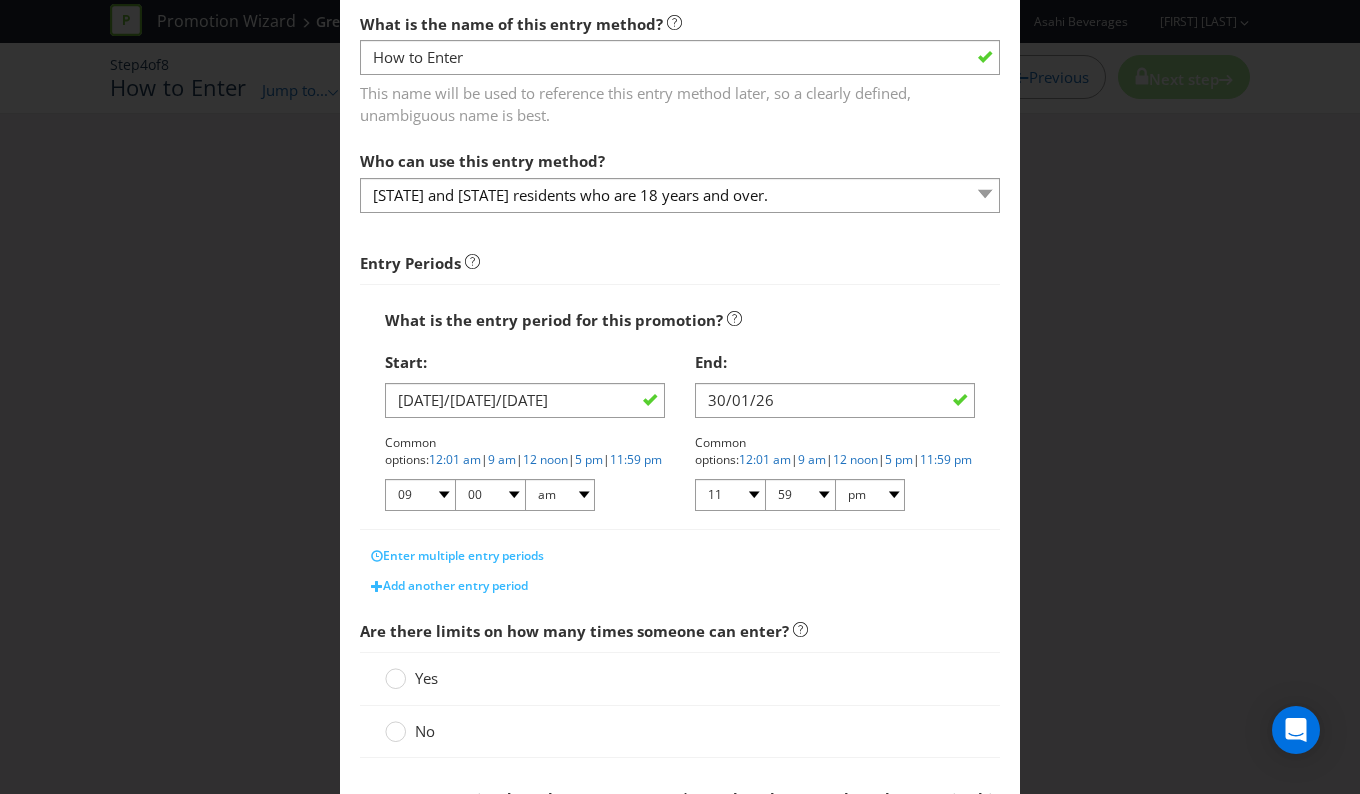 scroll, scrollTop: 200, scrollLeft: 0, axis: vertical 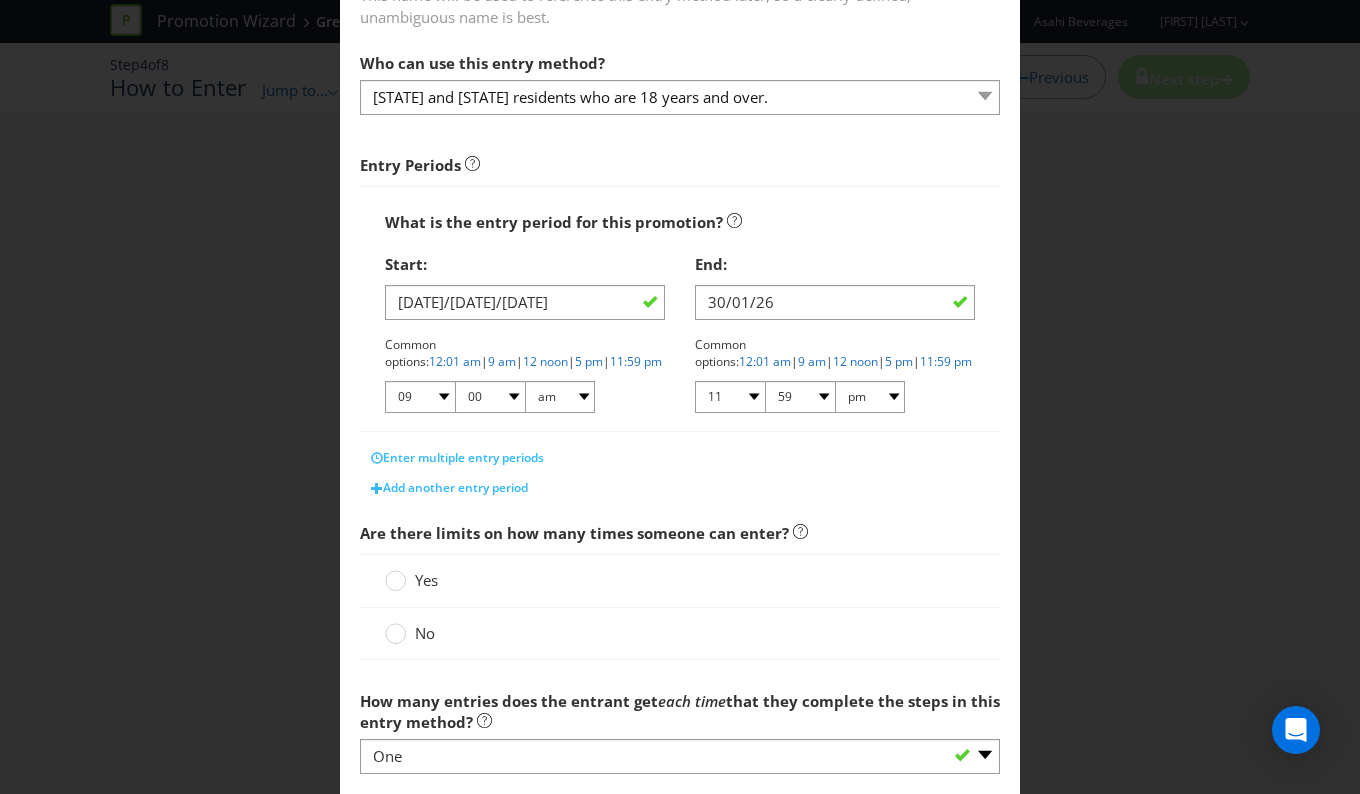 click on "No" at bounding box center [412, 633] 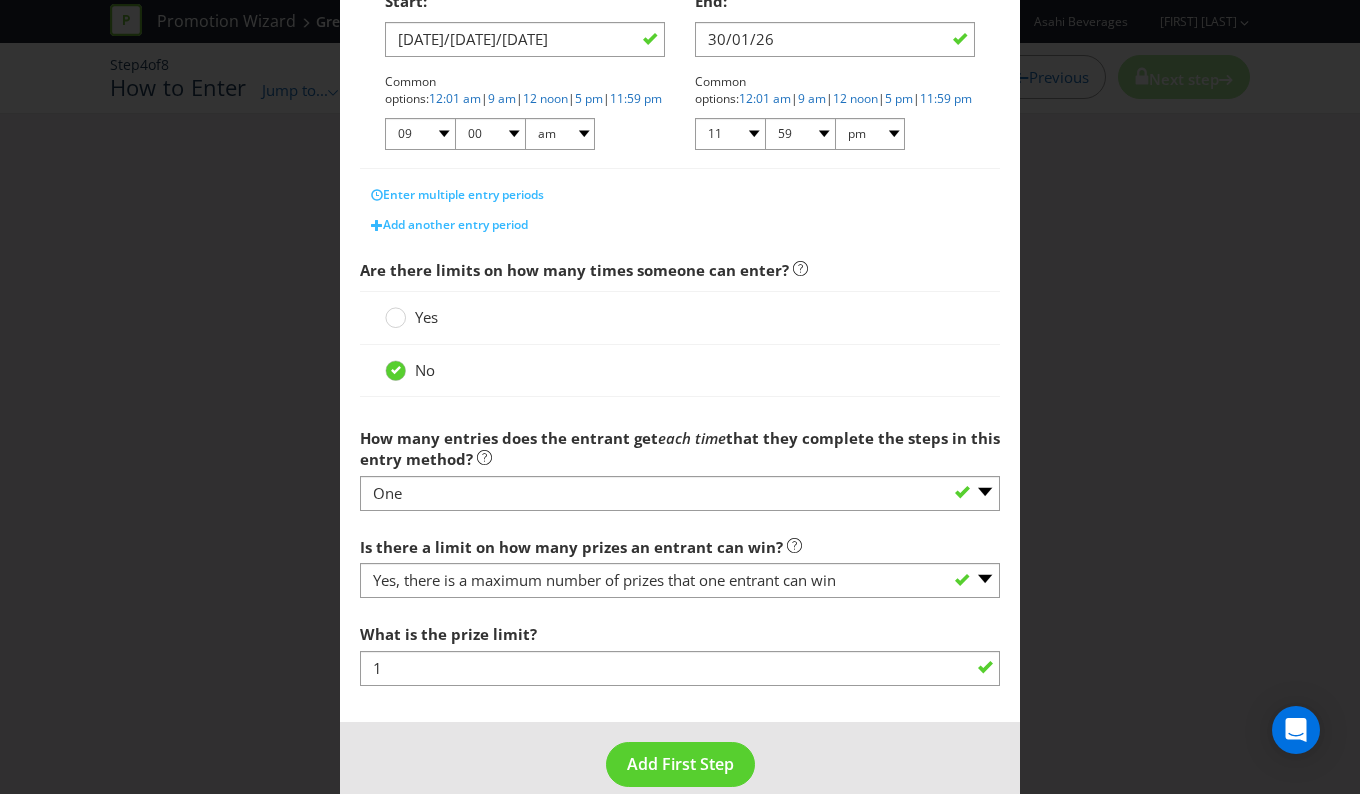 scroll, scrollTop: 491, scrollLeft: 0, axis: vertical 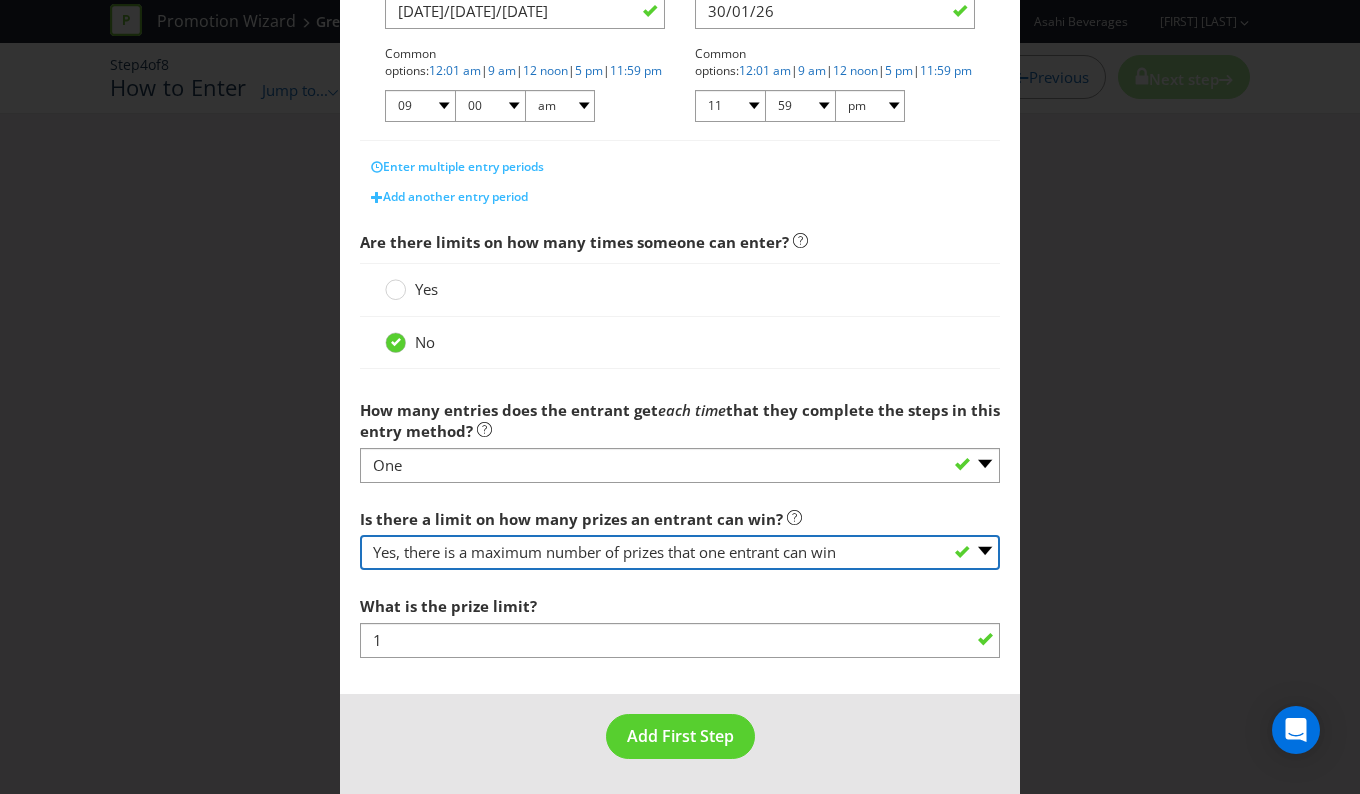 click on "-- Please select -- Yes, there is a maximum number of prizes that one entrant can win No, entrants can win an unlimited number of prizes Other (please specify) Not applicable - gift with purchase only" at bounding box center (680, 552) 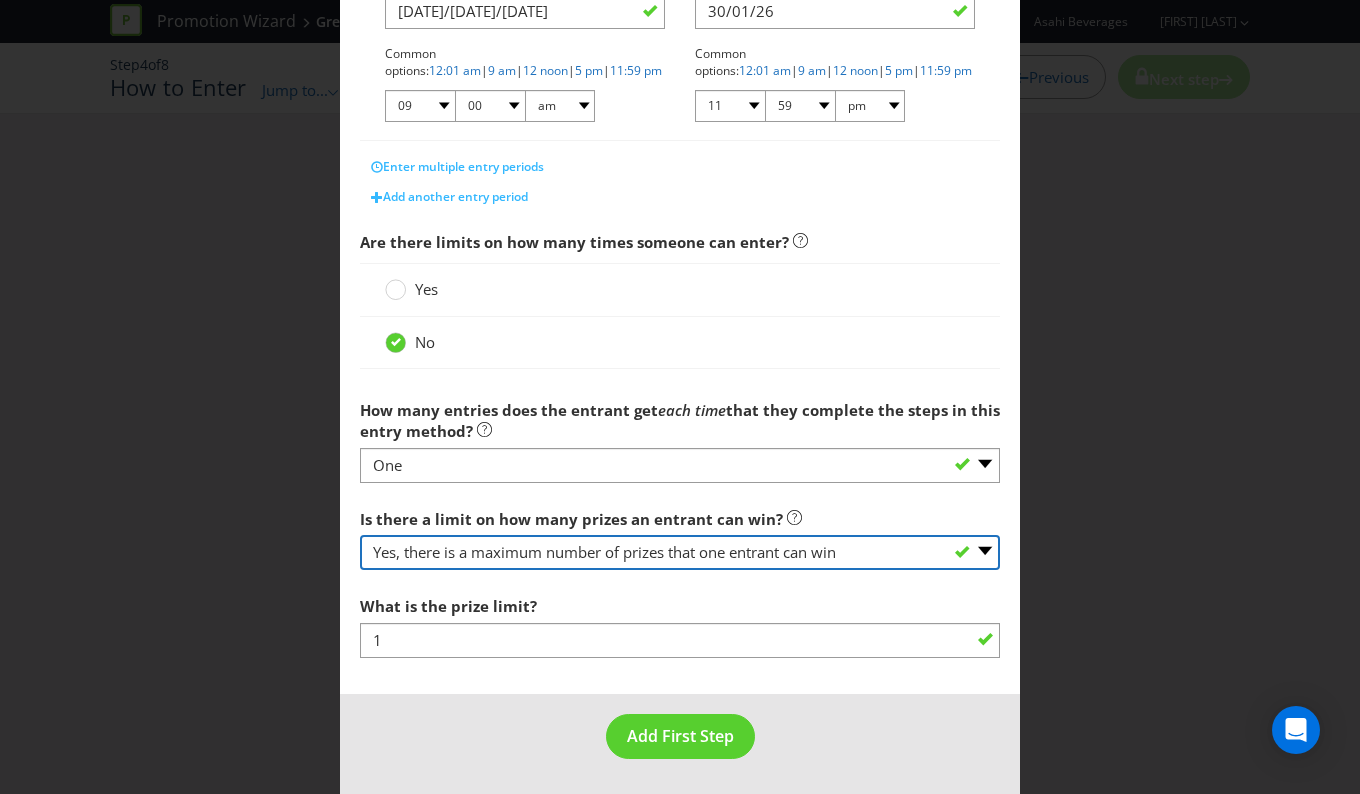 select on "UNLIMITED" 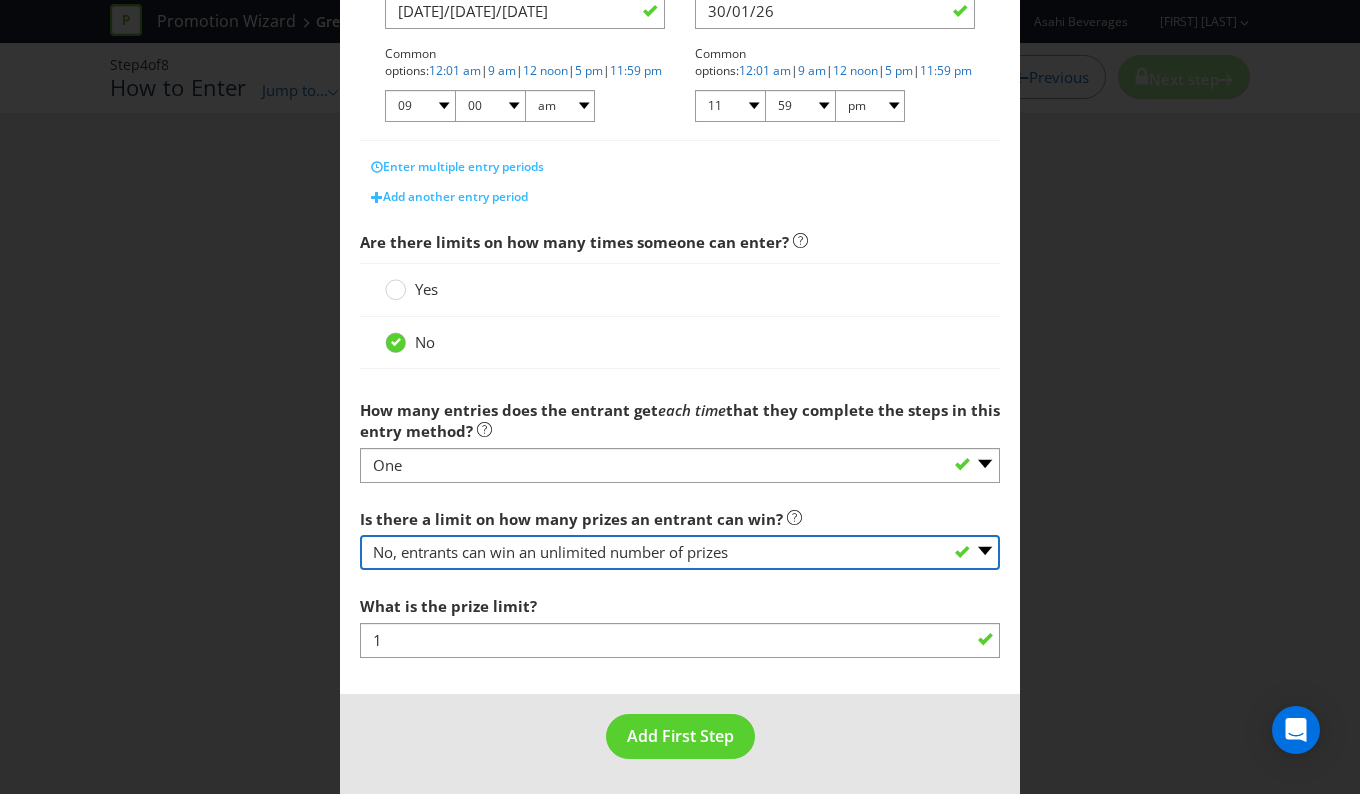 click on "-- Please select -- Yes, there is a maximum number of prizes that one entrant can win No, entrants can win an unlimited number of prizes Other (please specify) Not applicable - gift with purchase only" at bounding box center [680, 552] 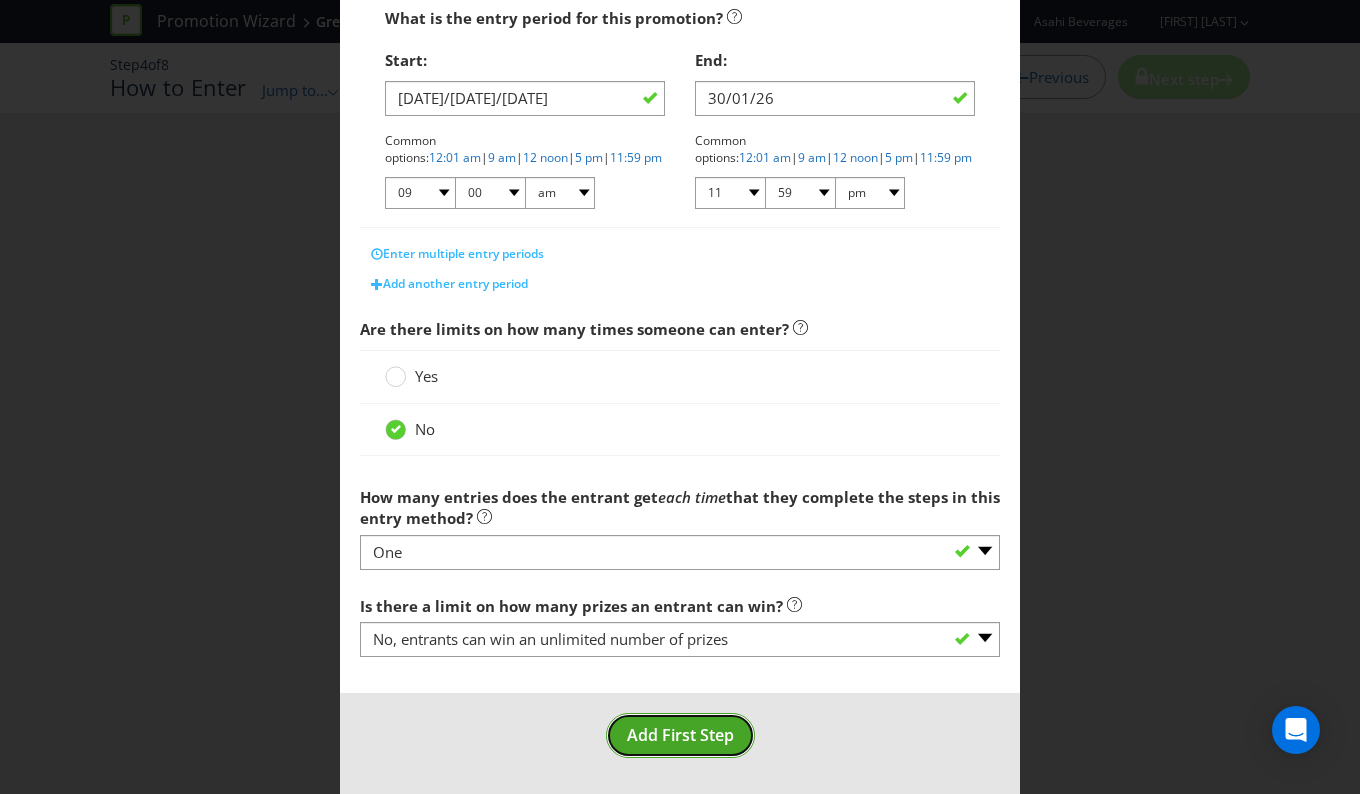 click on "Add First Step" at bounding box center [680, 735] 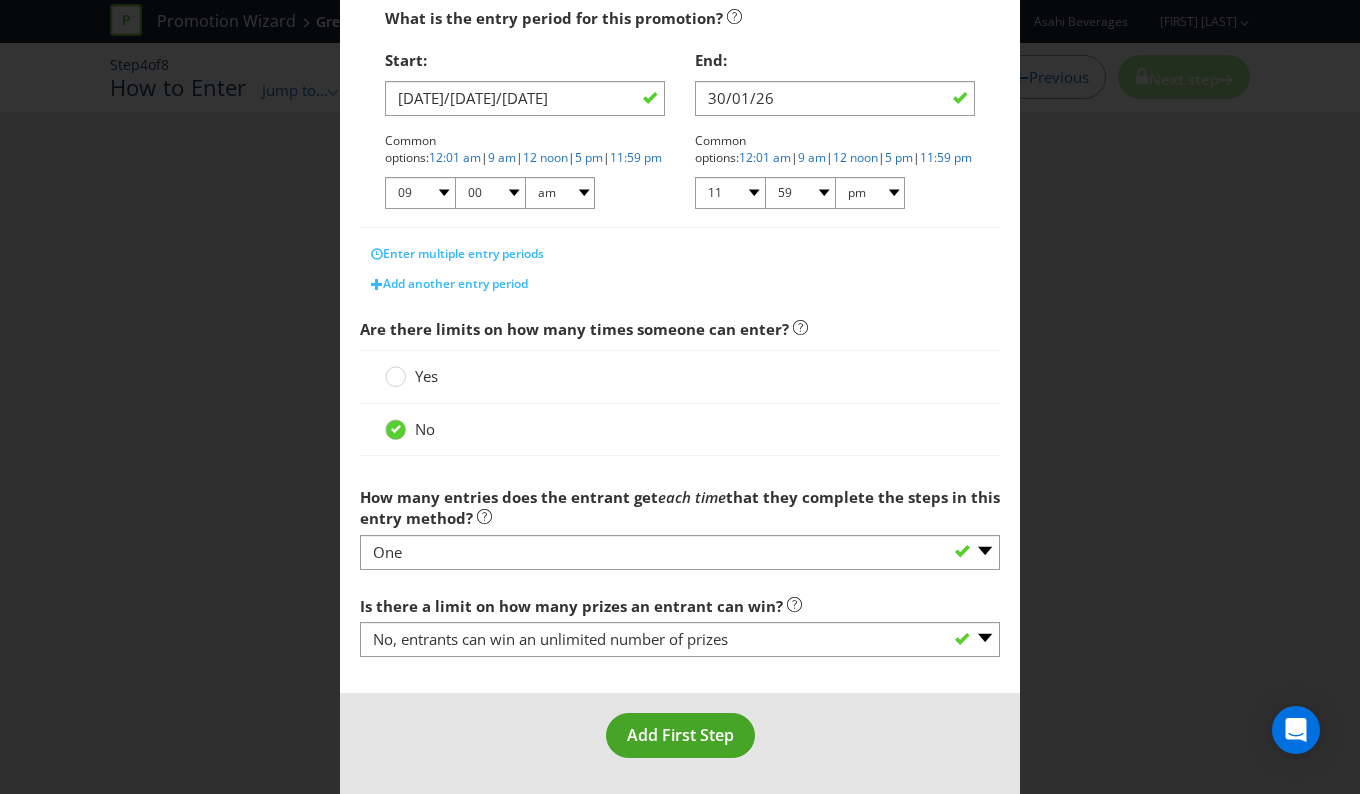 scroll, scrollTop: 72, scrollLeft: 0, axis: vertical 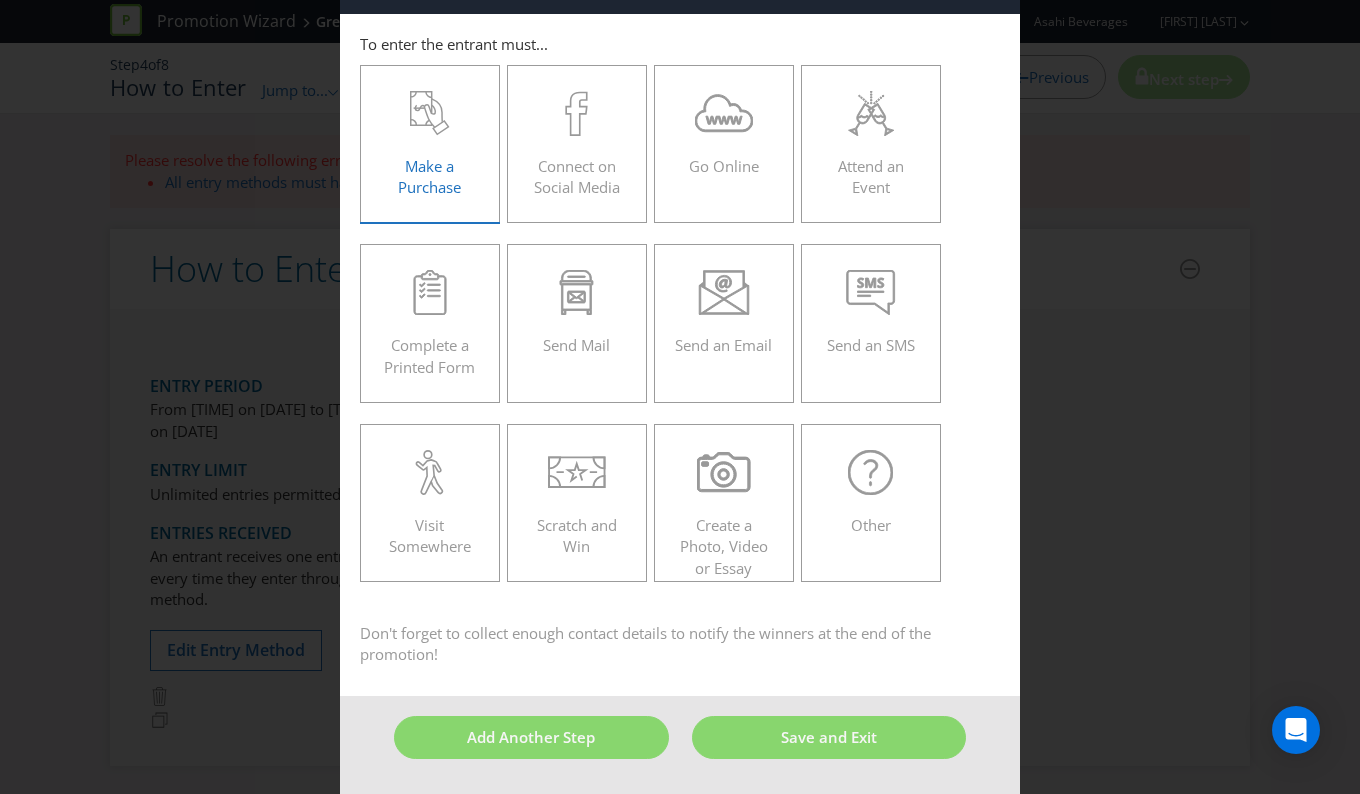 click on "Make a Purchase" at bounding box center [429, 176] 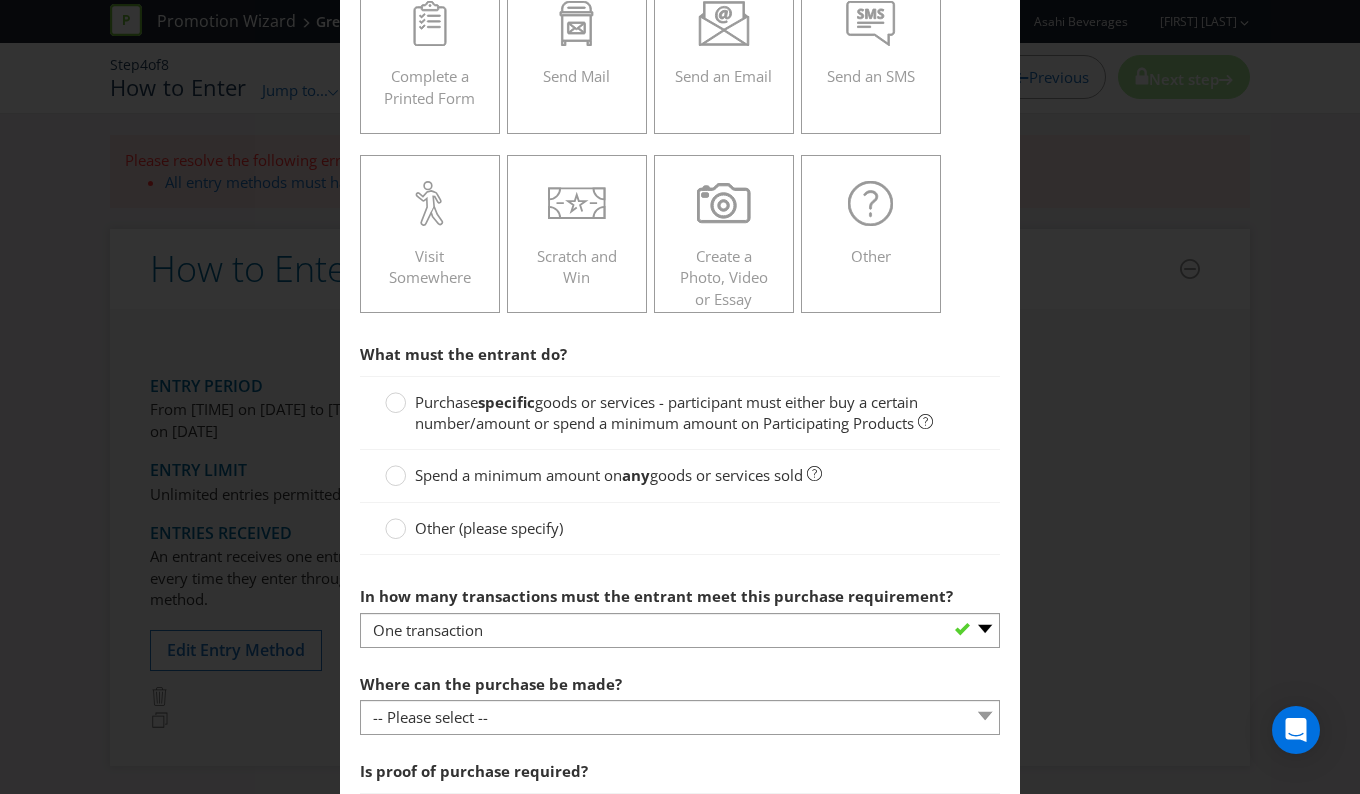 scroll, scrollTop: 372, scrollLeft: 0, axis: vertical 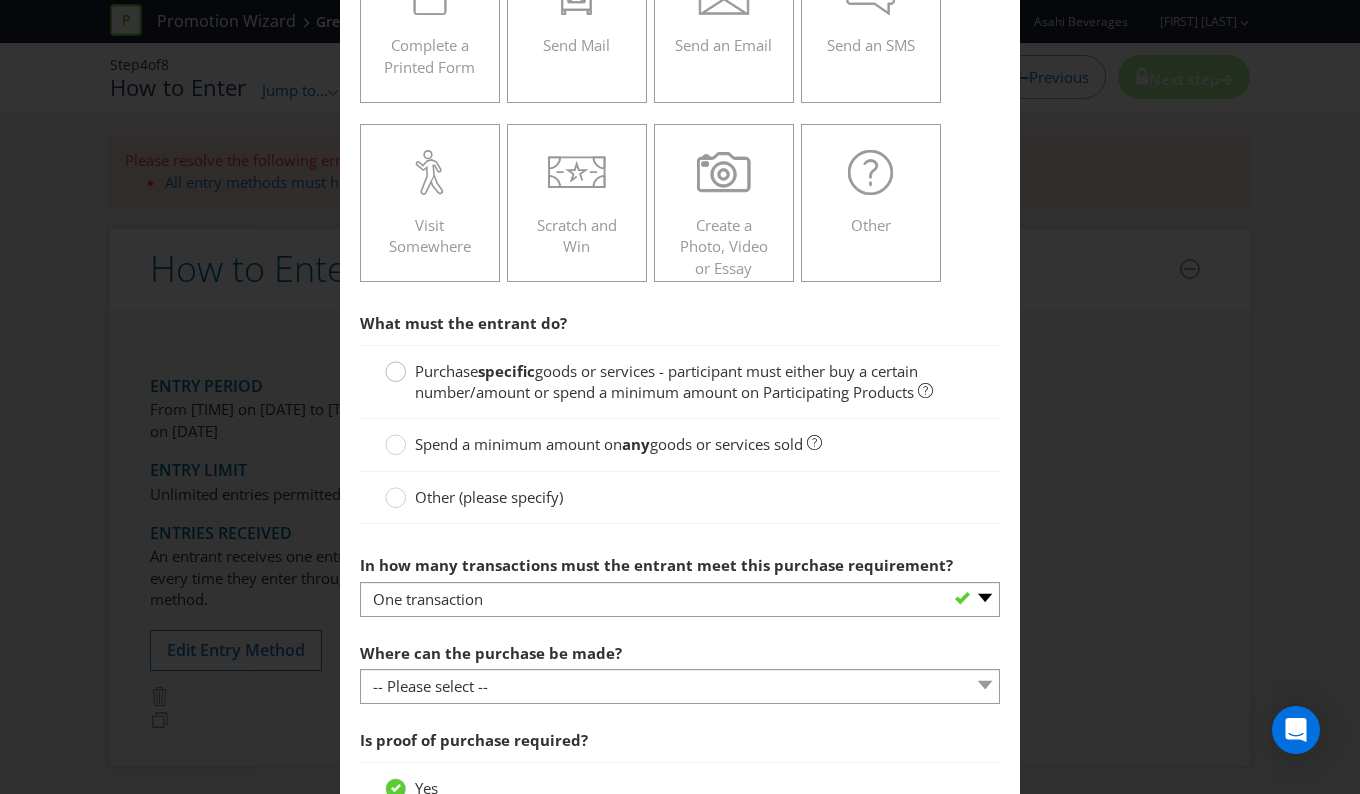 click 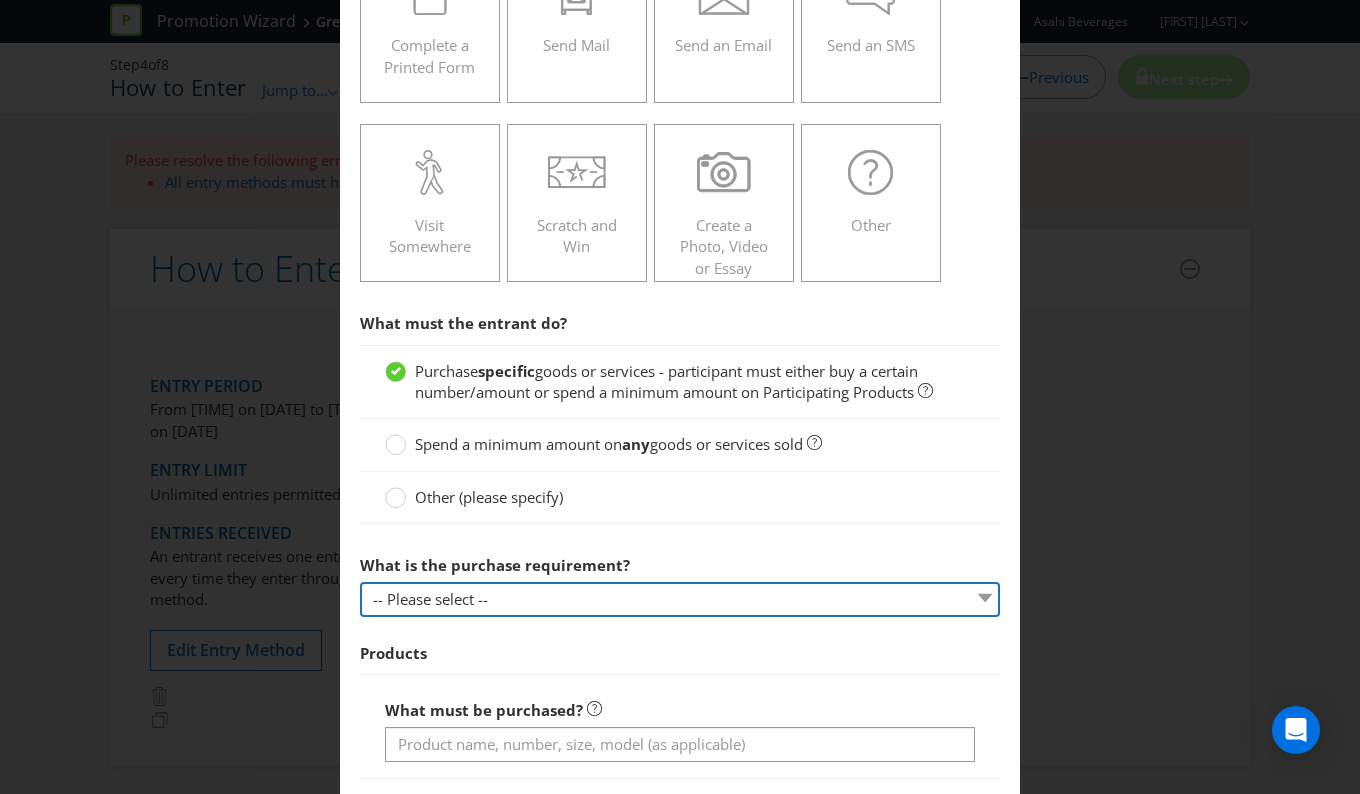 click on "-- Please select -- Buy a certain number of these products or services Spend a minimum amount on these products or services" at bounding box center (680, 599) 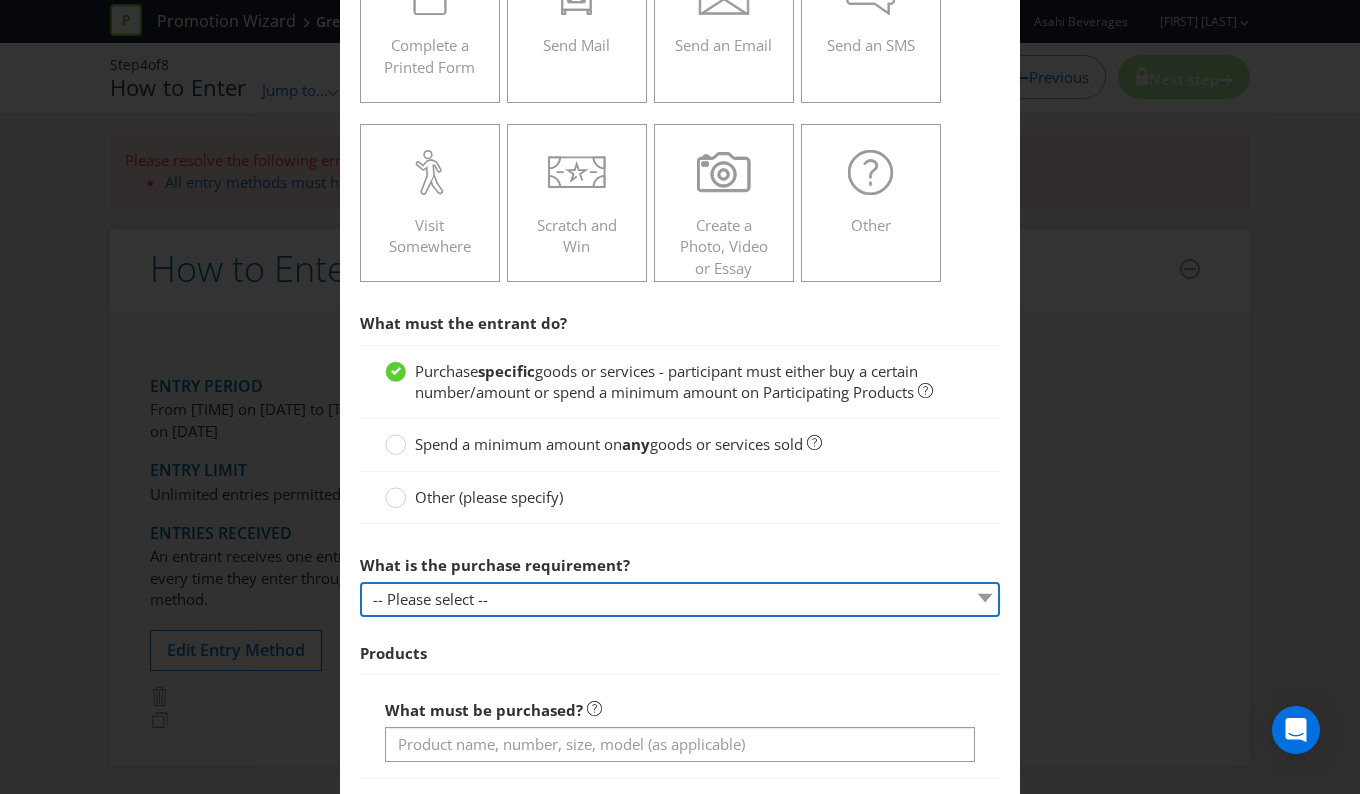 select on "MINIMUM_QUANTITY" 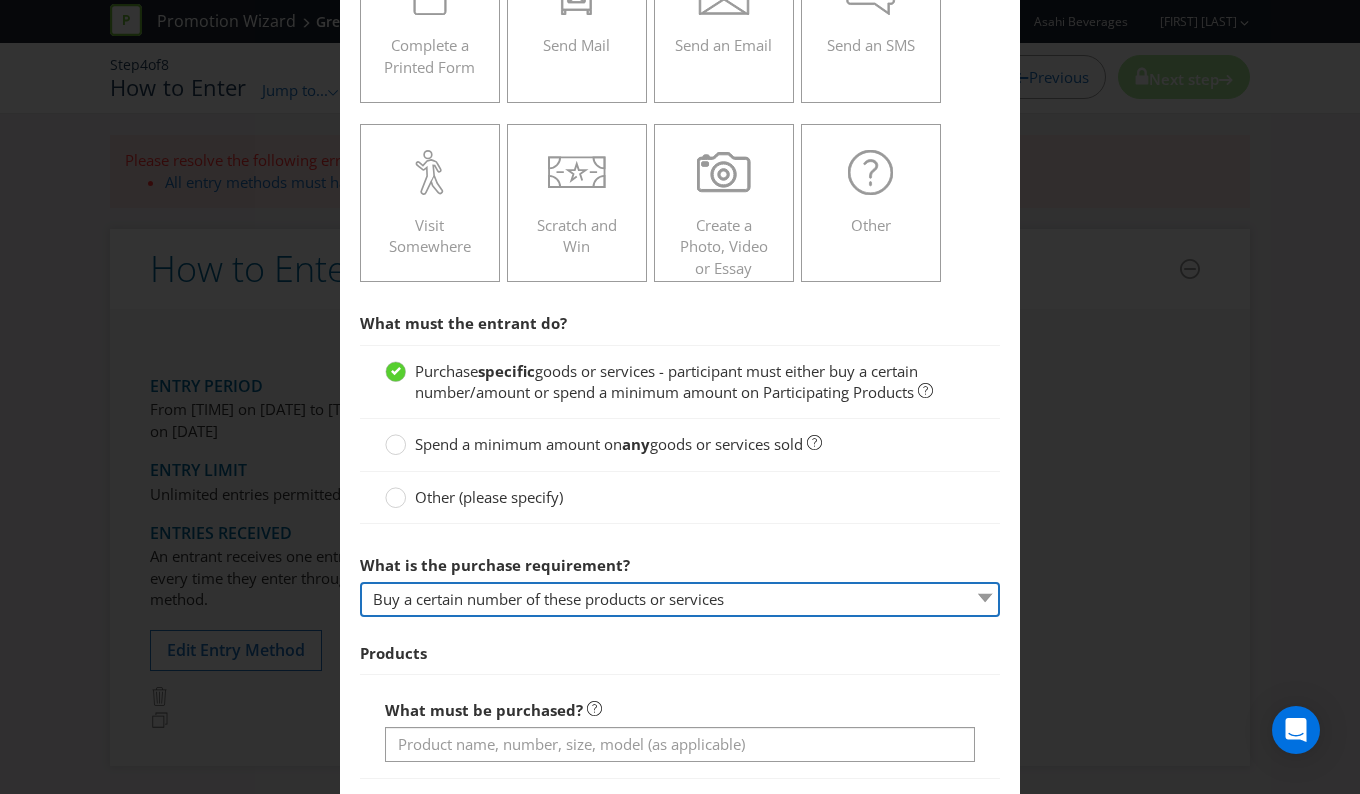 click on "-- Please select -- Buy a certain number of these products or services Spend a minimum amount on these products or services" at bounding box center (680, 599) 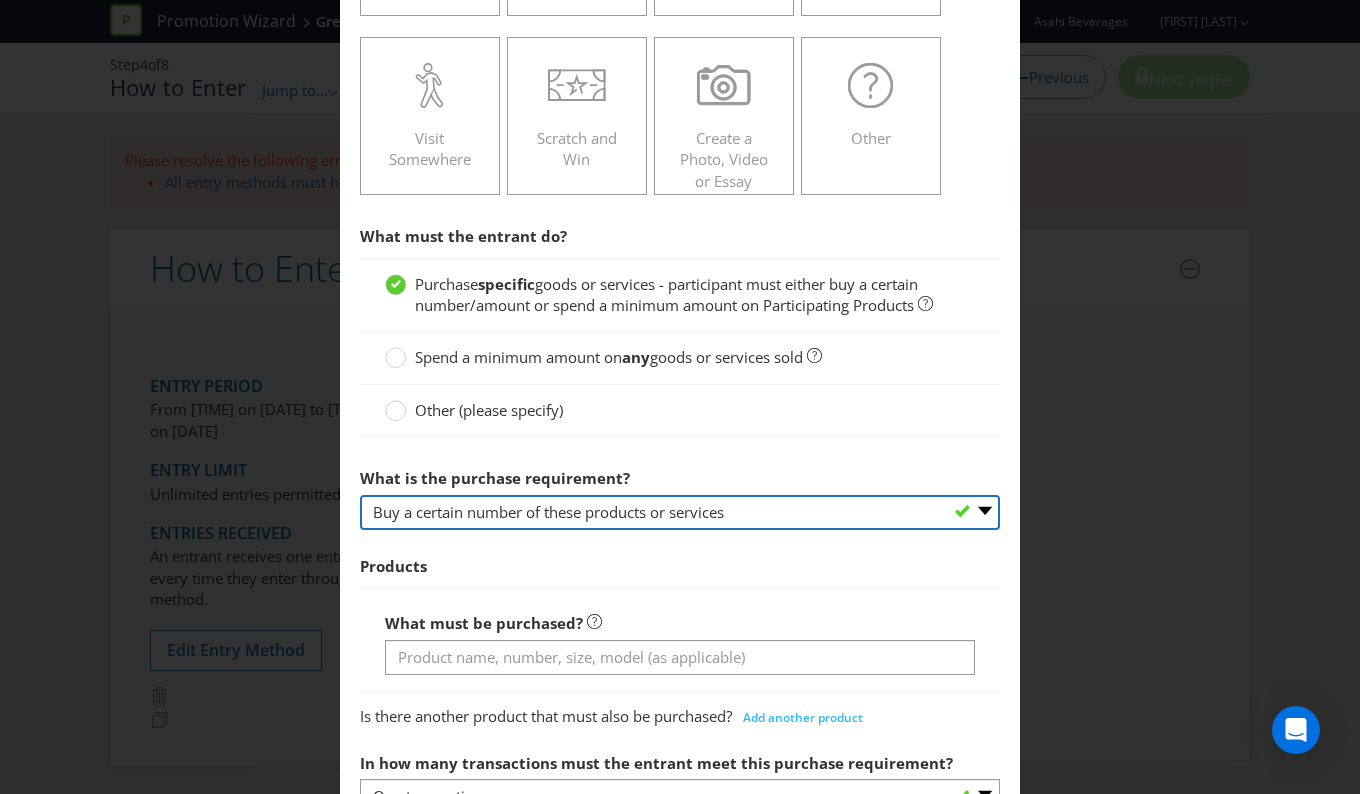 scroll, scrollTop: 572, scrollLeft: 0, axis: vertical 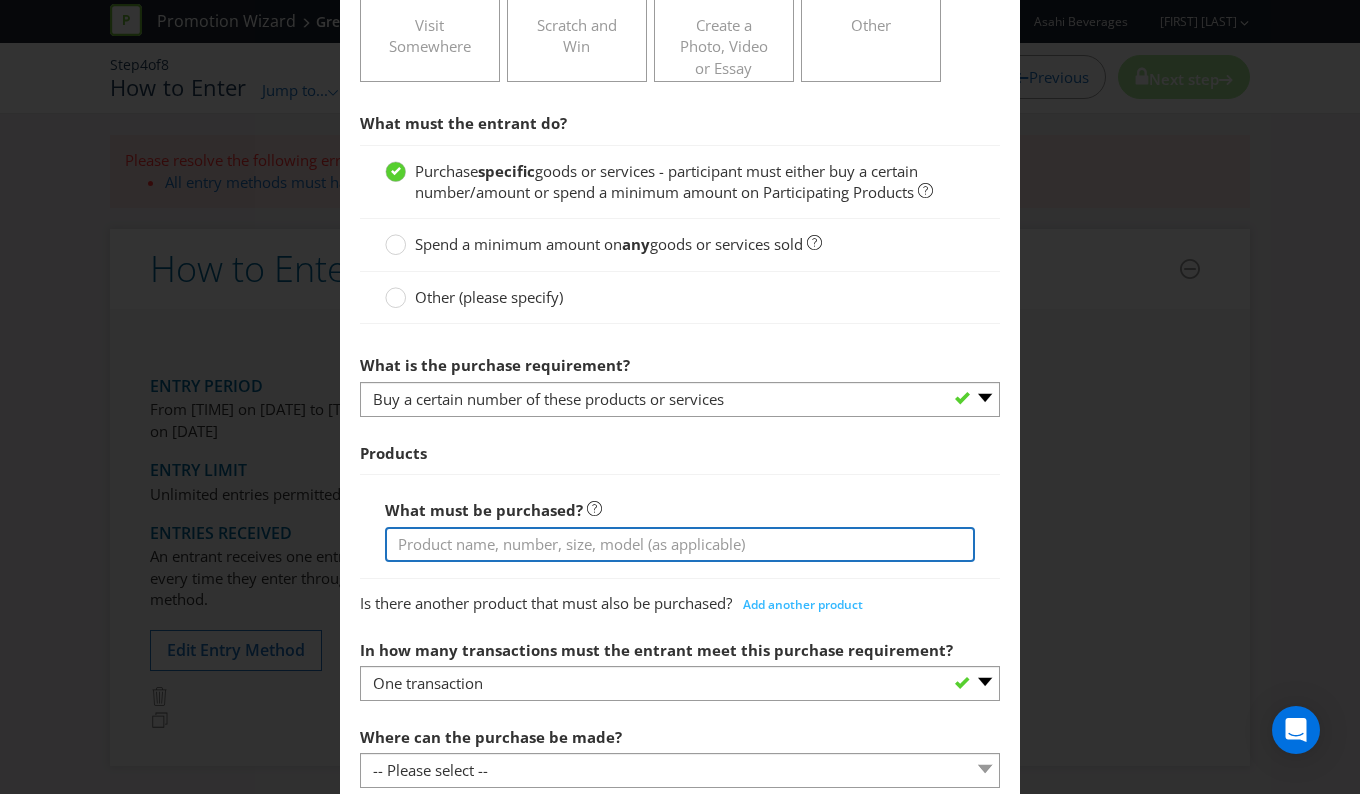 click at bounding box center [680, 544] 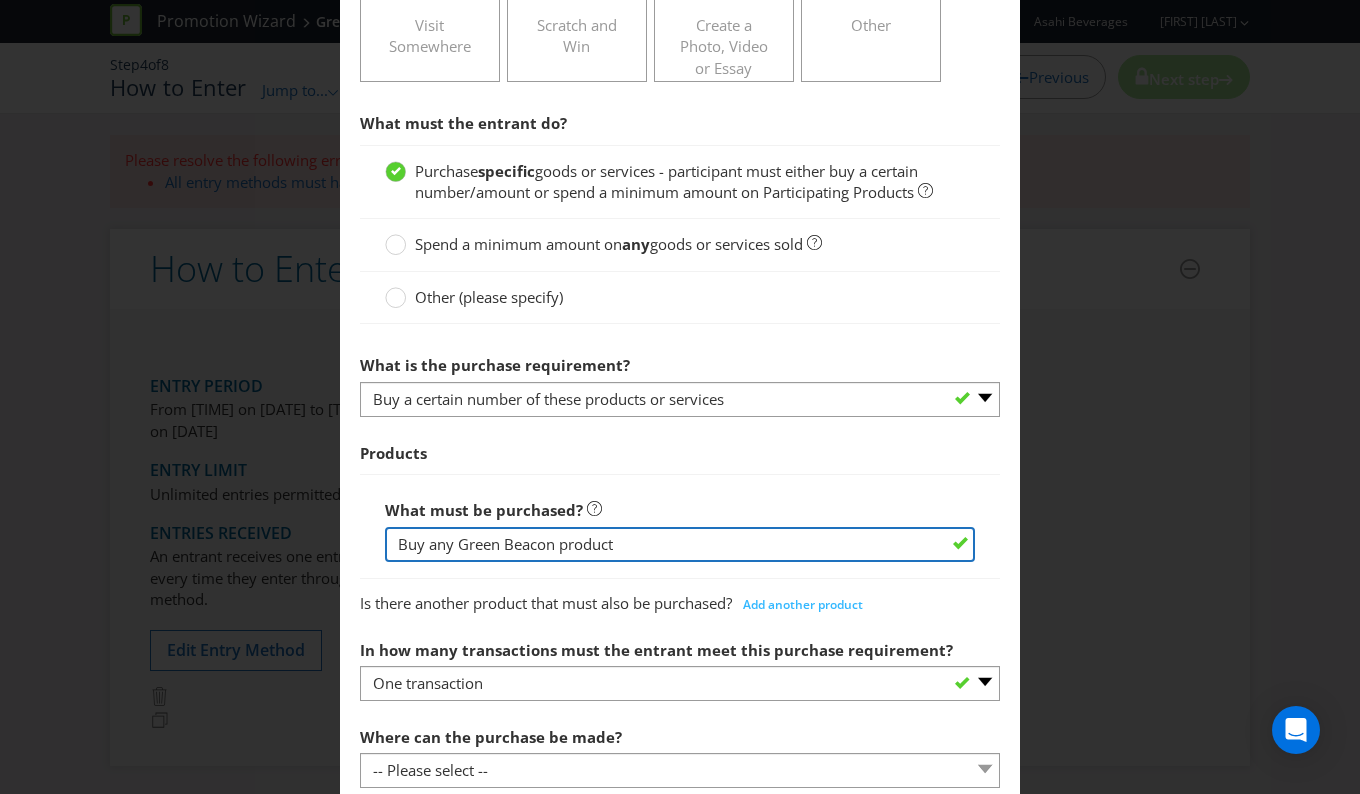drag, startPoint x: 615, startPoint y: 539, endPoint x: 316, endPoint y: 540, distance: 299.00168 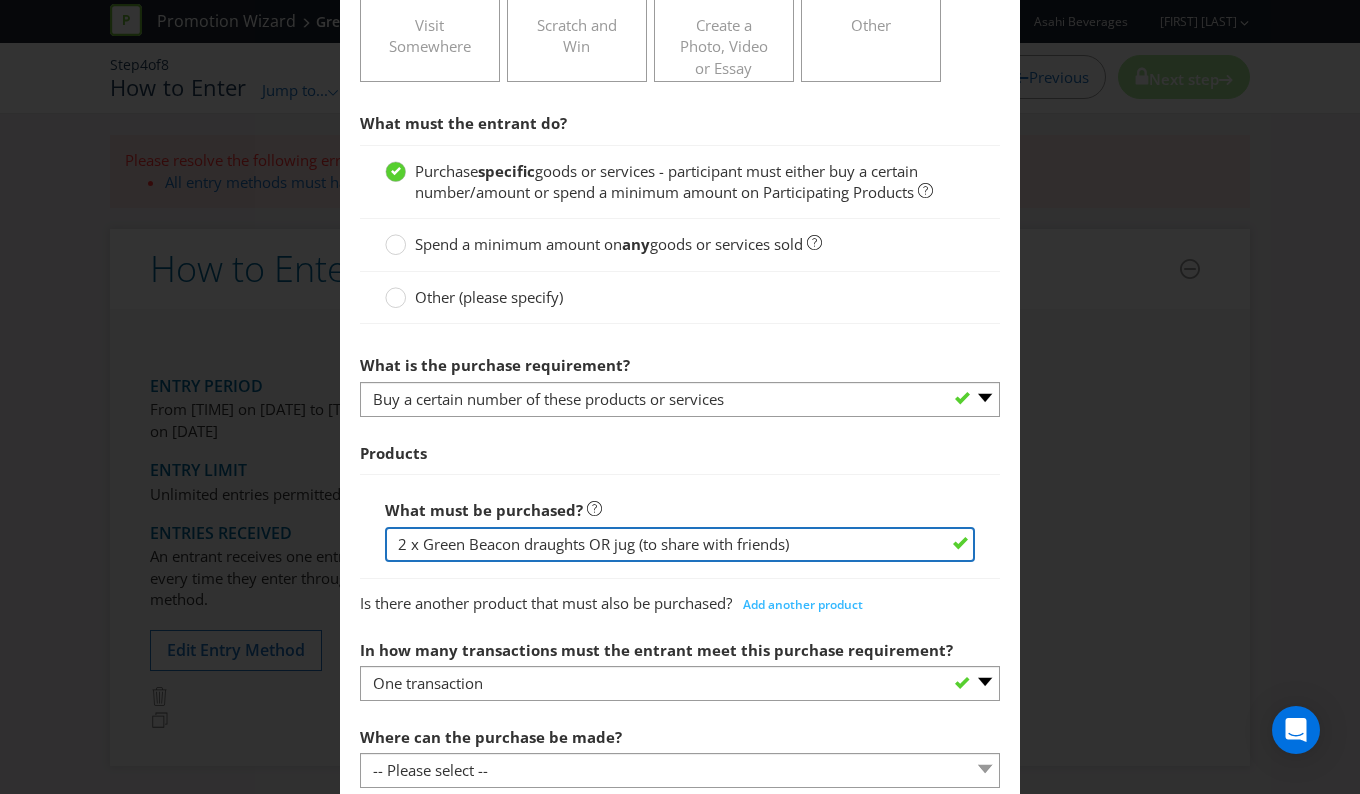 click on "2 x Green Beacon draughts OR jug (to share with friends)" at bounding box center (680, 544) 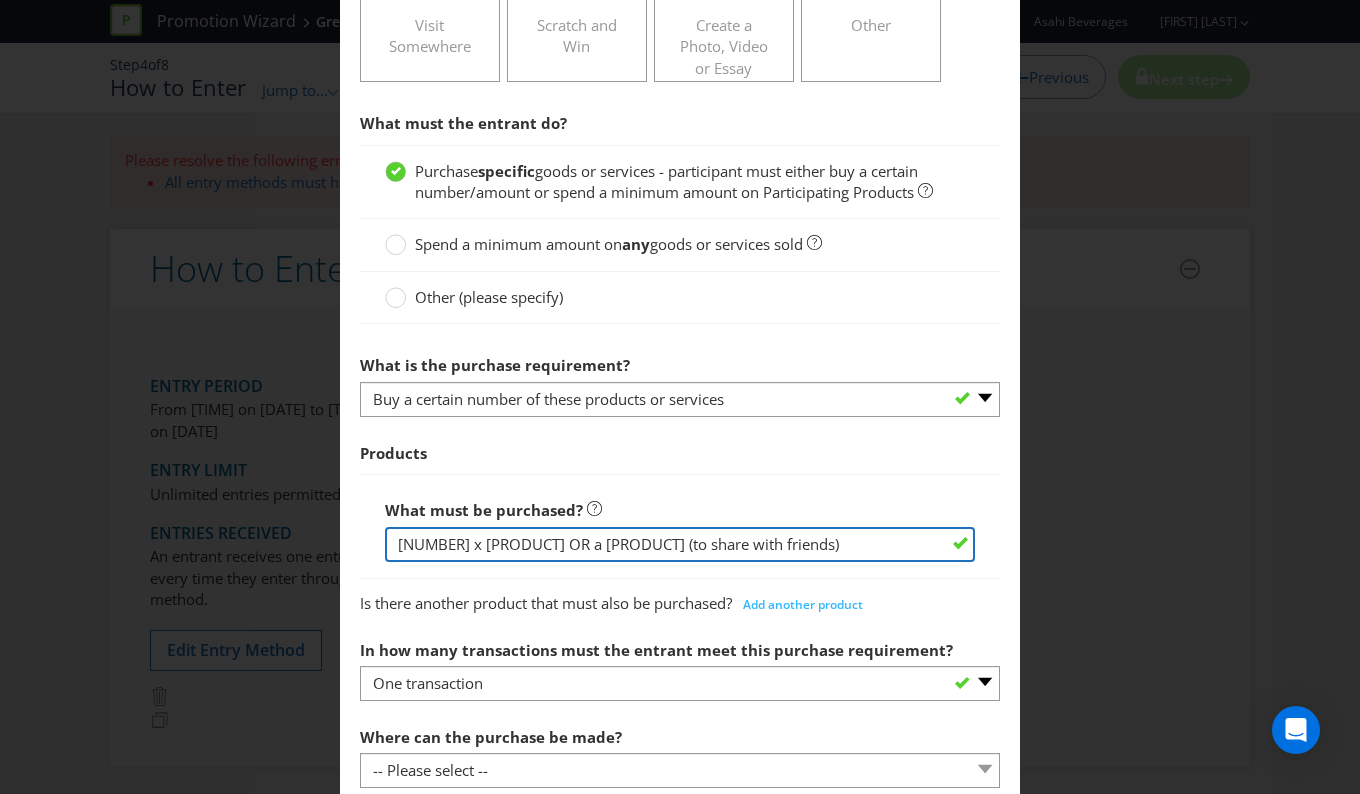 type on "[NUMBER] x [PRODUCT] OR a [PRODUCT] (to share with friends)" 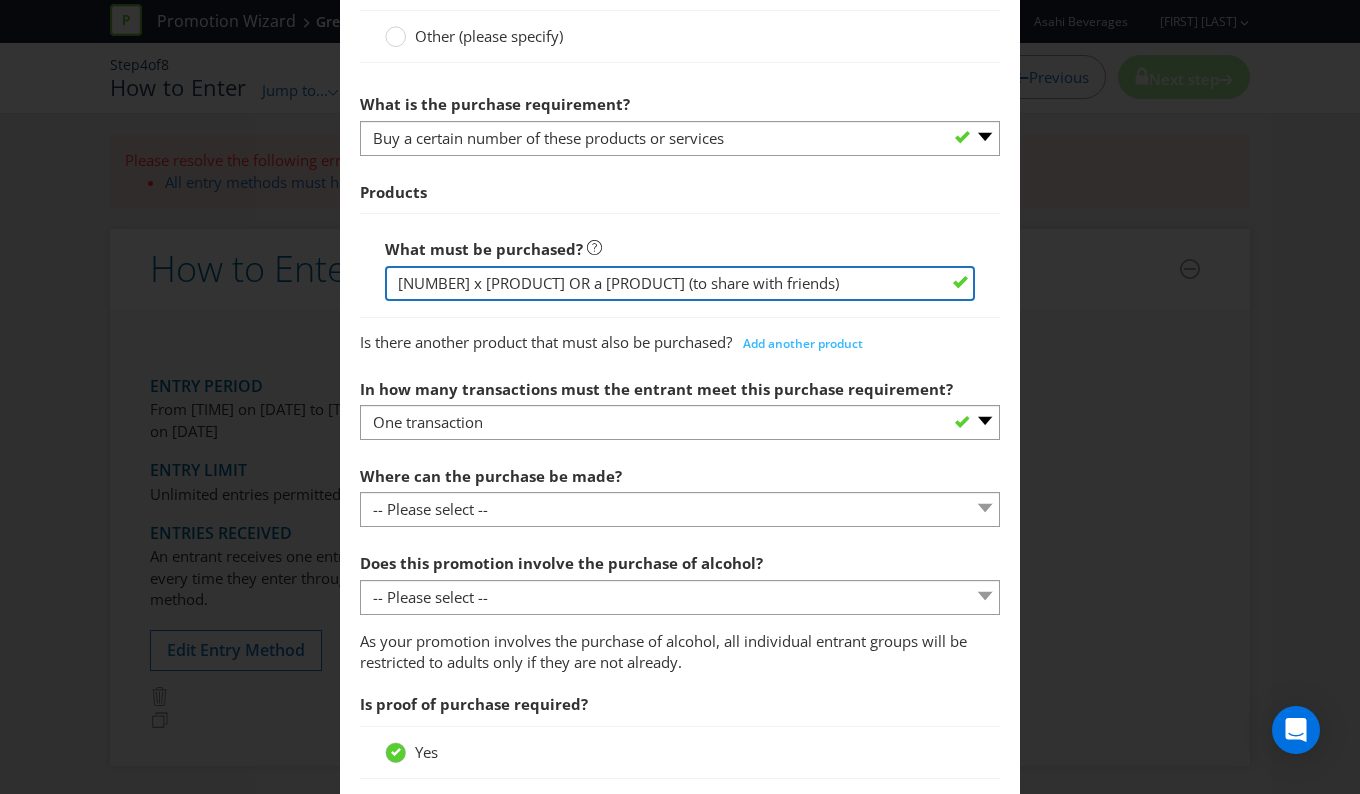 scroll, scrollTop: 872, scrollLeft: 0, axis: vertical 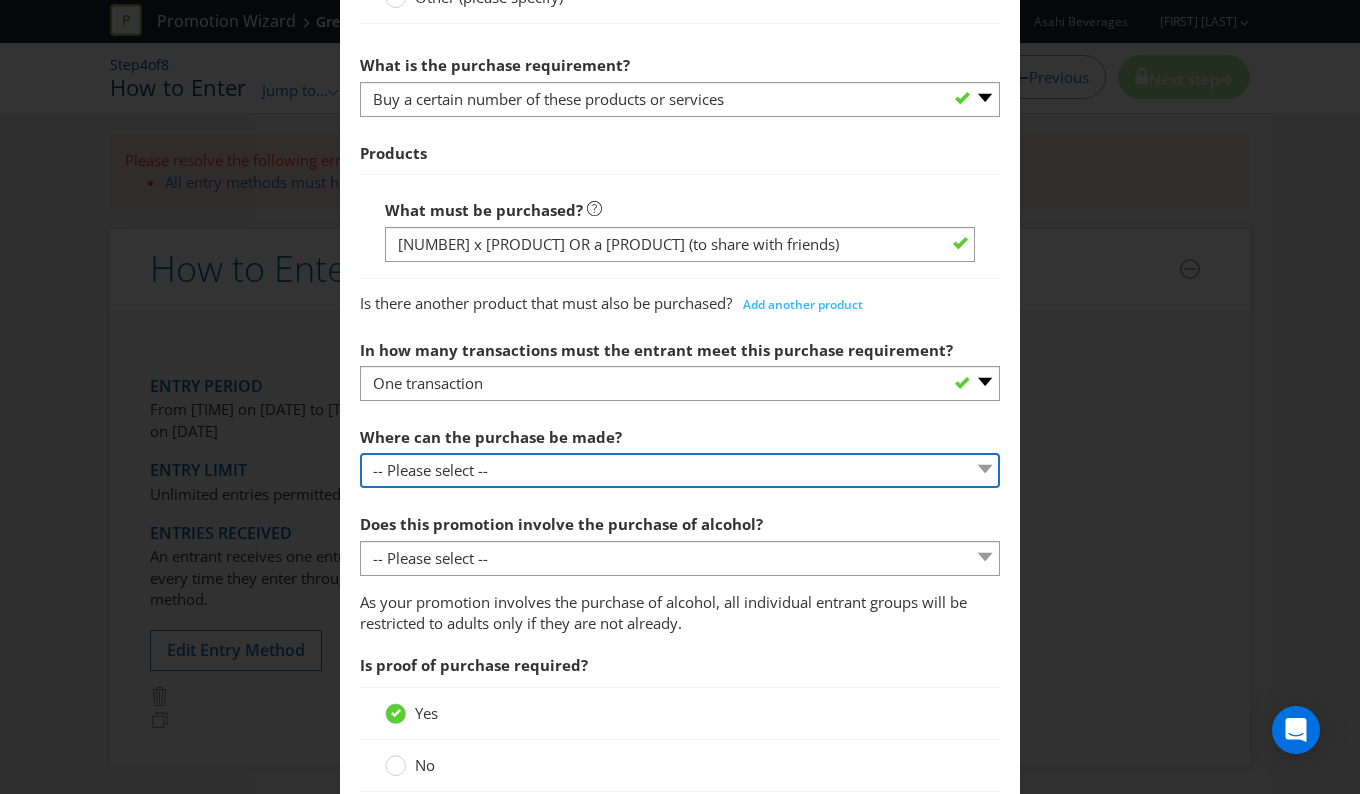 click on "-- Please select -- Any stores displaying promotional material (including online) Any stores displaying promotional material (excluding online) Any stores that sell the product or service Specific stores or a specific area (please specify) Other (please specify)" at bounding box center (680, 470) 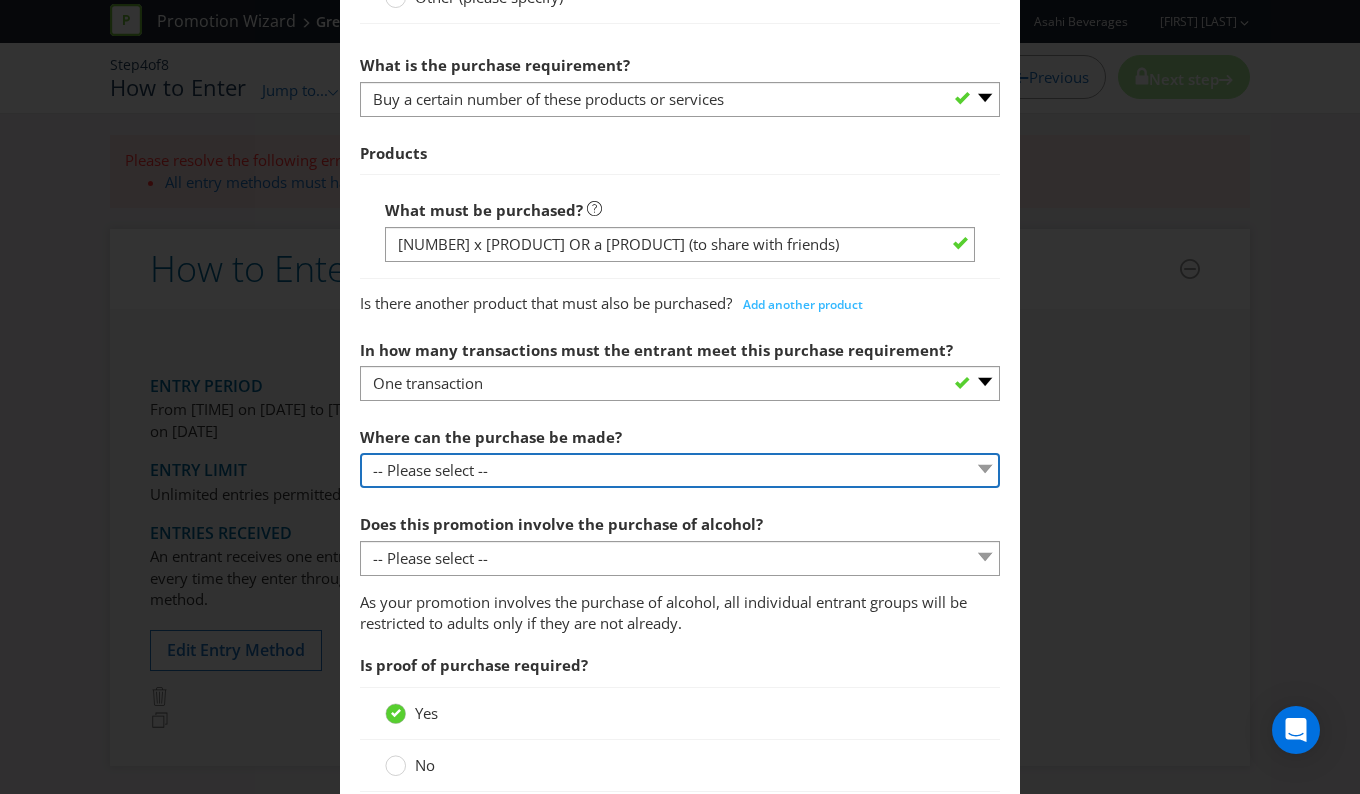 select on "ANY_DISPLAYING_NOT_ONLINE" 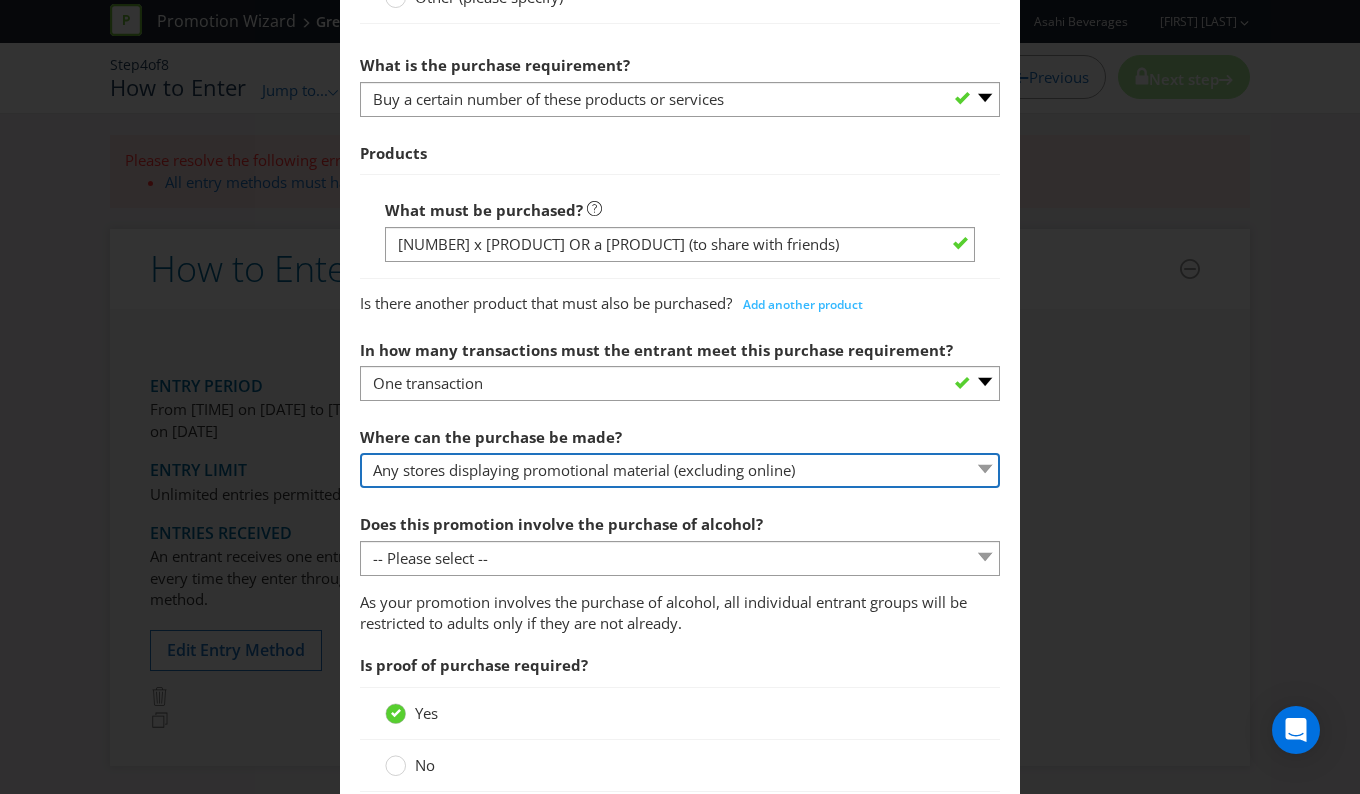 click on "-- Please select -- Any stores displaying promotional material (including online) Any stores displaying promotional material (excluding online) Any stores that sell the product or service Specific stores or a specific area (please specify) Other (please specify)" at bounding box center (680, 470) 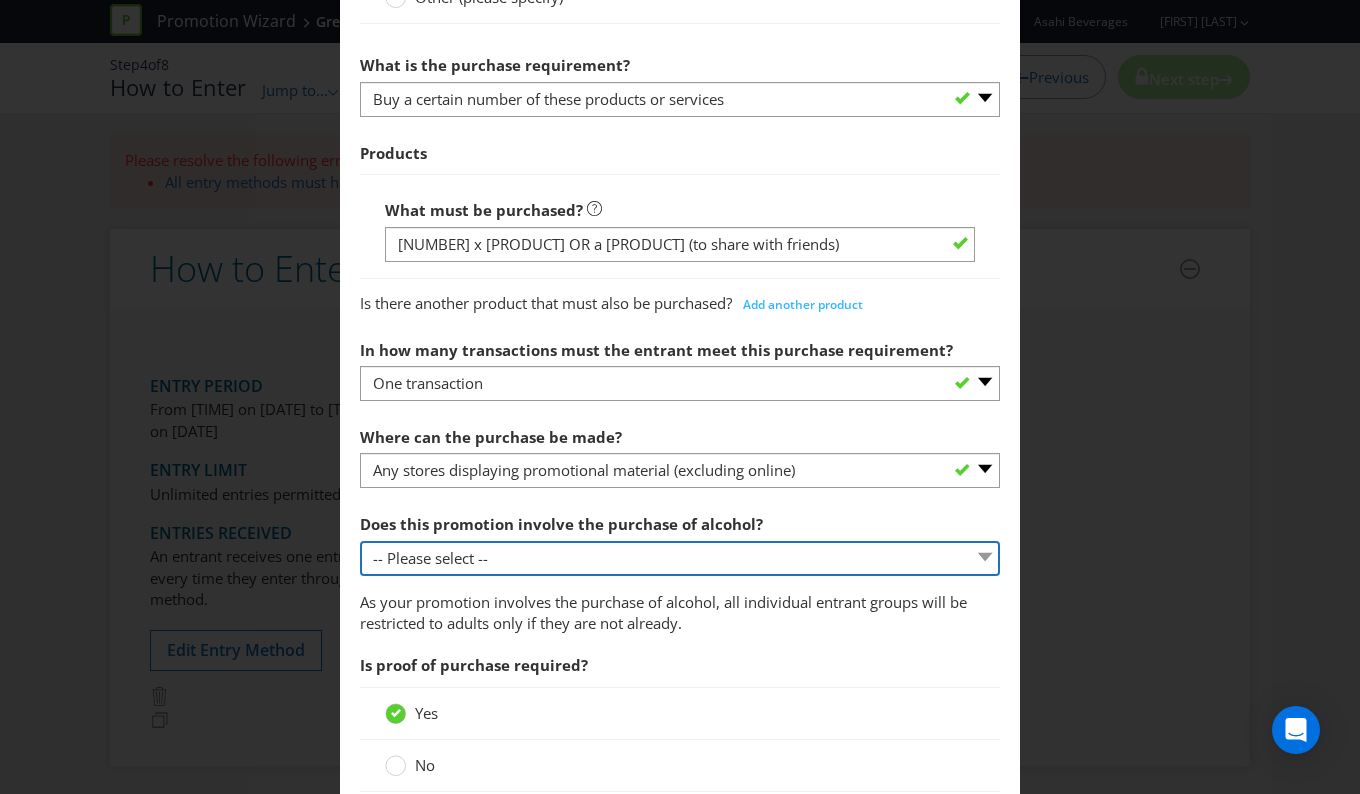 click on "-- Please select -- Yes, for on-premises consumption Yes, for off-premises consumption No, it does not involve the purchase of alcohol" at bounding box center [680, 558] 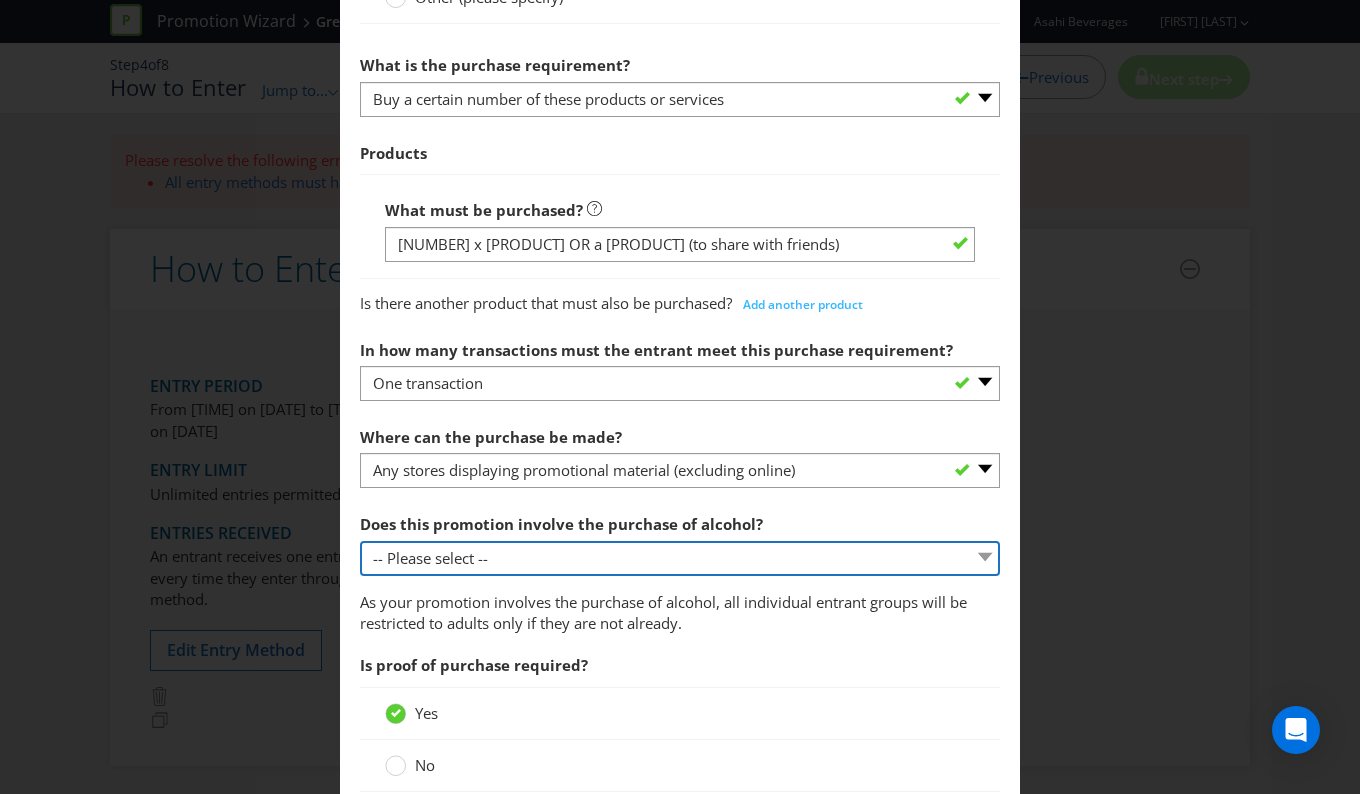 select on "YES_ON_PREMISES" 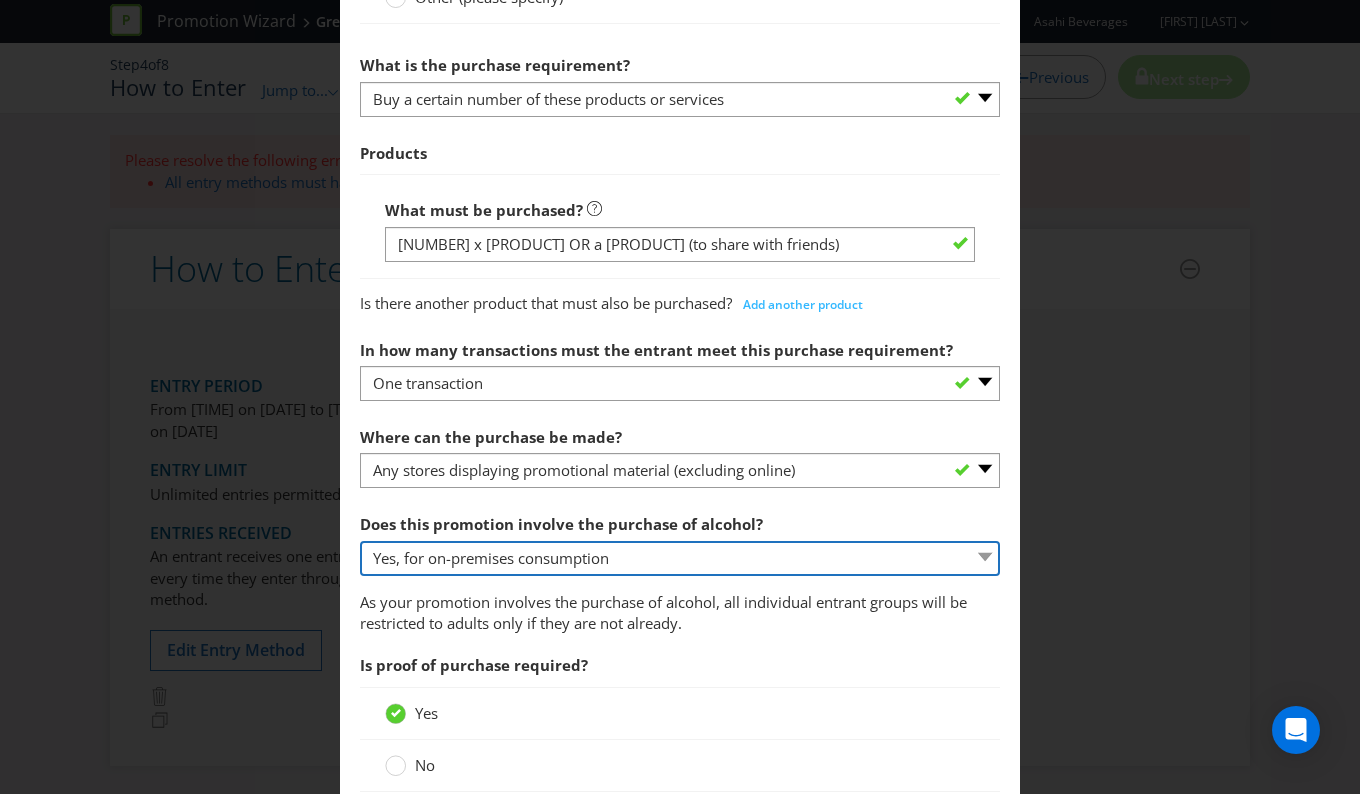 click on "-- Please select -- Yes, for on-premises consumption Yes, for off-premises consumption No, it does not involve the purchase of alcohol" at bounding box center [680, 558] 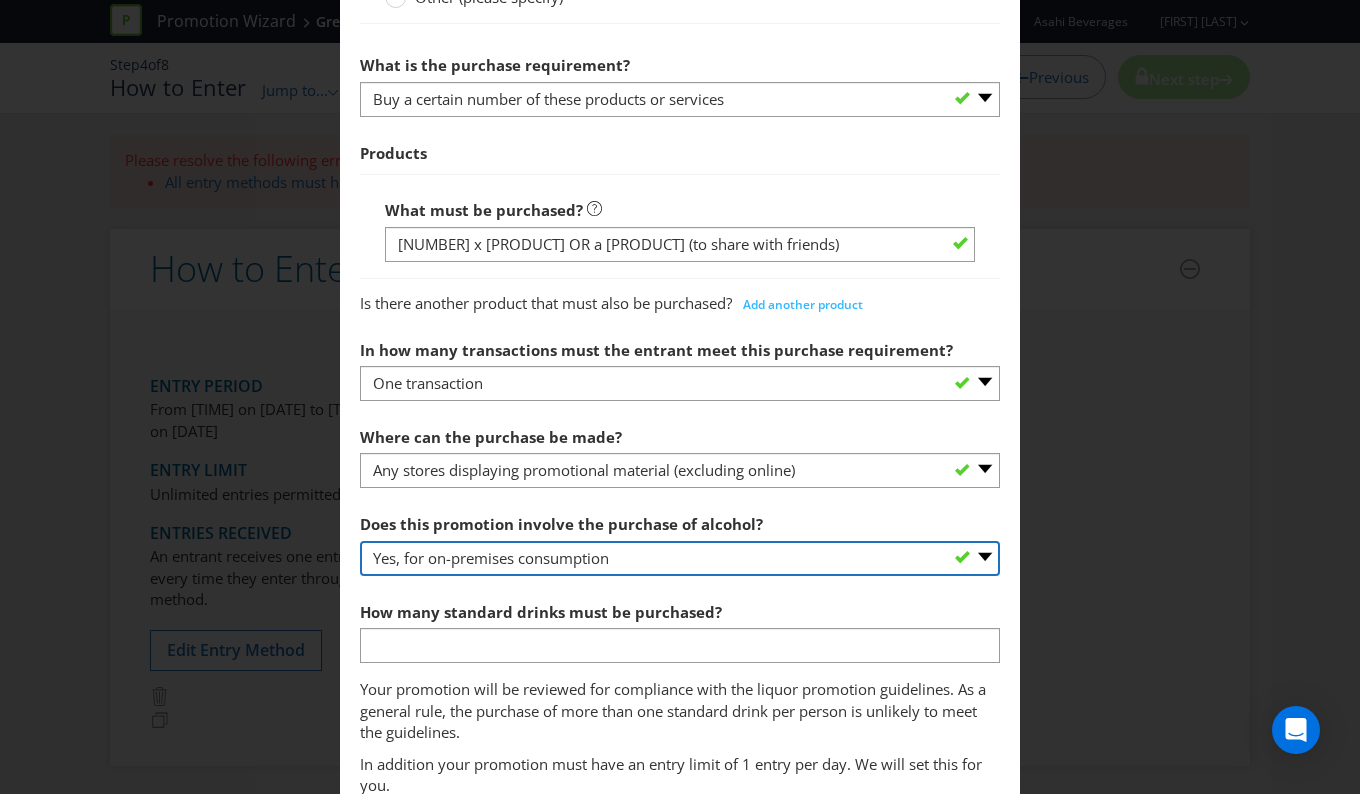 scroll, scrollTop: 972, scrollLeft: 0, axis: vertical 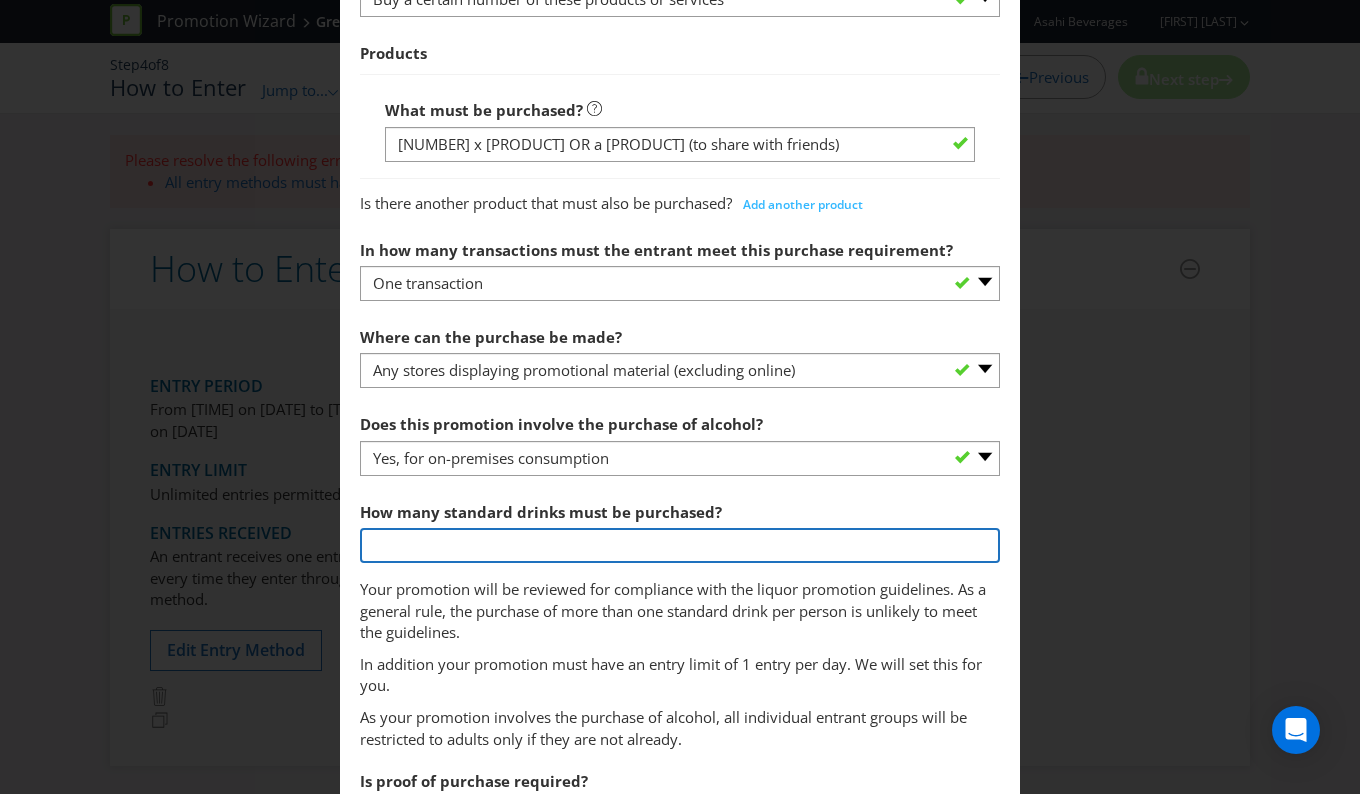 click at bounding box center (680, 545) 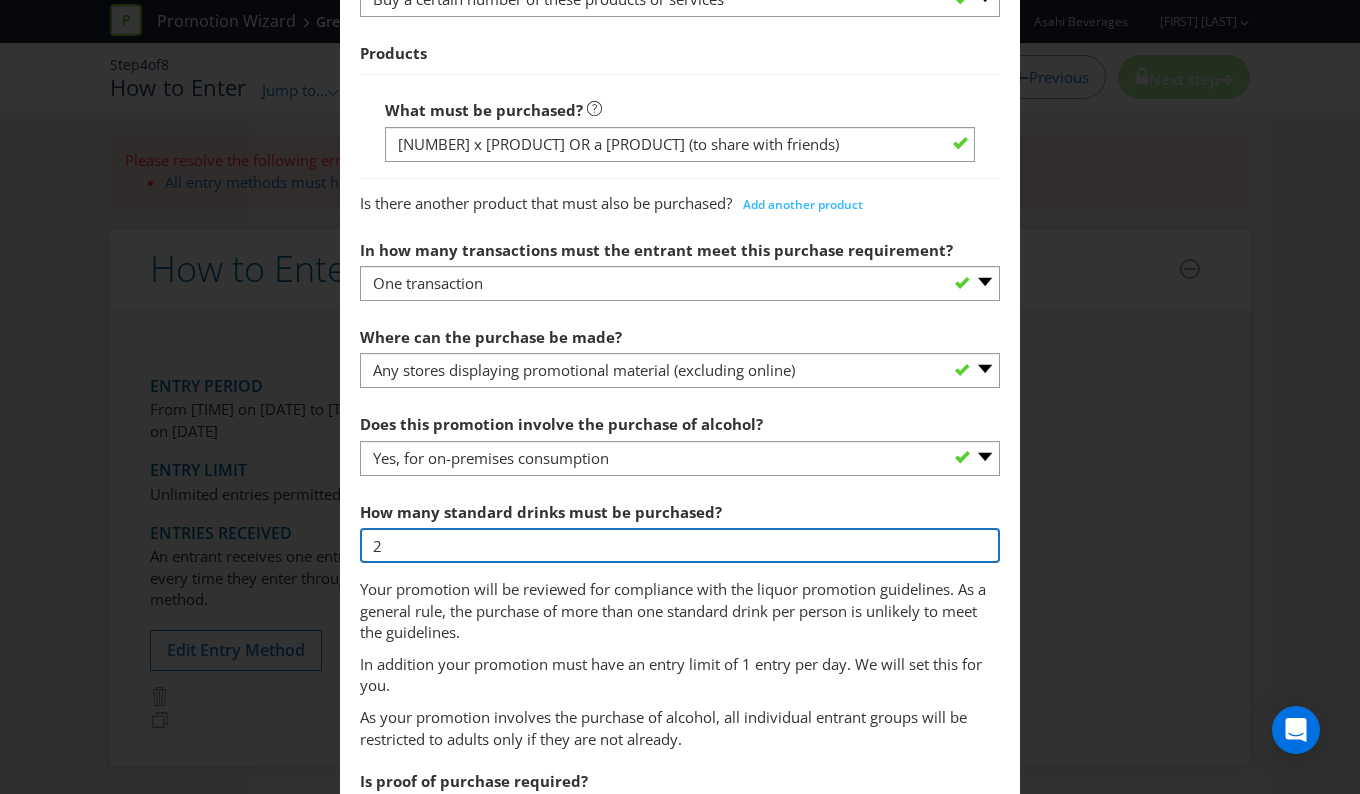 type on "2" 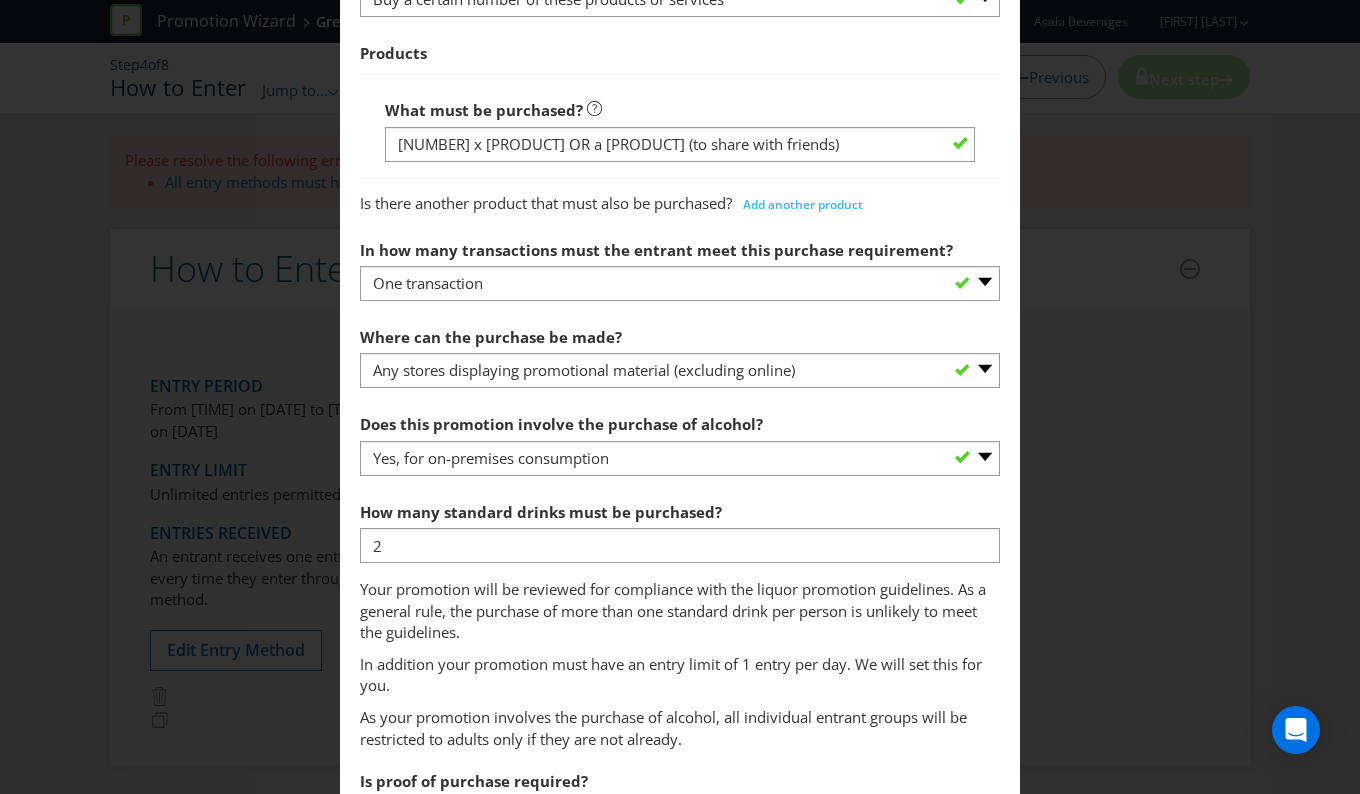 click on "How to Enter To enter the entrant must... Make a Purchase   Connect on Social Media   Go Online   Attend an Event   Complete a Printed Form   Send Mail   Send an Email   Send an SMS   Visit Somewhere   Scratch and Win   Create a Photo, Video or Essay   Other   What must the entrant do?   Purchase  specific  goods or services - participant must either buy a certain number/amount or spend a minimum amount on Participating Products   Spend a minimum amount on  any  goods or services sold   Other (please specify)       What is the purchase requirement?   -- Please select -- Buy a certain number of these products or services Spend a minimum amount on these products or services Products   What must be purchased?   2 x Green Beacon Draught Beers OR a Jug (to share with friends)   Is there another product that must also be purchased?  Add another product   In how many transactions must the entrant meet this purchase requirement?   -- Please select -- One transaction A specific number of transactions" at bounding box center [680, 397] 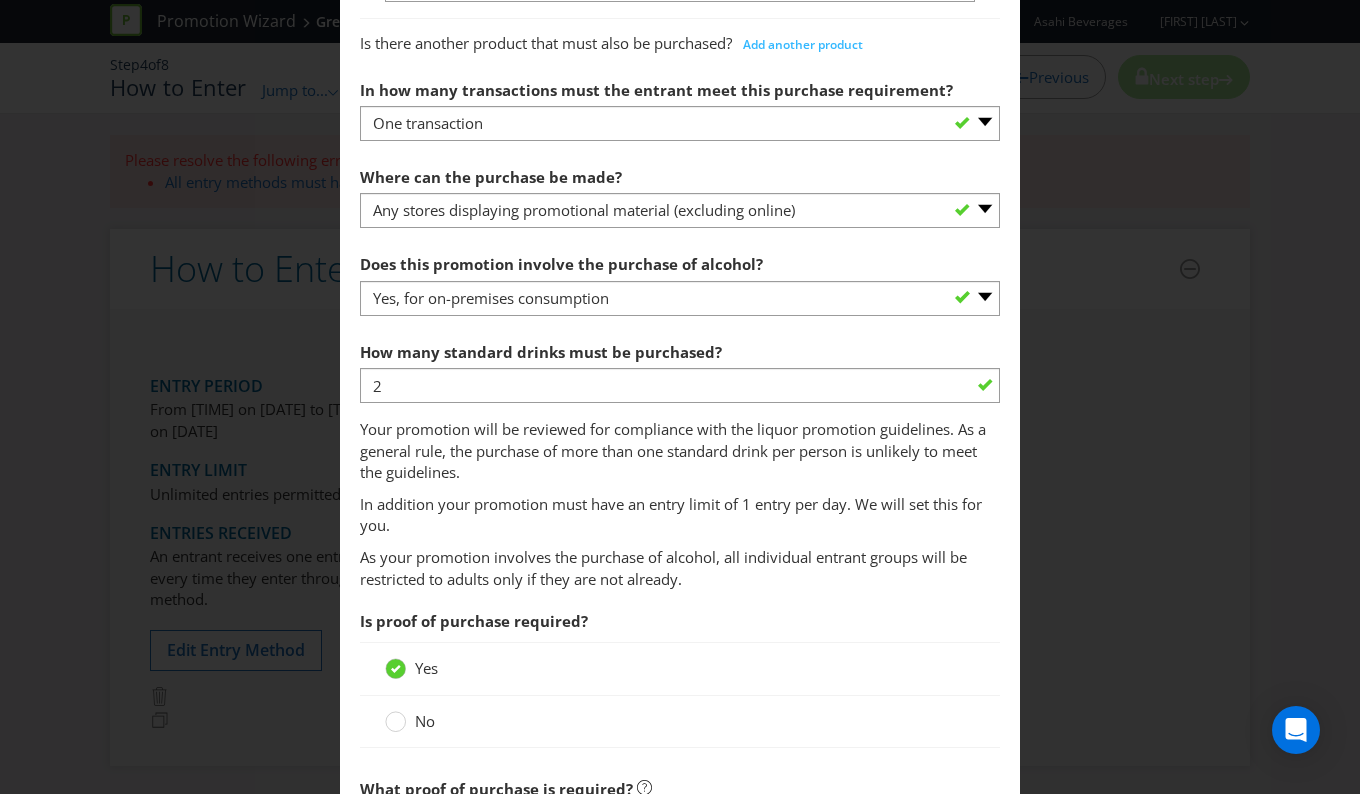 scroll, scrollTop: 1172, scrollLeft: 0, axis: vertical 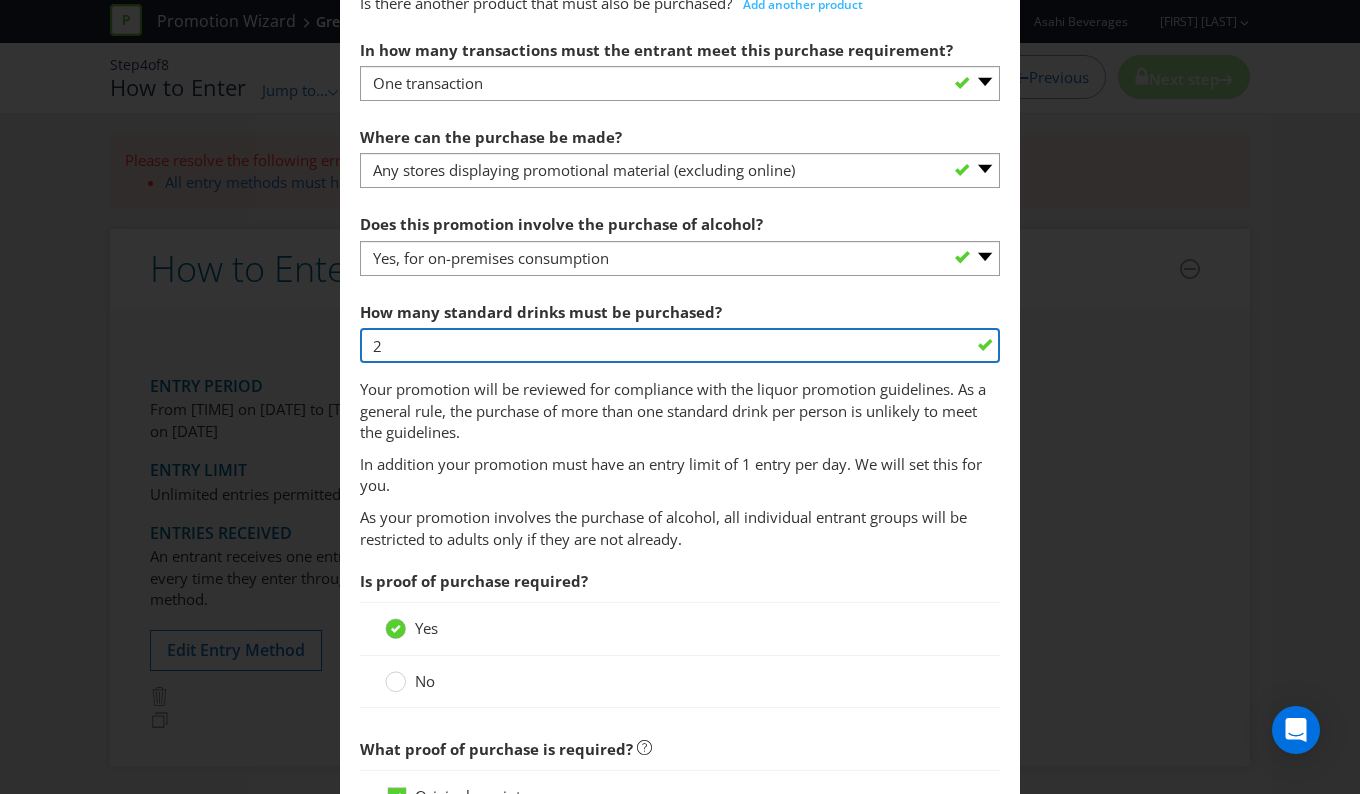 click on "2" at bounding box center [680, 345] 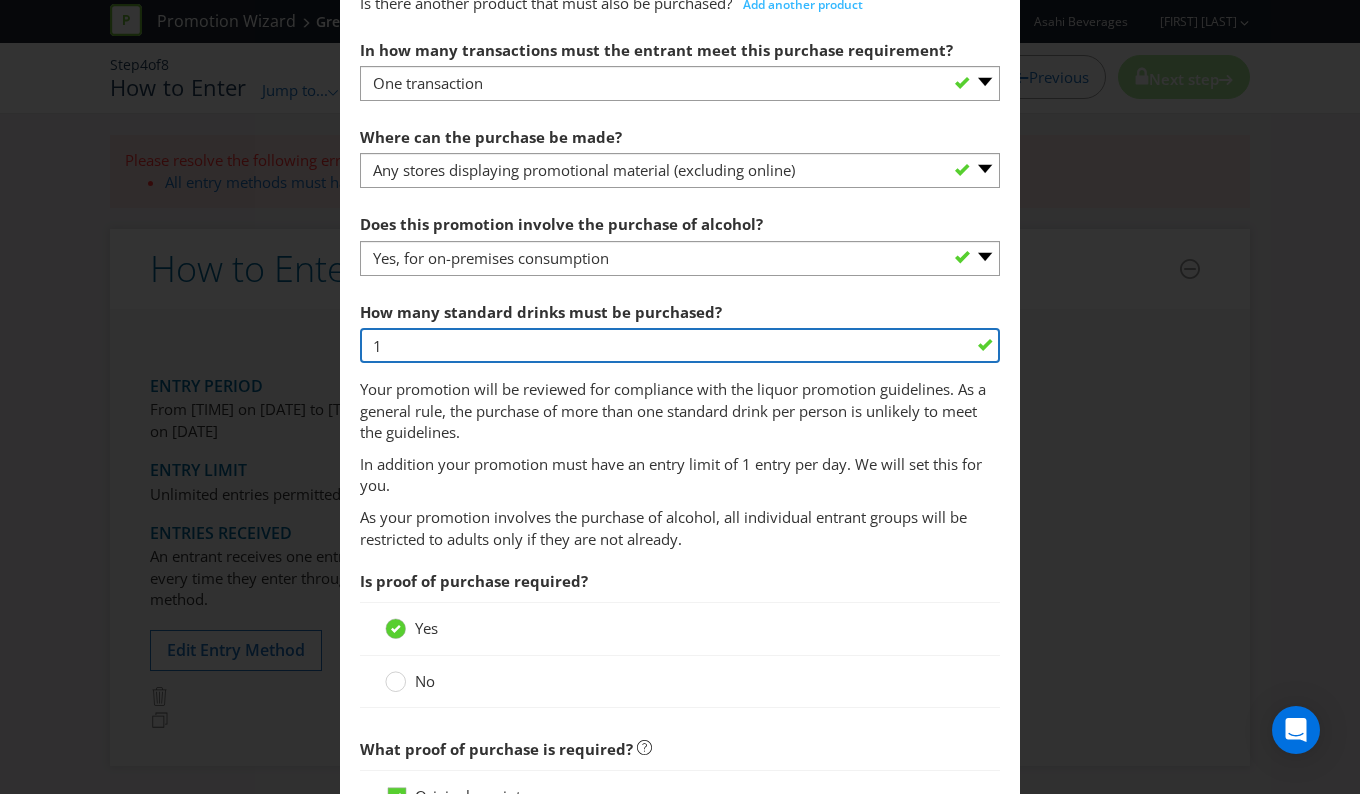 type on "1" 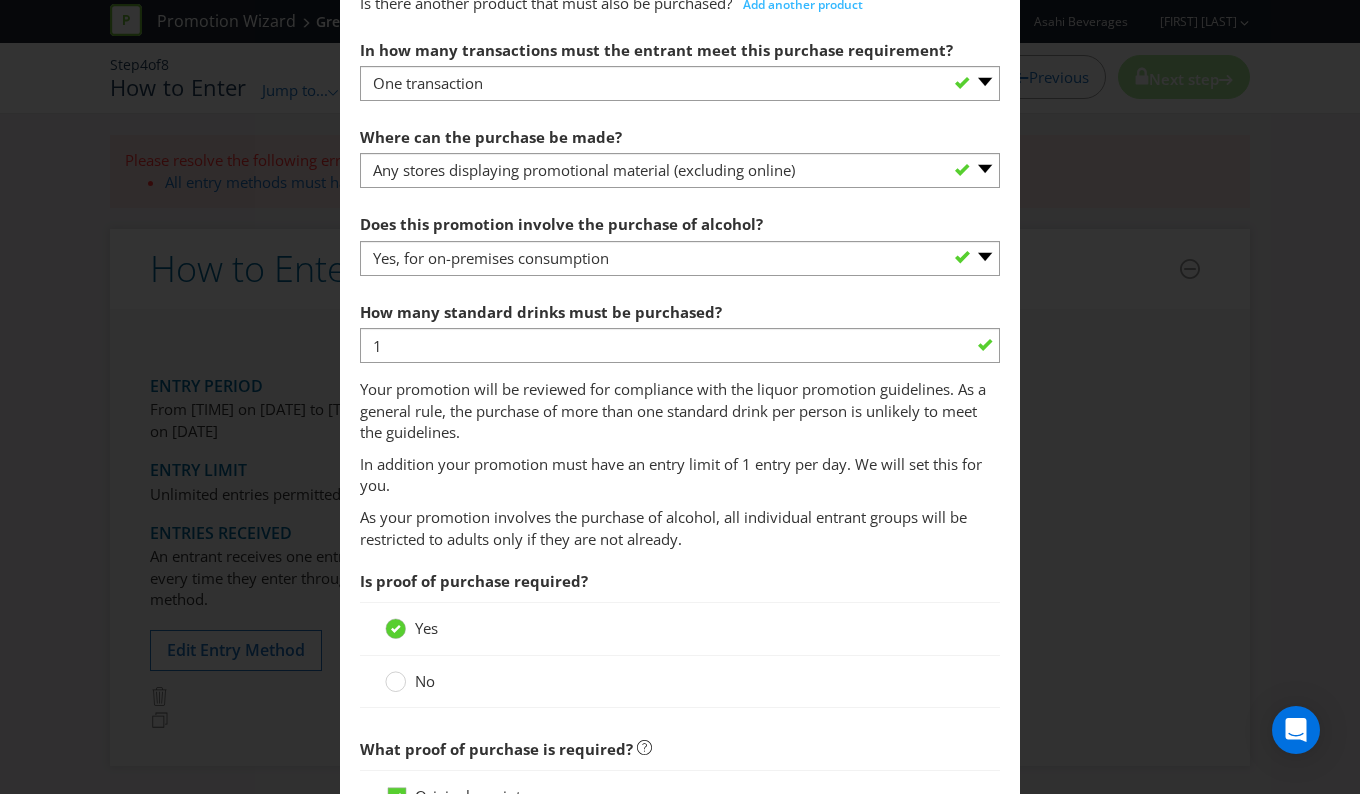 click on "Is proof of purchase required?" at bounding box center (680, 581) 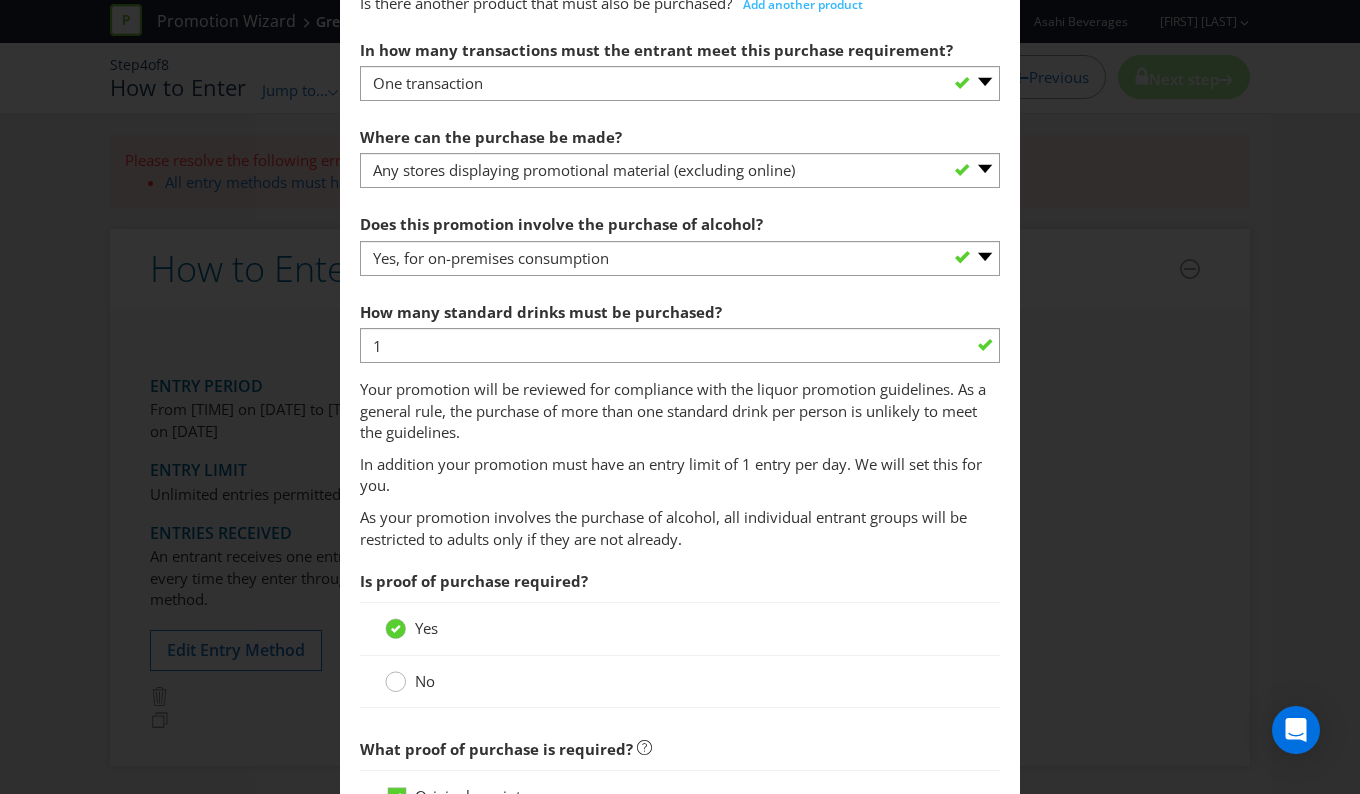 click 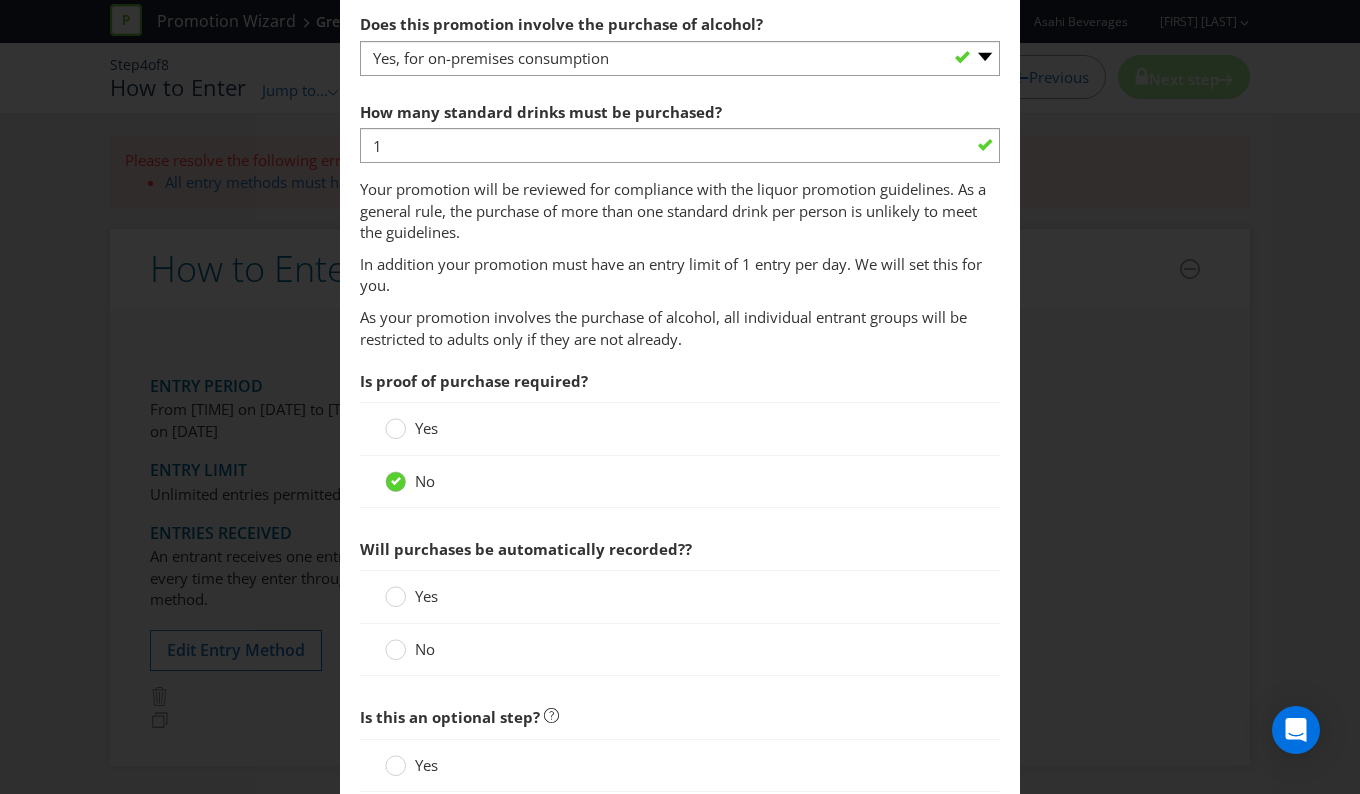 scroll, scrollTop: 1472, scrollLeft: 0, axis: vertical 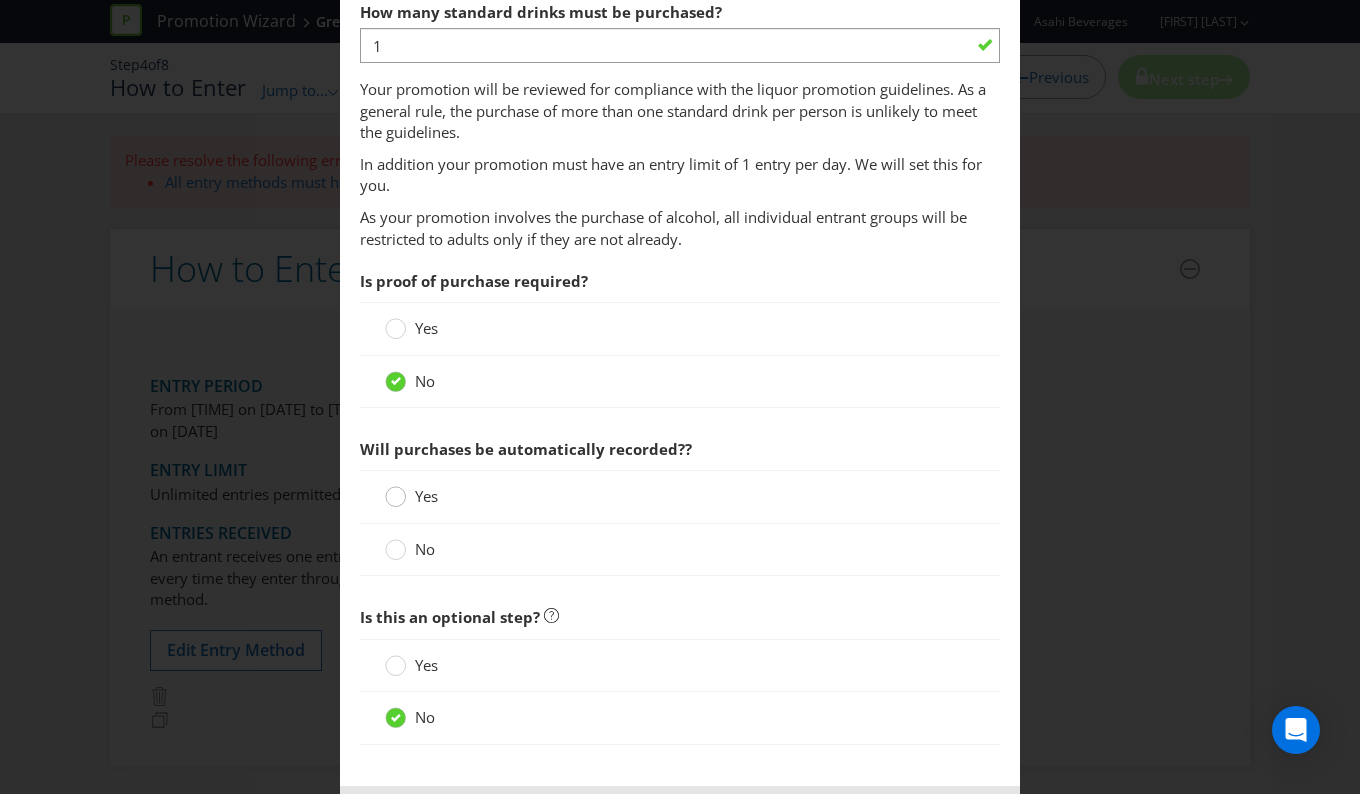 click 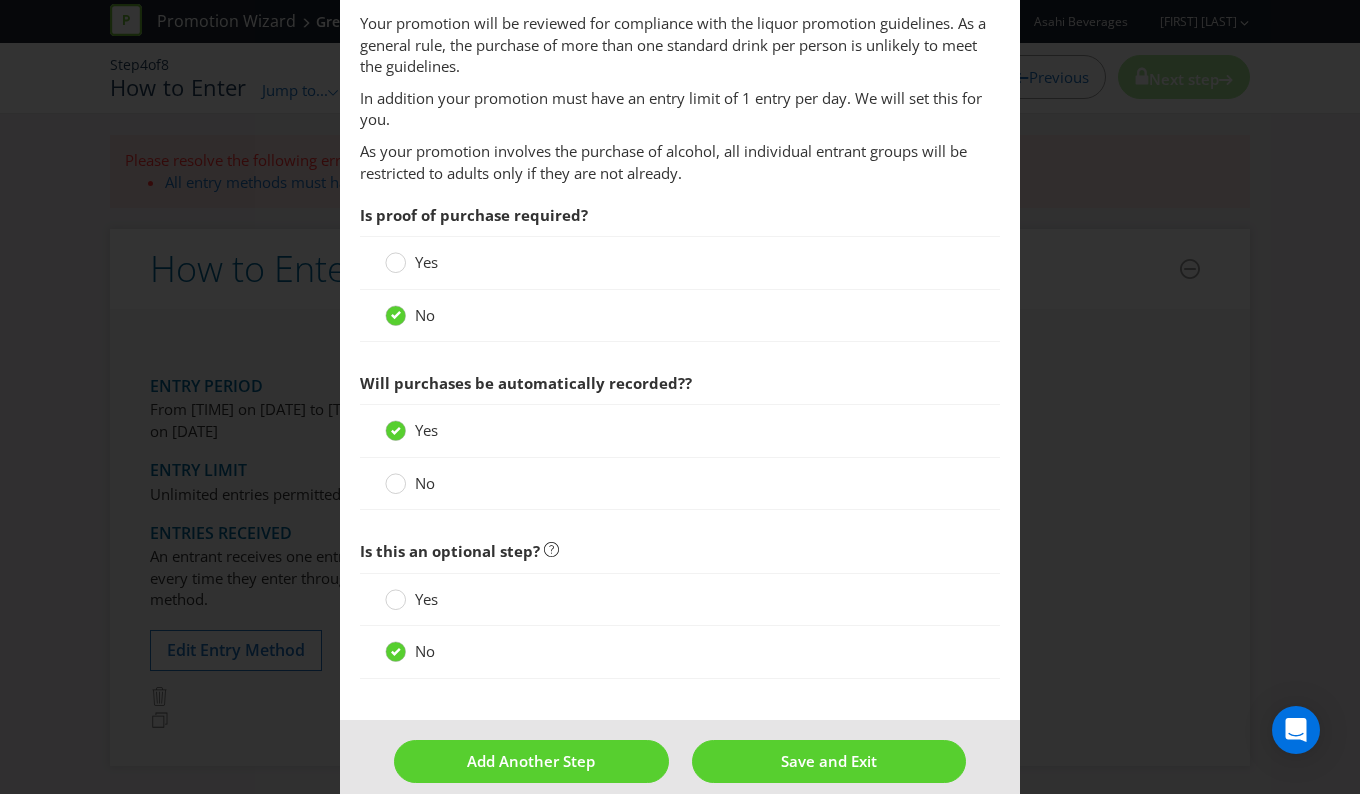 scroll, scrollTop: 1562, scrollLeft: 0, axis: vertical 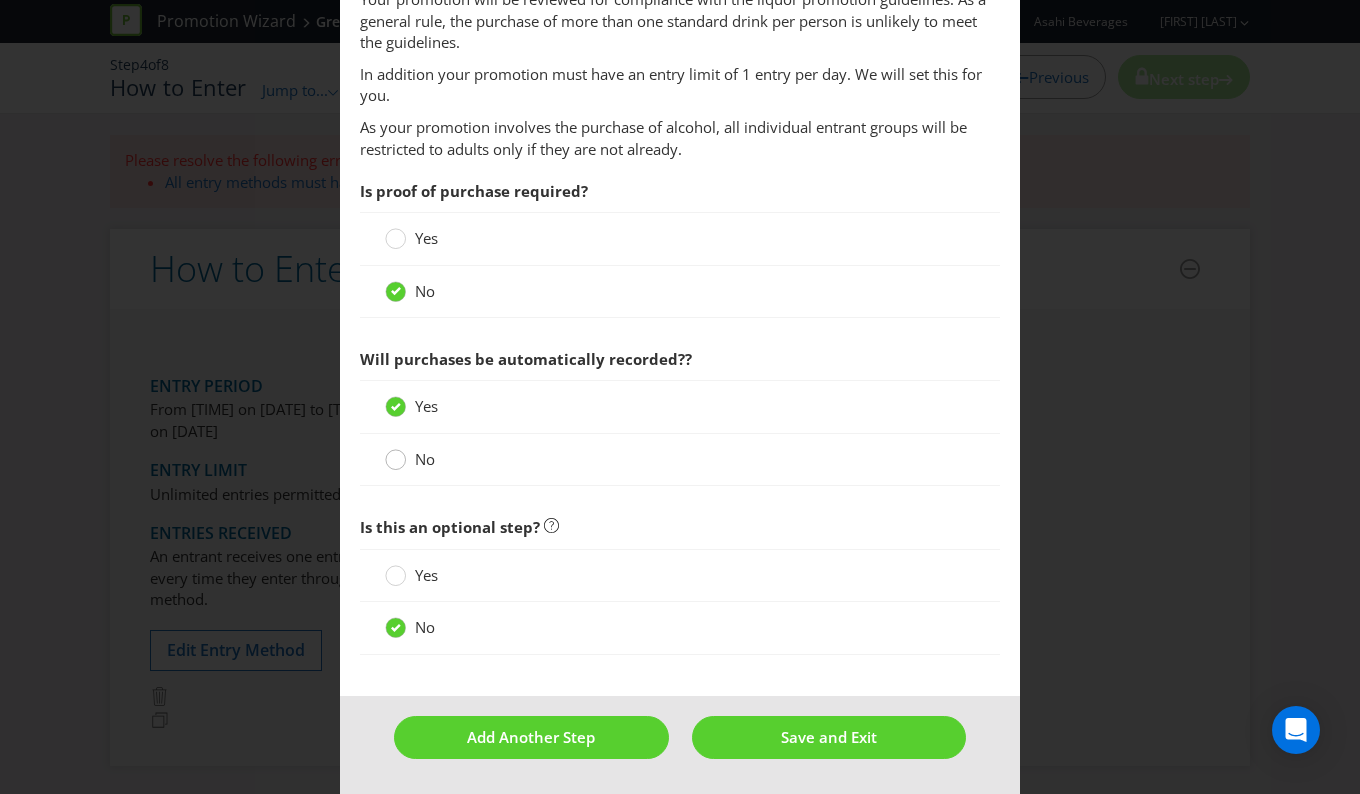 click at bounding box center (396, 453) 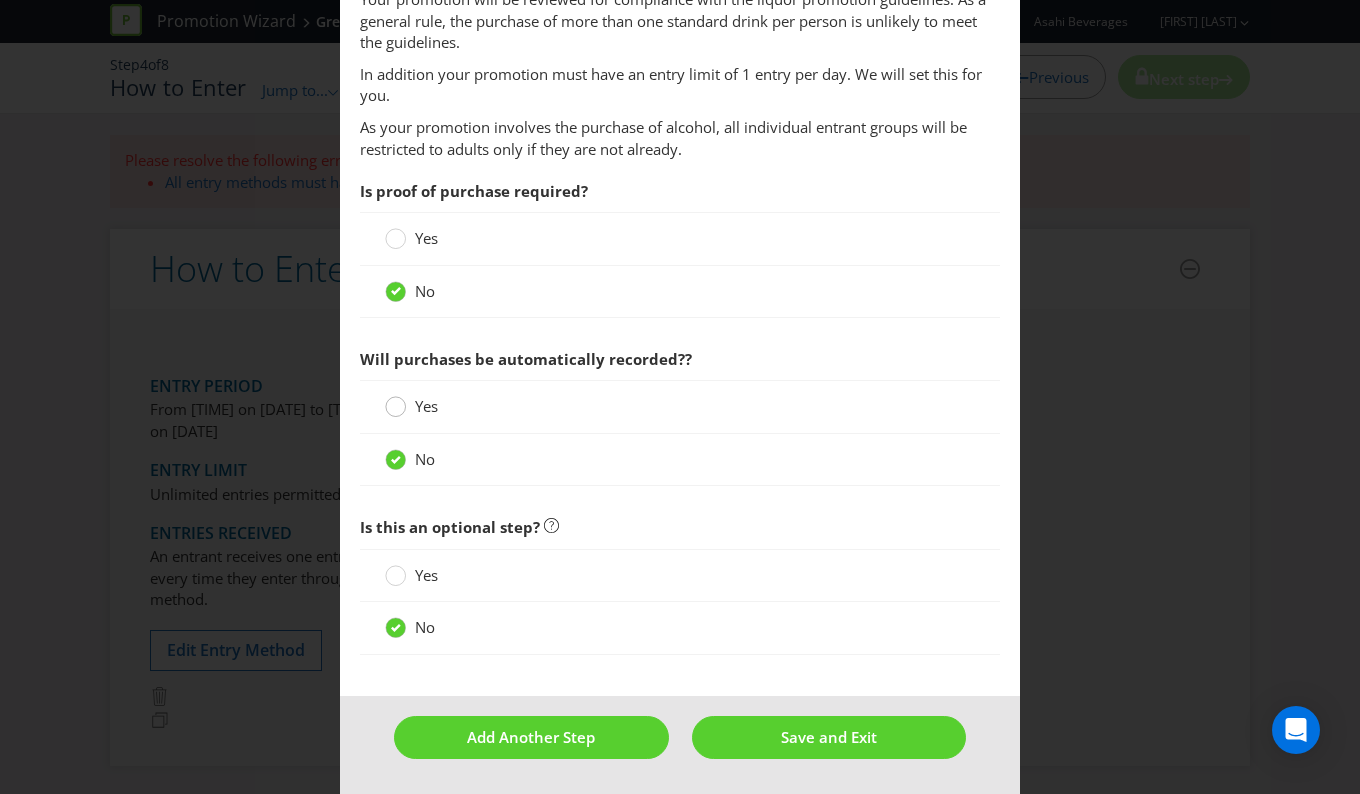 click at bounding box center [396, 400] 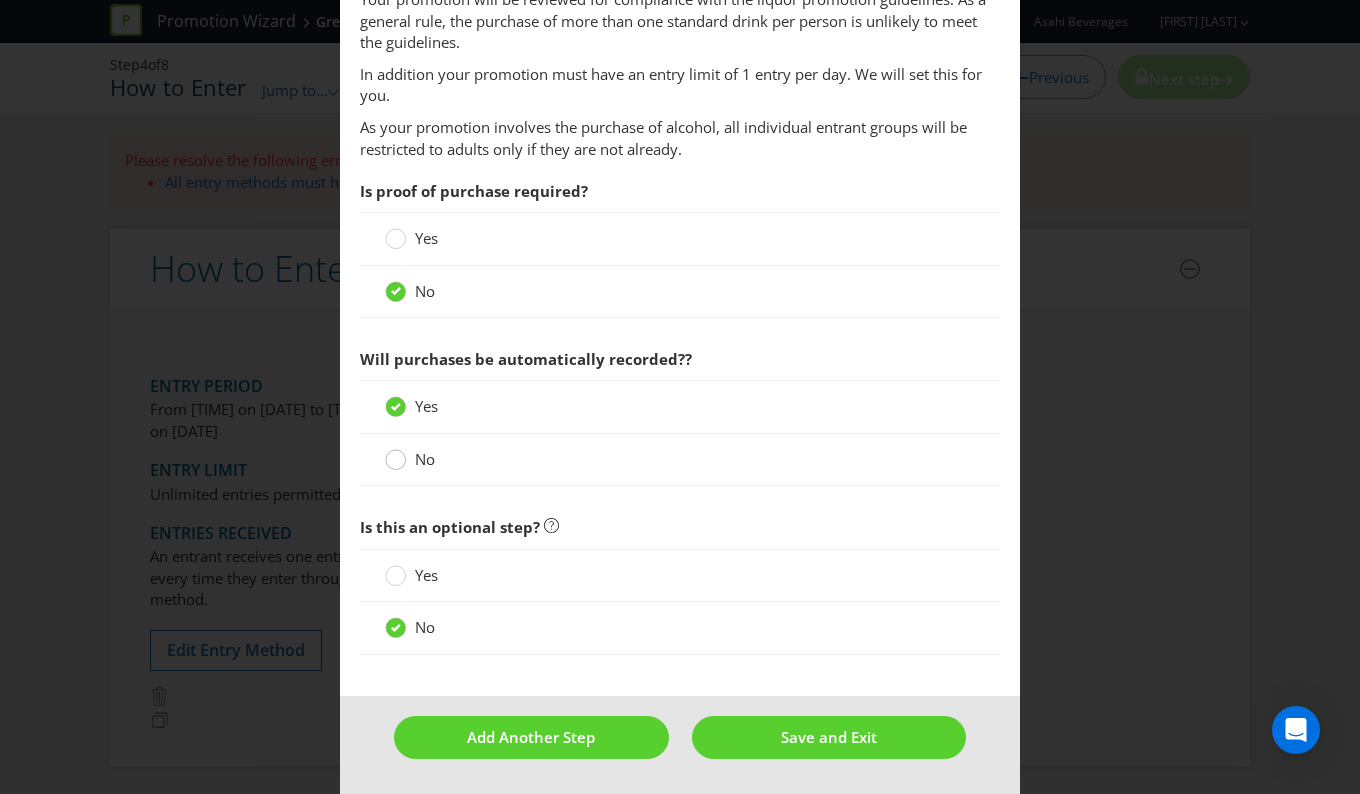click 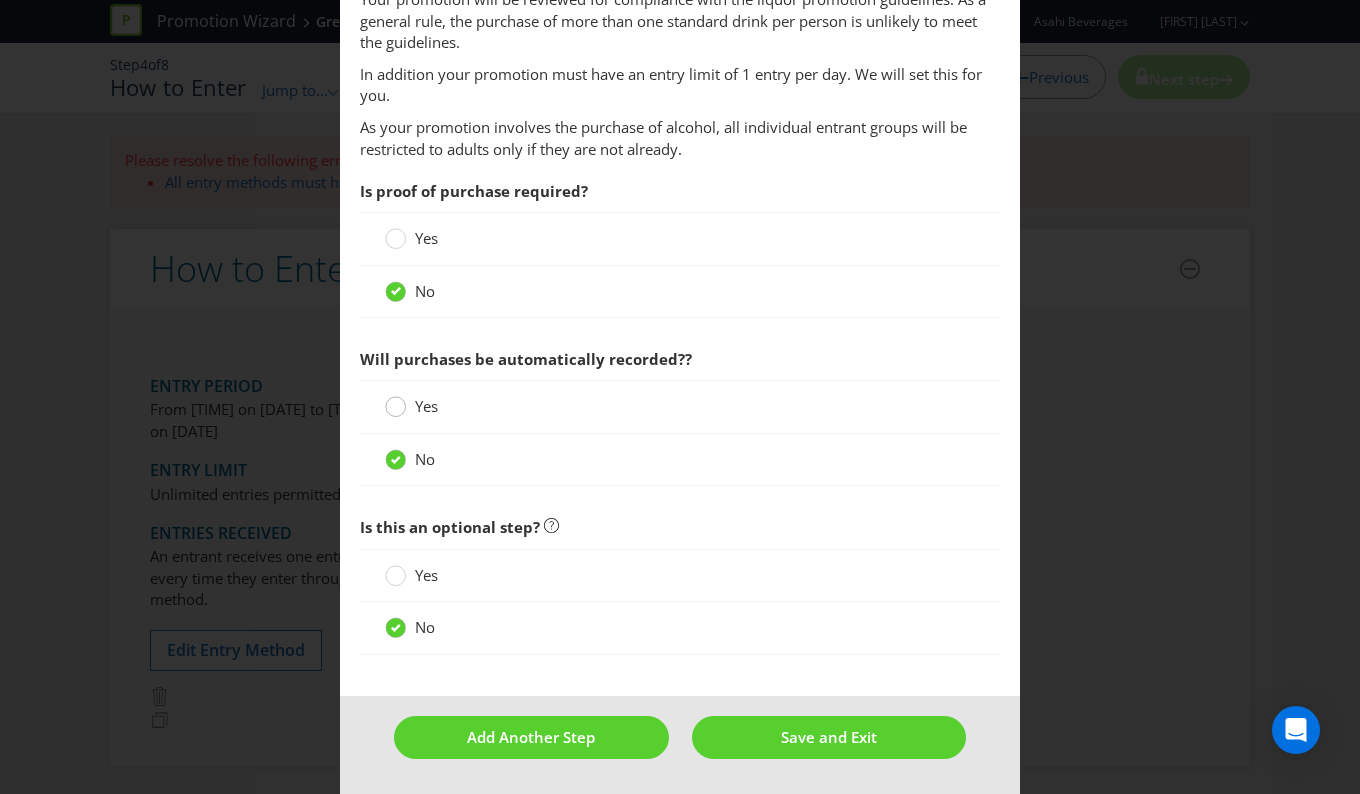 click 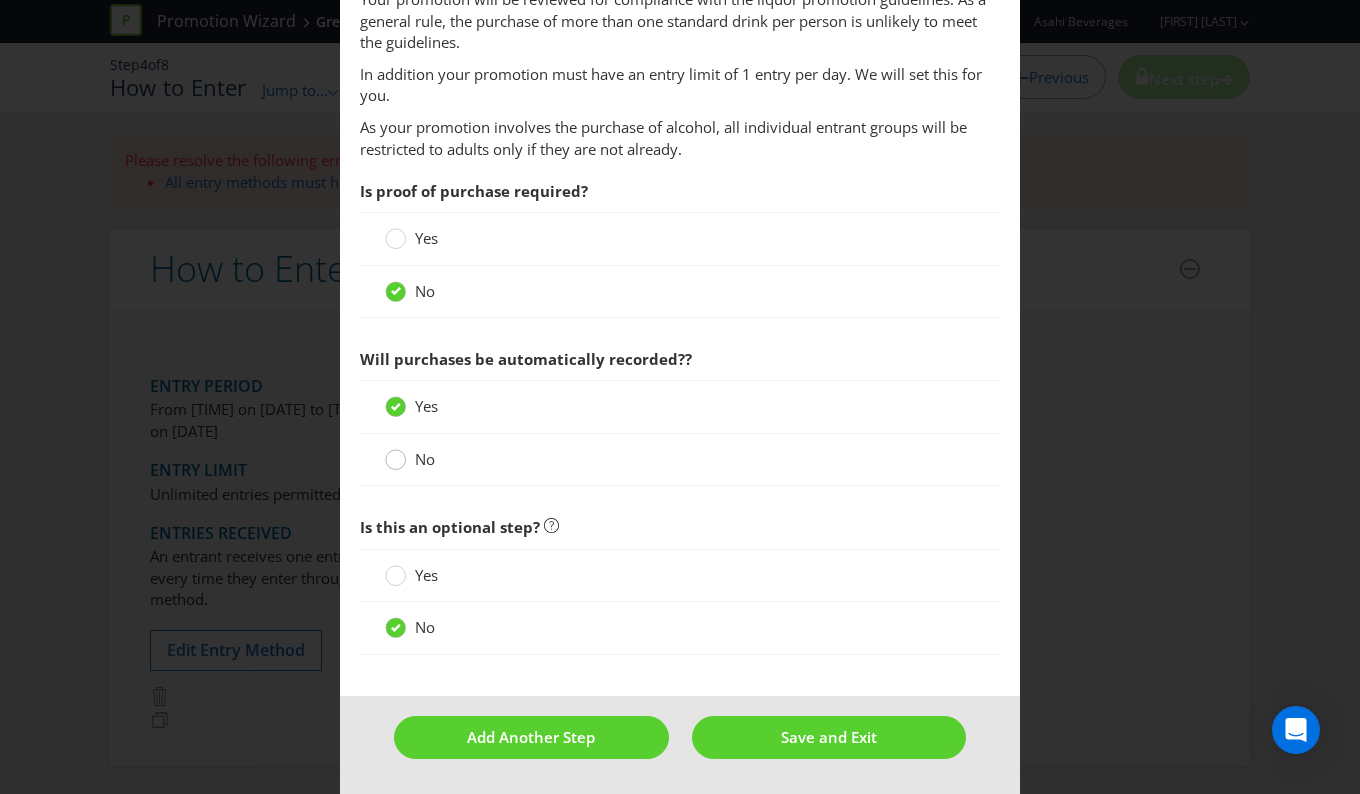 click 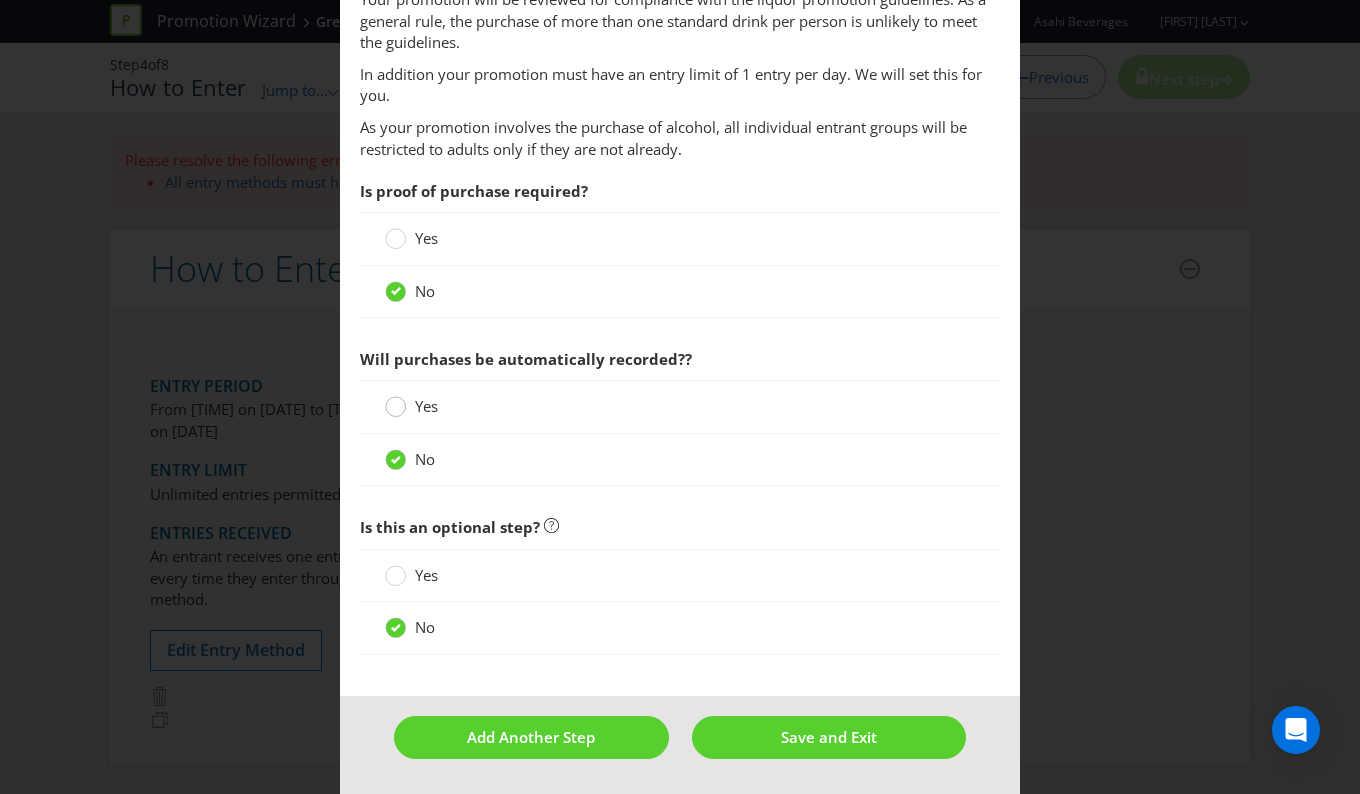 click at bounding box center (396, 400) 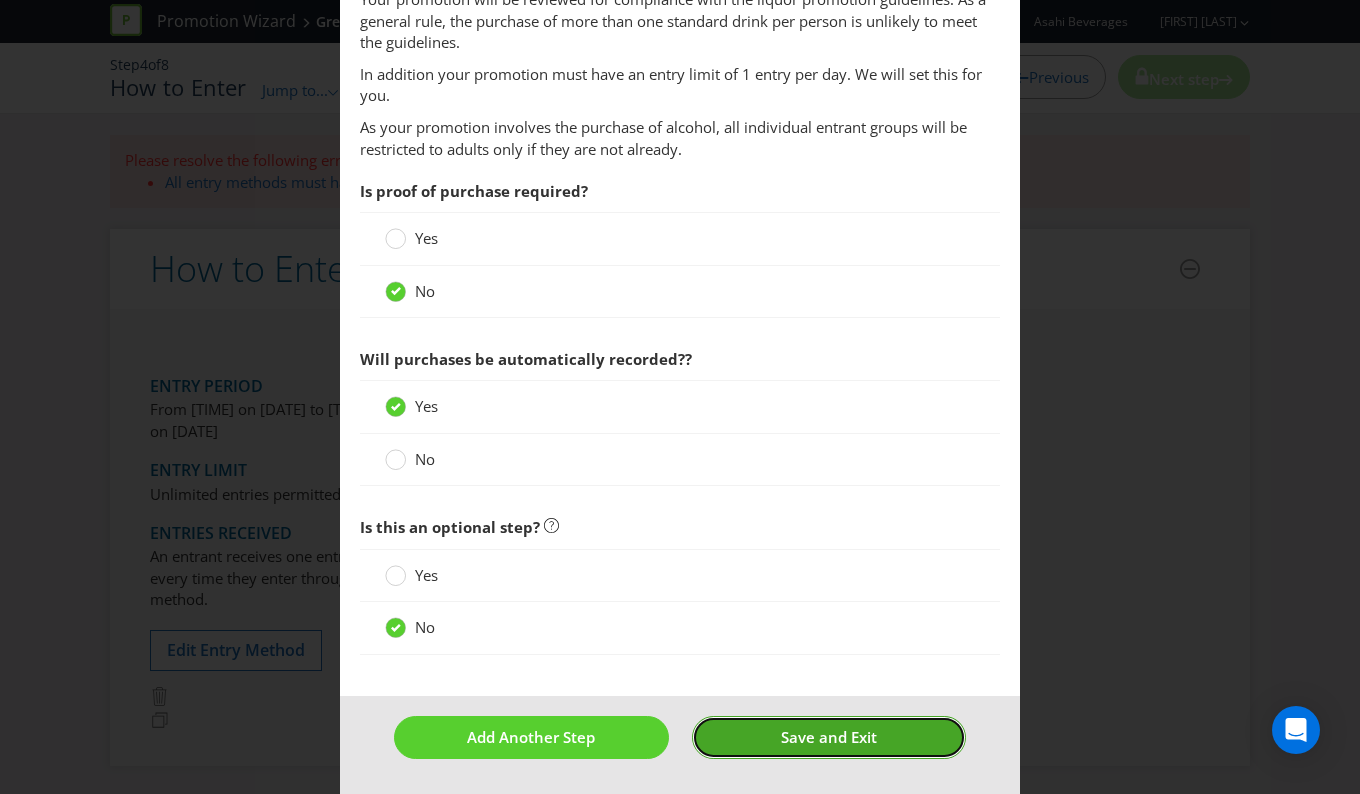 click on "Save and Exit" at bounding box center (829, 737) 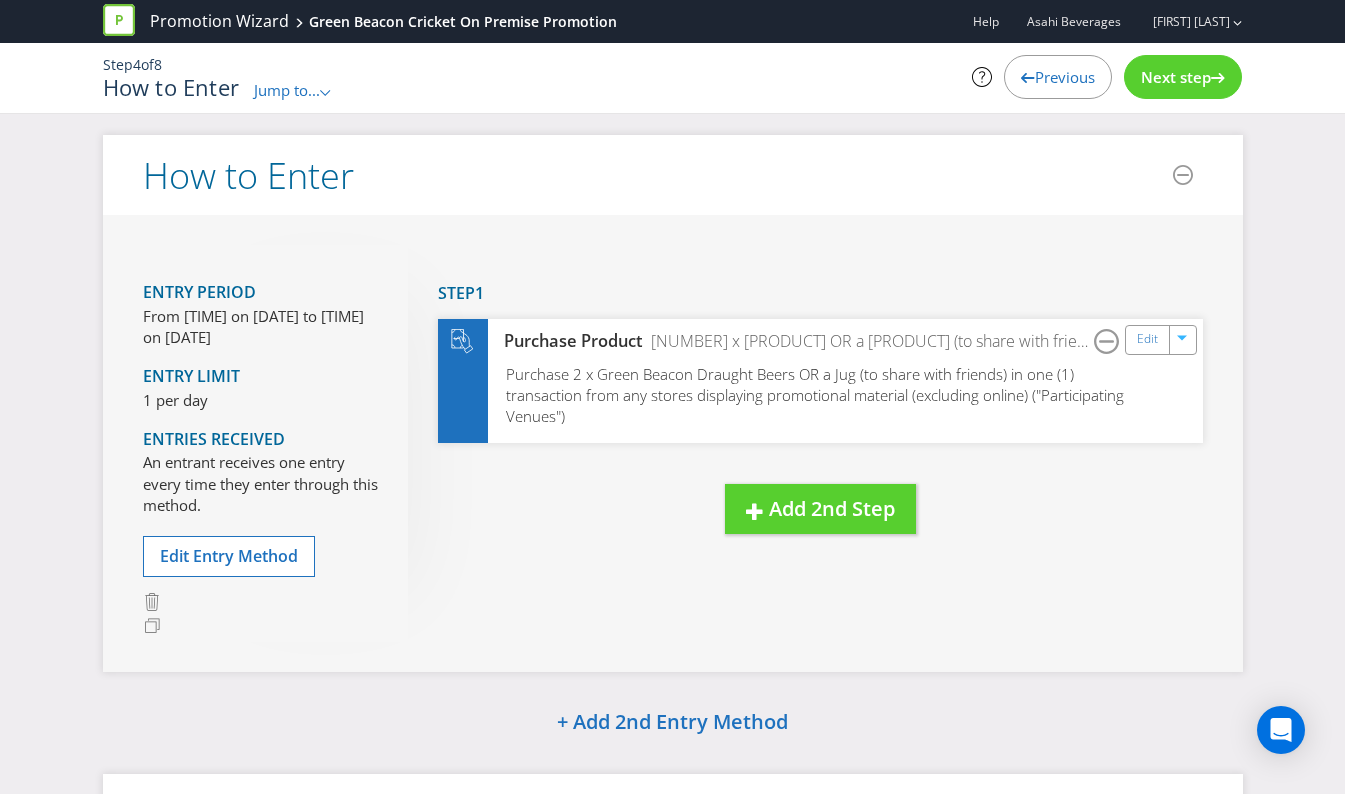 click on "Next step" at bounding box center [1176, 77] 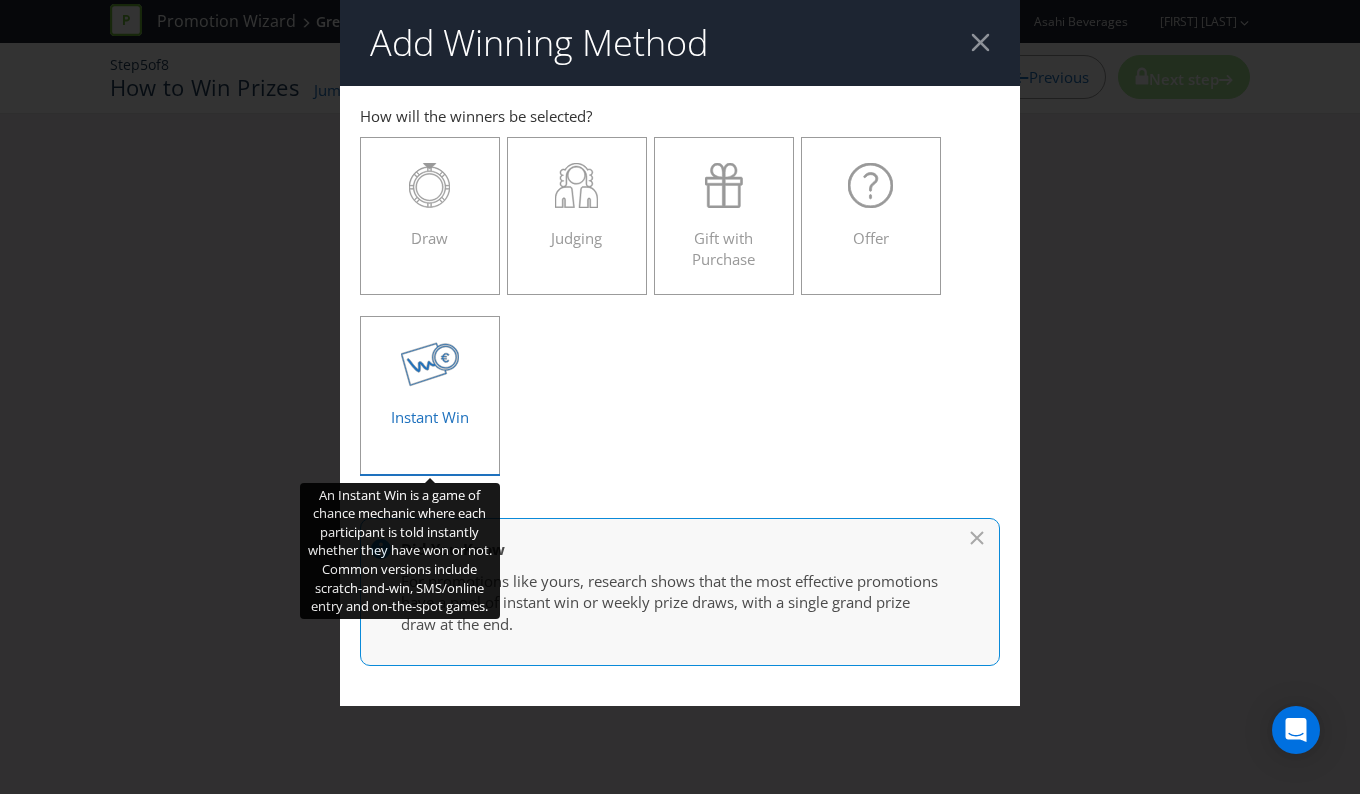 click on "Instant Win" at bounding box center [430, 387] 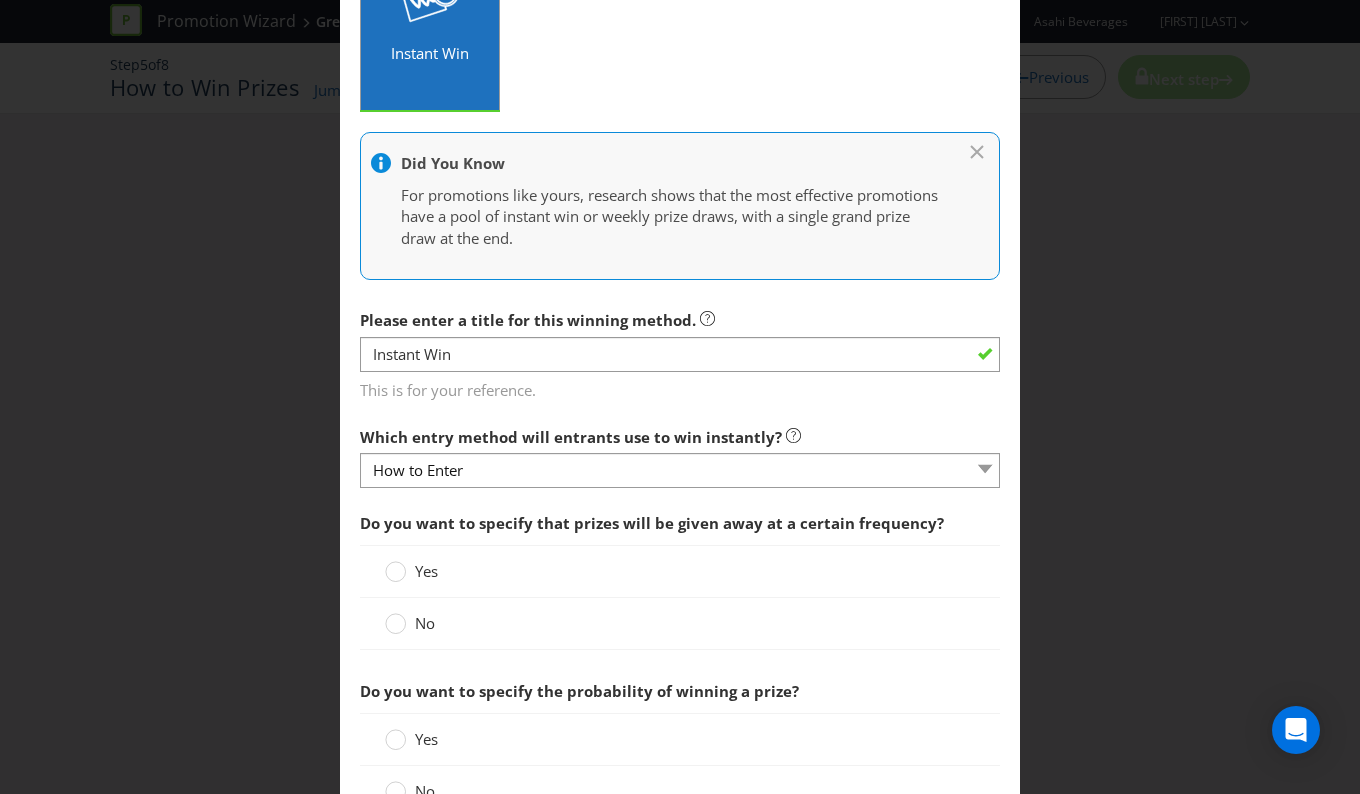 scroll, scrollTop: 400, scrollLeft: 0, axis: vertical 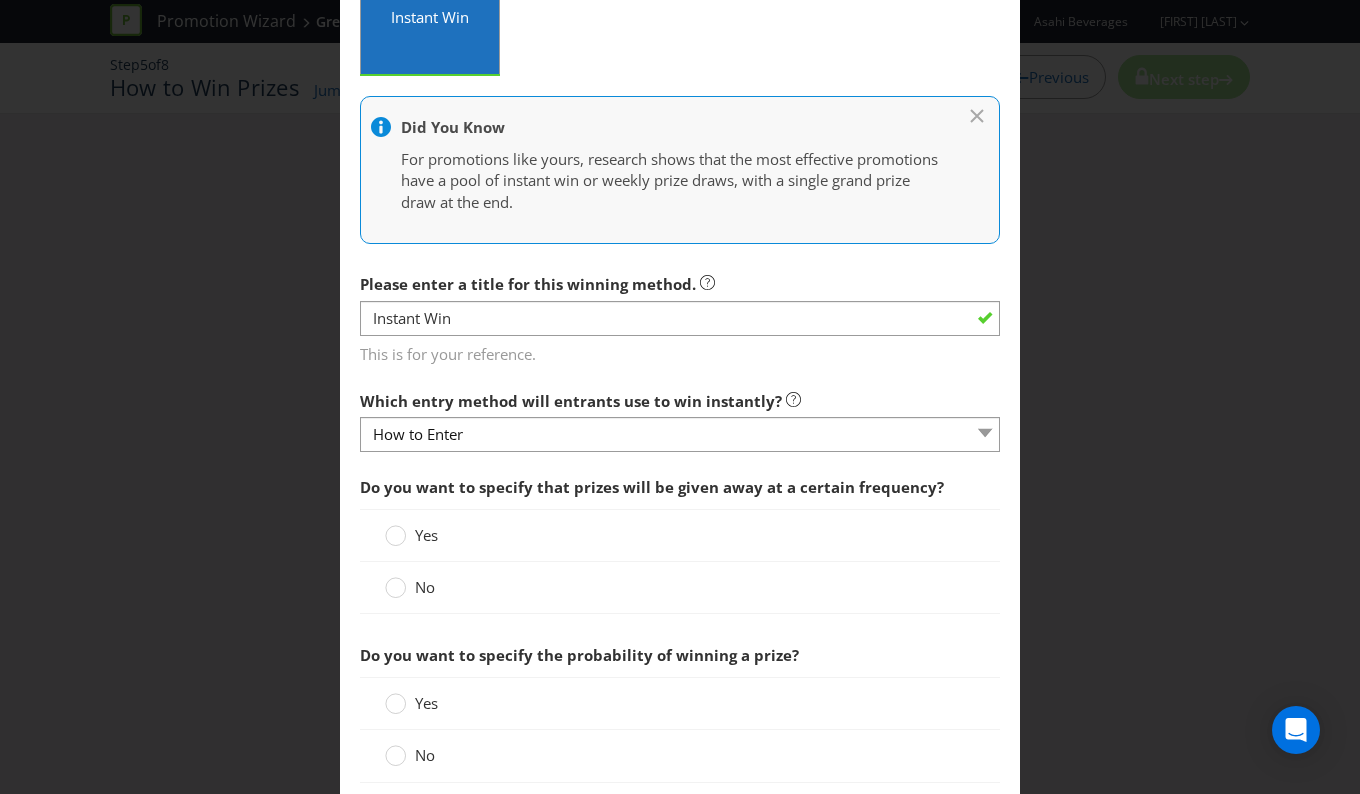 click on "Yes" at bounding box center [413, 535] 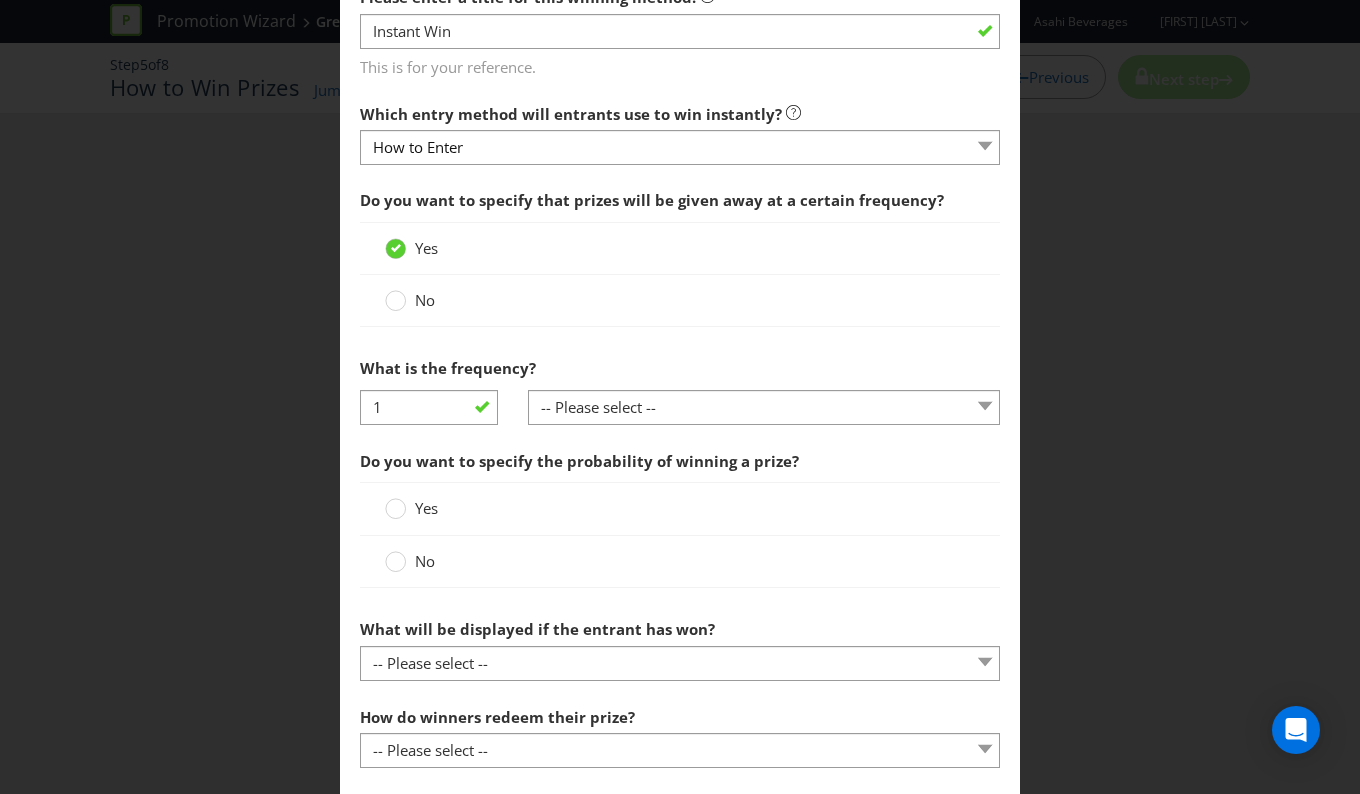 scroll, scrollTop: 700, scrollLeft: 0, axis: vertical 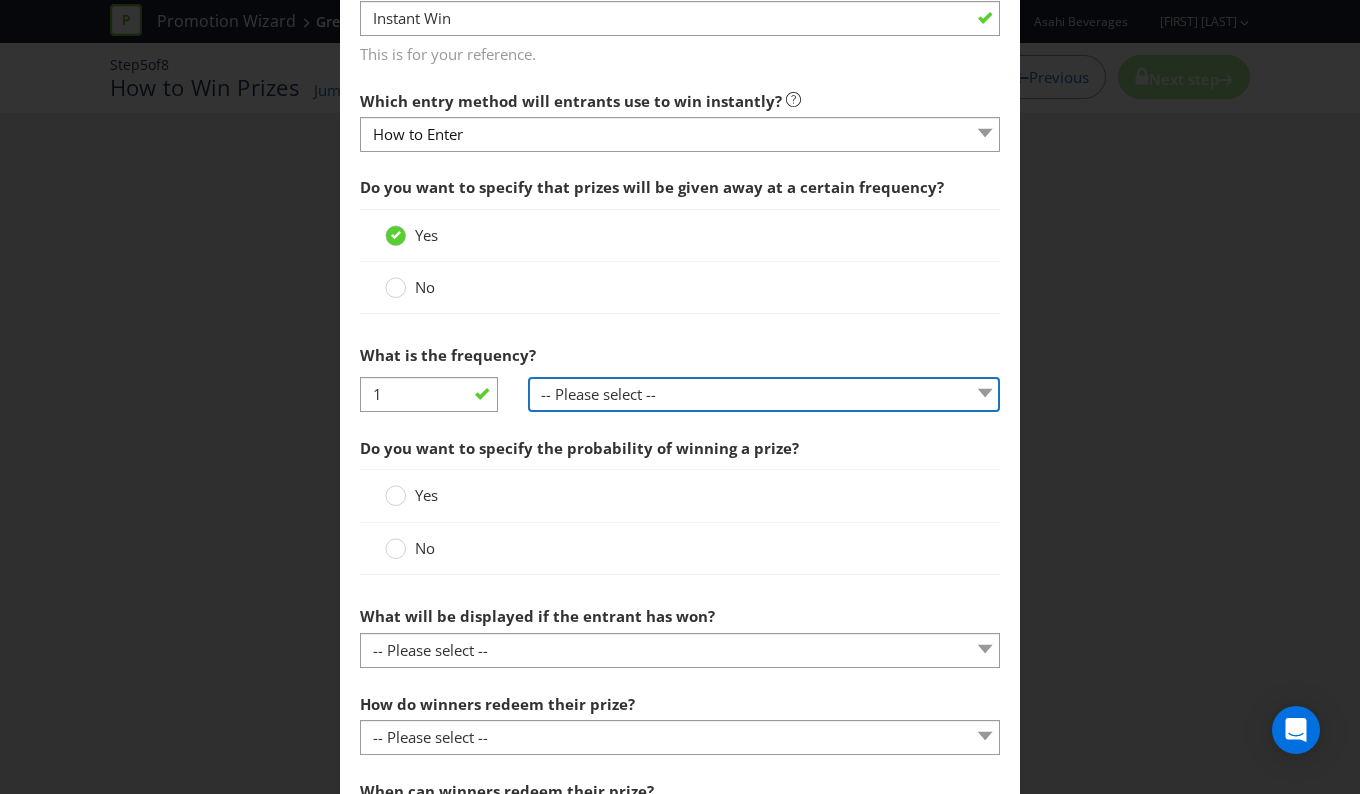 click on "-- Please select -- per hour per day per week per month other (please specify)" at bounding box center [764, 394] 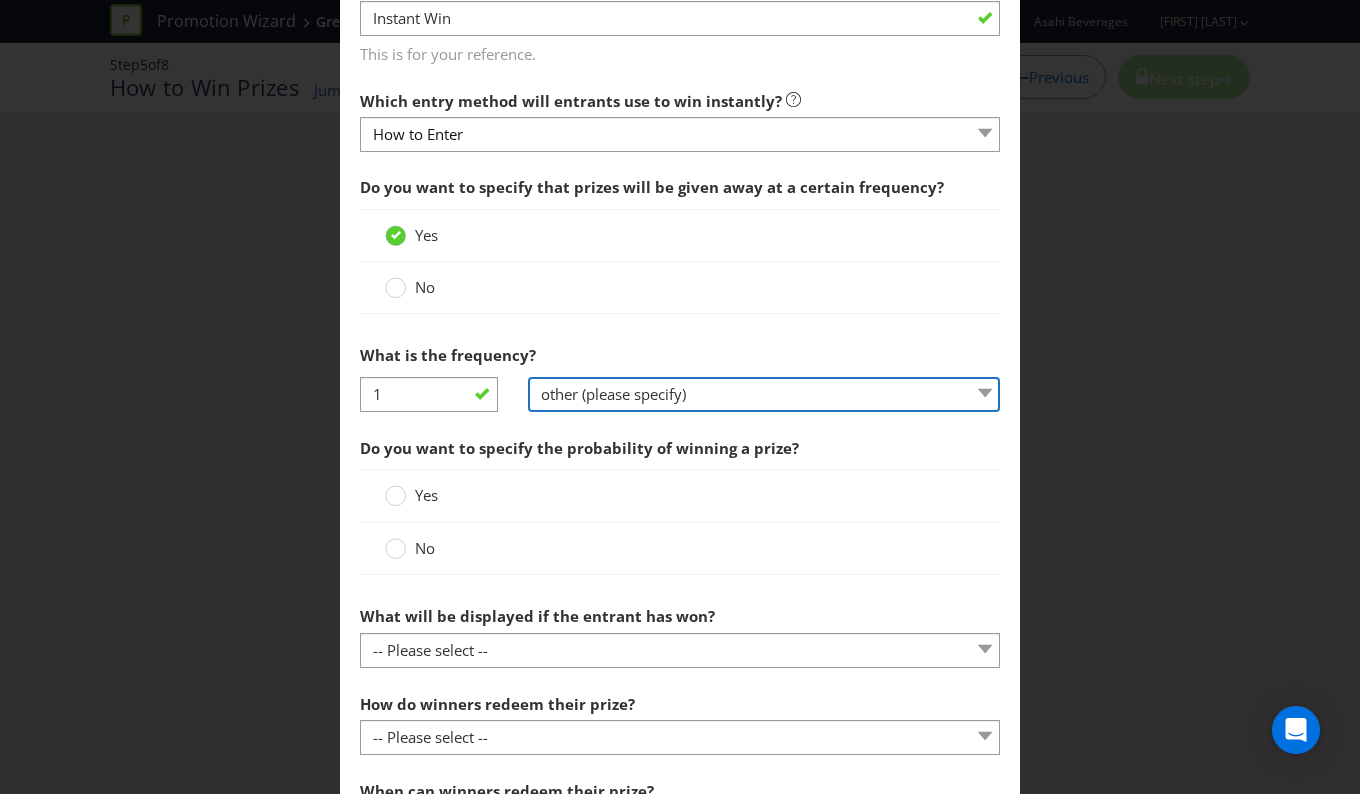 click on "-- Please select -- per hour per day per week per month other (please specify)" at bounding box center [764, 394] 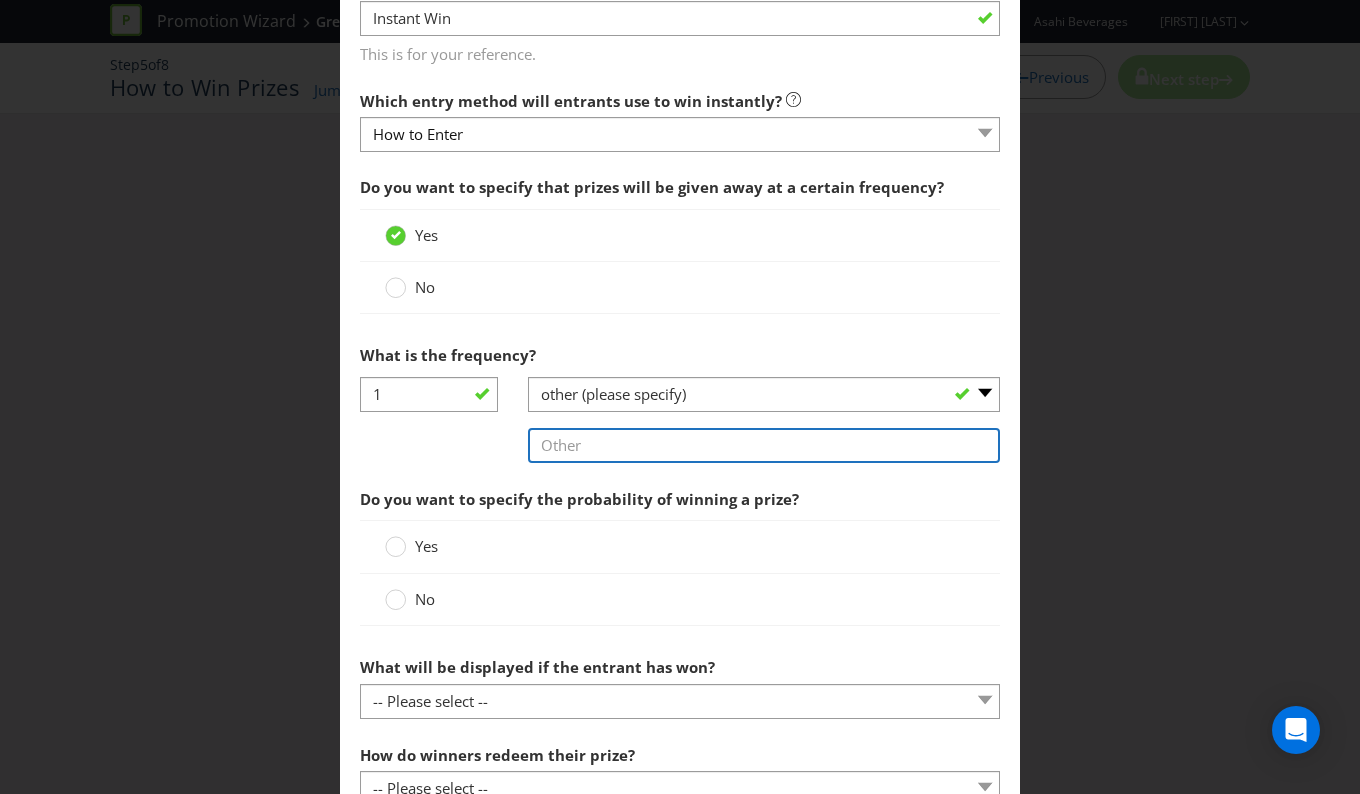 click at bounding box center (764, 445) 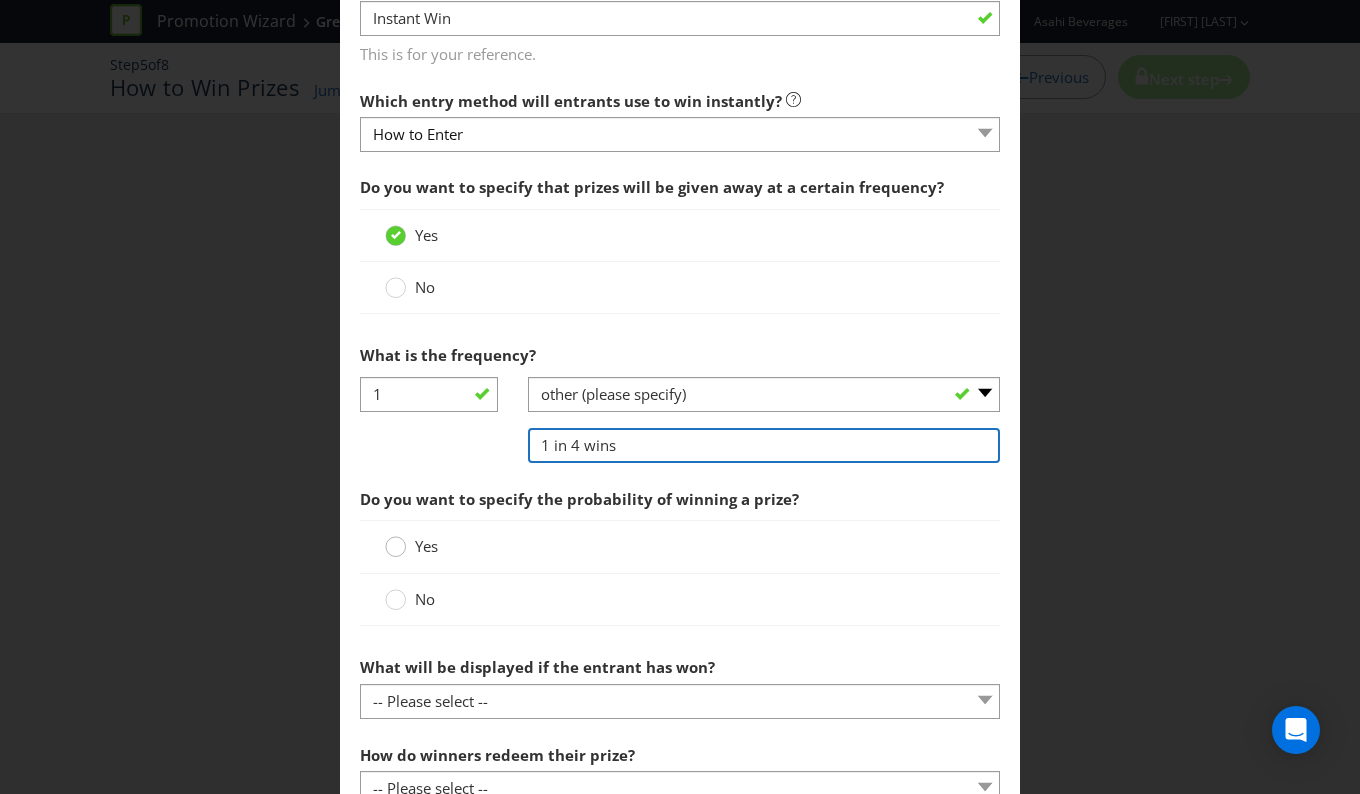 type on "1 in 4 wins" 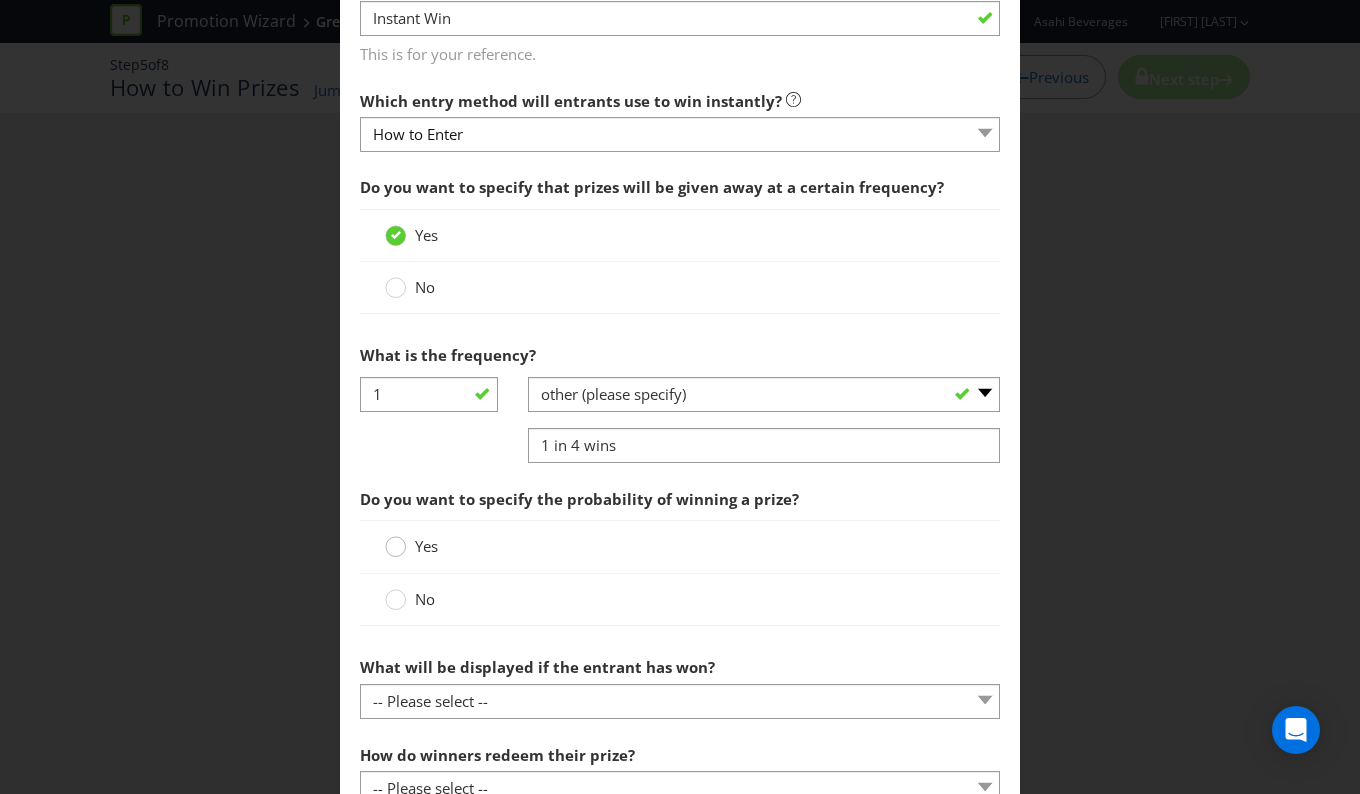 click 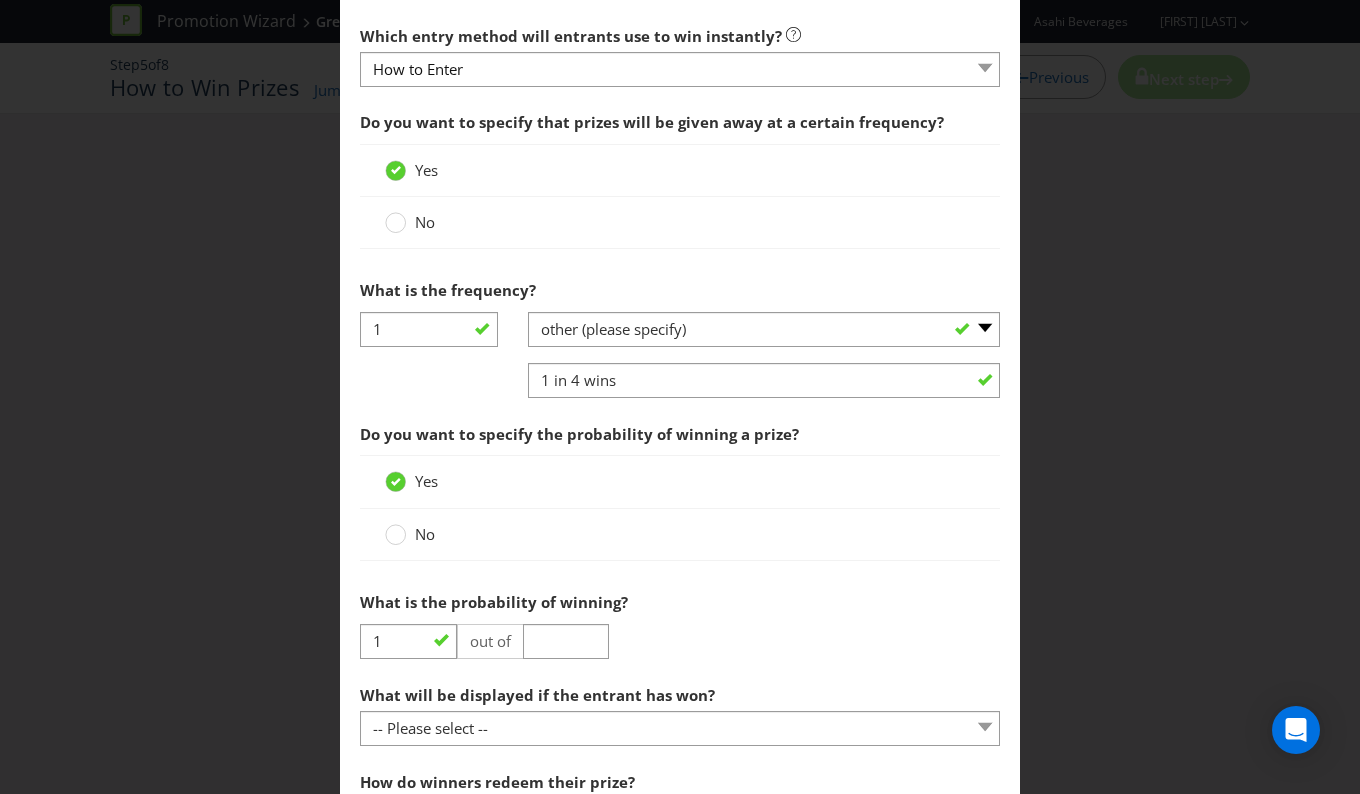 scroll, scrollTop: 800, scrollLeft: 0, axis: vertical 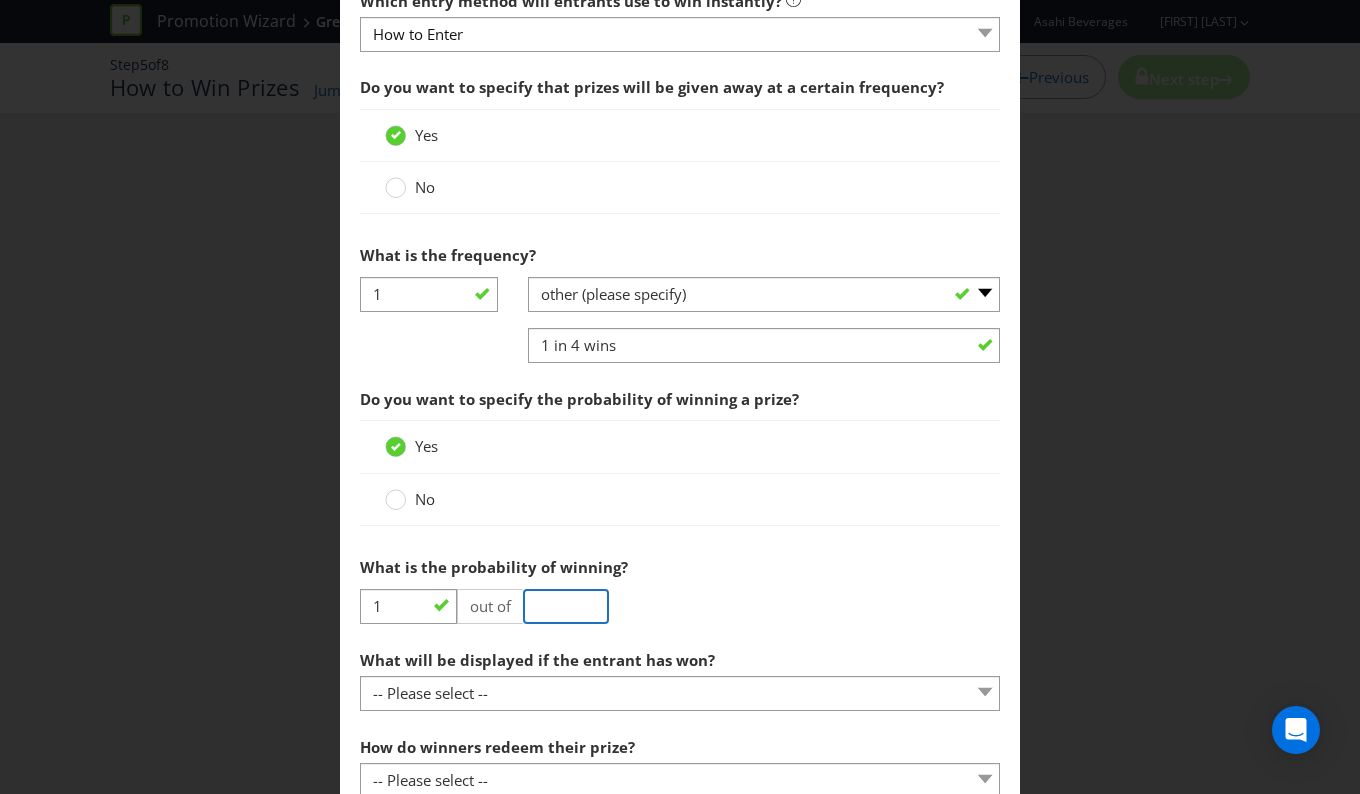 click at bounding box center (566, 606) 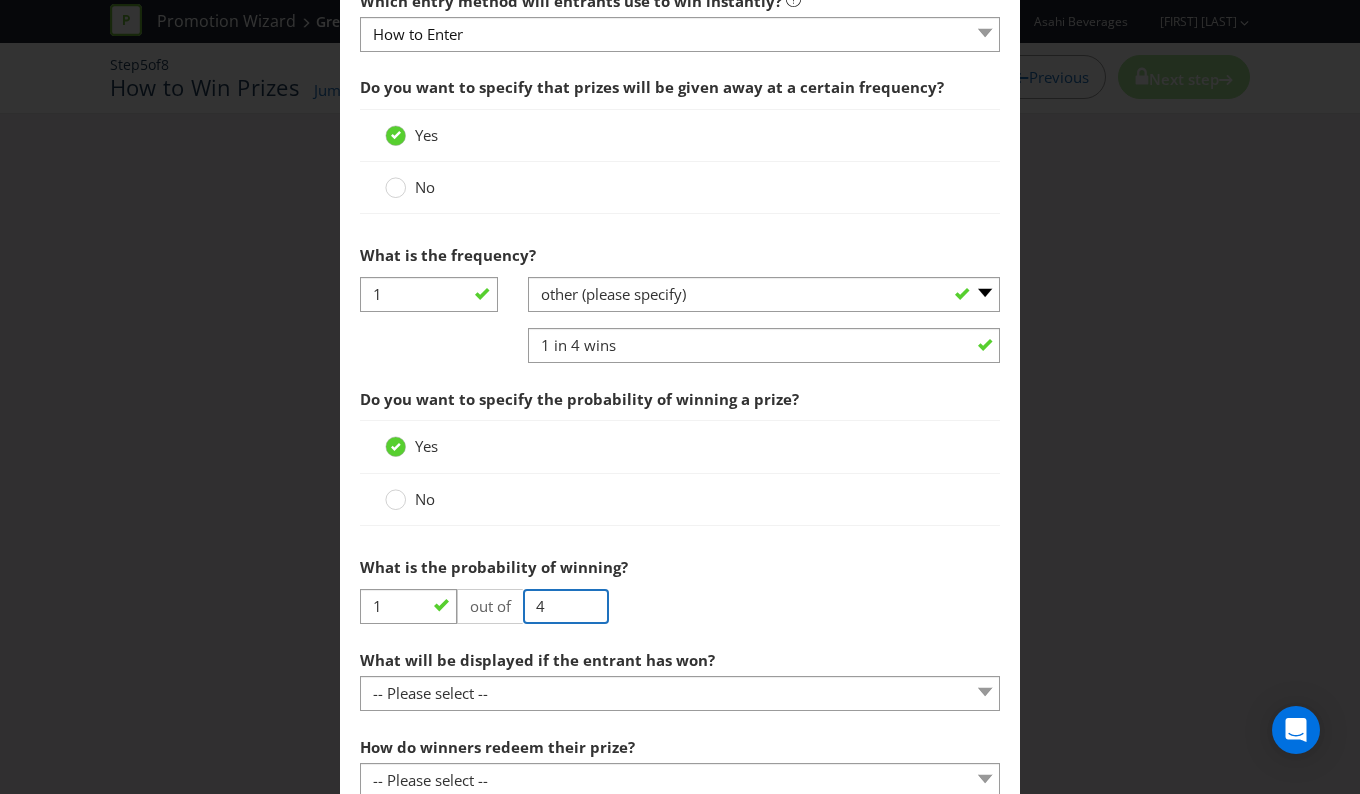 type on "4" 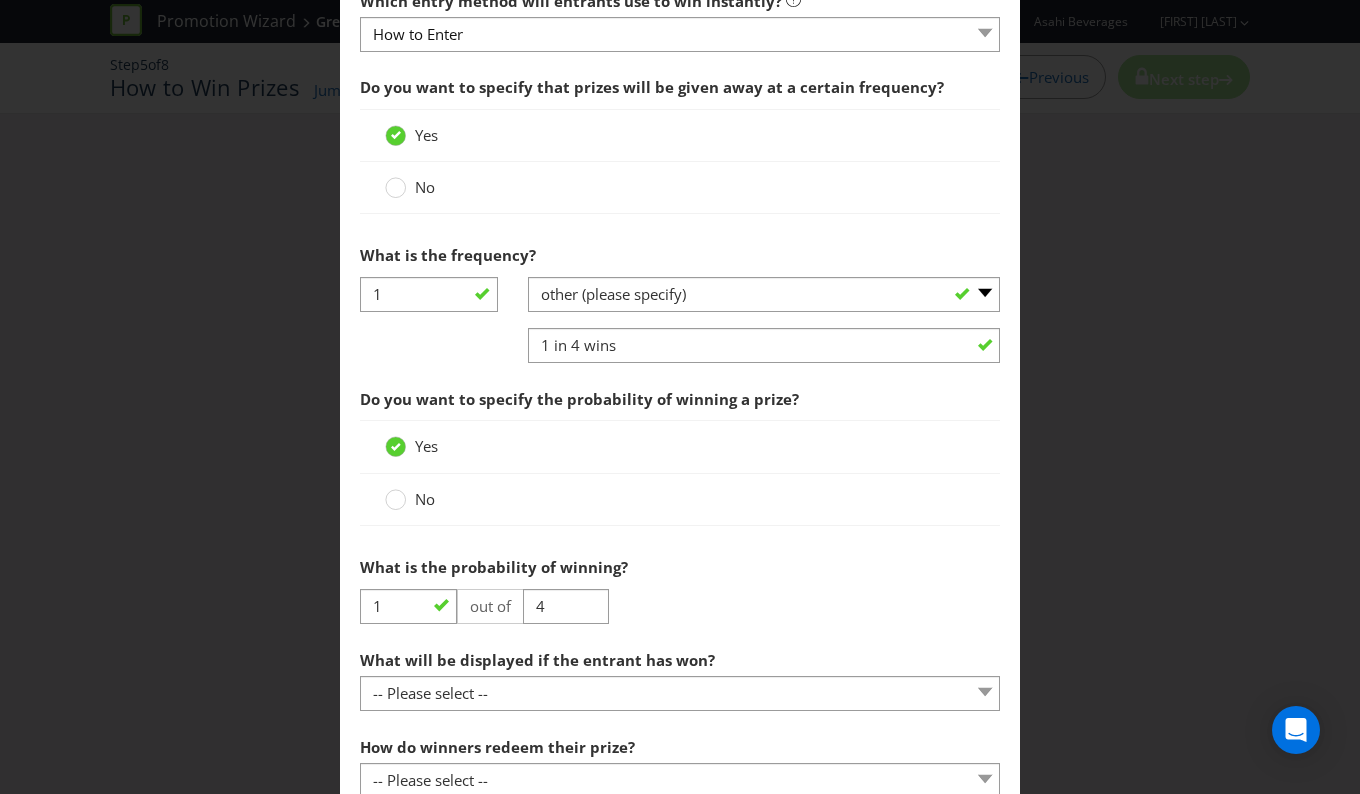 click on "Start: Specific date 17/11/25 Common options: 12:01 am | 9 am | 12 noon | 5 pm | 11:59 pm 01 02 03 04 05 06 07 08 09 10 11 12 00 01 05 10 15 20 25 29 30 35 40 45 50 55 59 am pm" at bounding box center (680, 654) 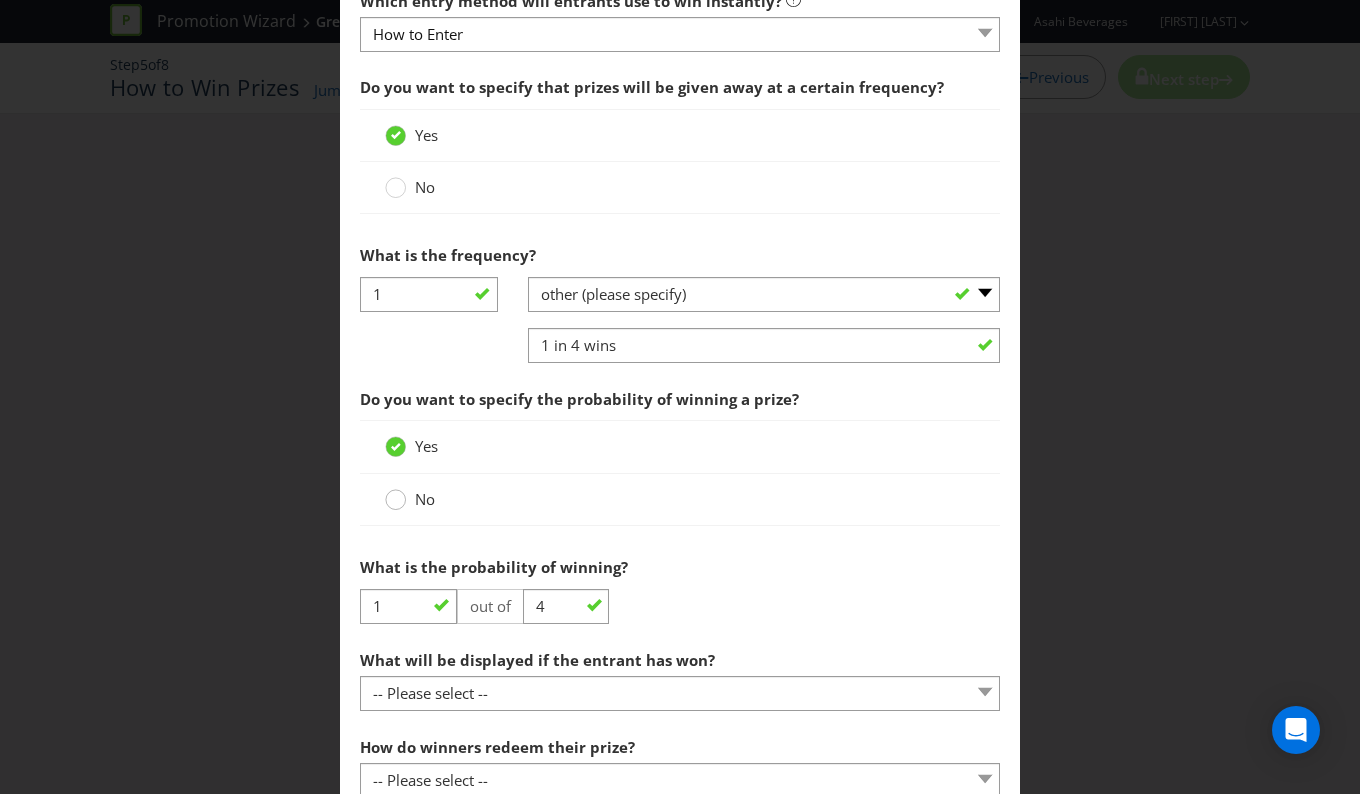 click 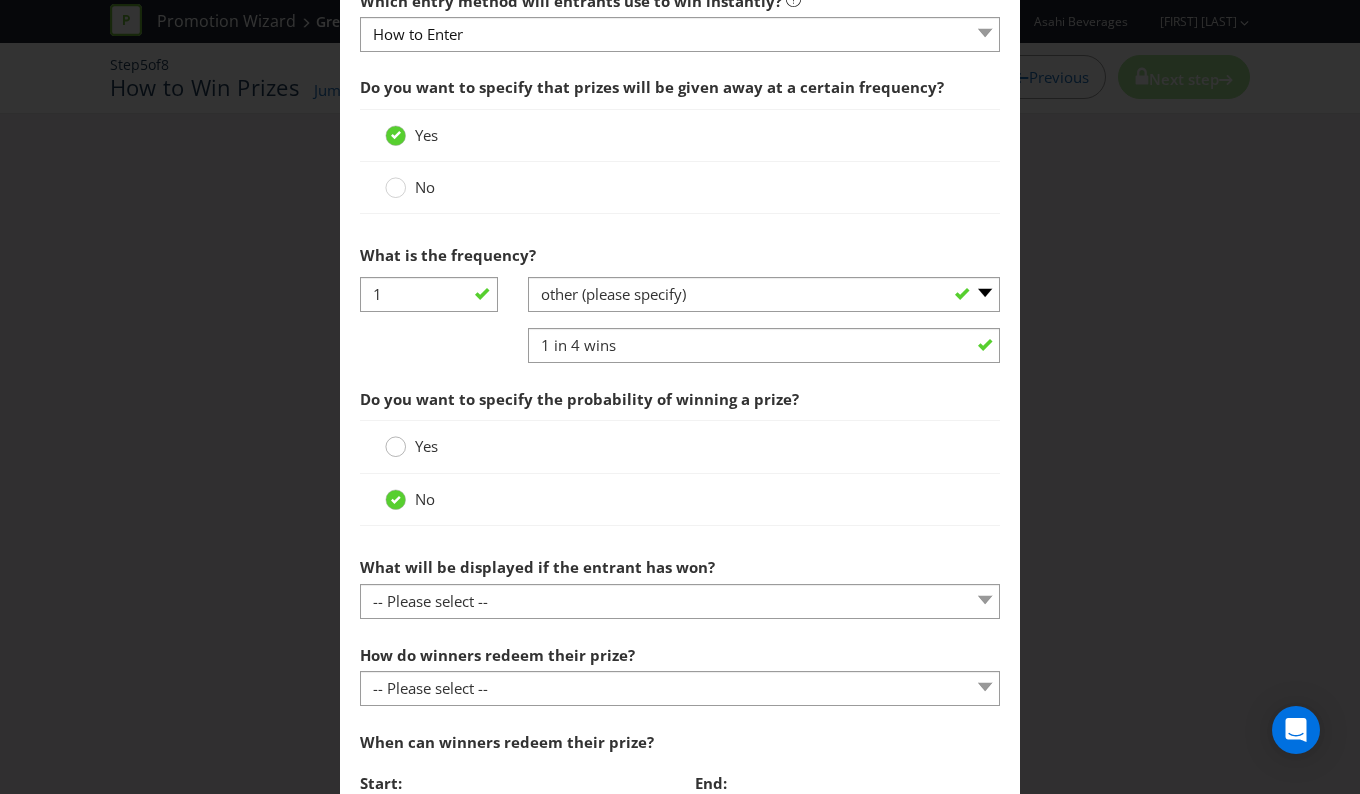 click 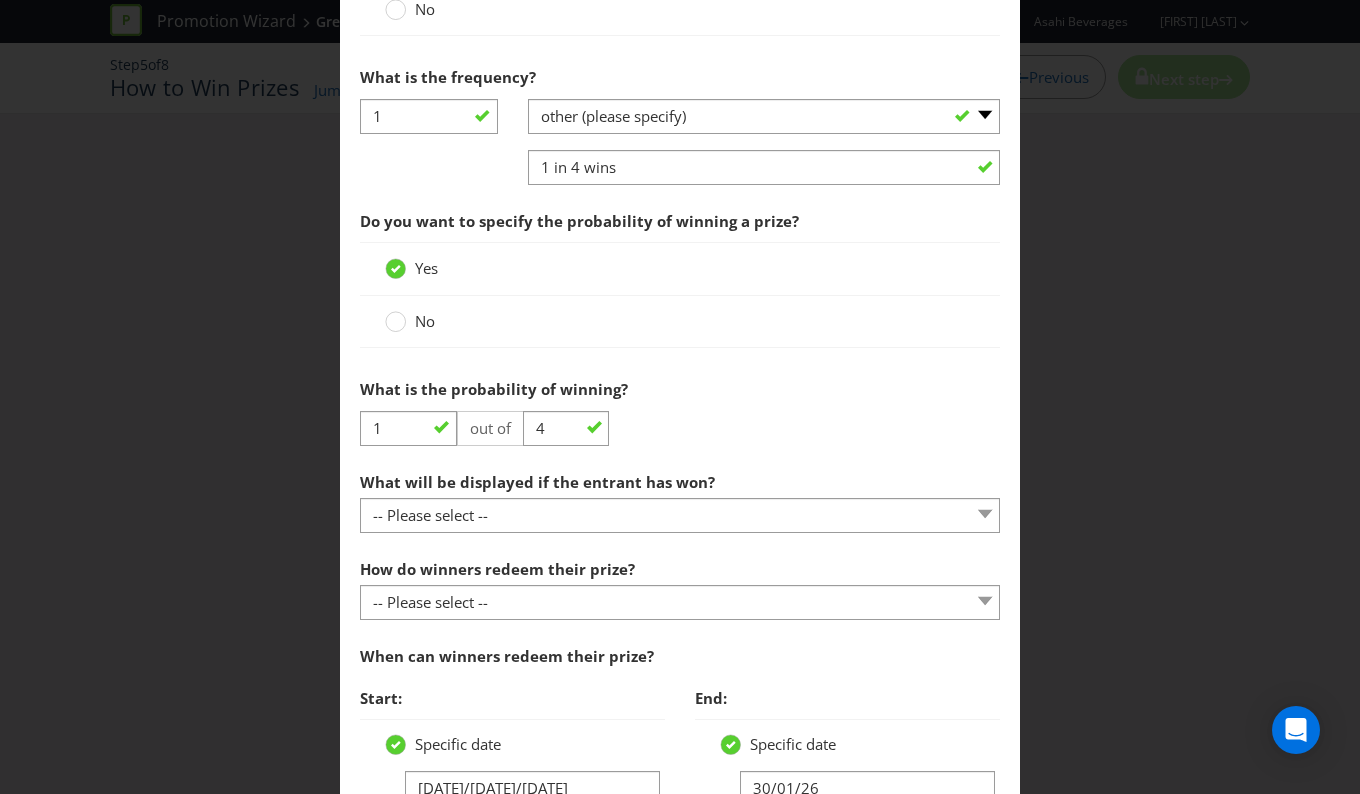scroll, scrollTop: 1000, scrollLeft: 0, axis: vertical 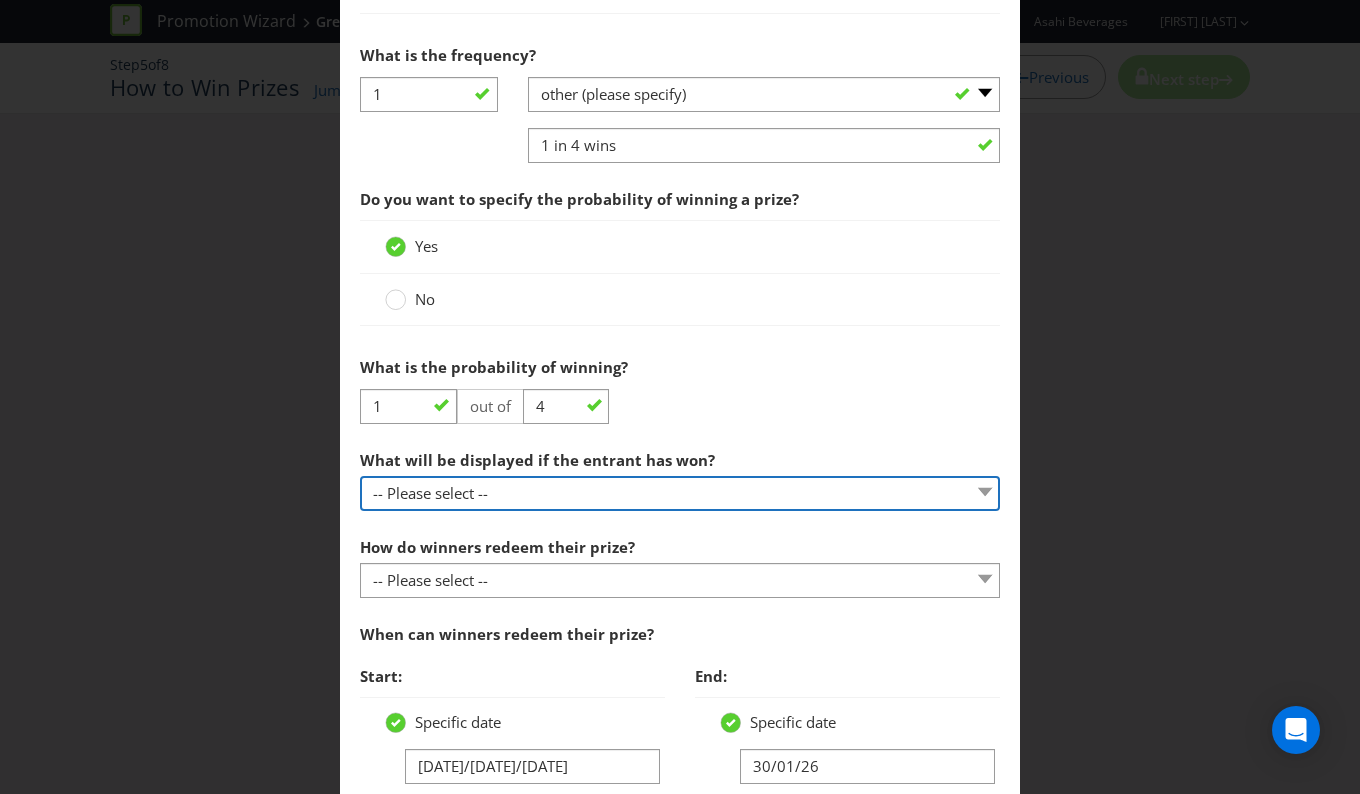 click on "-- Please select -- The winner will be notified as appropriate for the entry mechanic Symbols Message Unique code Other (please specify)" at bounding box center (680, 493) 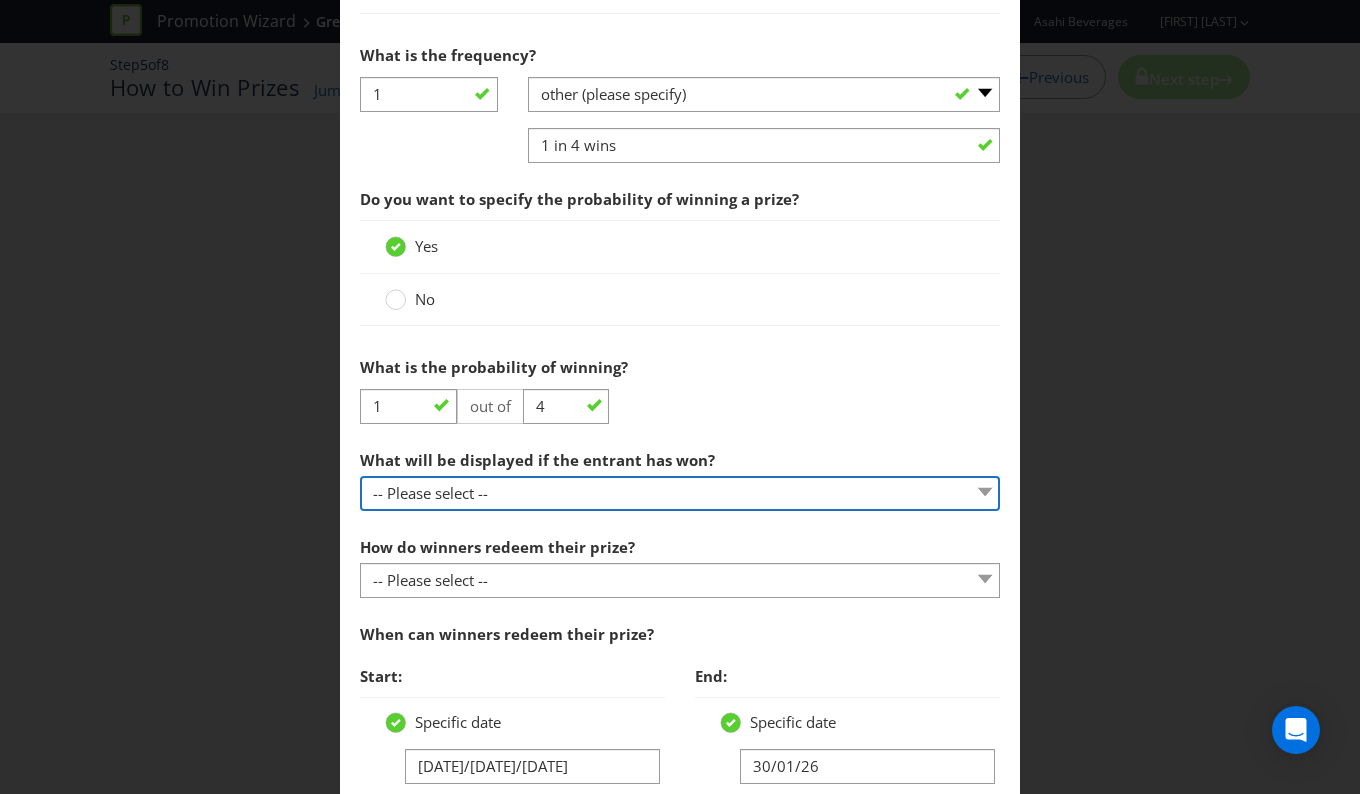 select on "MESSAGE" 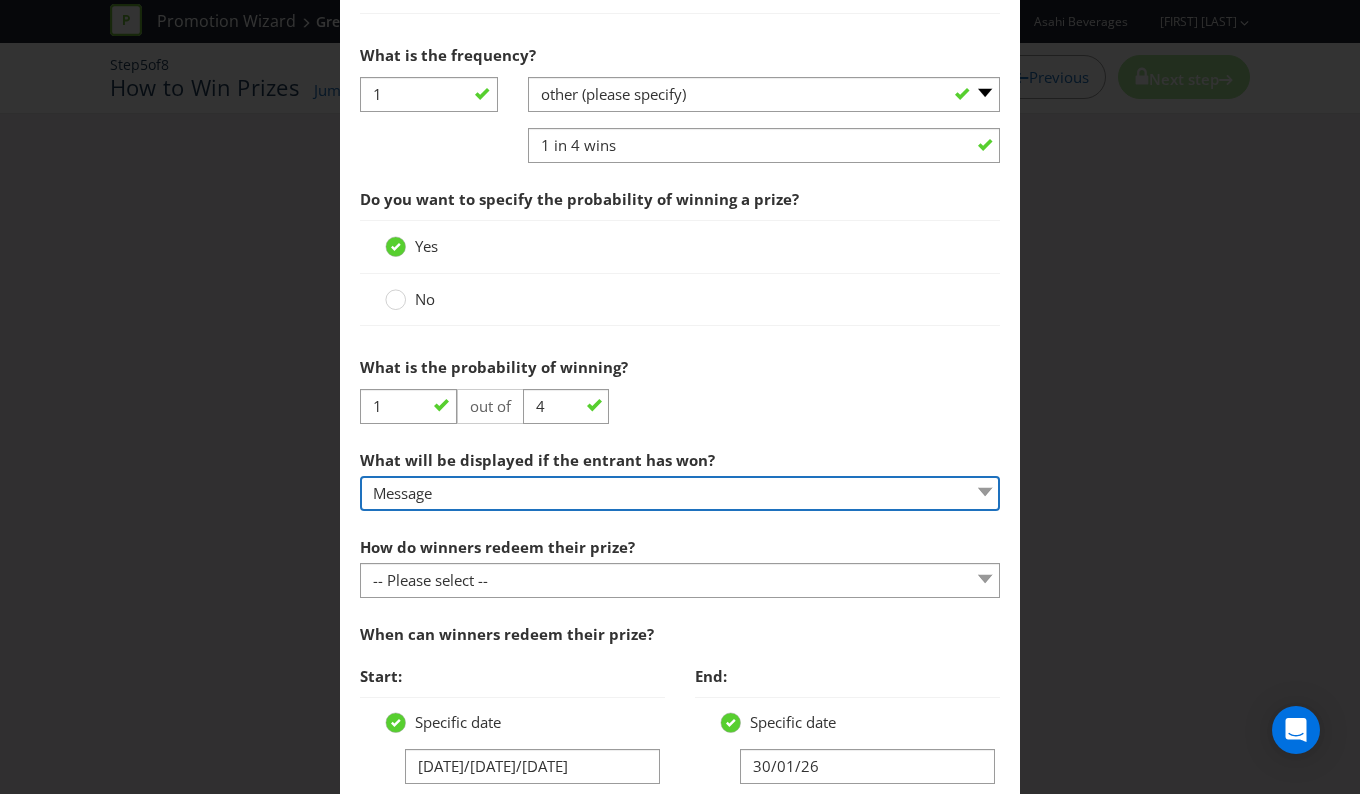 click on "-- Please select -- The winner will be notified as appropriate for the entry mechanic Symbols Message Unique code Other (please specify)" at bounding box center [680, 493] 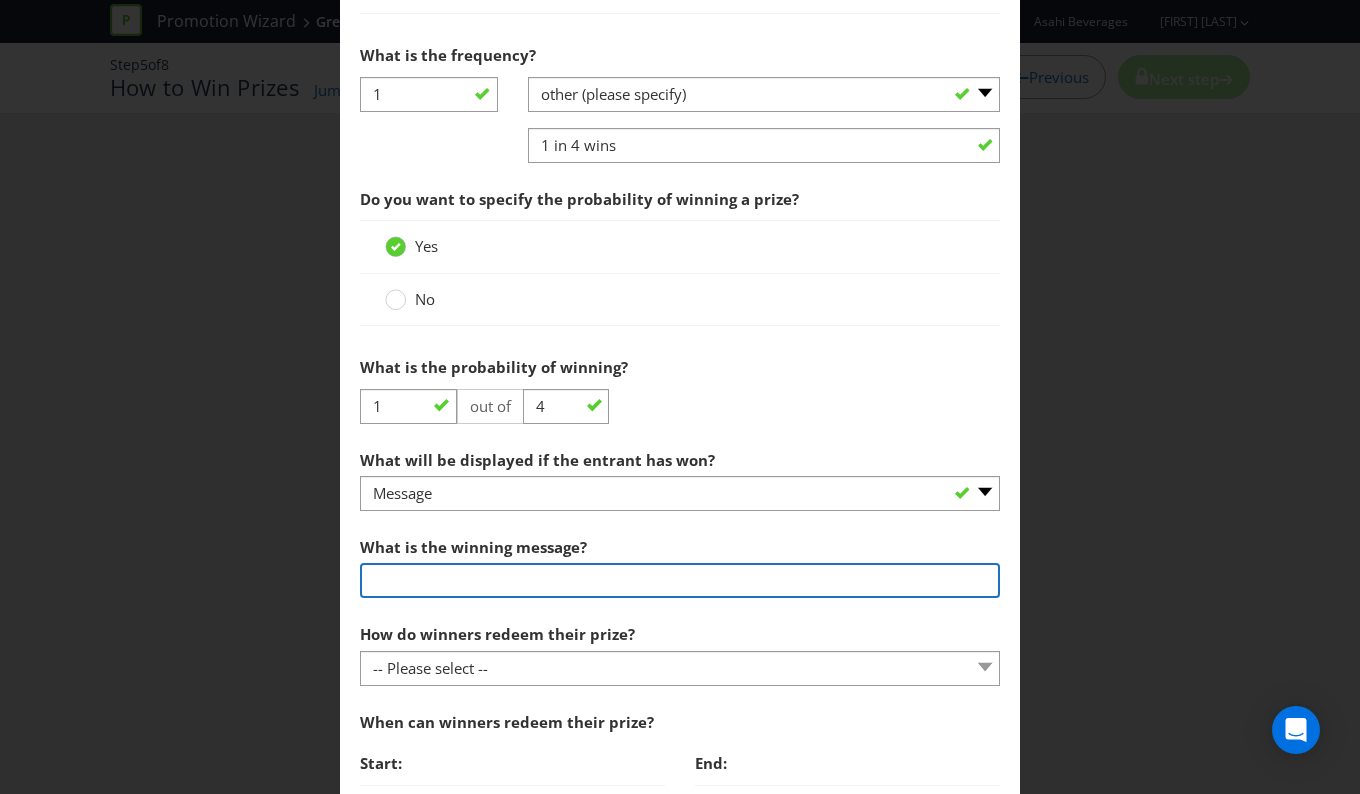 click at bounding box center [680, 580] 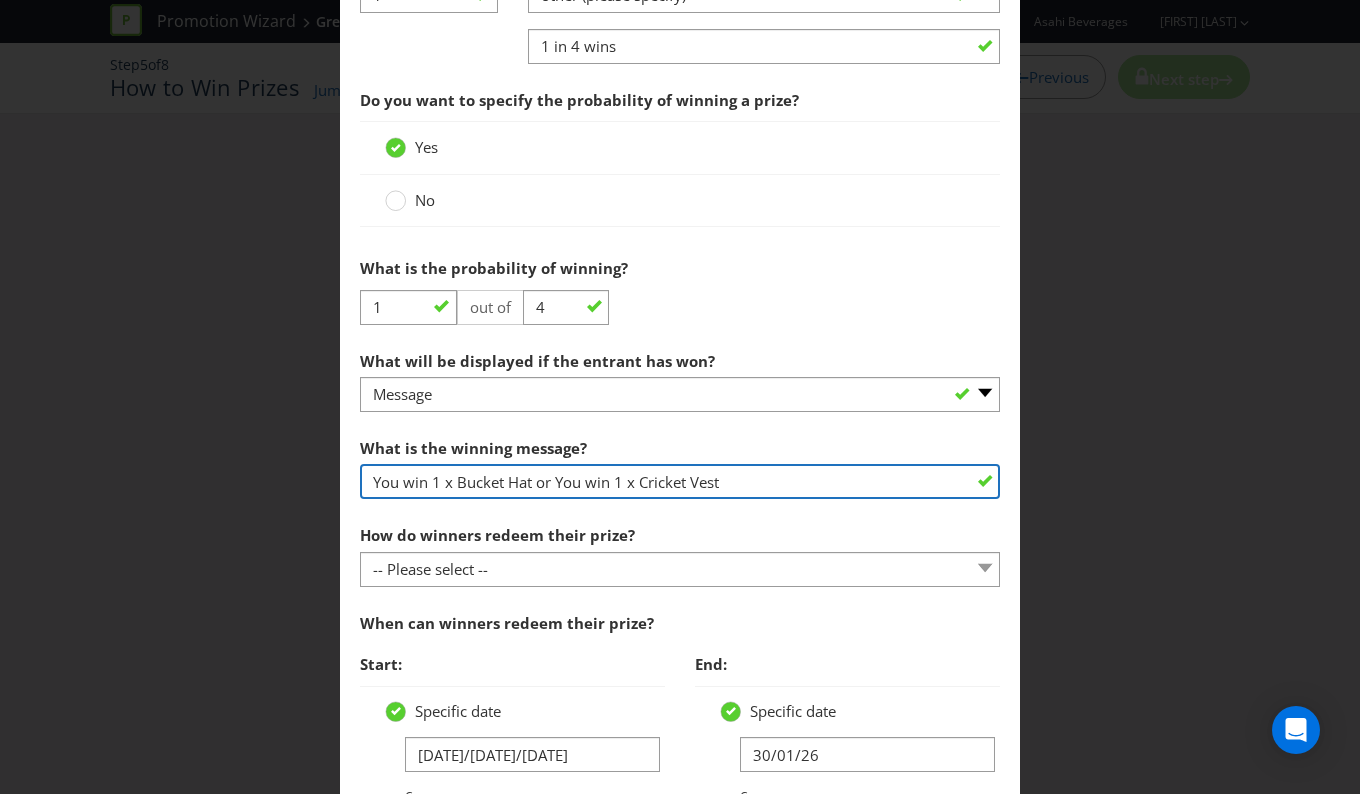 scroll, scrollTop: 1200, scrollLeft: 0, axis: vertical 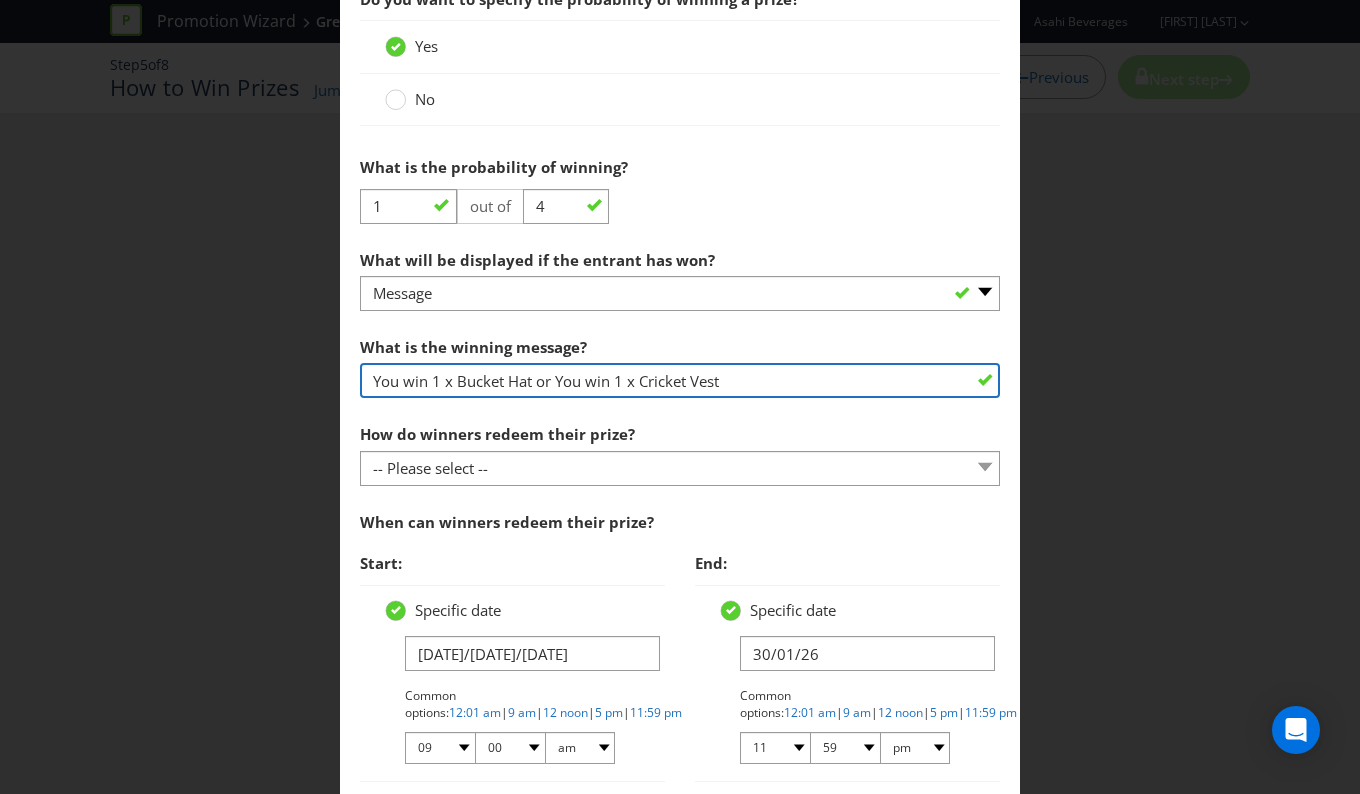 type on "You win 1 x Bucket Hat or You win 1 x Cricket Vest" 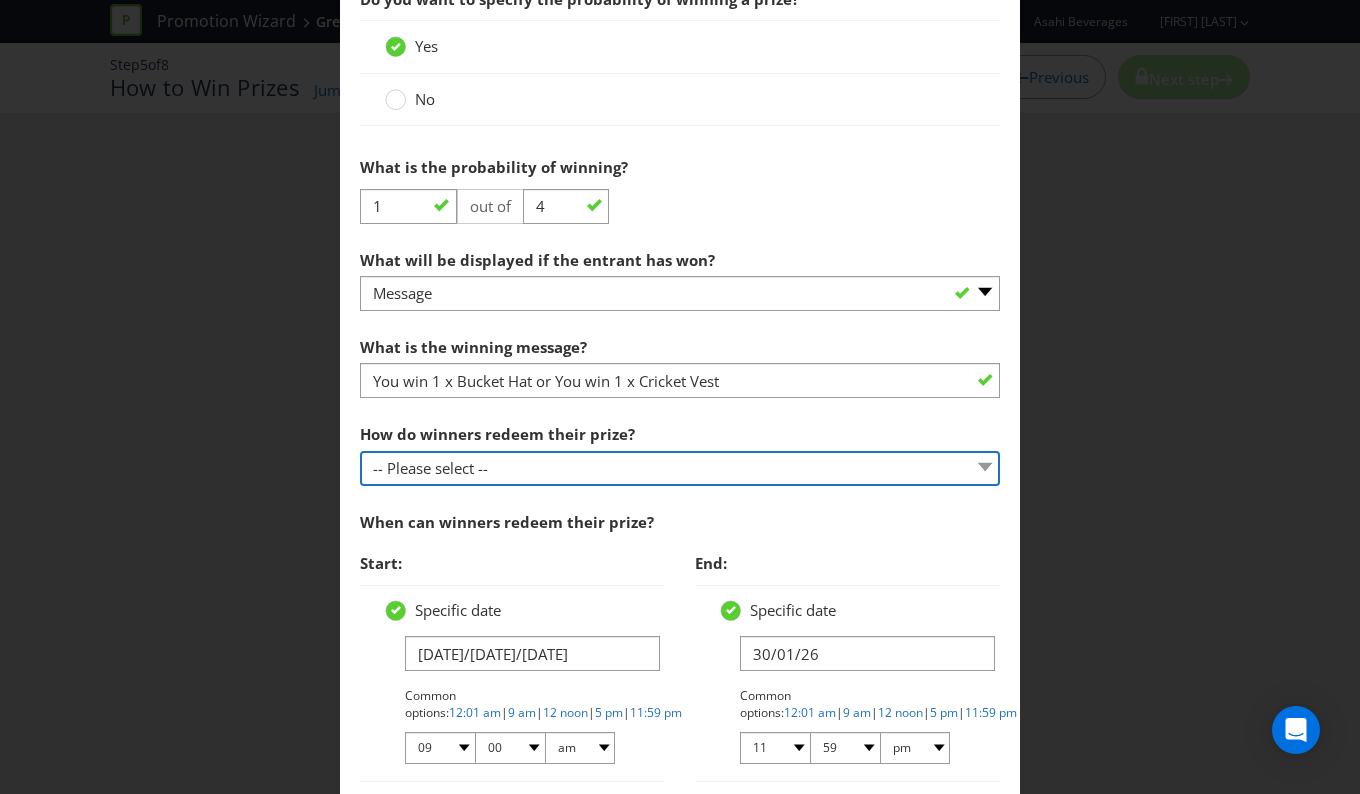 click on "-- Please select -- Present winning message to venue staff Follow instructions provided Promoter will contact winner and provide instructions Fill in online redemption form Redeem by mail Other (please specify)" at bounding box center [680, 468] 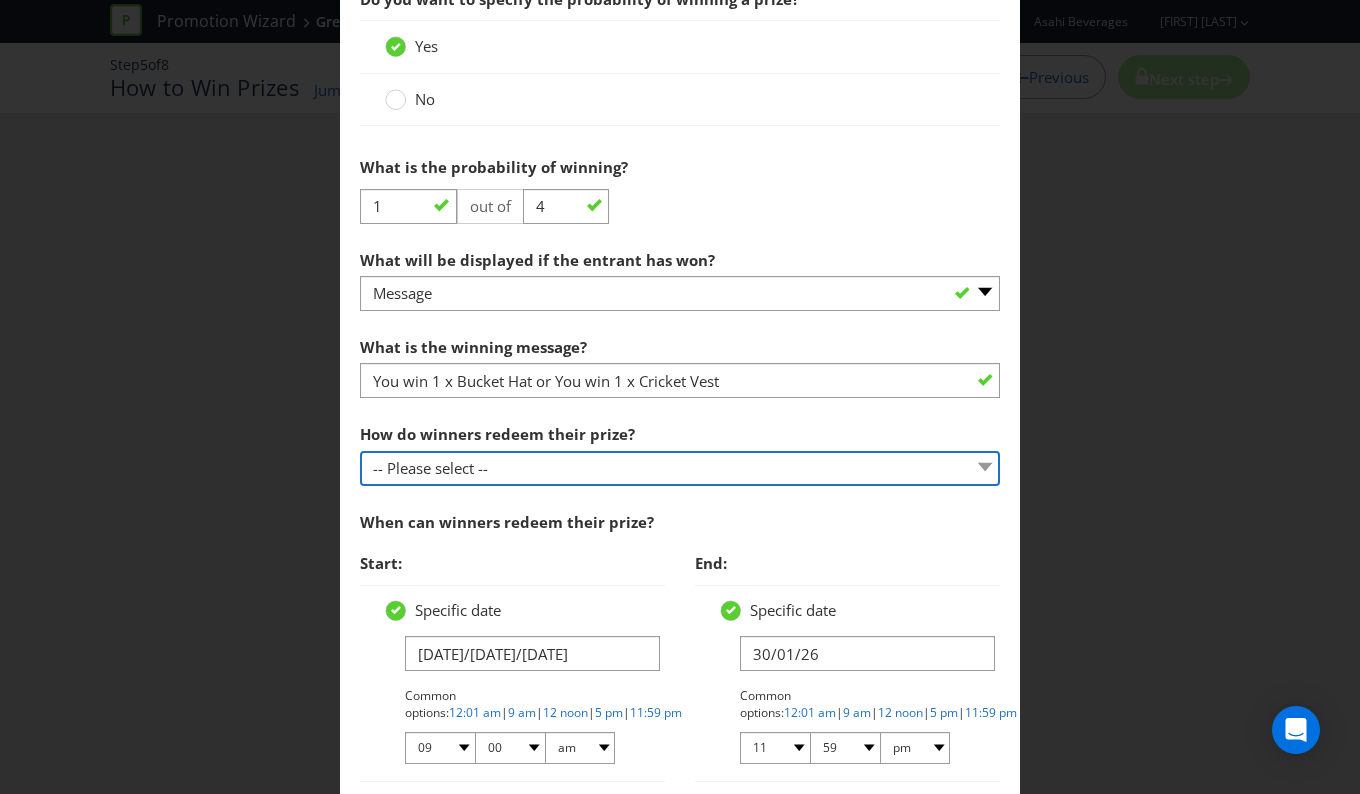 select on "VENUE" 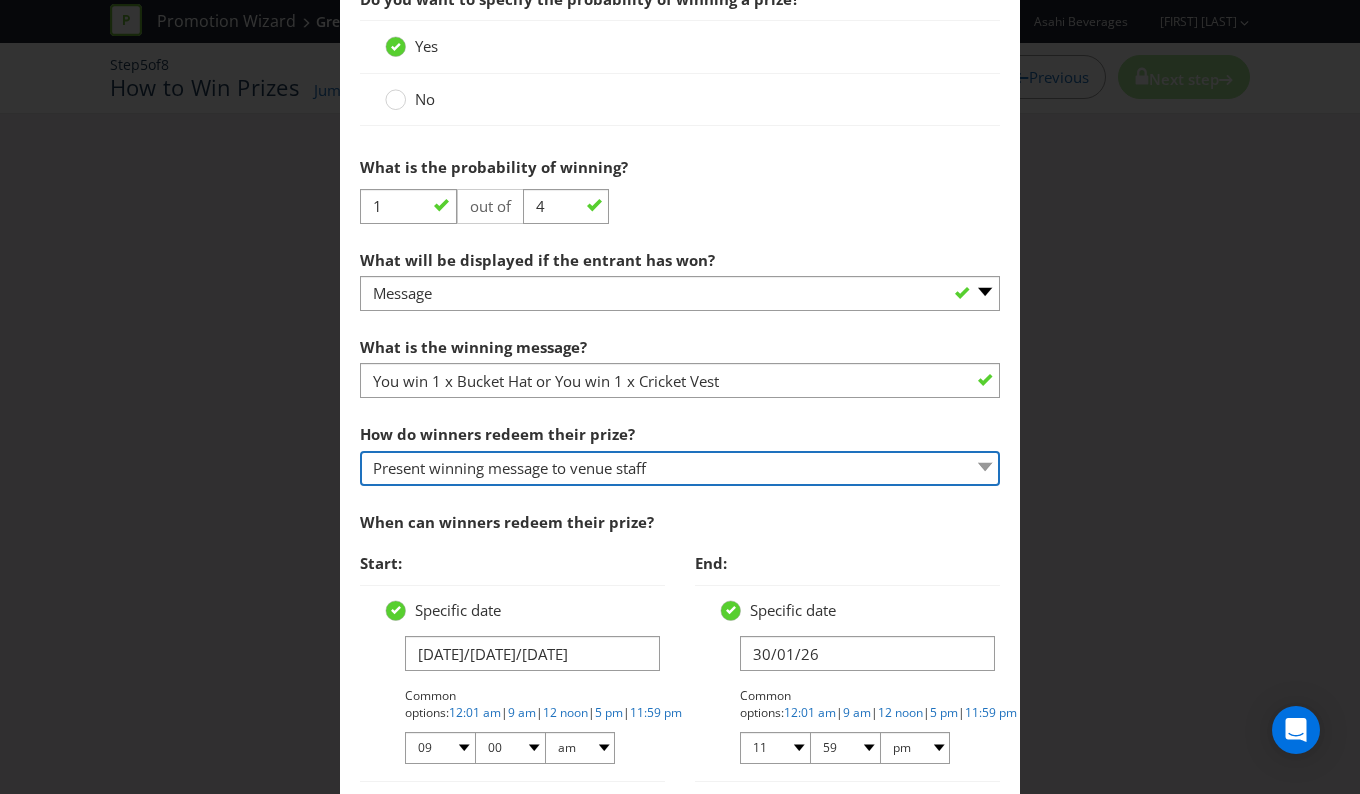 click on "-- Please select -- Present winning message to venue staff Follow instructions provided Promoter will contact winner and provide instructions Fill in online redemption form Redeem by mail Other (please specify)" at bounding box center (680, 468) 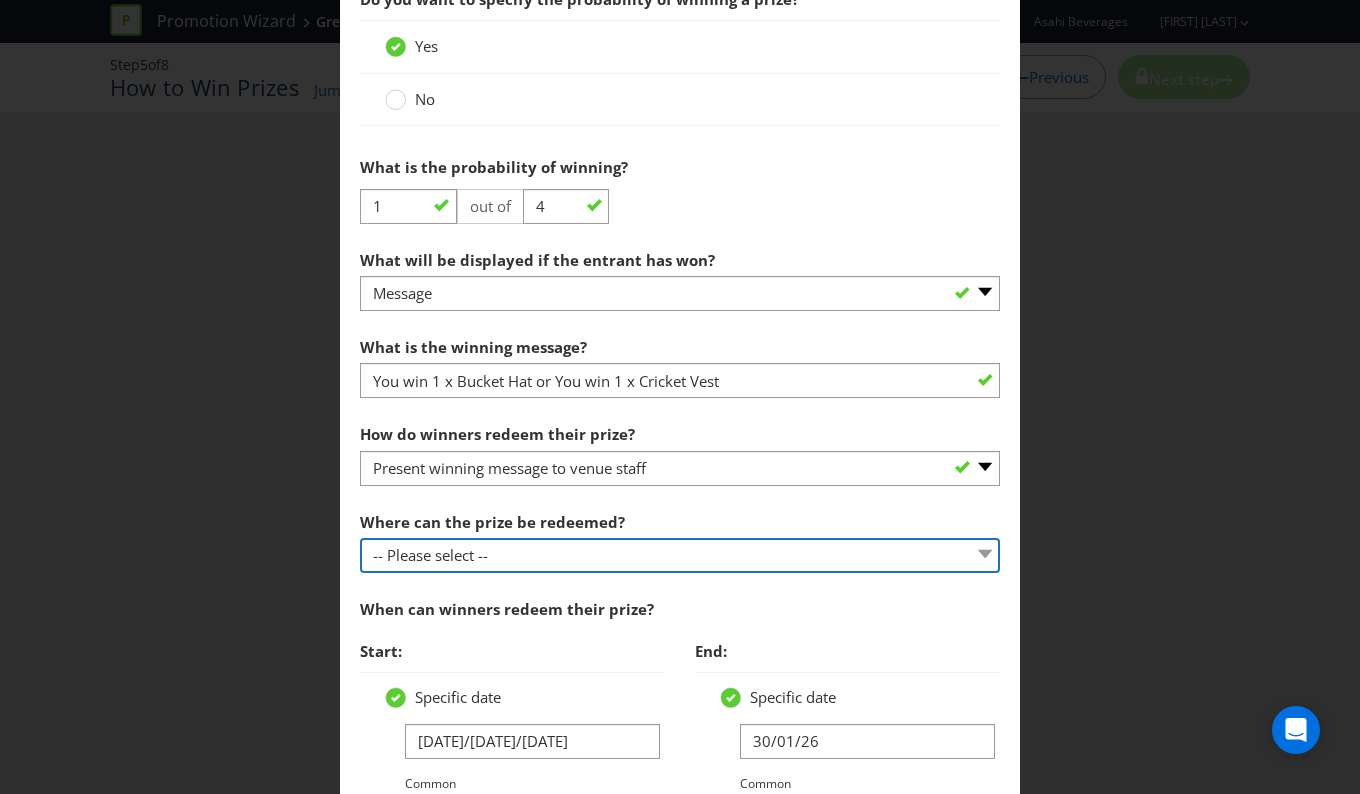 click on "-- Please select -- At a Participating Venue At specific locations (please specify) Other (please specify)" at bounding box center (680, 555) 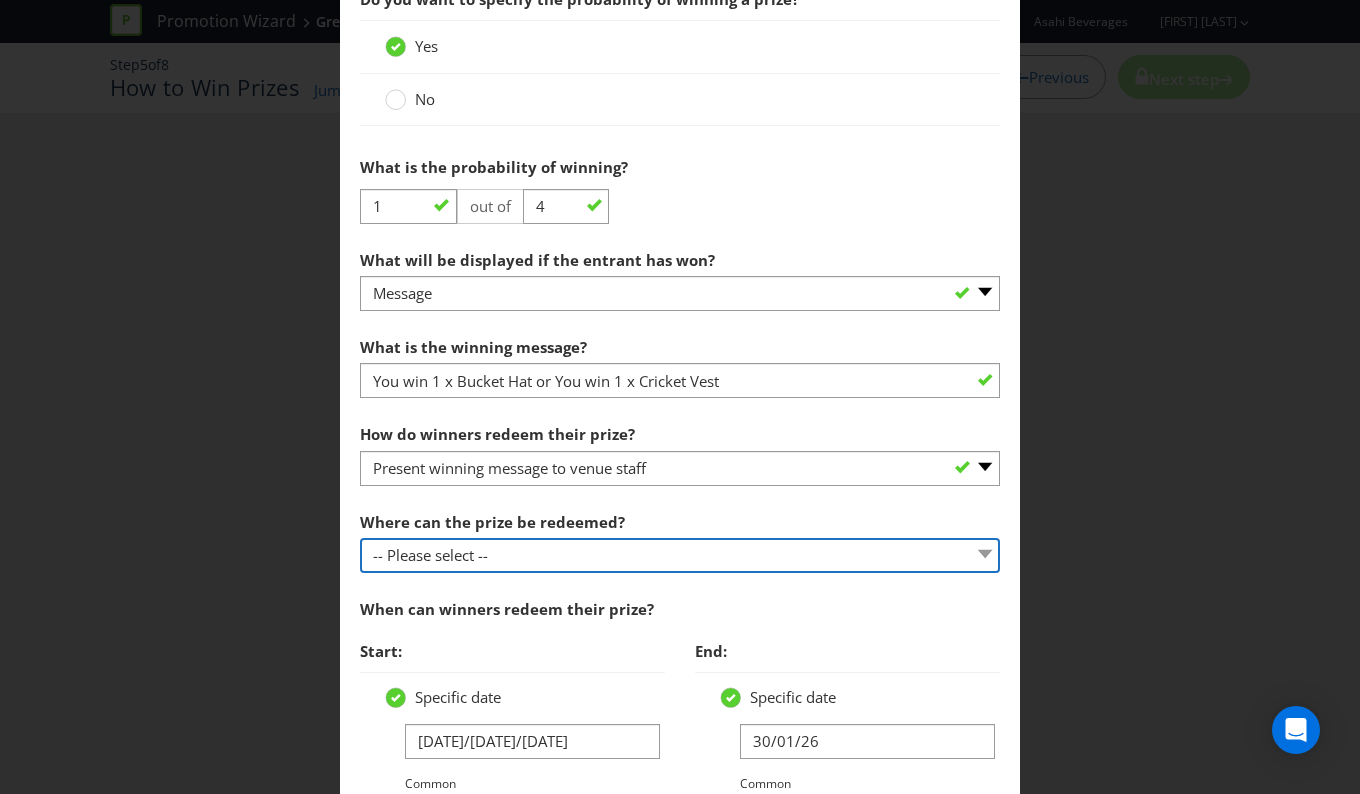 select on "PARTICIPATING" 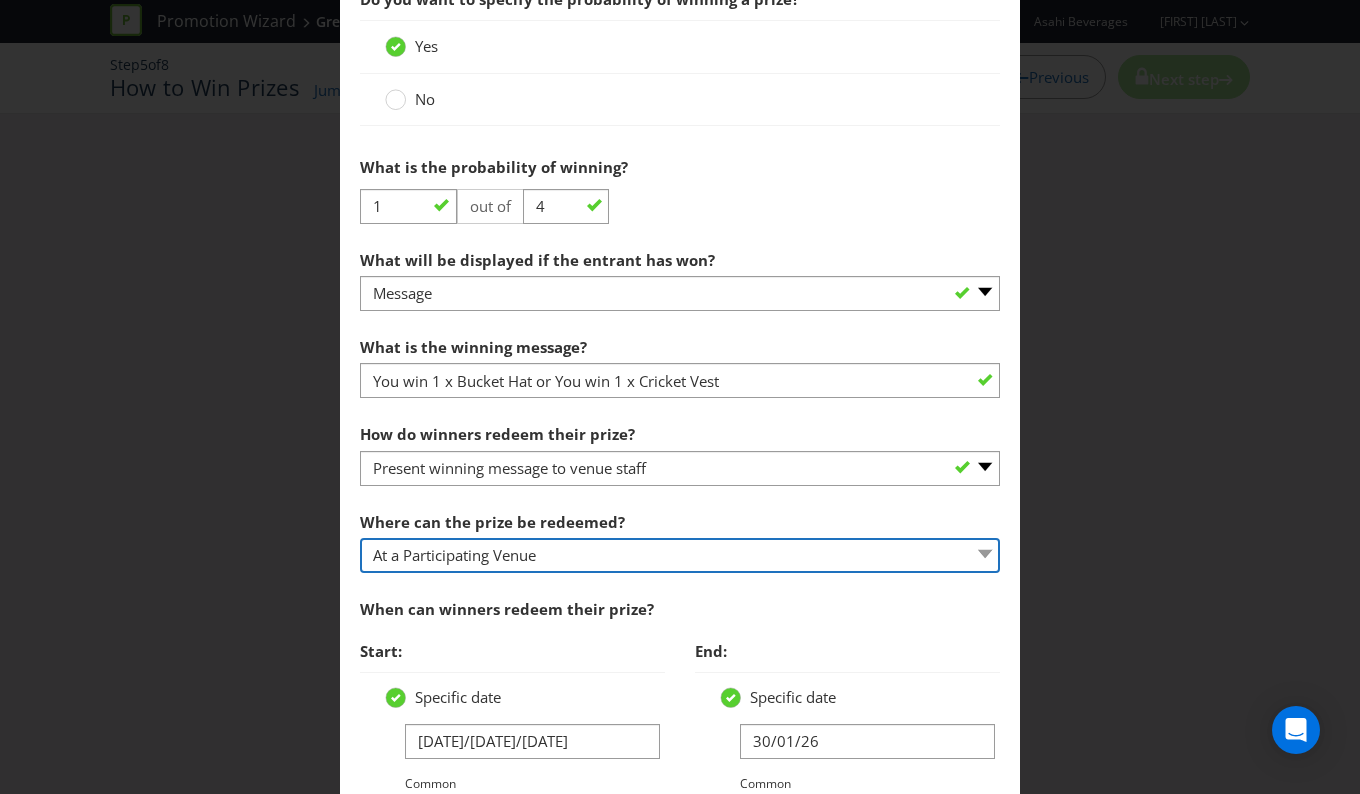 click on "-- Please select -- At a Participating Venue At specific locations (please specify) Other (please specify)" at bounding box center [680, 555] 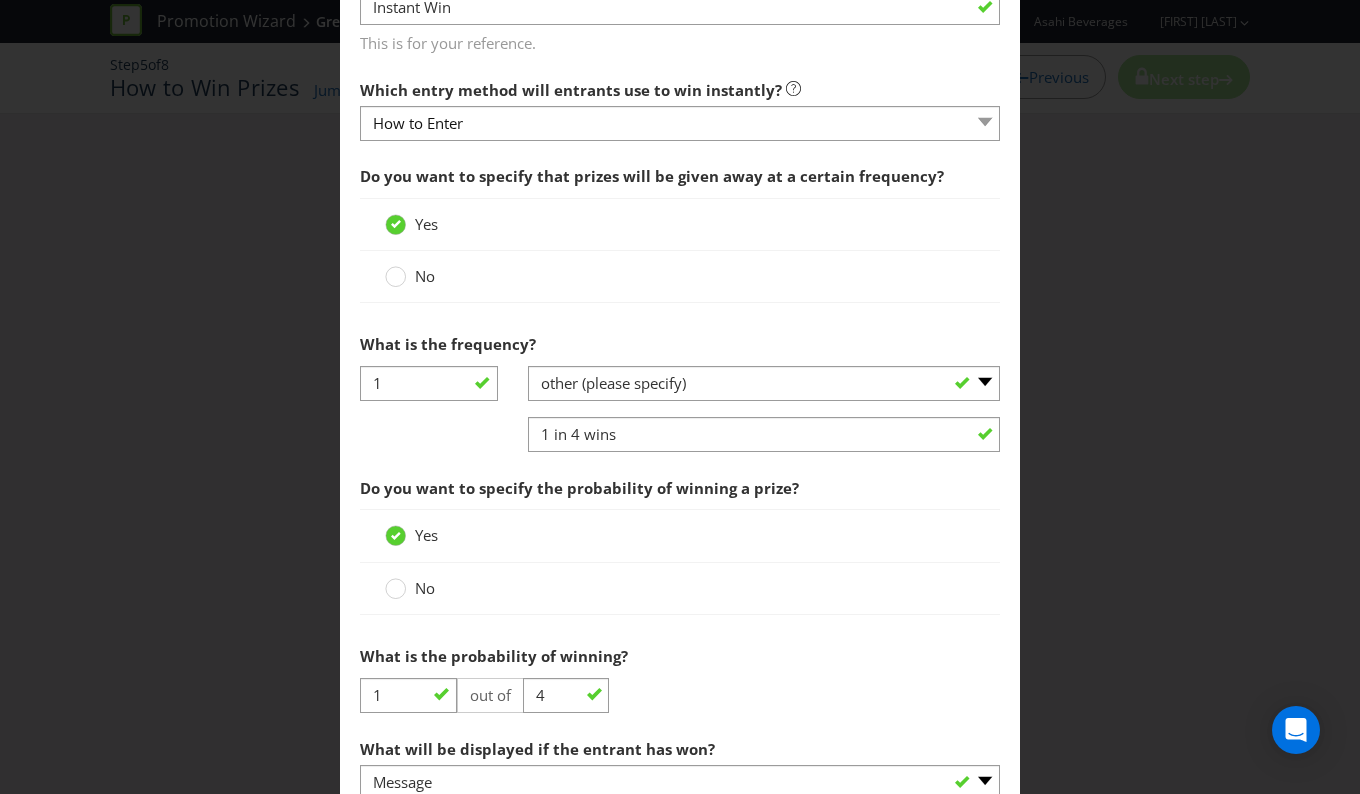 scroll, scrollTop: 642, scrollLeft: 0, axis: vertical 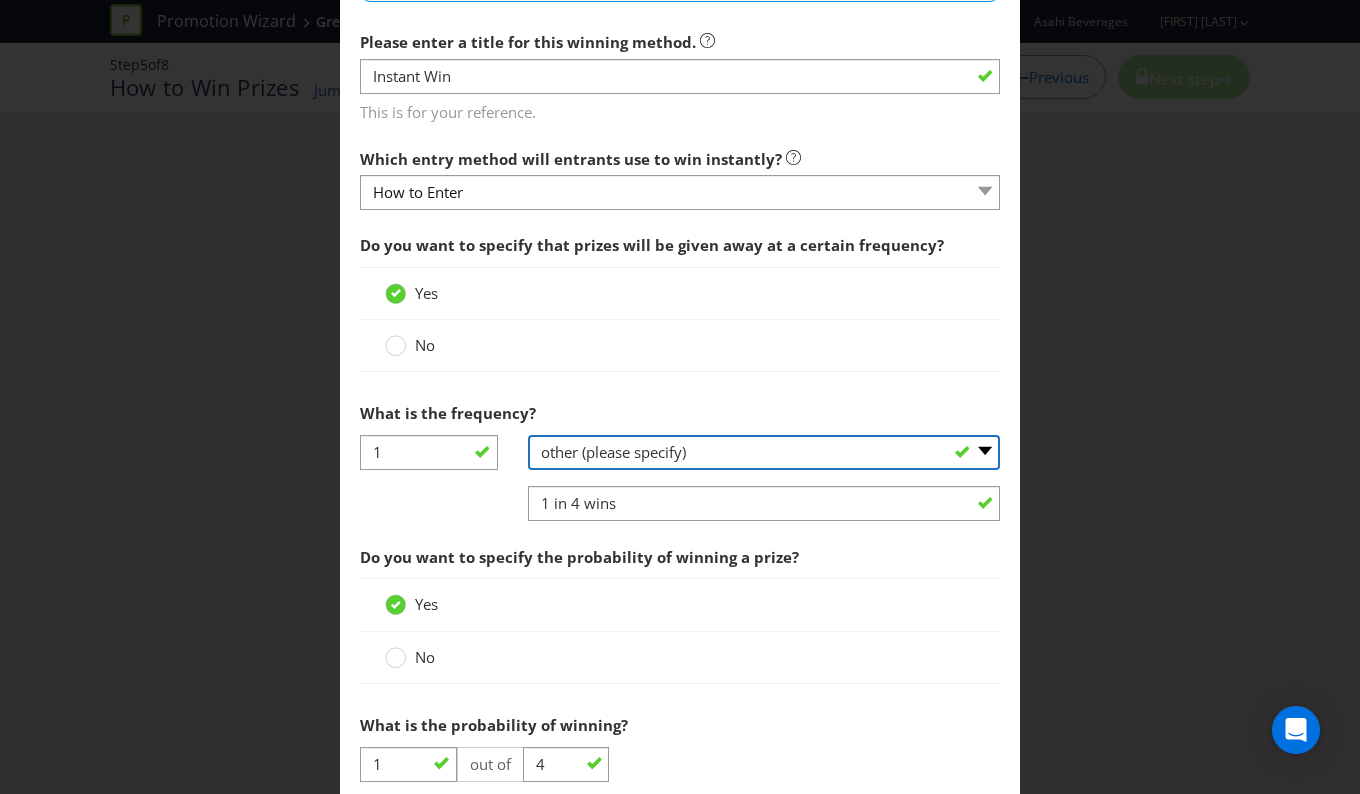 click on "-- Please select -- per hour per day per week per month other (please specify)" at bounding box center (764, 452) 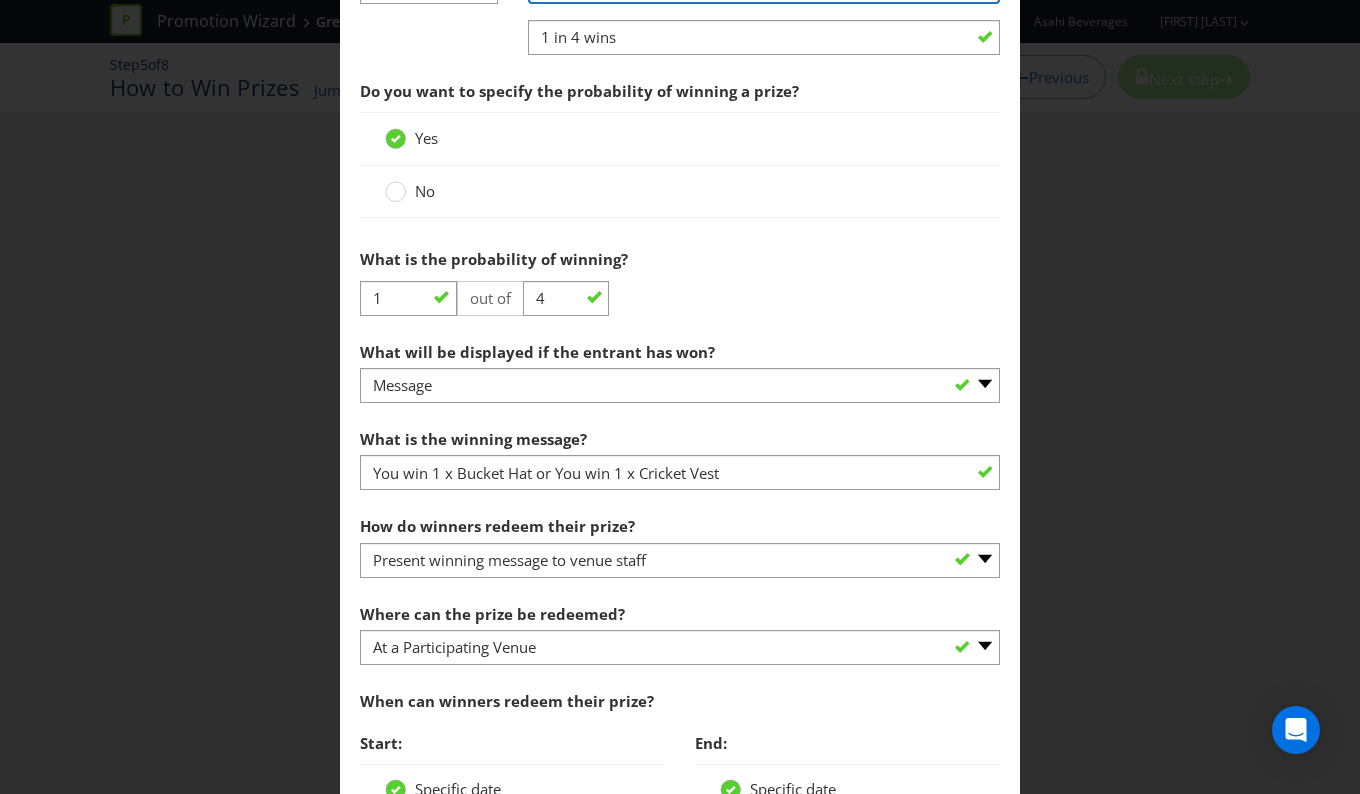 scroll, scrollTop: 1142, scrollLeft: 0, axis: vertical 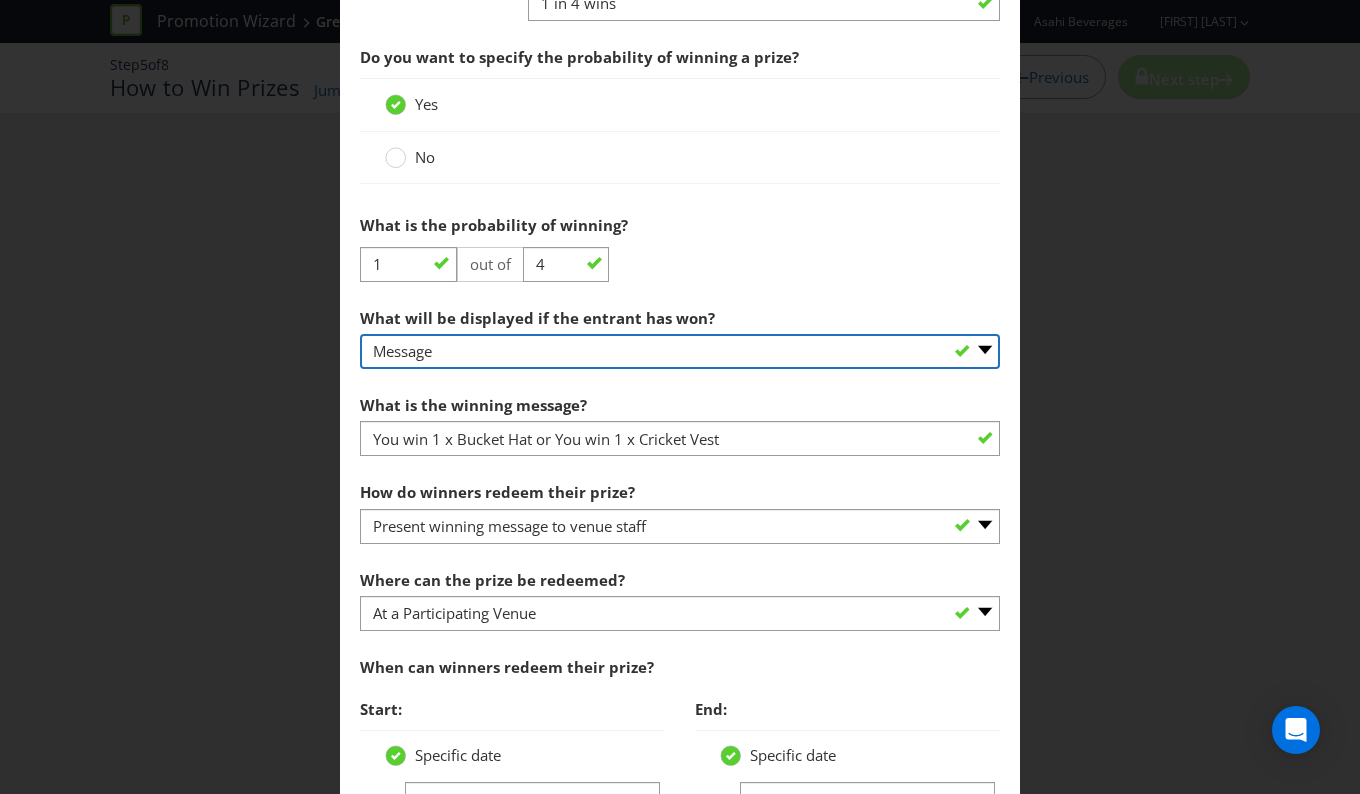 click on "-- Please select -- The winner will be notified as appropriate for the entry mechanic Symbols Message Unique code Other (please specify)" at bounding box center [680, 351] 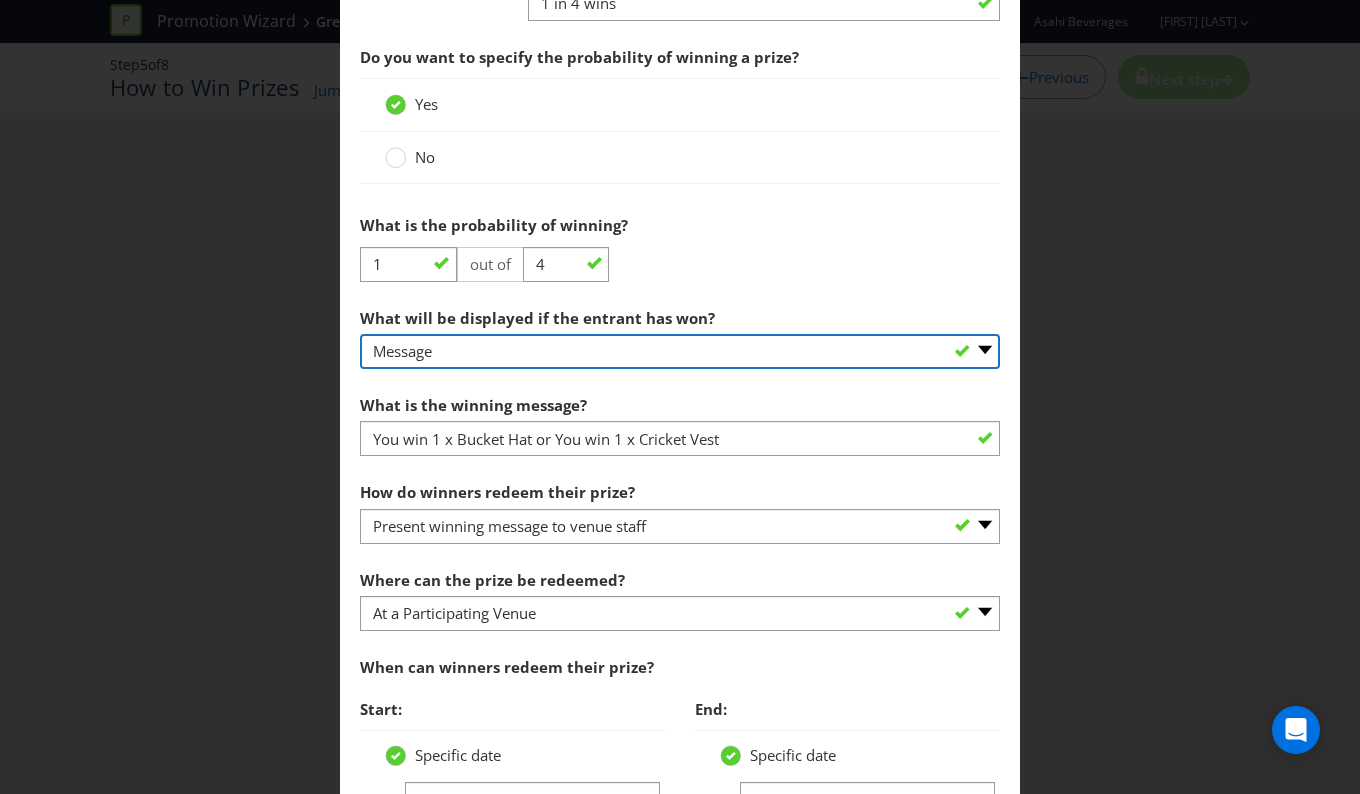 select on "ENTRY_MECHANIC" 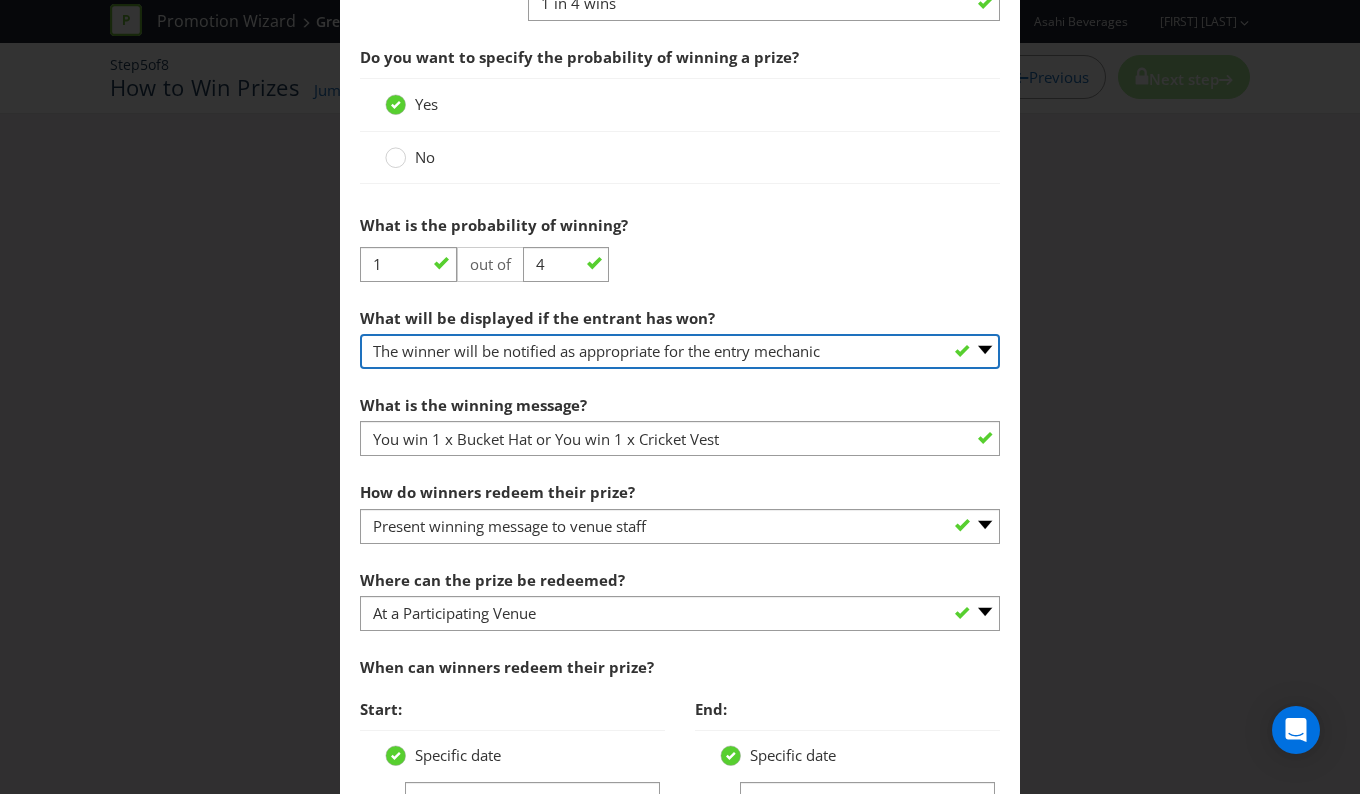 click on "-- Please select -- The winner will be notified as appropriate for the entry mechanic Symbols Message Unique code Other (please specify)" at bounding box center [680, 351] 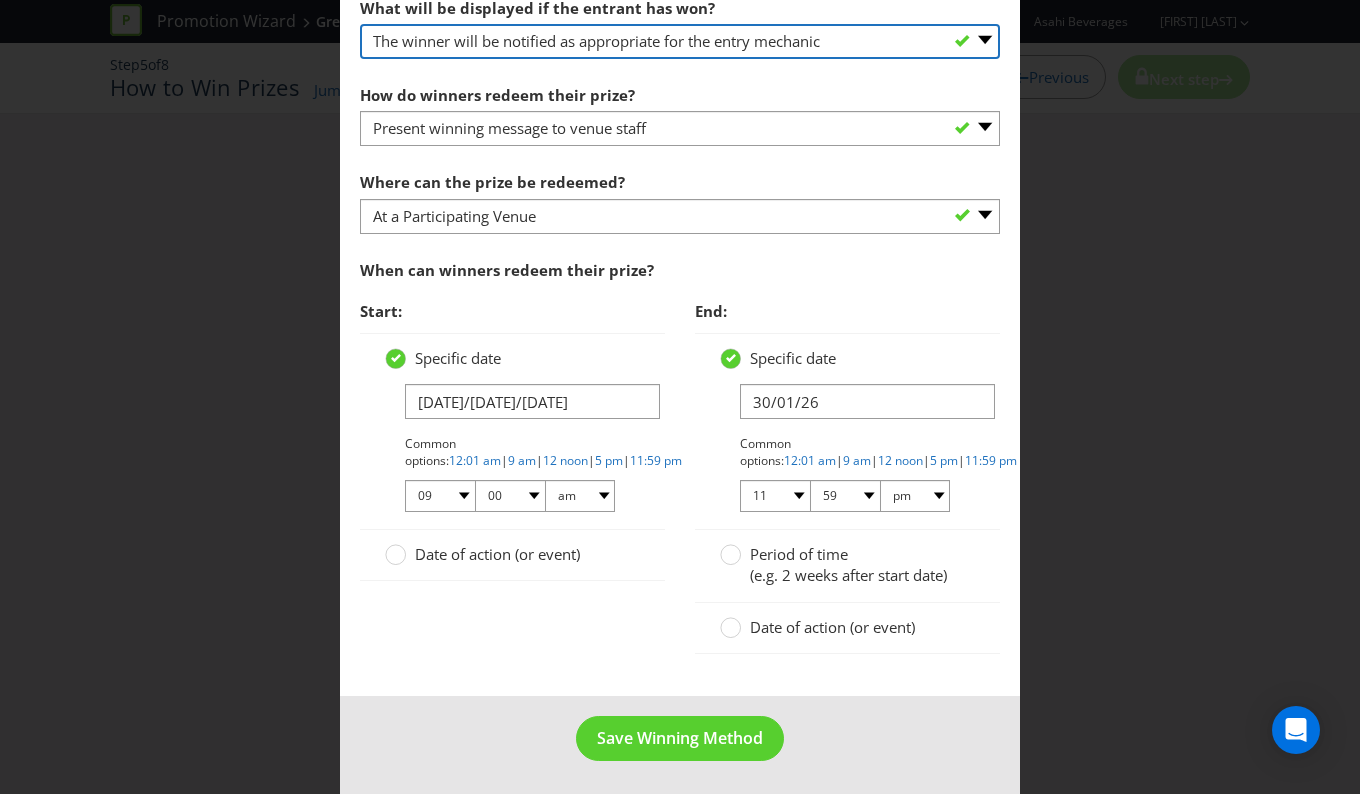 scroll, scrollTop: 1455, scrollLeft: 0, axis: vertical 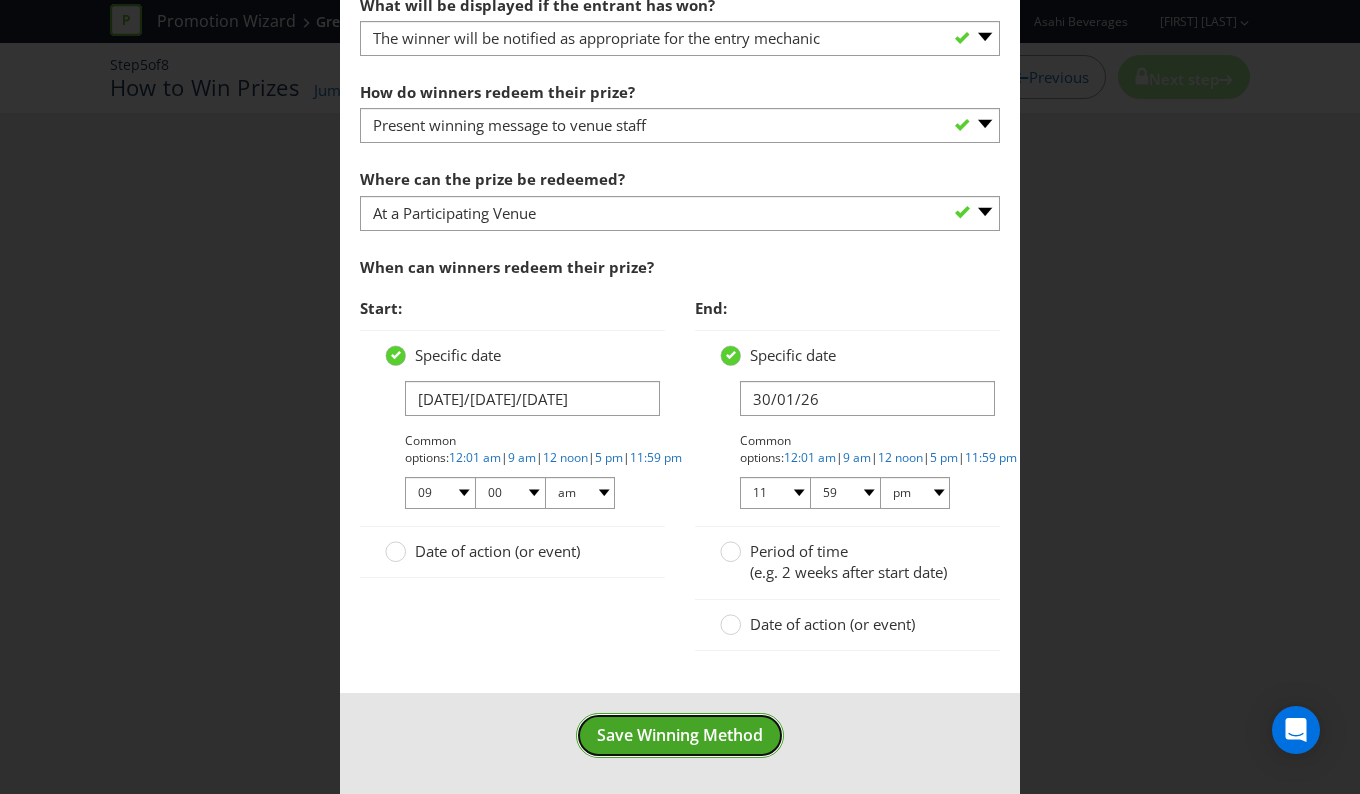 click on "Save Winning Method" at bounding box center (680, 735) 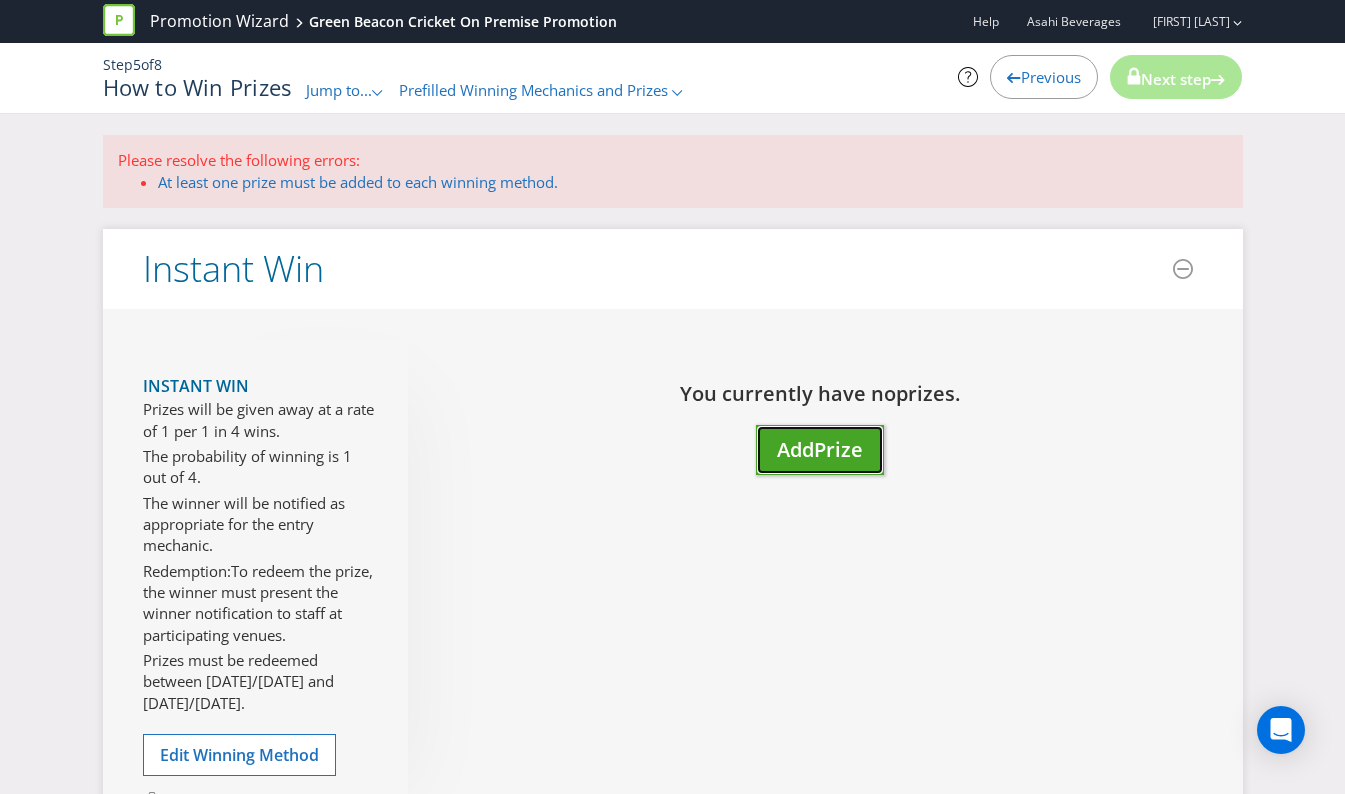 click on "Prize" at bounding box center (838, 449) 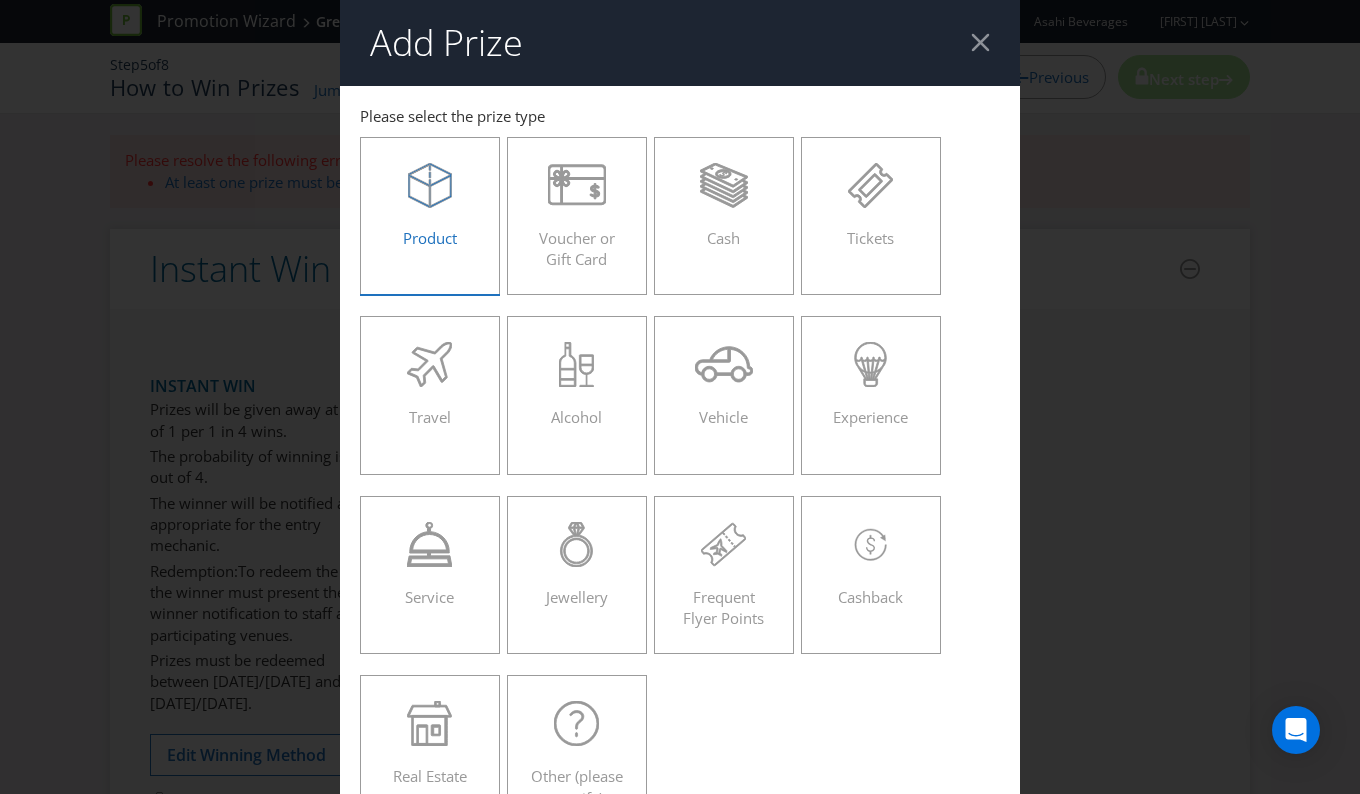 click on "Product" at bounding box center (430, 208) 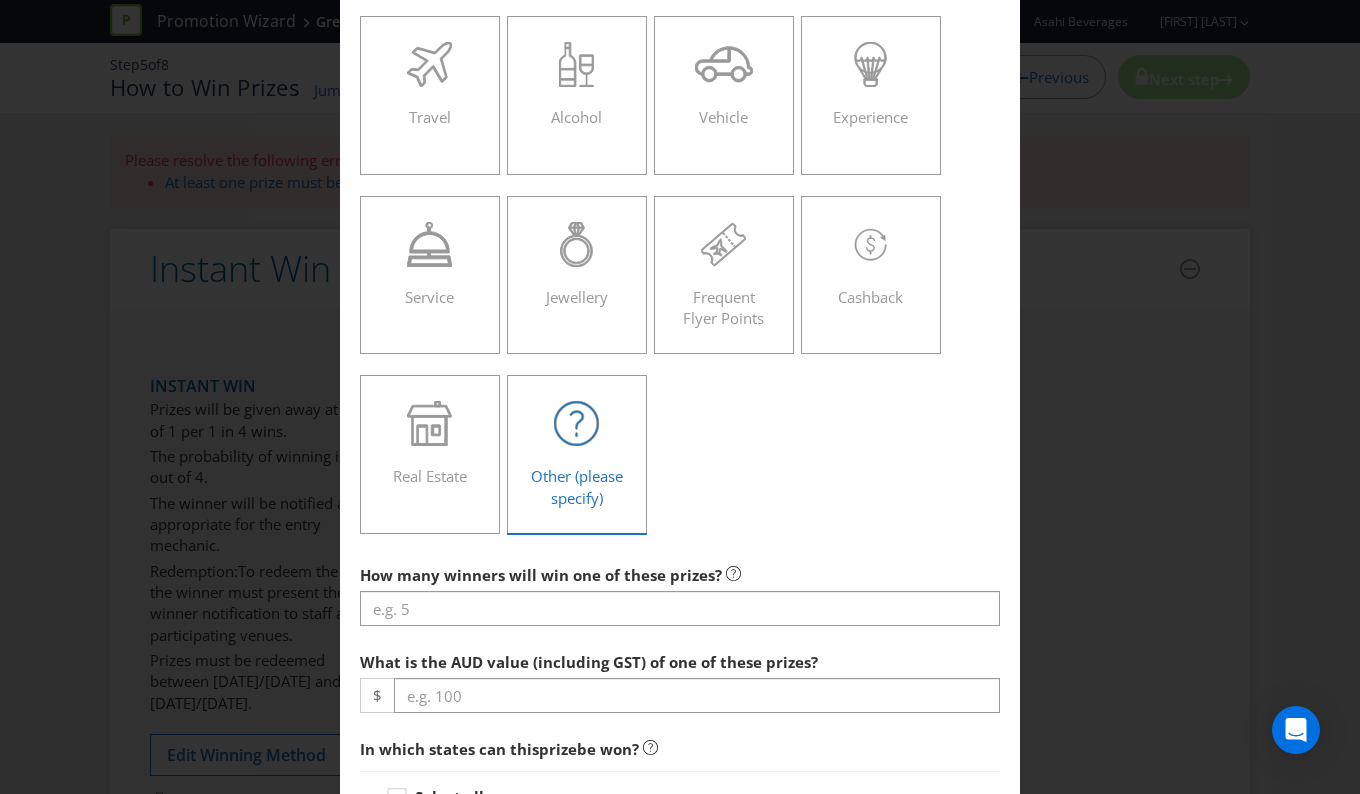scroll, scrollTop: 400, scrollLeft: 0, axis: vertical 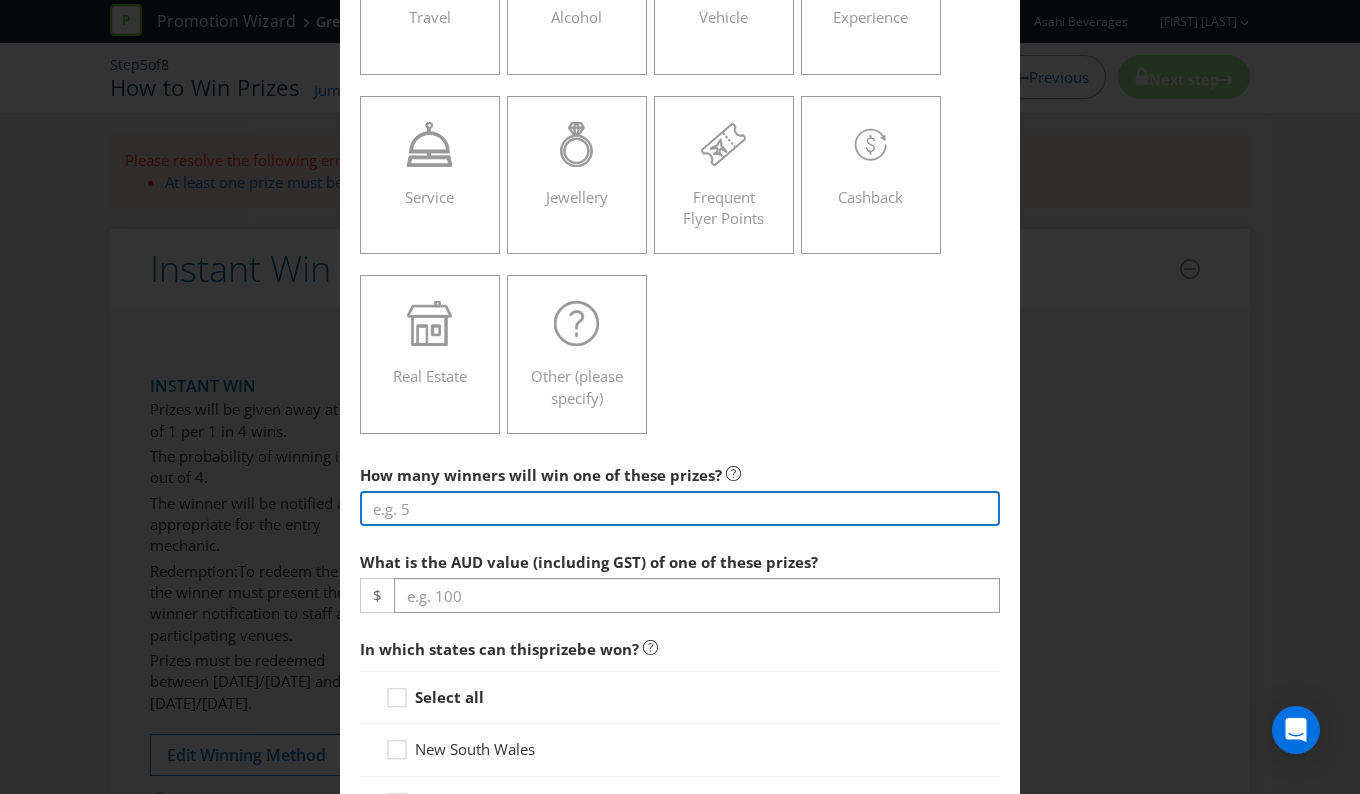 click at bounding box center [680, 508] 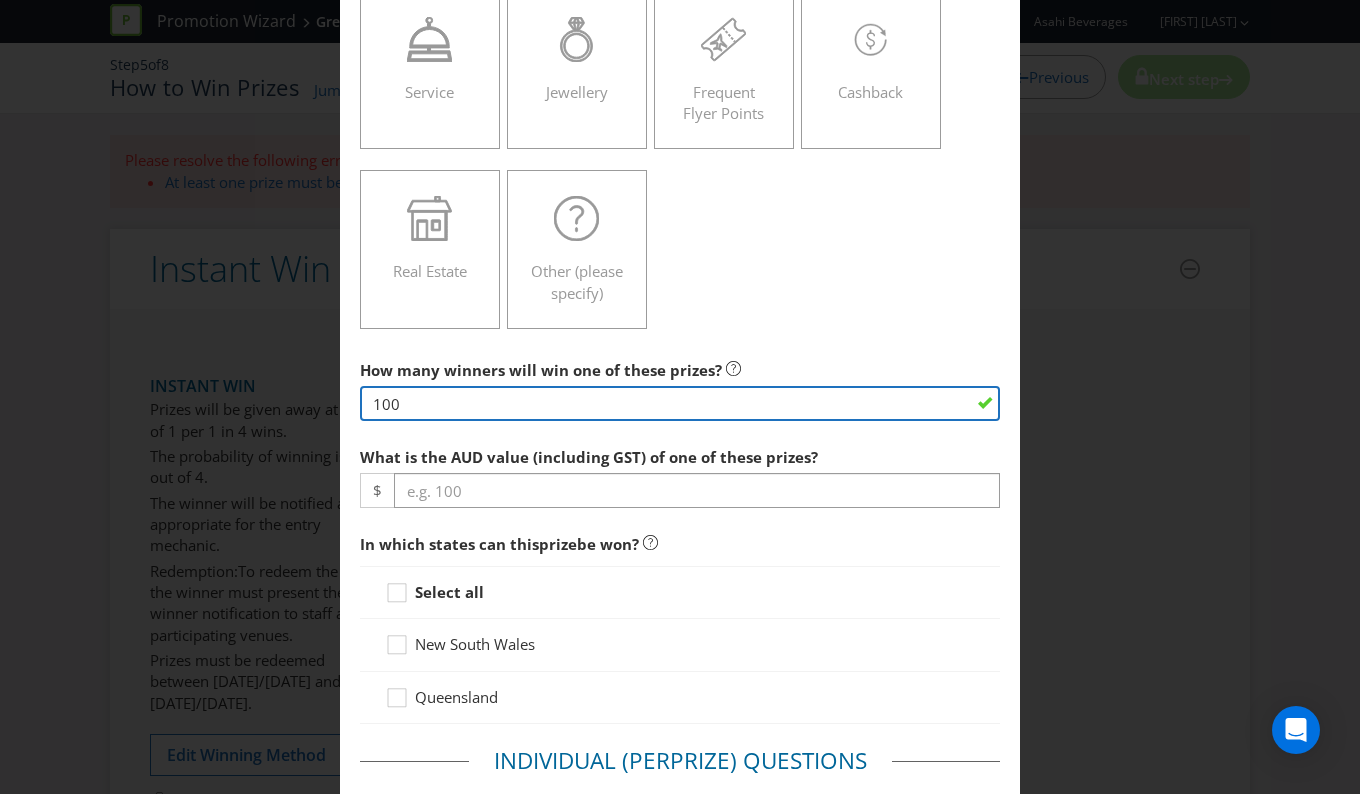 scroll, scrollTop: 600, scrollLeft: 0, axis: vertical 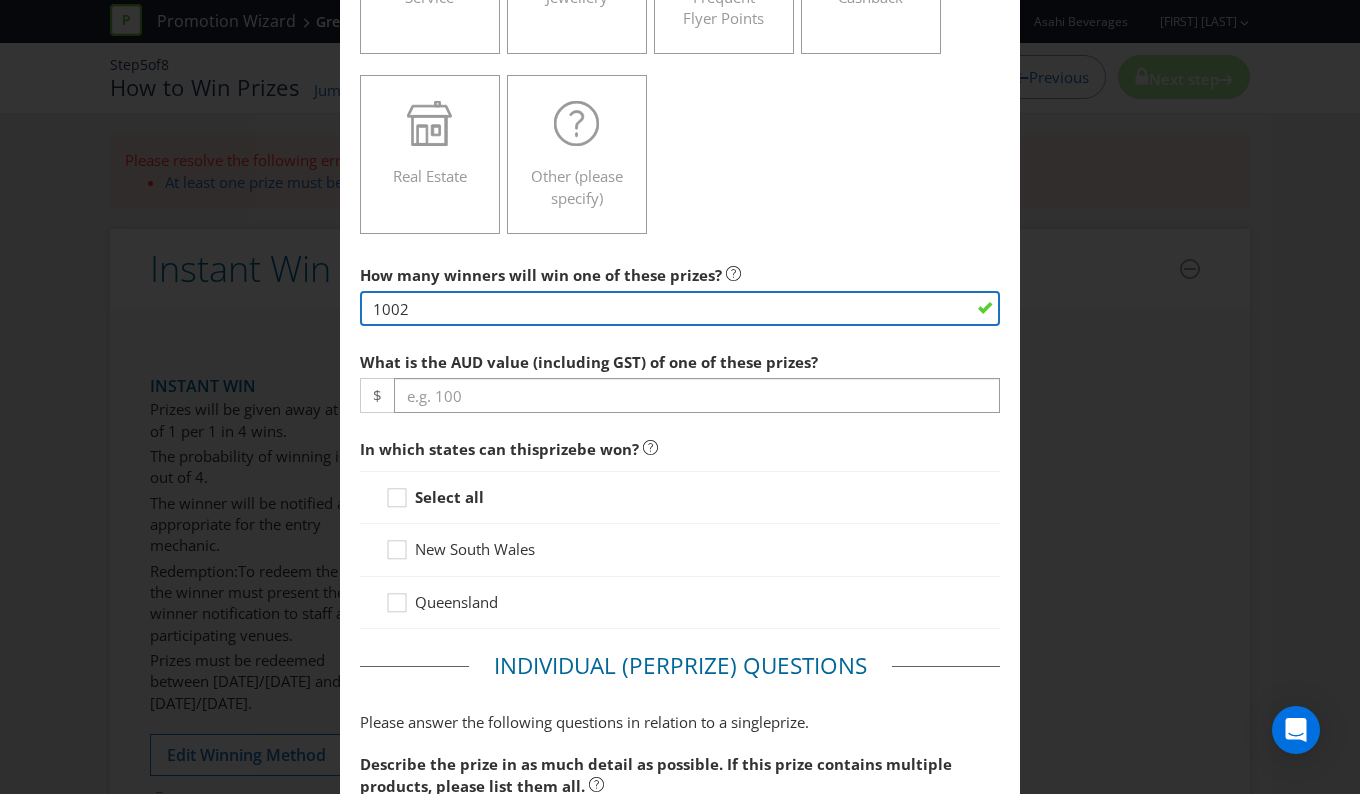 type on "100" 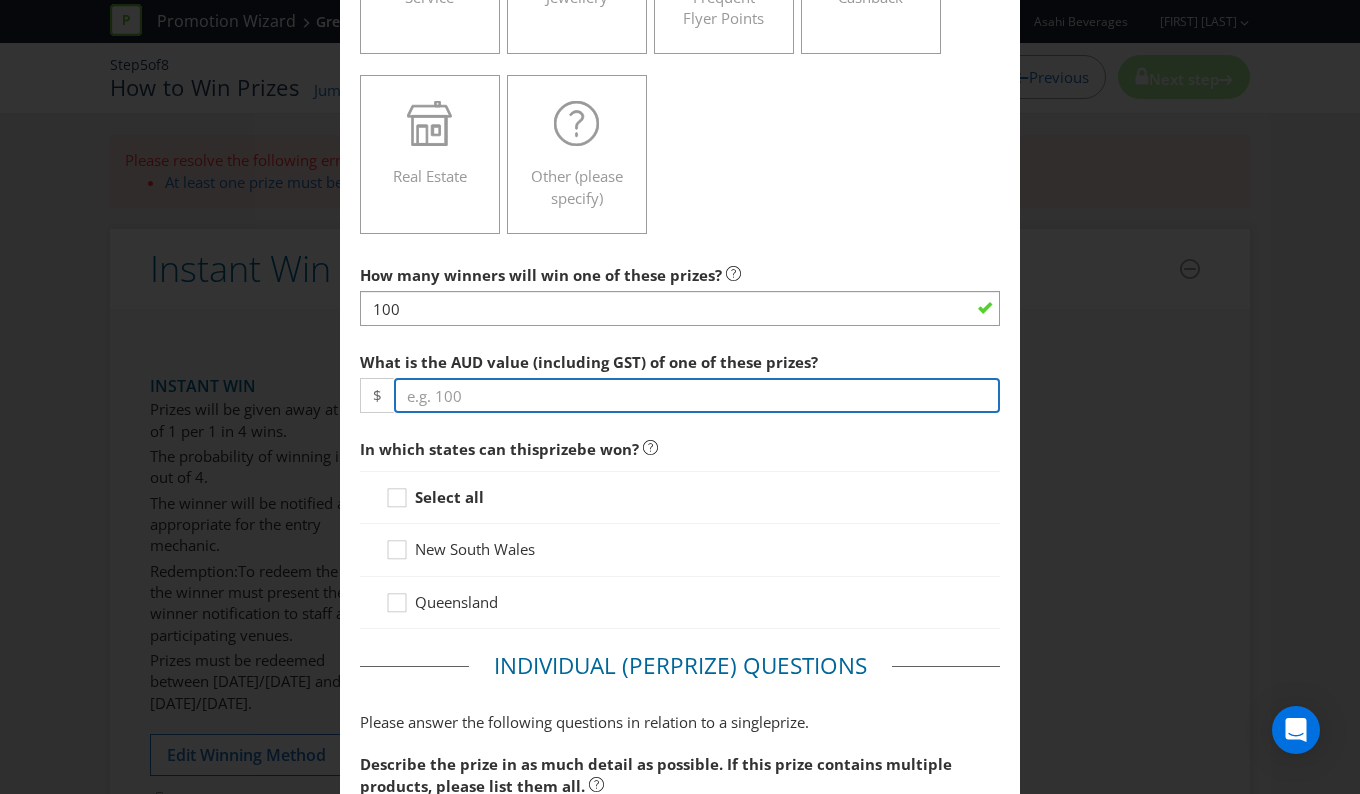 click at bounding box center [697, 395] 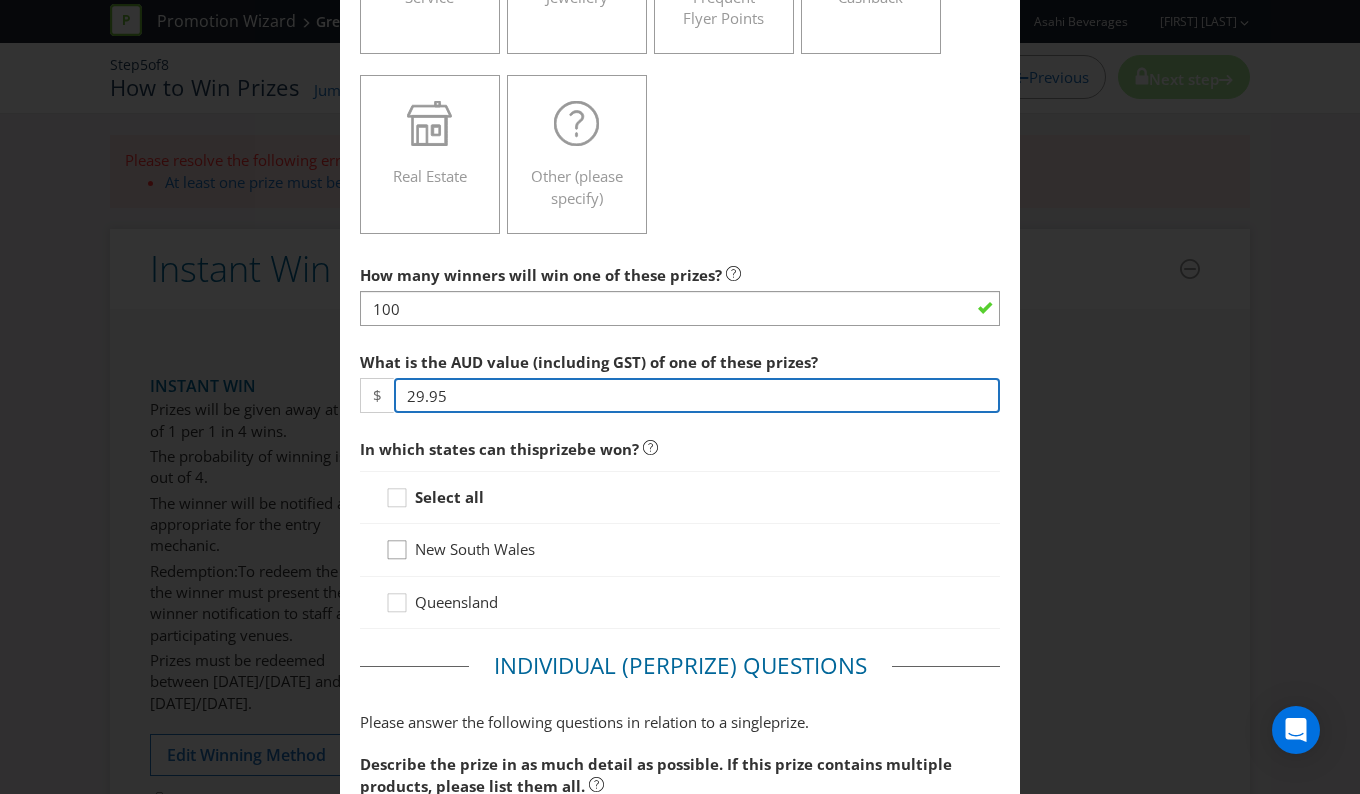 type on "29.95" 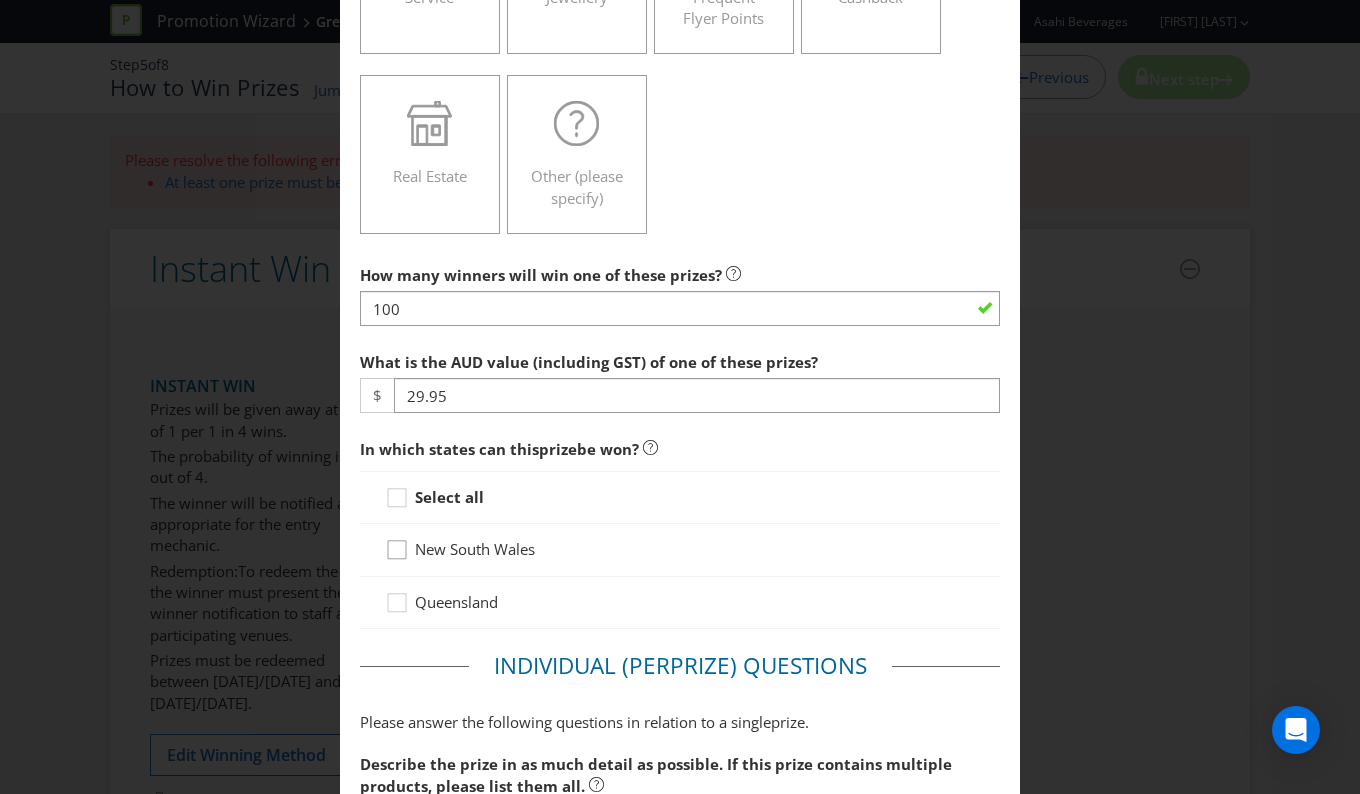 click 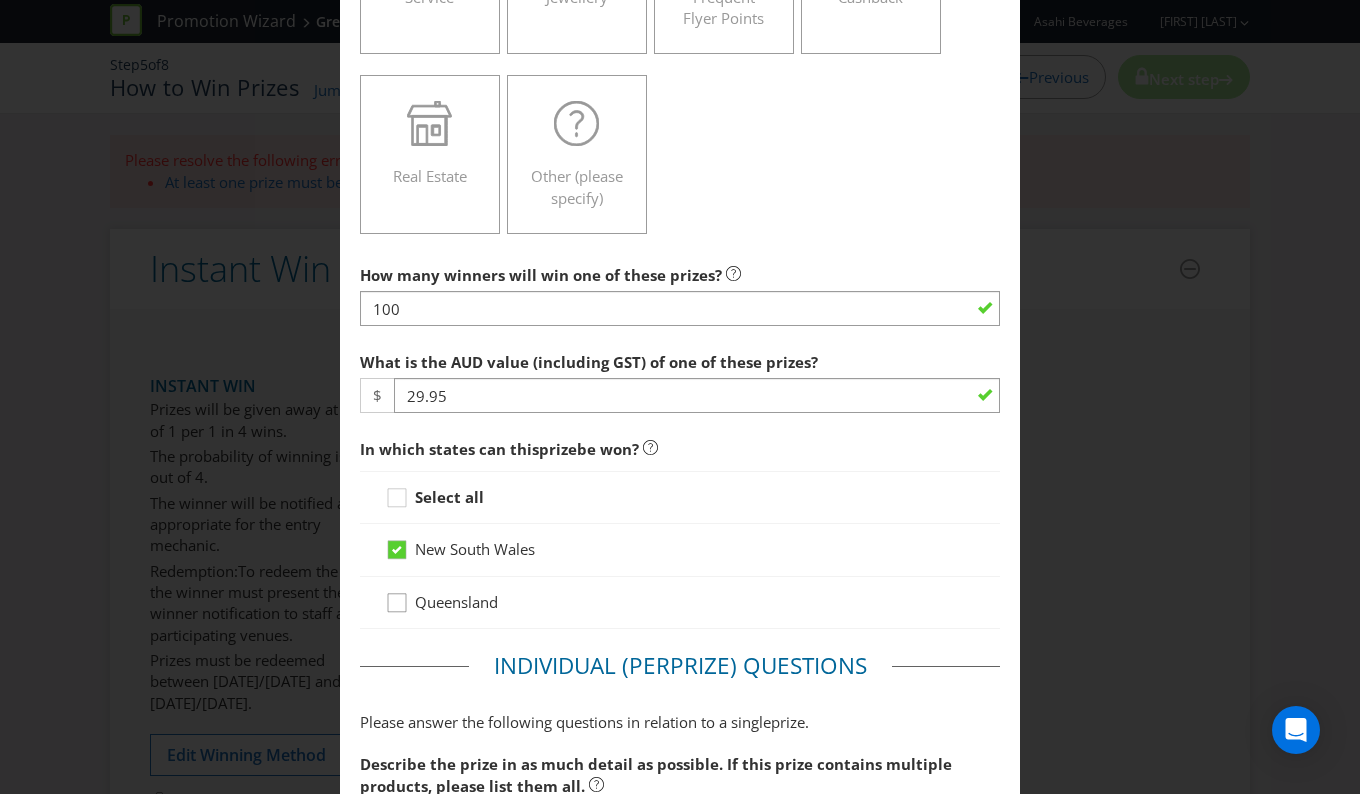 click 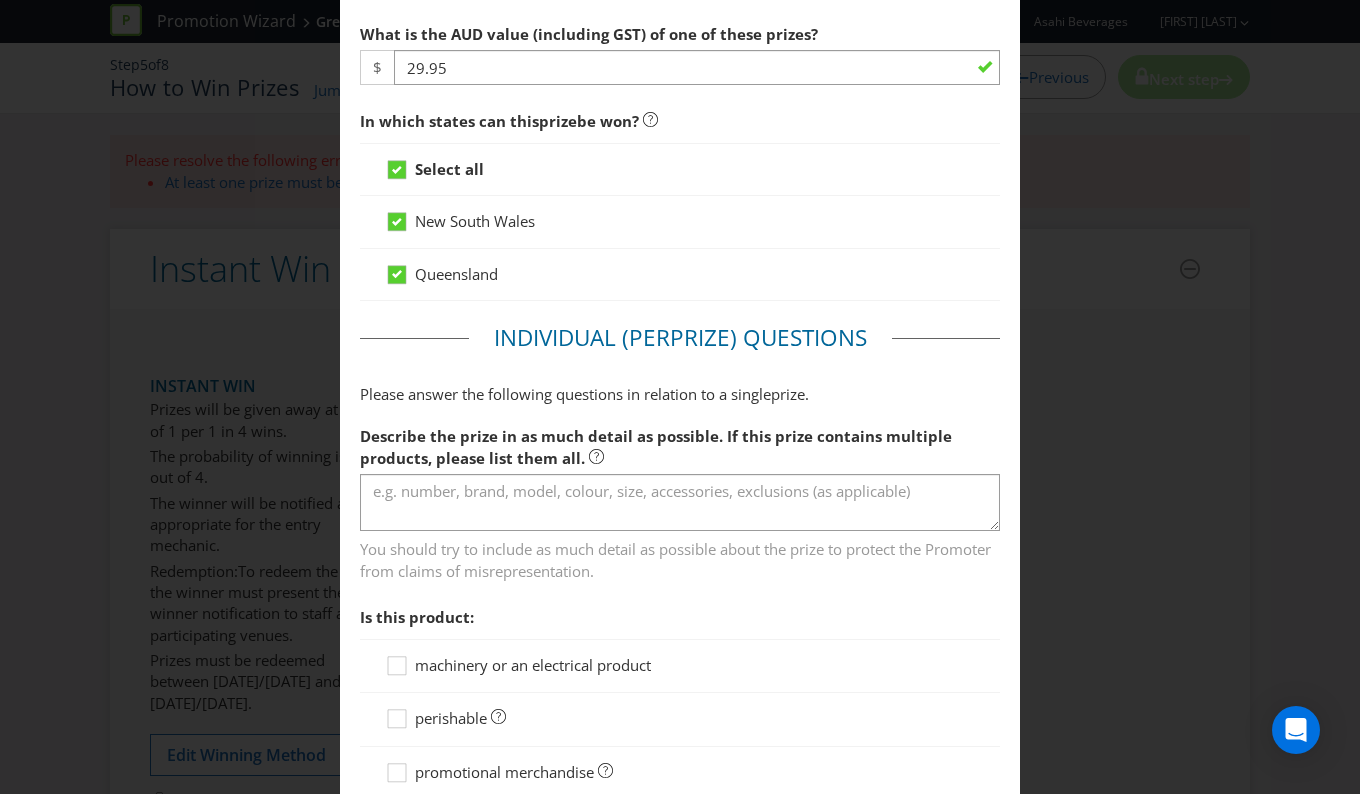 scroll, scrollTop: 1000, scrollLeft: 0, axis: vertical 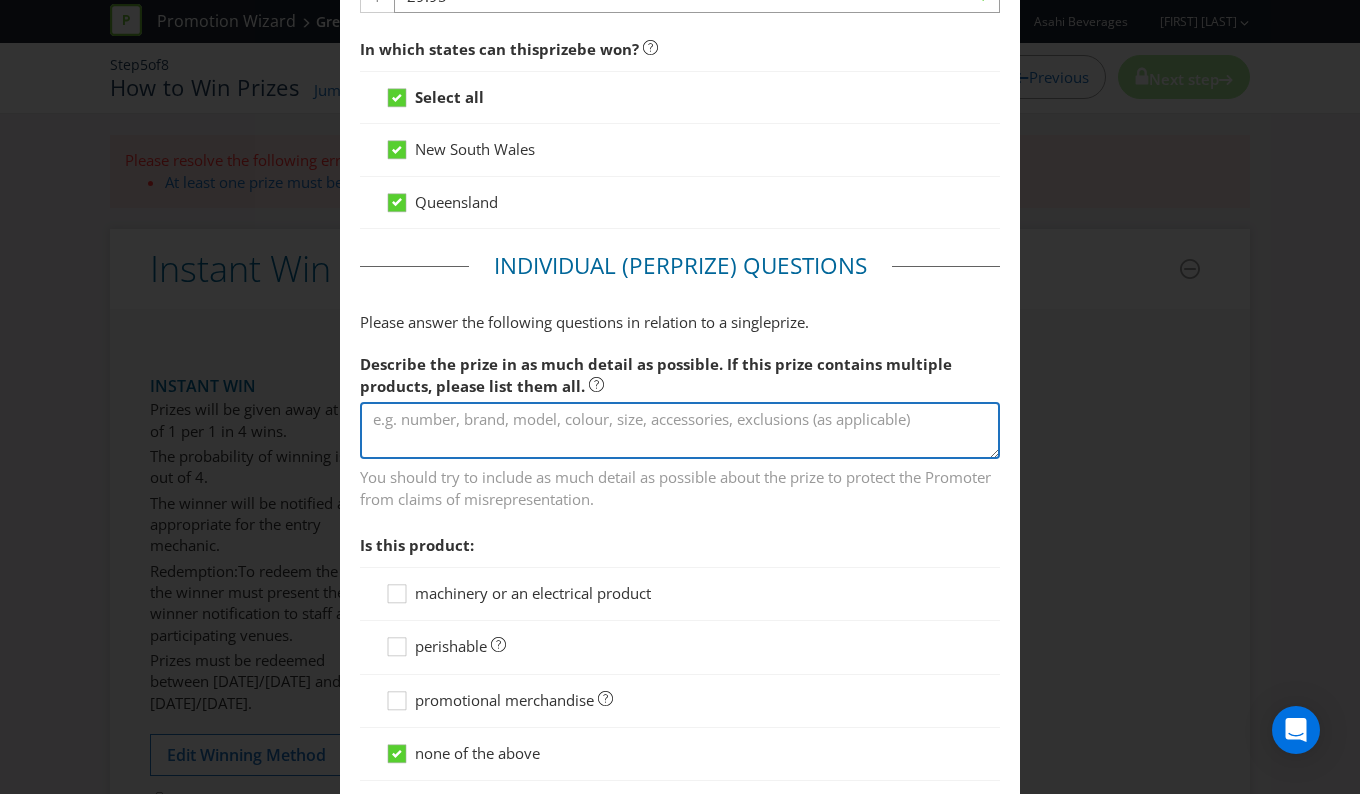 click at bounding box center (680, 430) 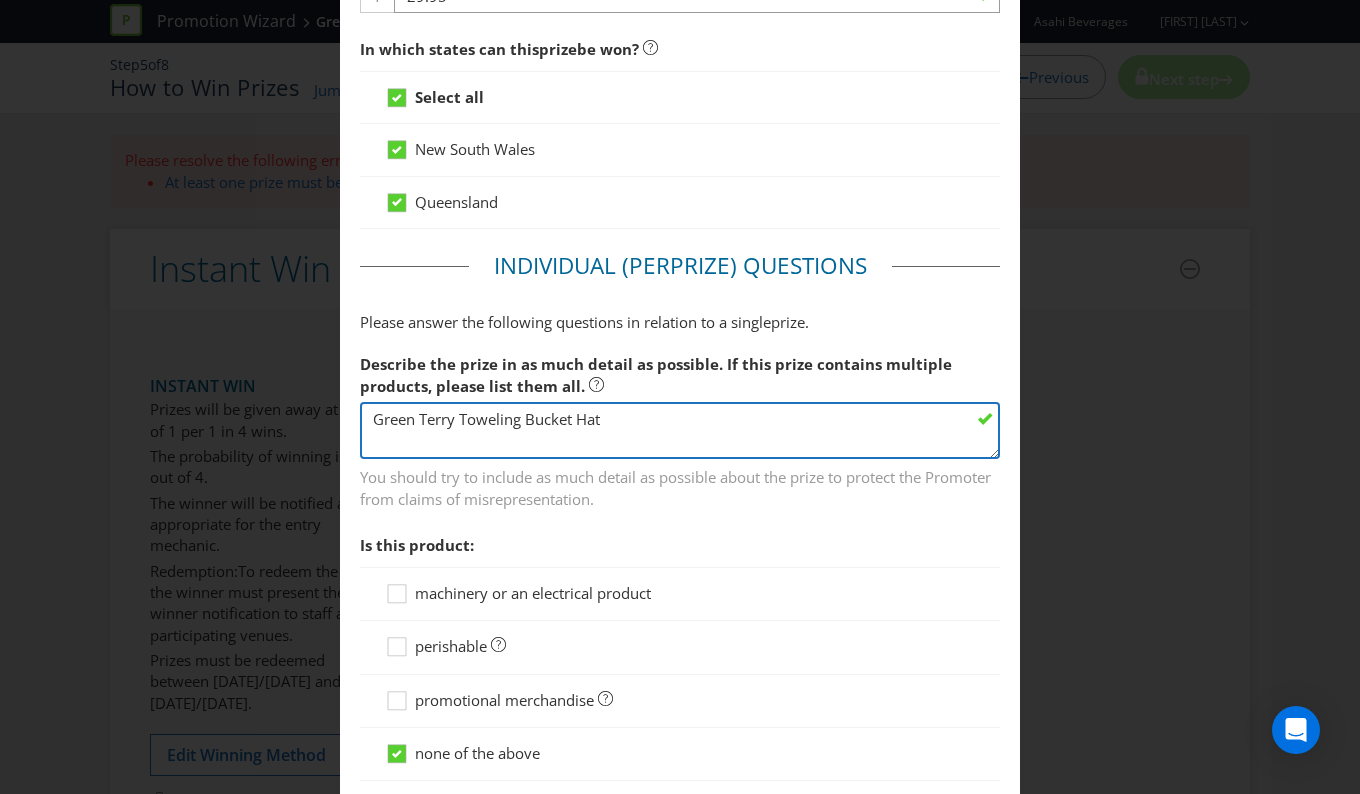 click on "Green Terry Toweling Bucket Hat" at bounding box center (680, 430) 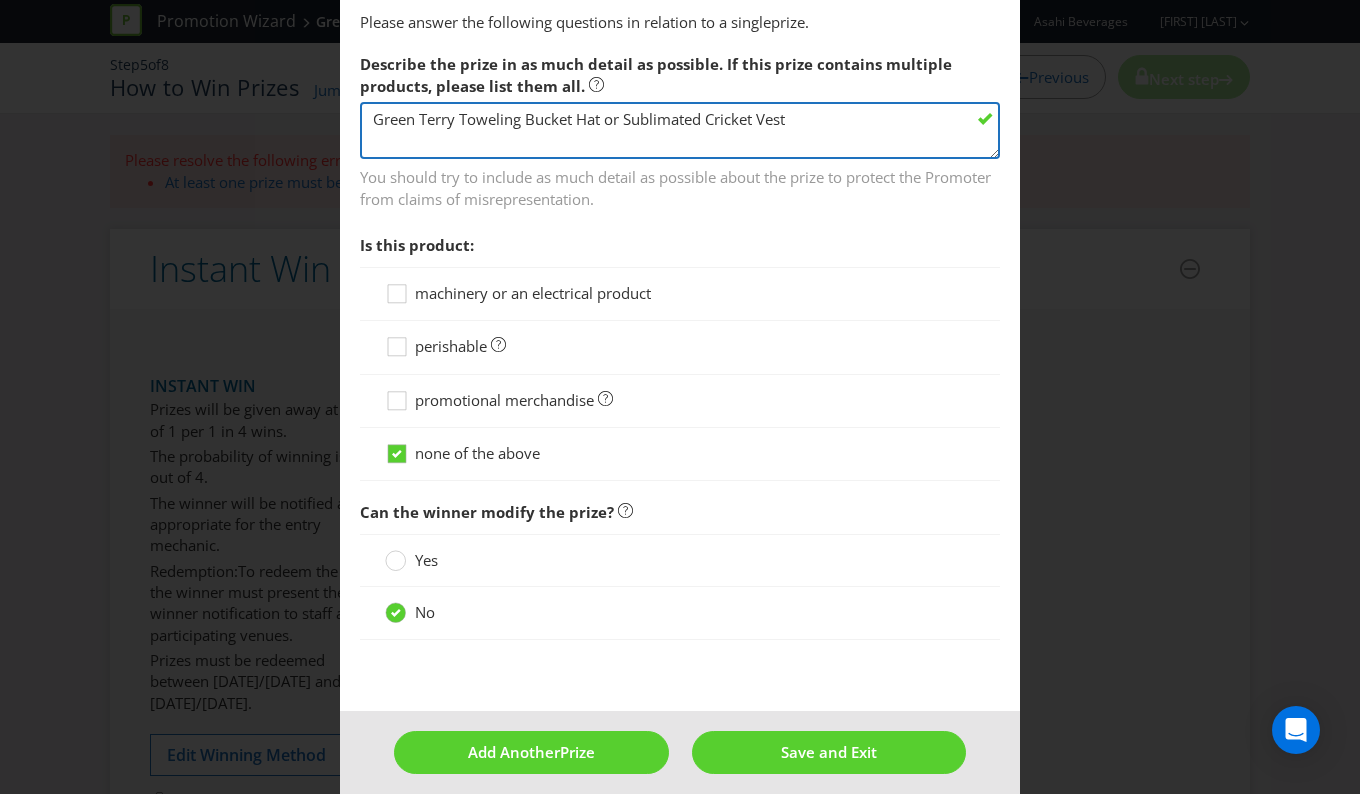 scroll, scrollTop: 1315, scrollLeft: 0, axis: vertical 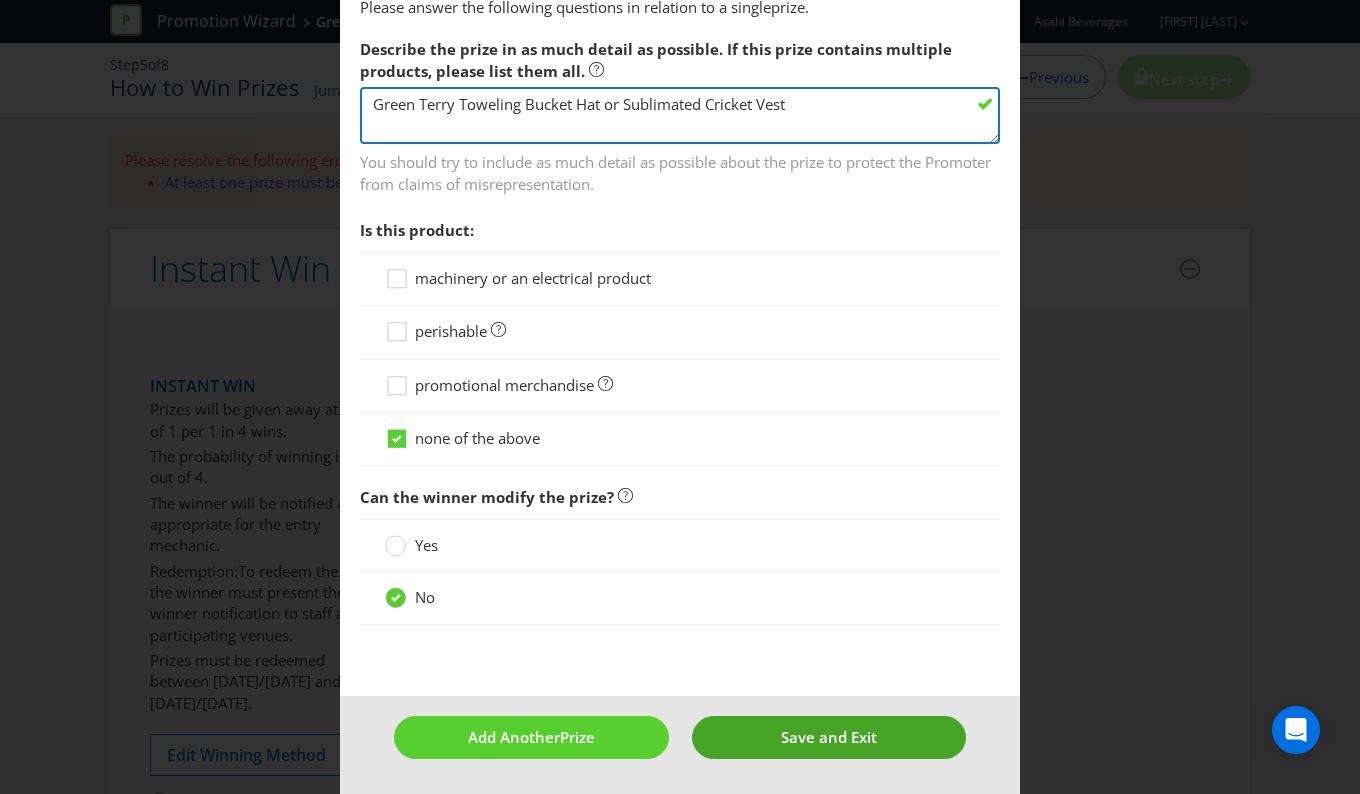 type on "Green Terry Toweling Bucket Hat or Sublimated Cricket Vest" 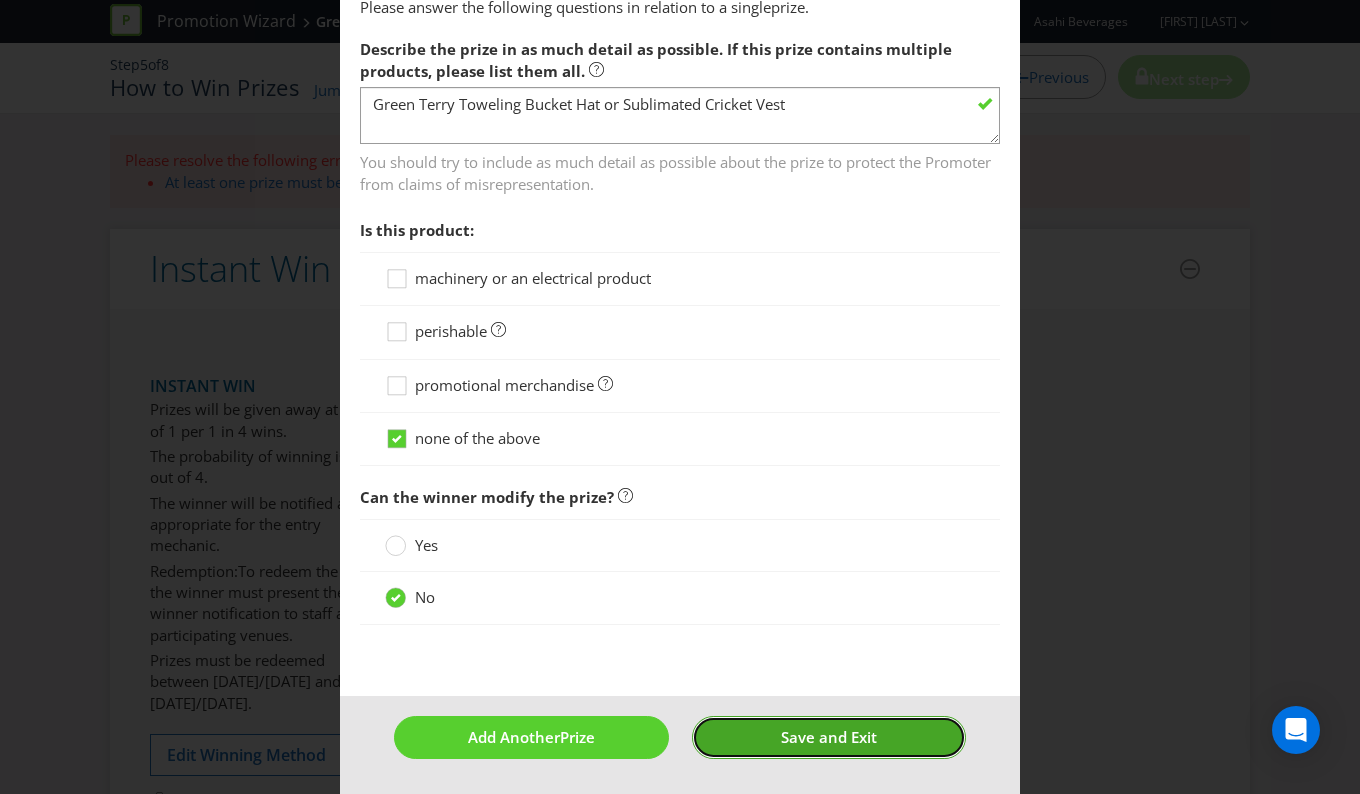 click on "Save and Exit" at bounding box center [829, 737] 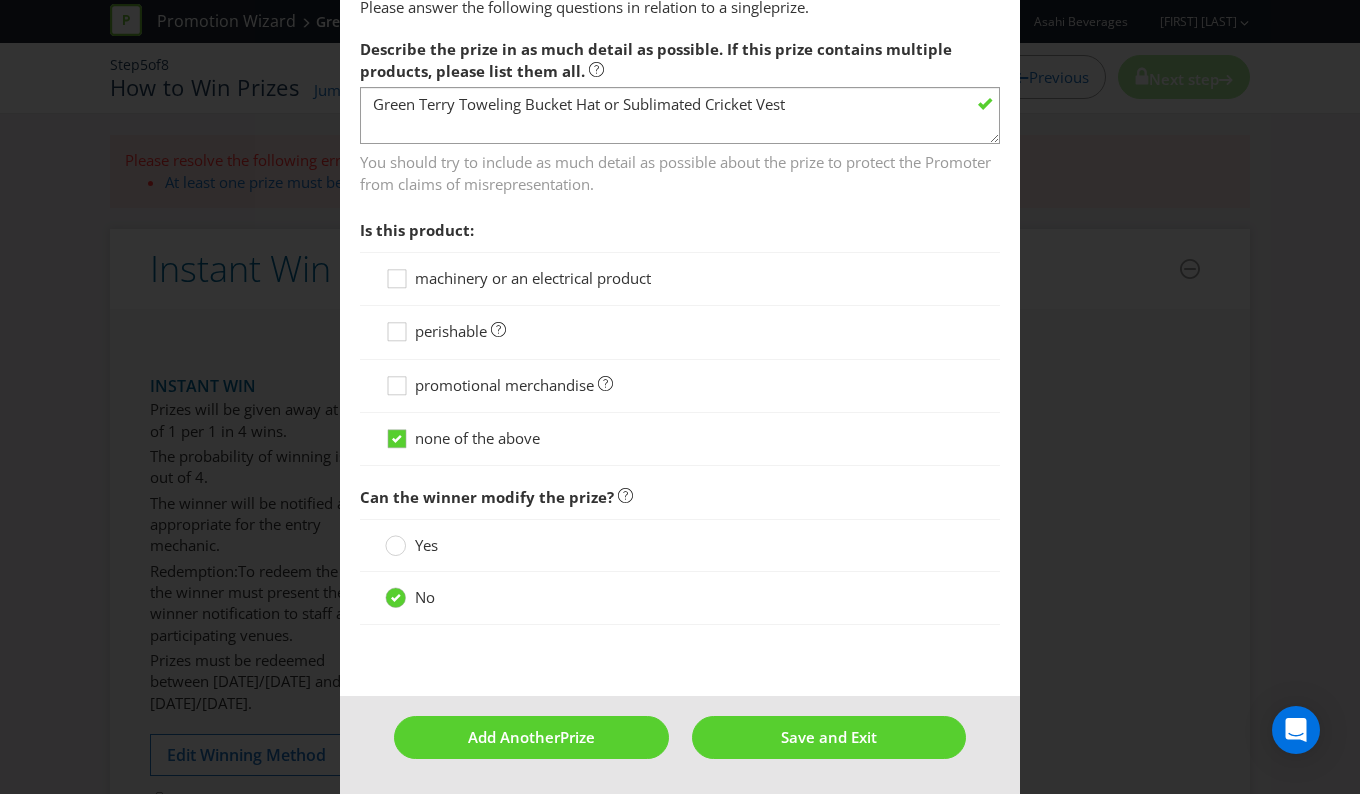 scroll, scrollTop: 0, scrollLeft: 0, axis: both 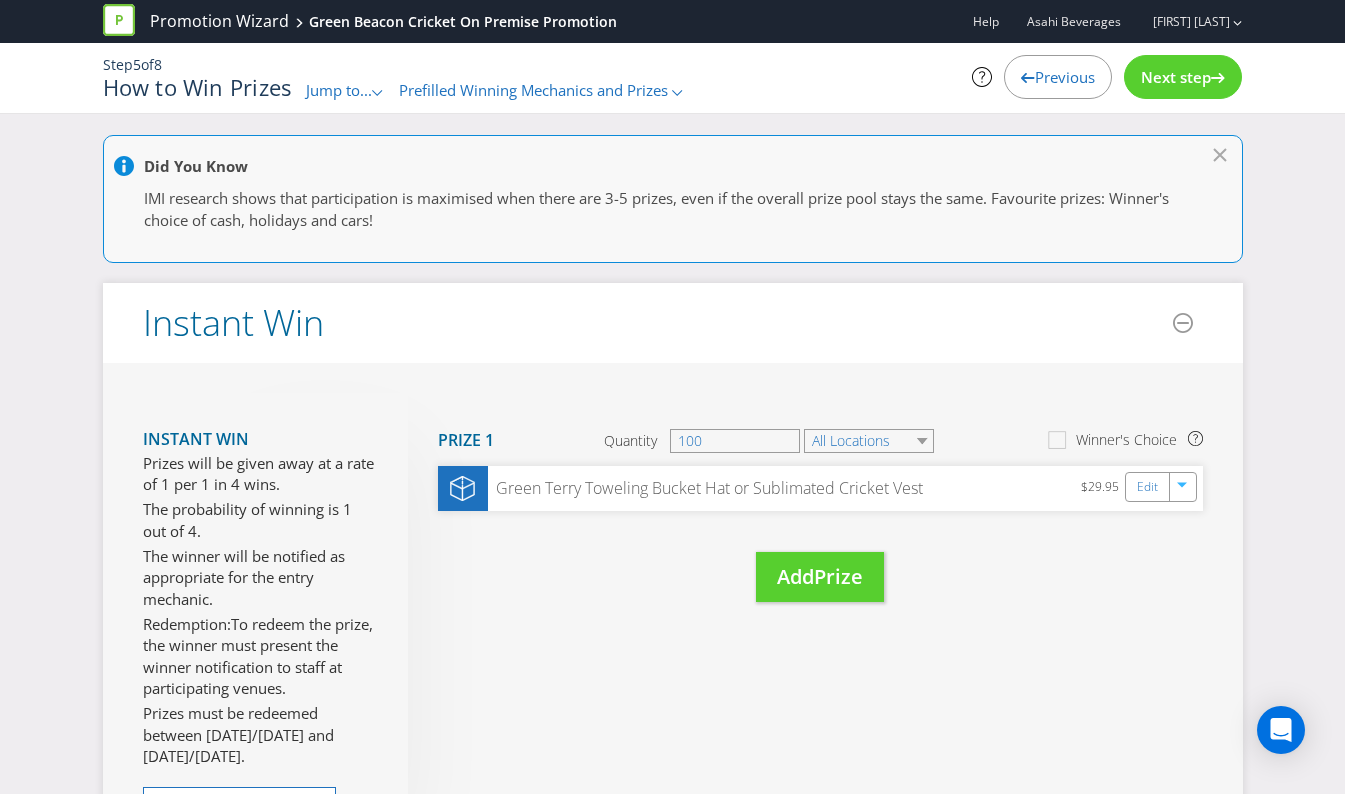 click on "Next step" at bounding box center (1176, 77) 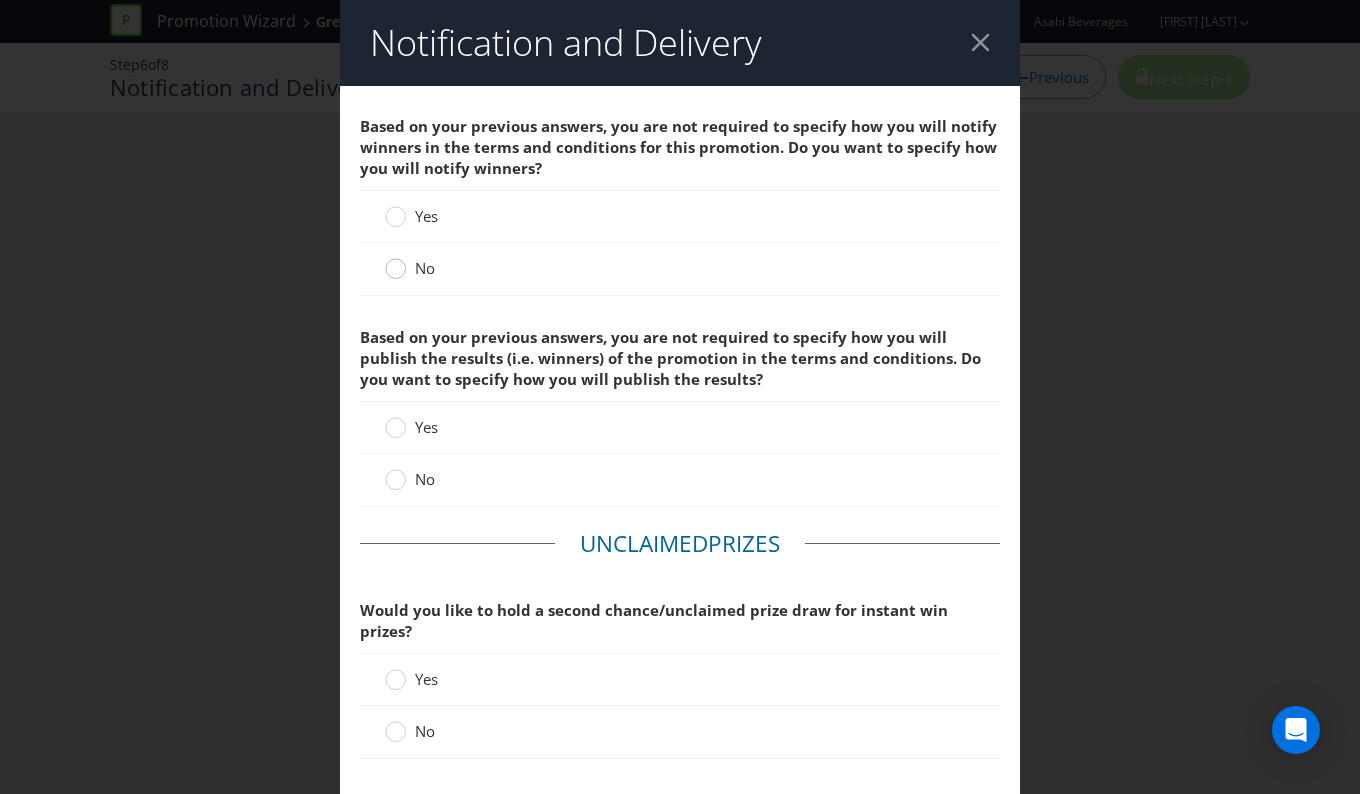 click 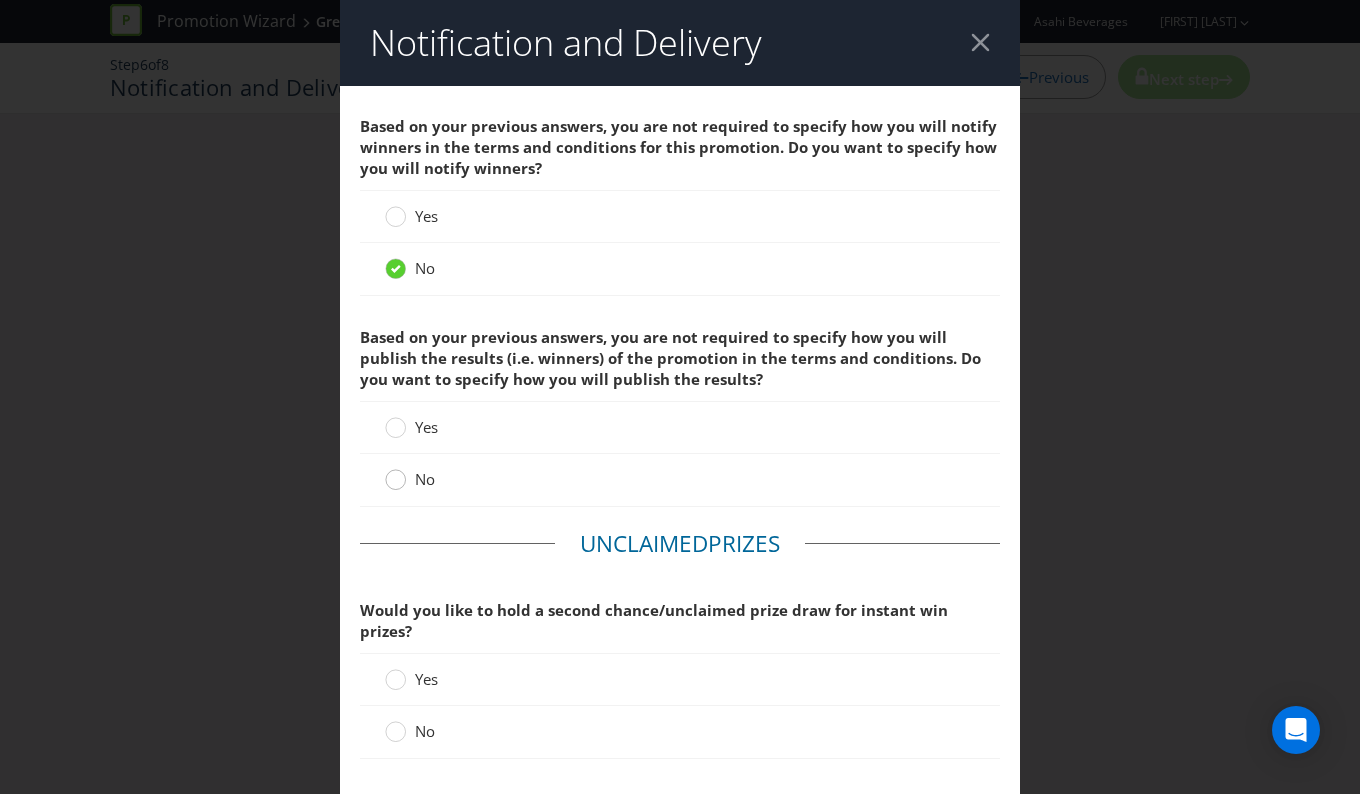 click 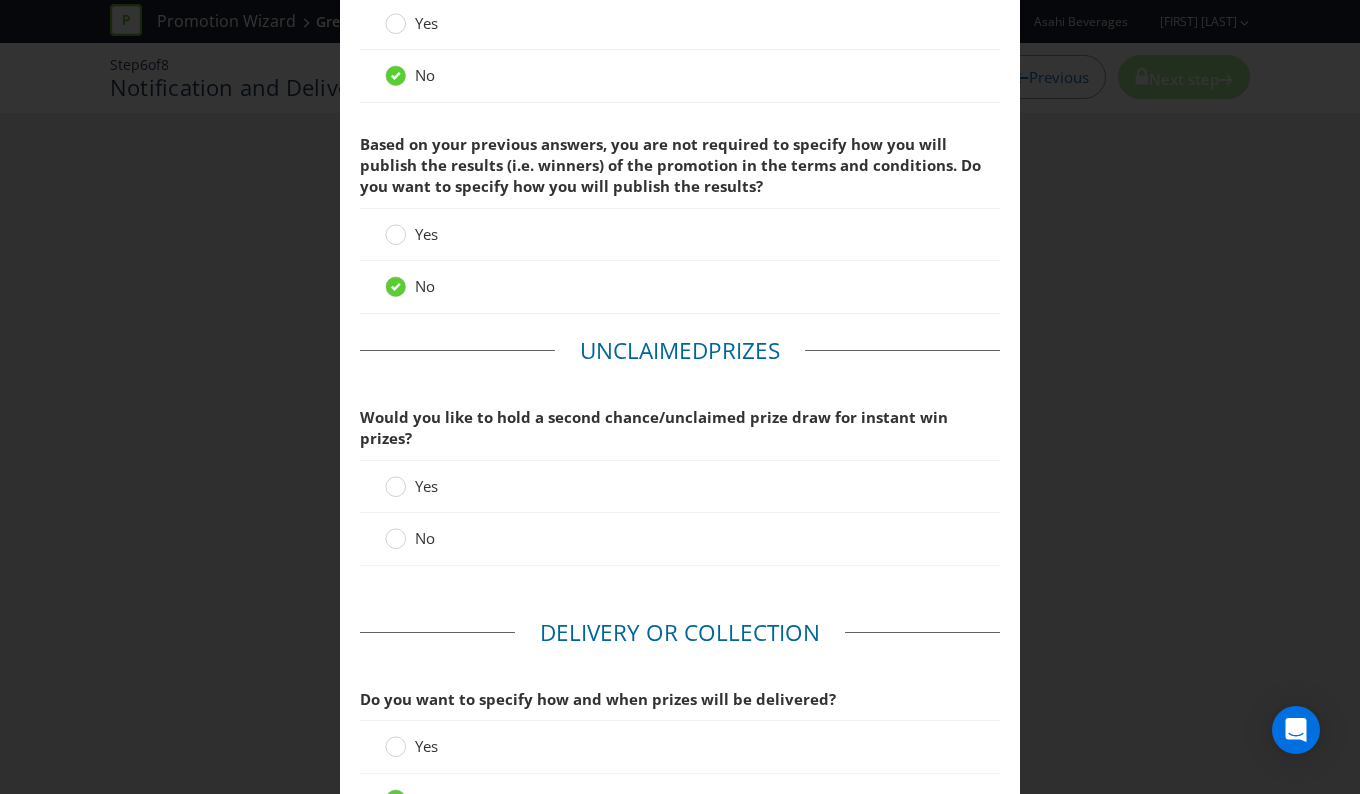 scroll, scrollTop: 300, scrollLeft: 0, axis: vertical 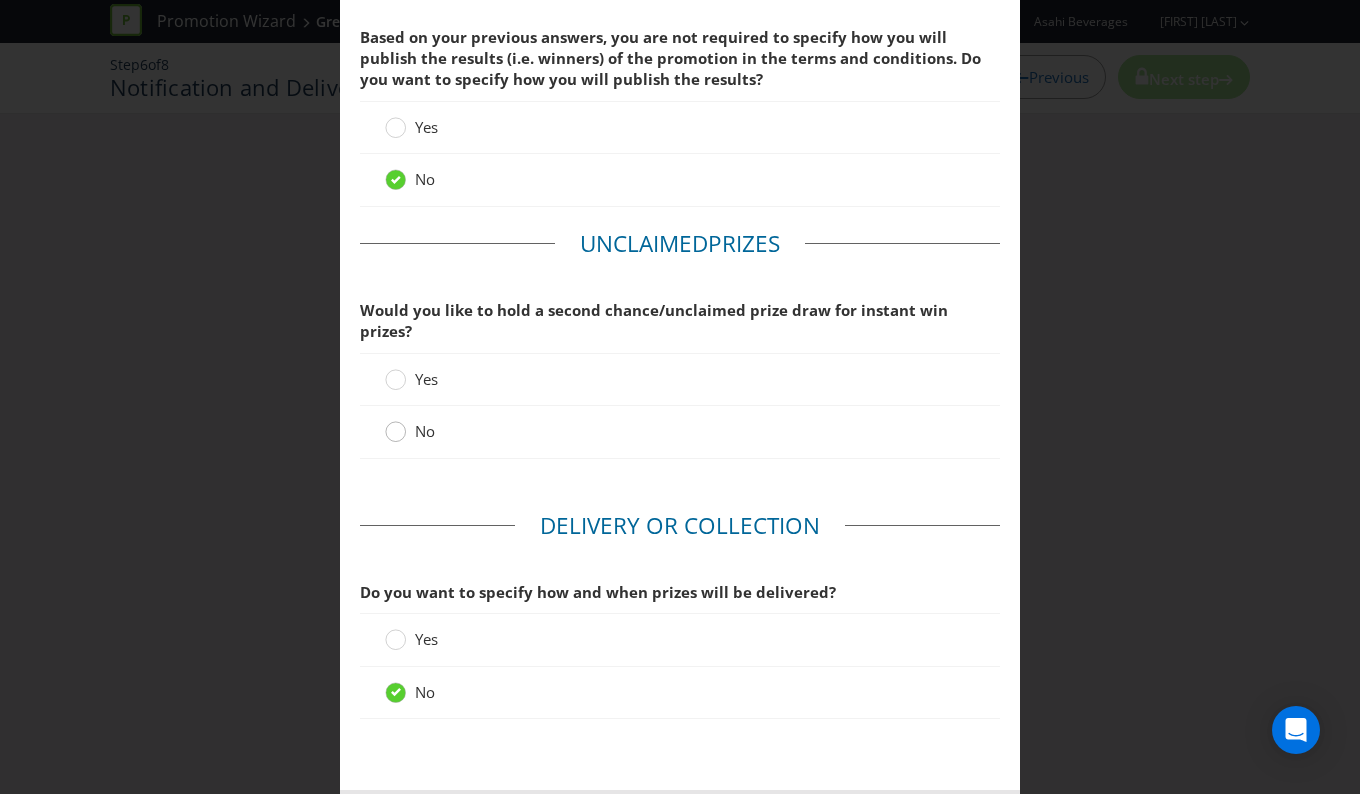 click 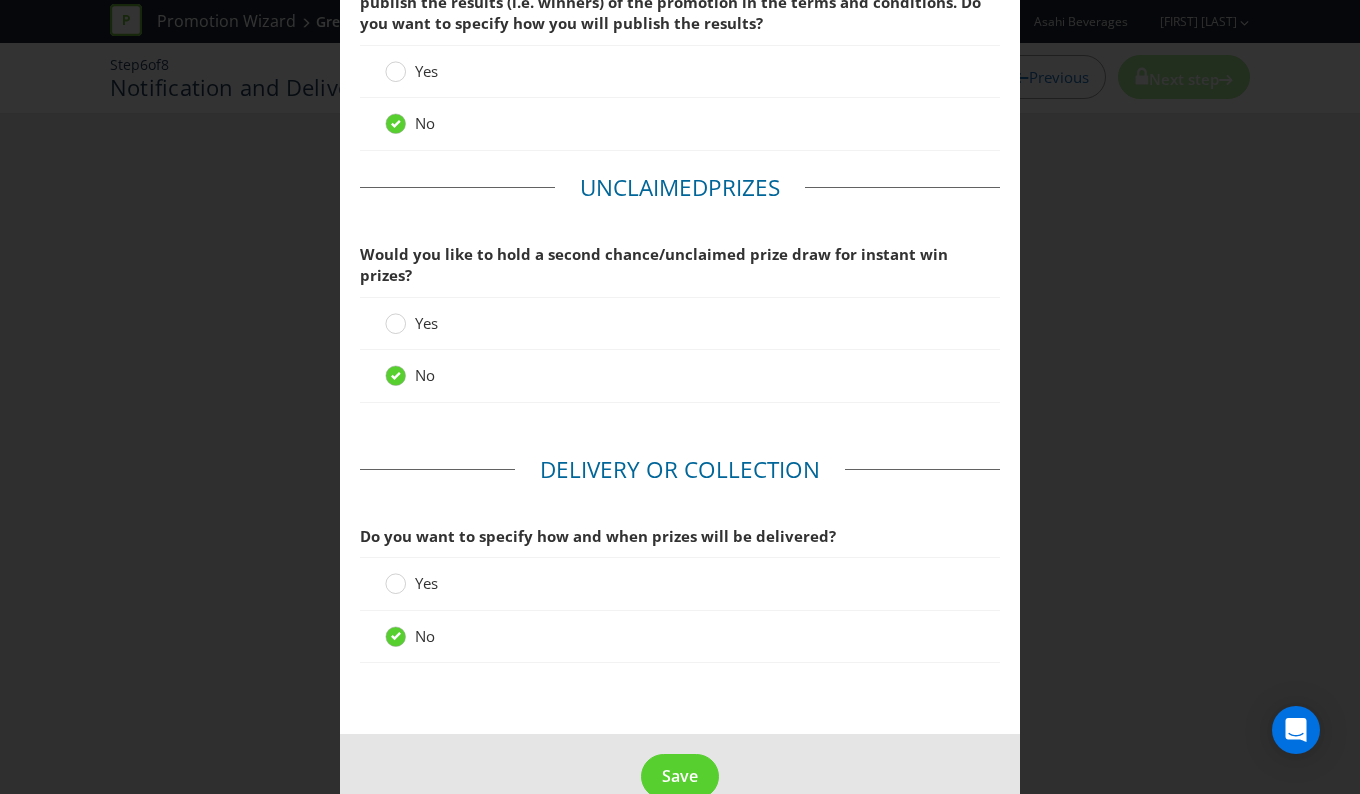scroll, scrollTop: 375, scrollLeft: 0, axis: vertical 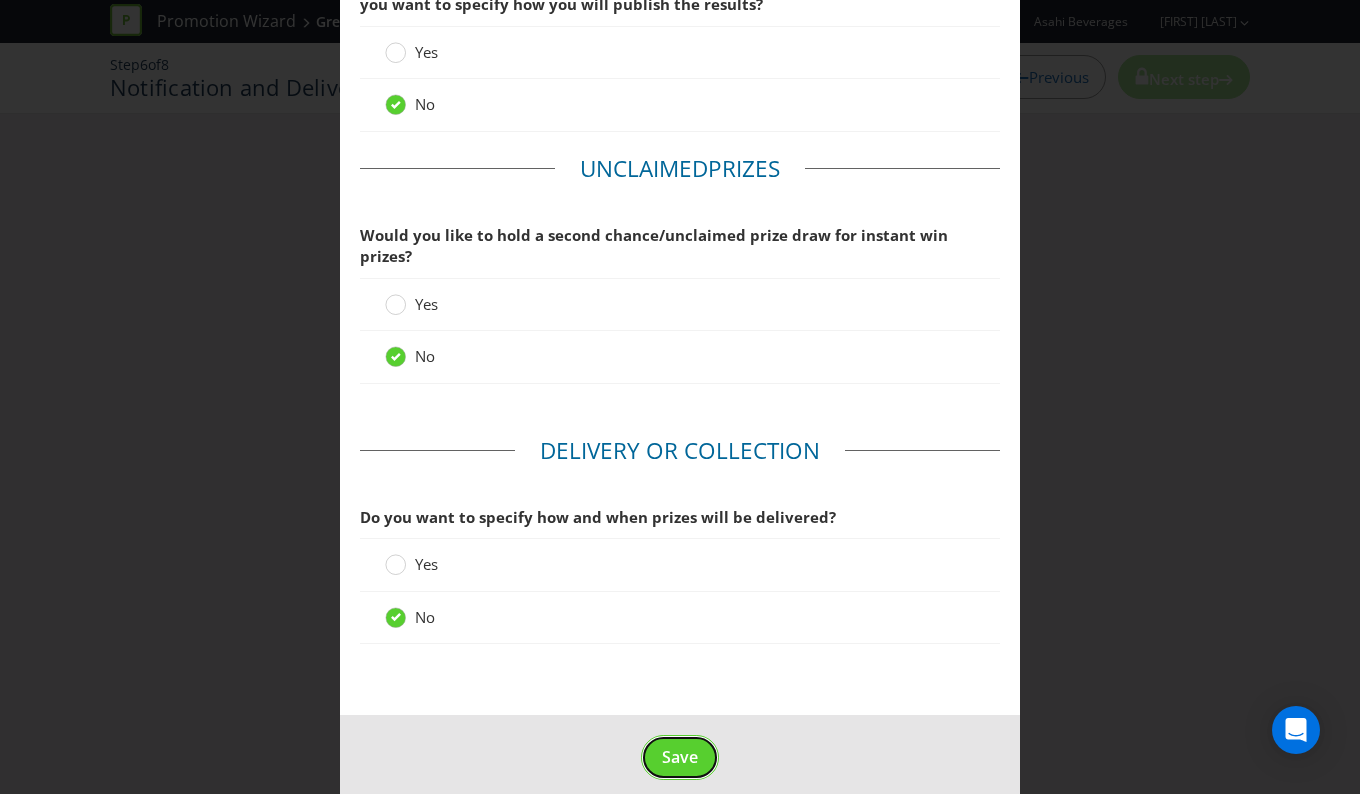 click on "Save" at bounding box center [680, 757] 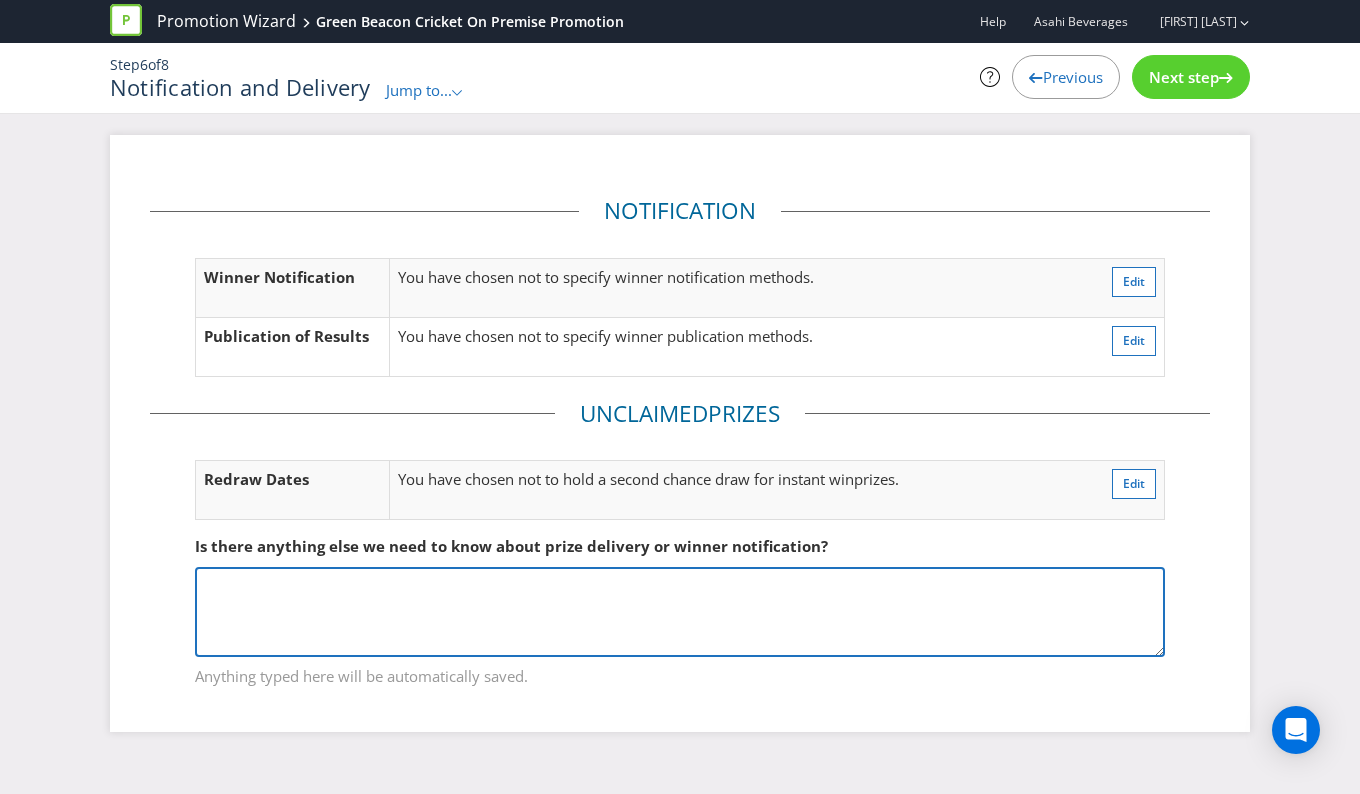 click at bounding box center (680, 612) 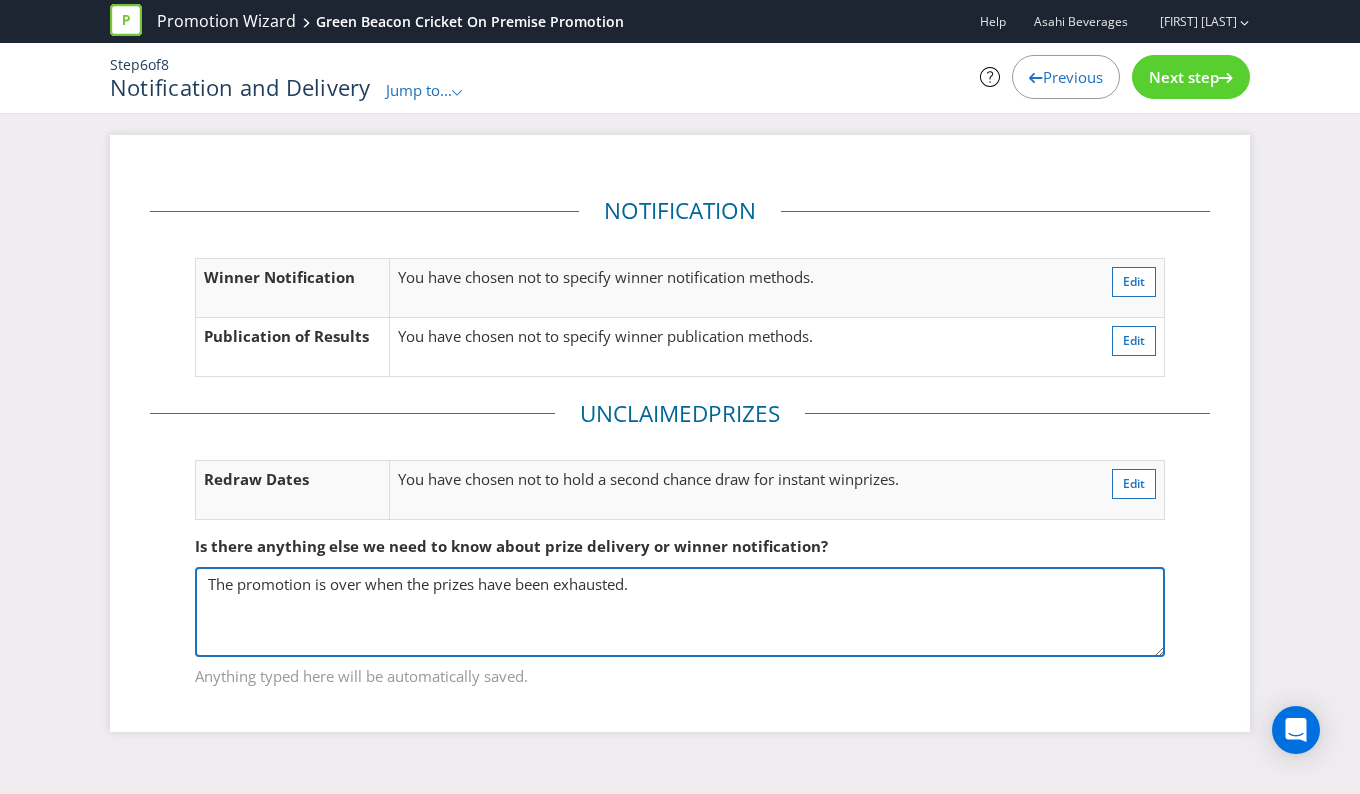 type on "The promotion is over when the prizes have been exhausted." 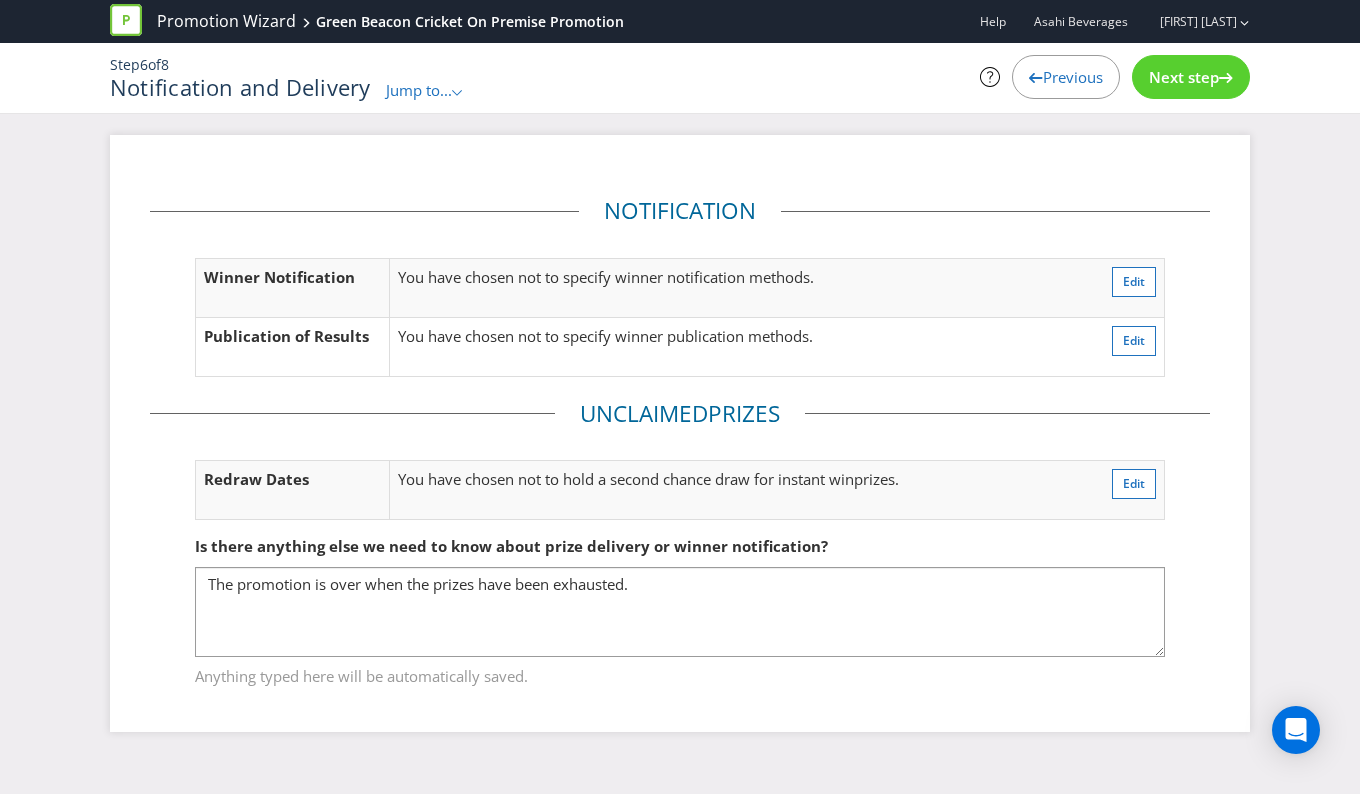 click on "Next step" at bounding box center [1184, 77] 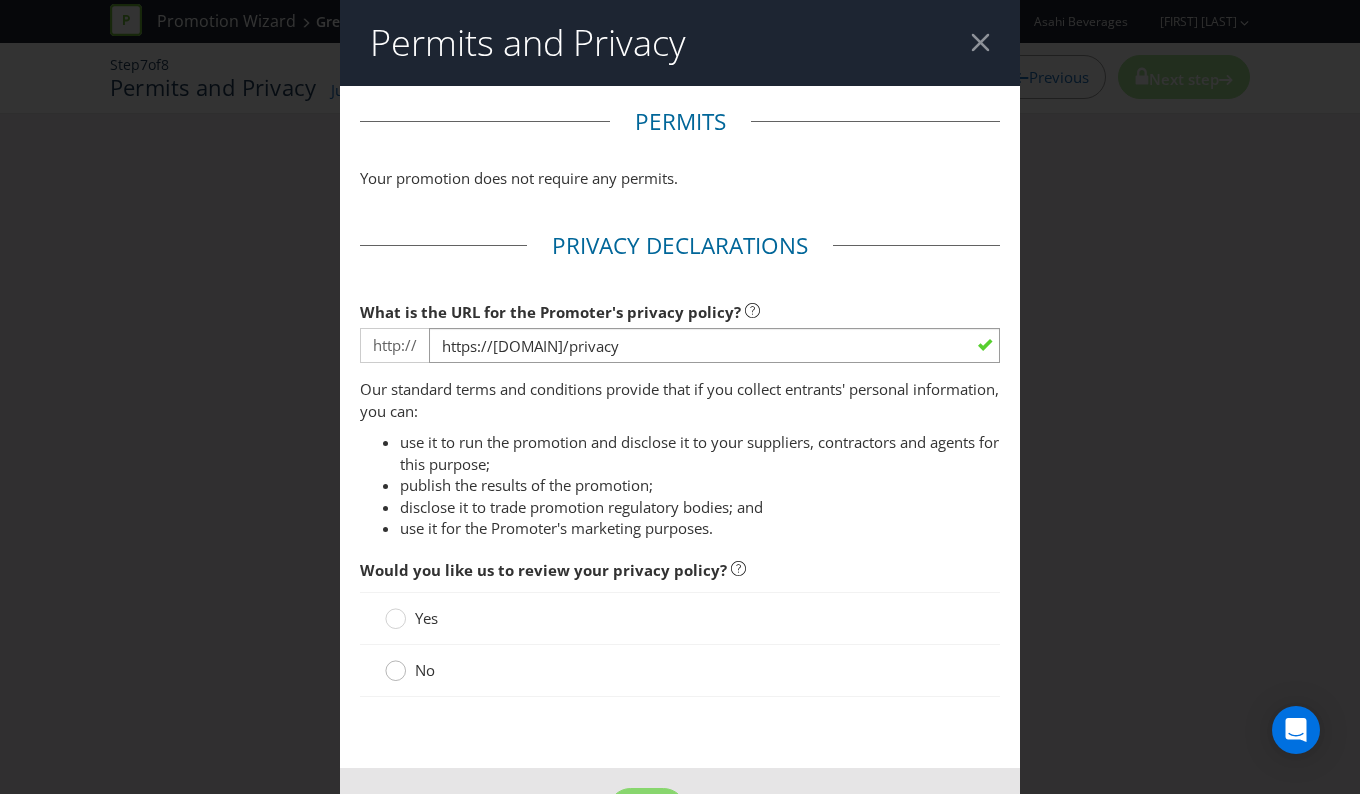 click 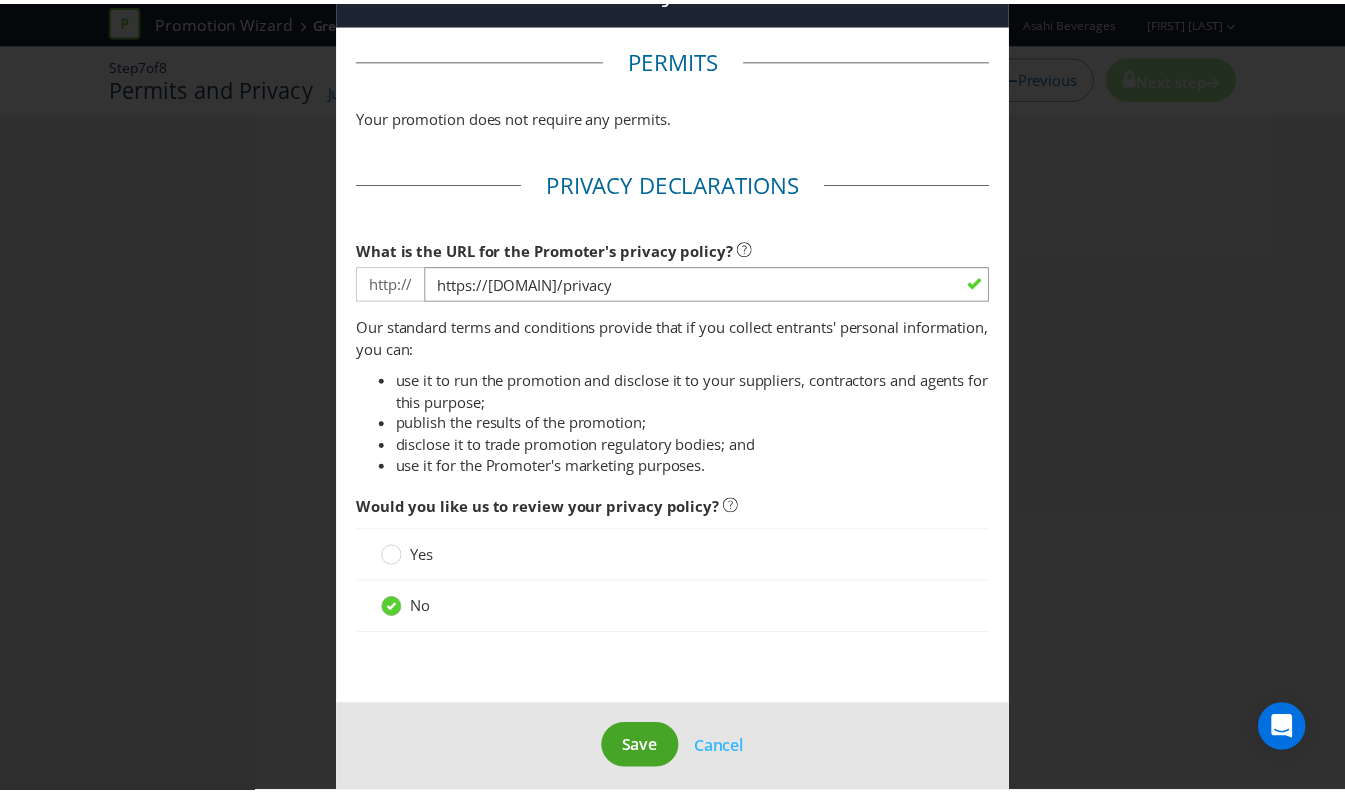 scroll, scrollTop: 75, scrollLeft: 0, axis: vertical 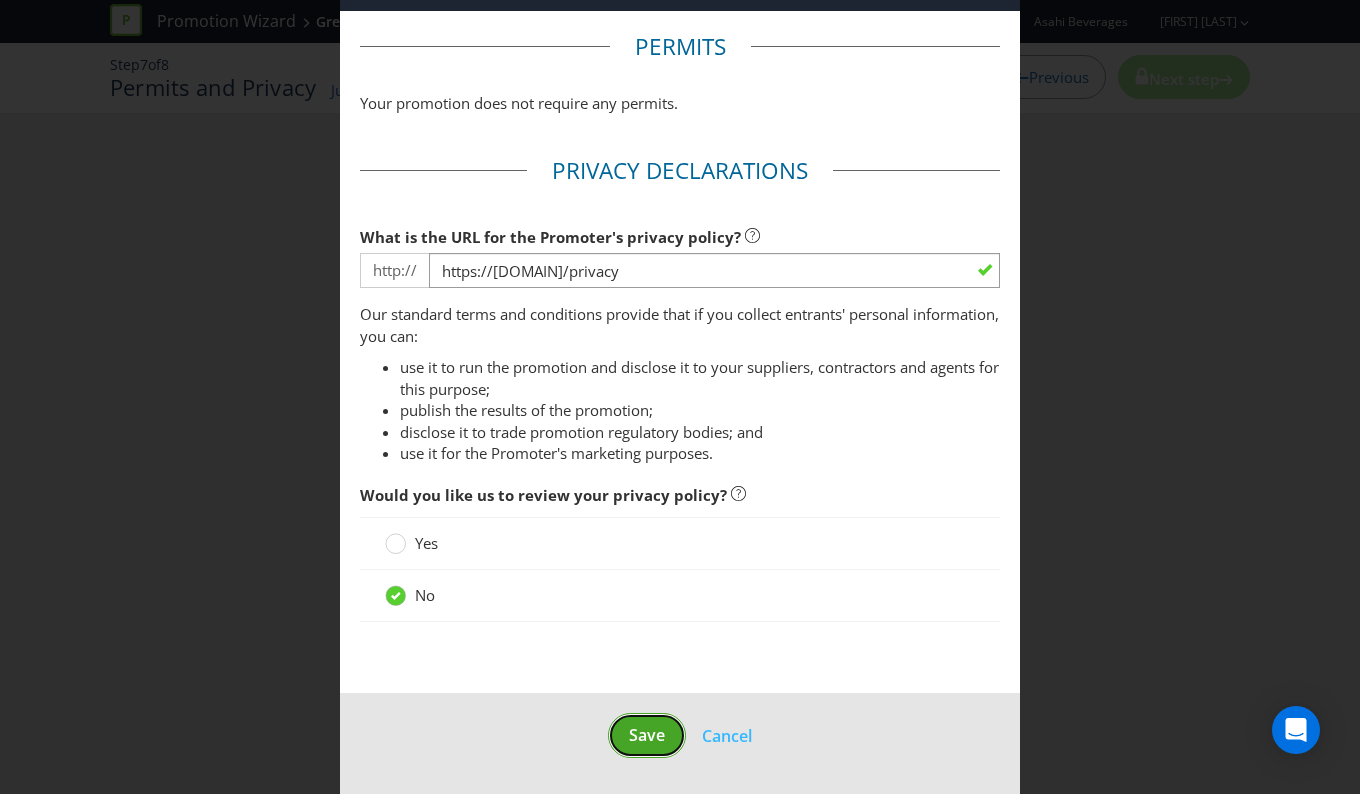 click on "Save" at bounding box center (647, 735) 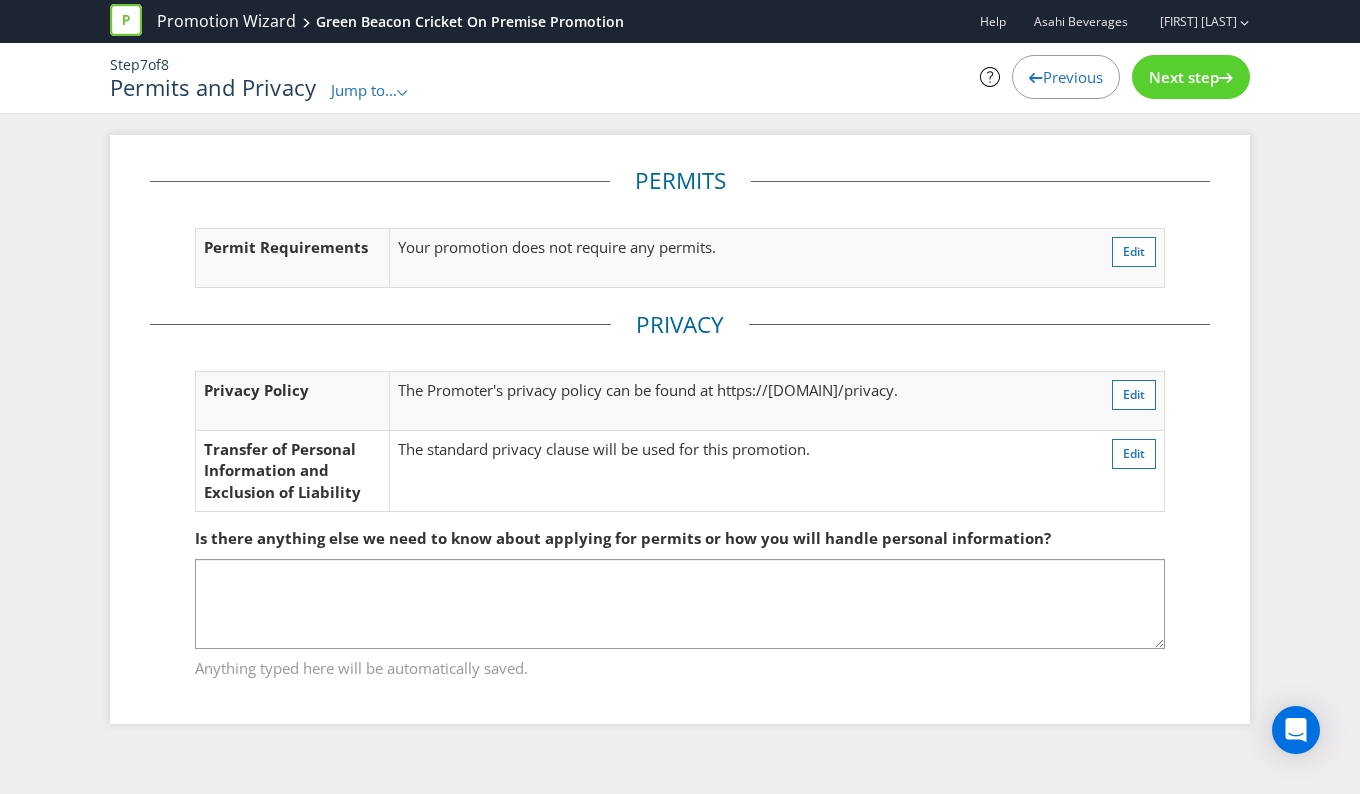 click on "Next step" at bounding box center [1184, 77] 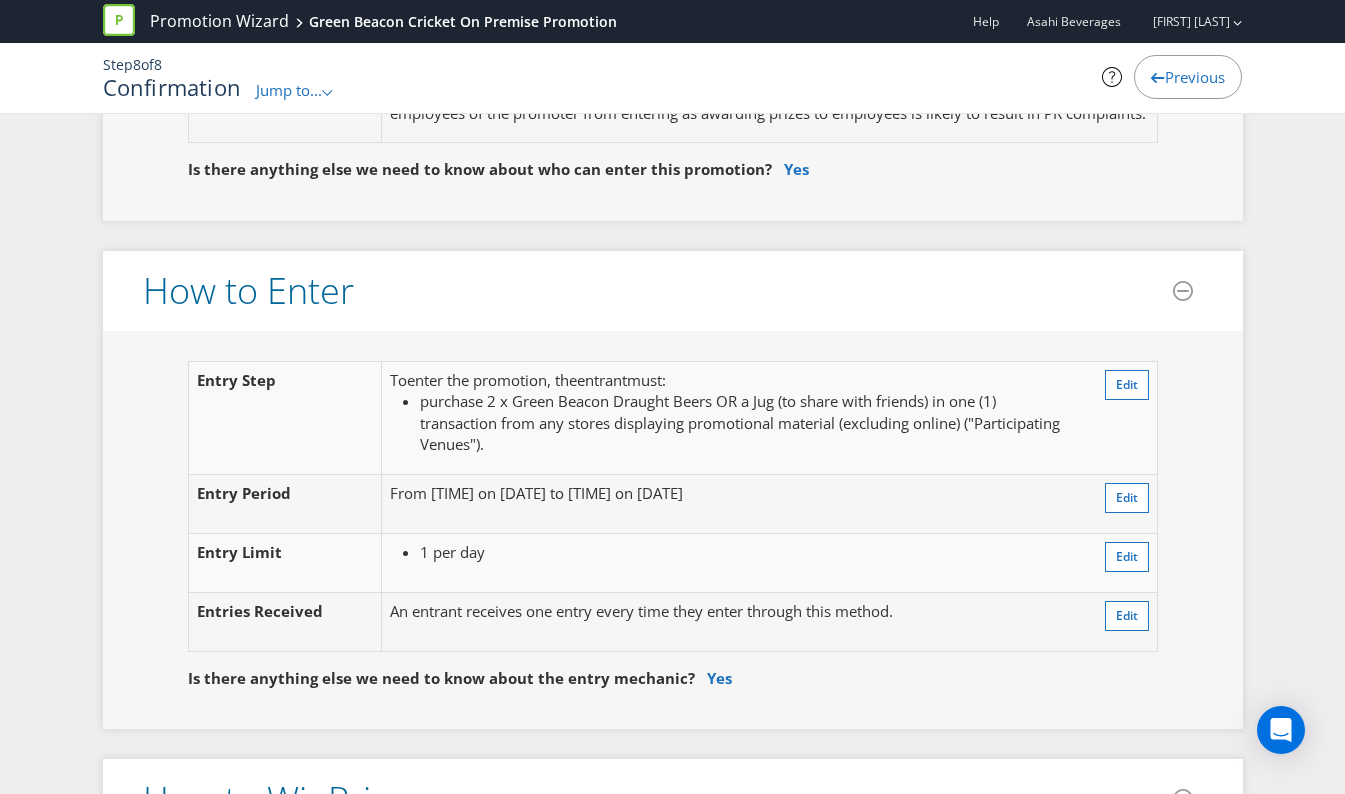 scroll, scrollTop: 1400, scrollLeft: 0, axis: vertical 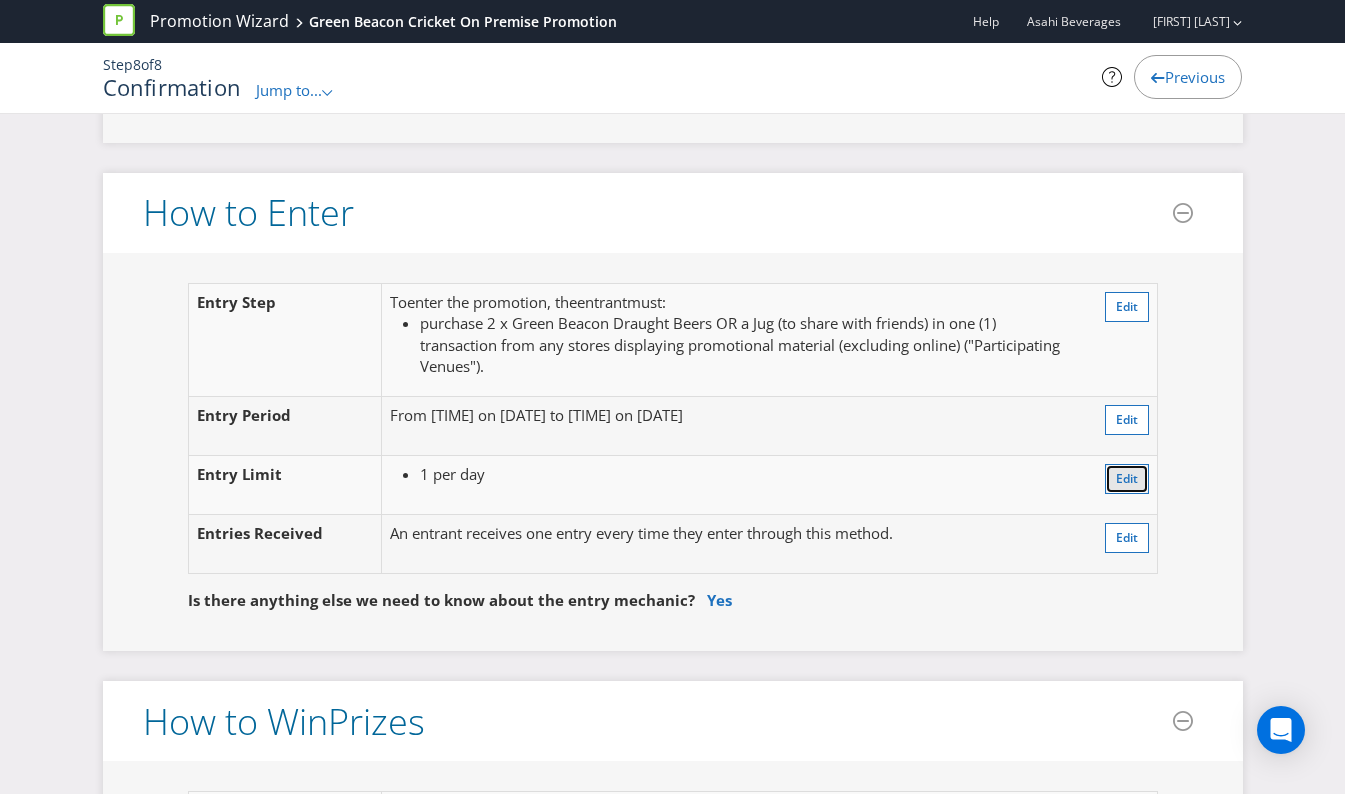 click on "Edit" at bounding box center (1127, 478) 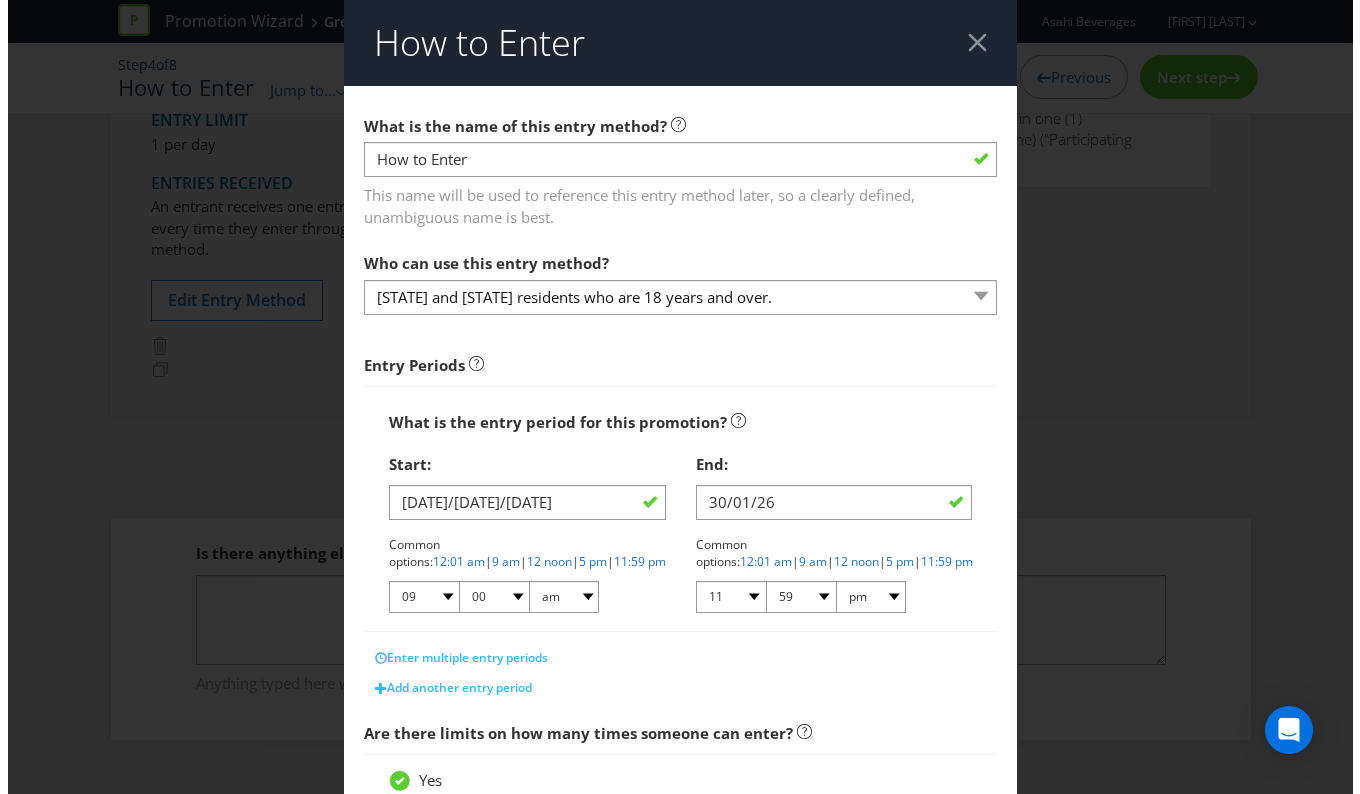 scroll, scrollTop: 255, scrollLeft: 0, axis: vertical 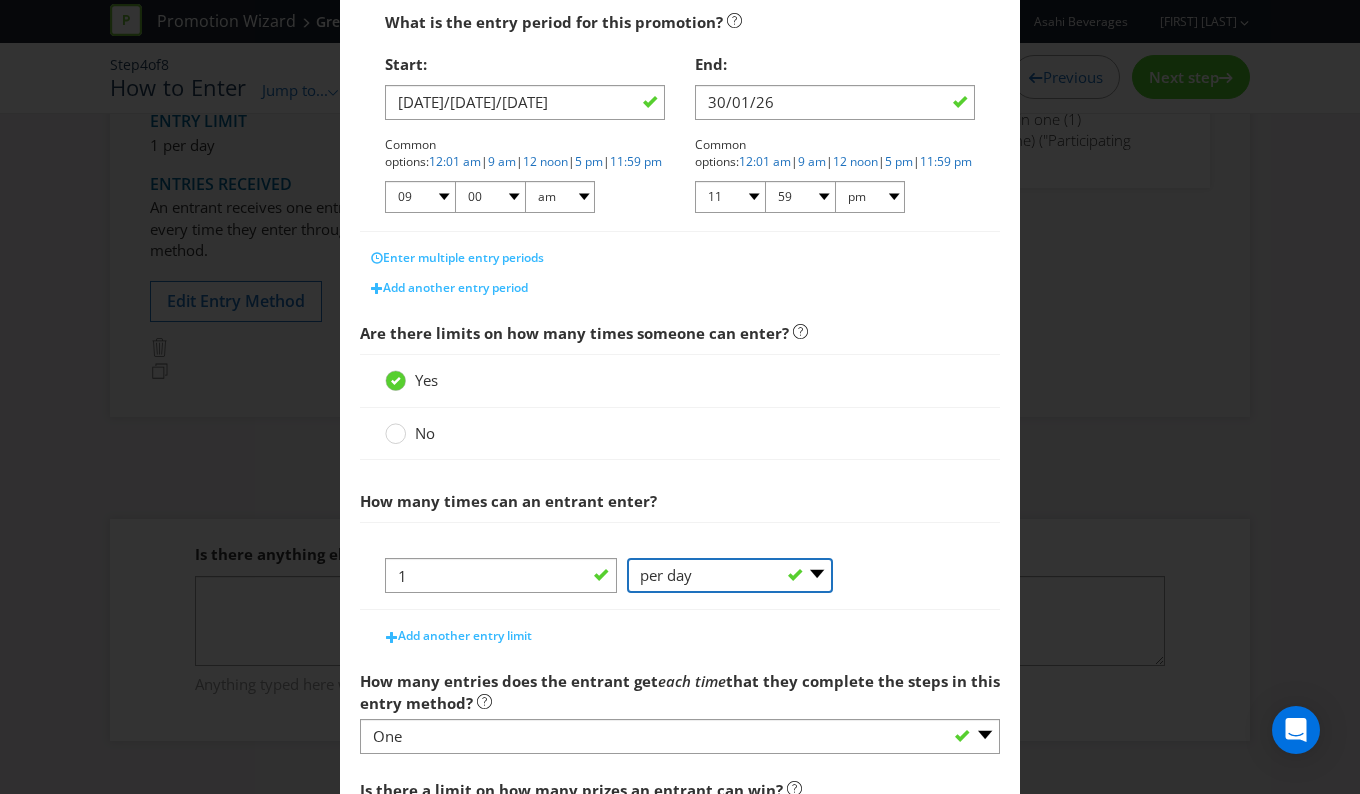 click on "-- Please Select -- per person per day per purchase per transaction Other (please specify)" at bounding box center (730, 575) 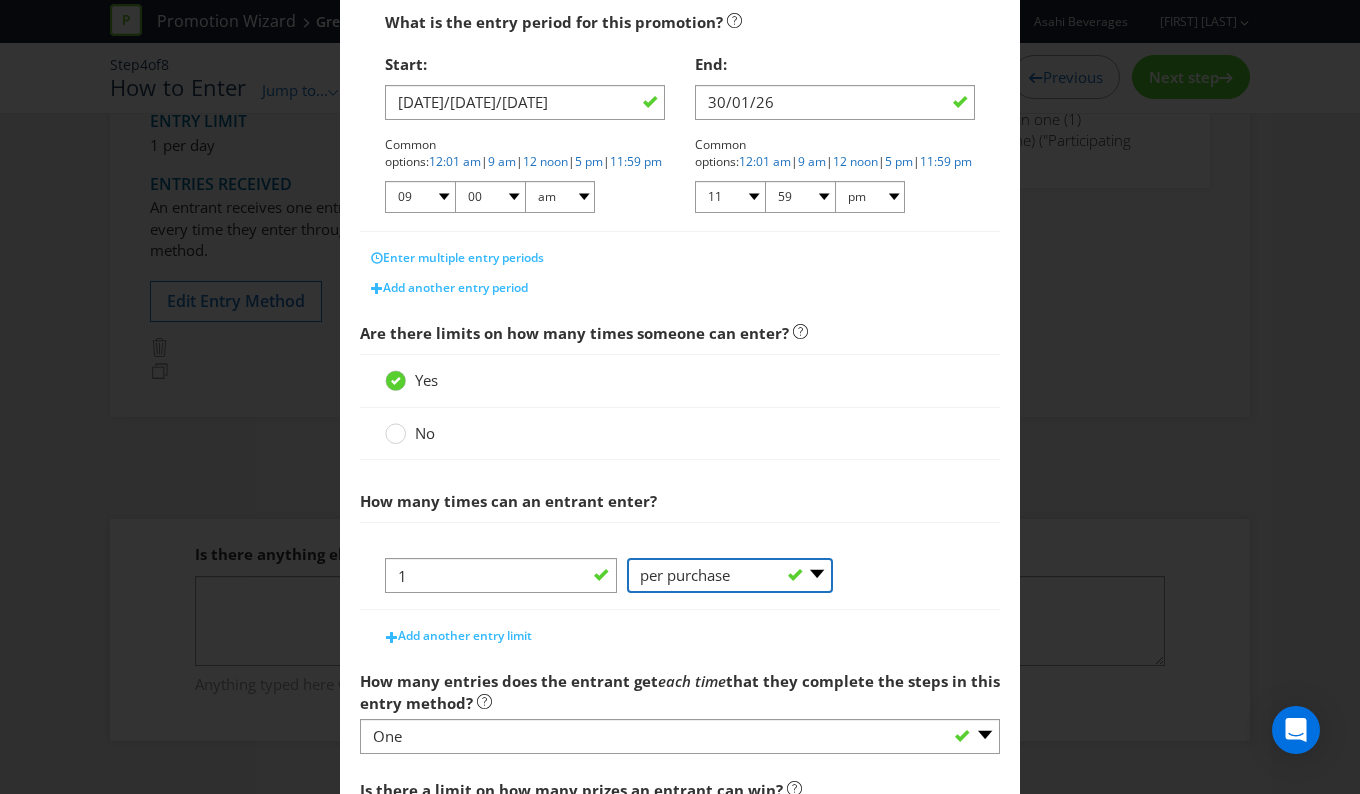 click on "-- Please Select -- per person per day per purchase per transaction Other (please specify)" at bounding box center (730, 575) 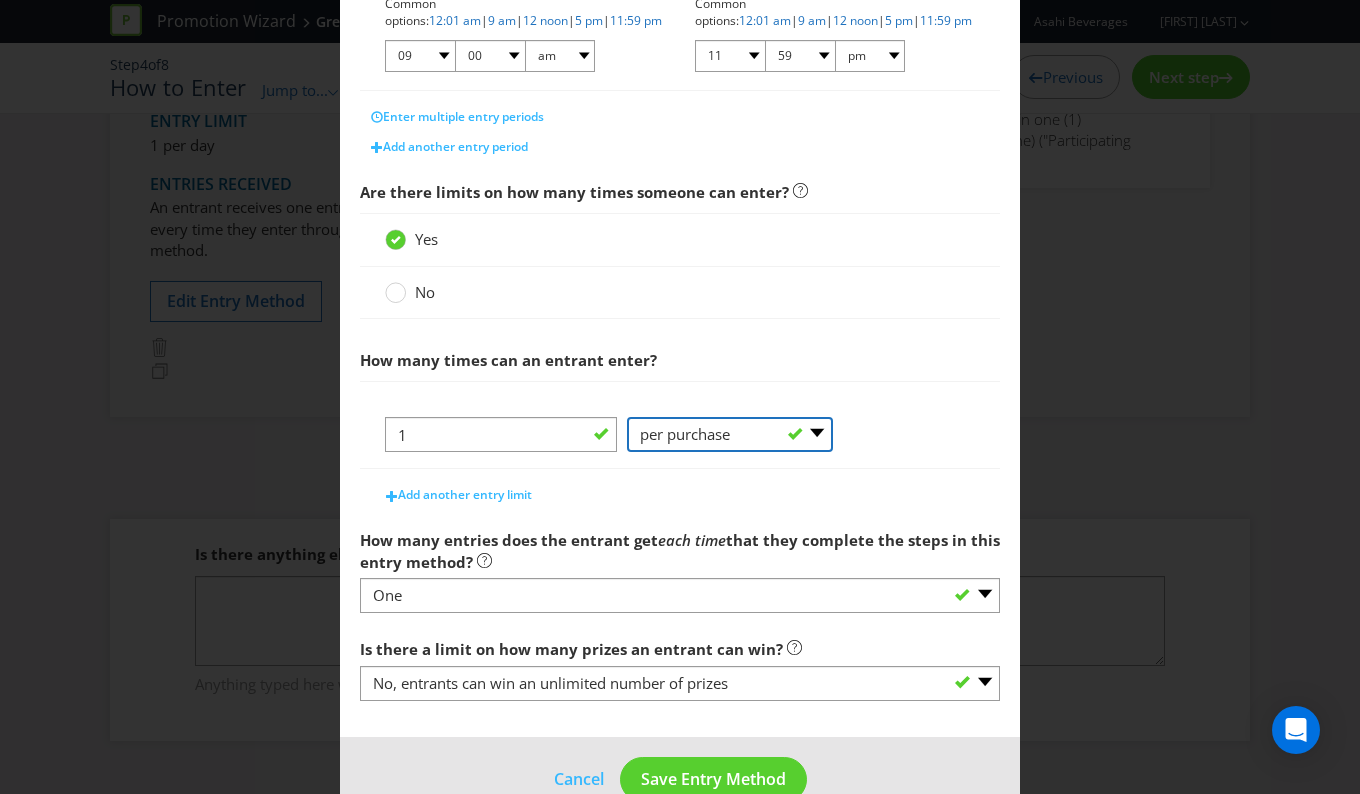scroll, scrollTop: 584, scrollLeft: 0, axis: vertical 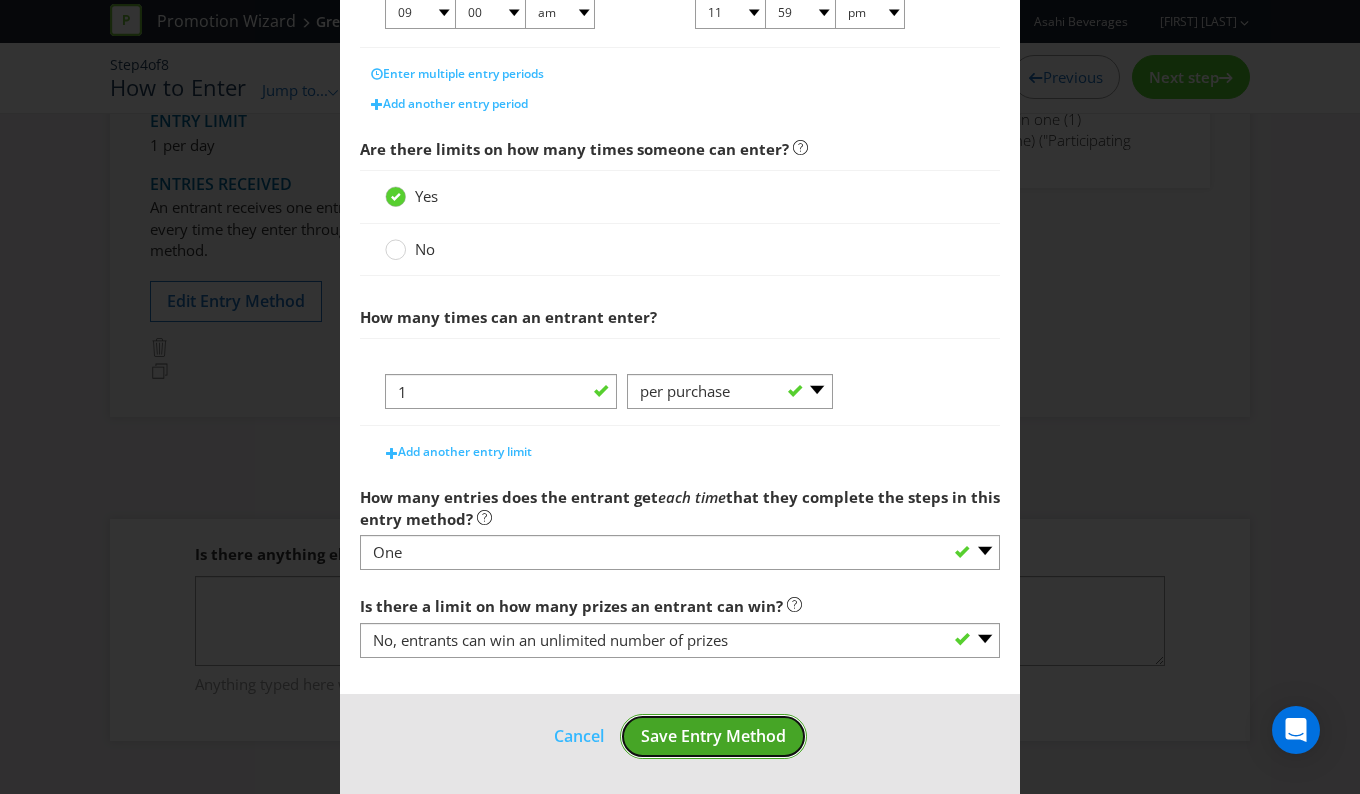 click on "Save Entry Method" at bounding box center (713, 736) 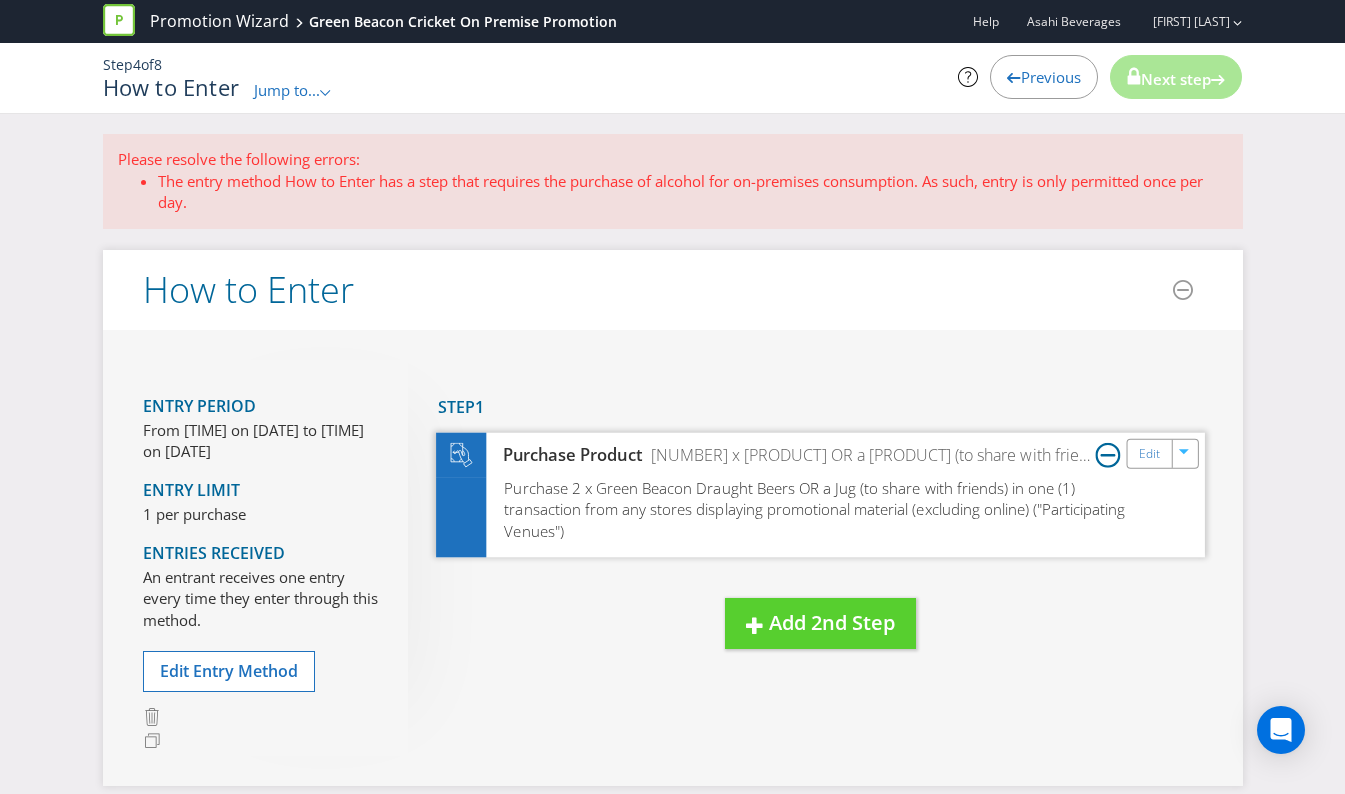 scroll, scrollTop: 0, scrollLeft: 0, axis: both 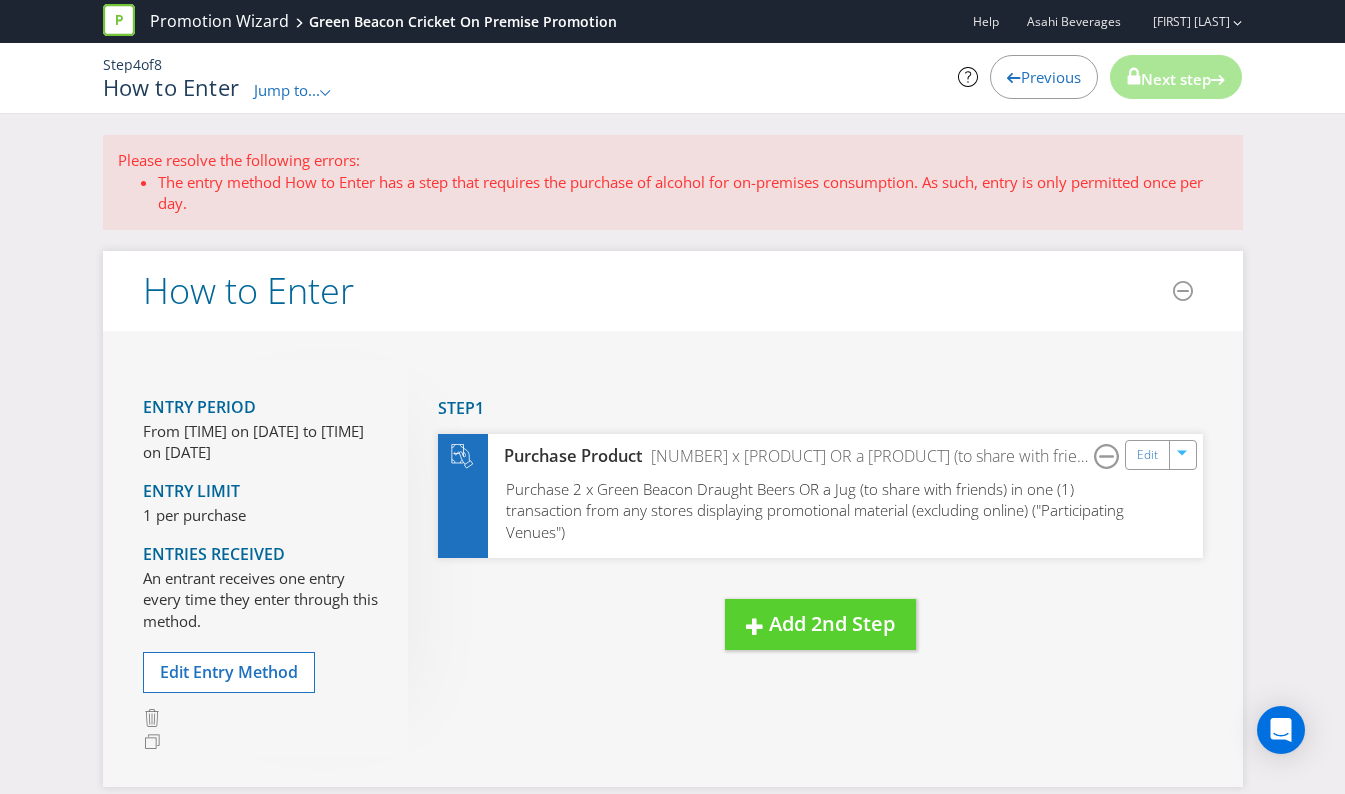 click on "Previous" at bounding box center [1051, 77] 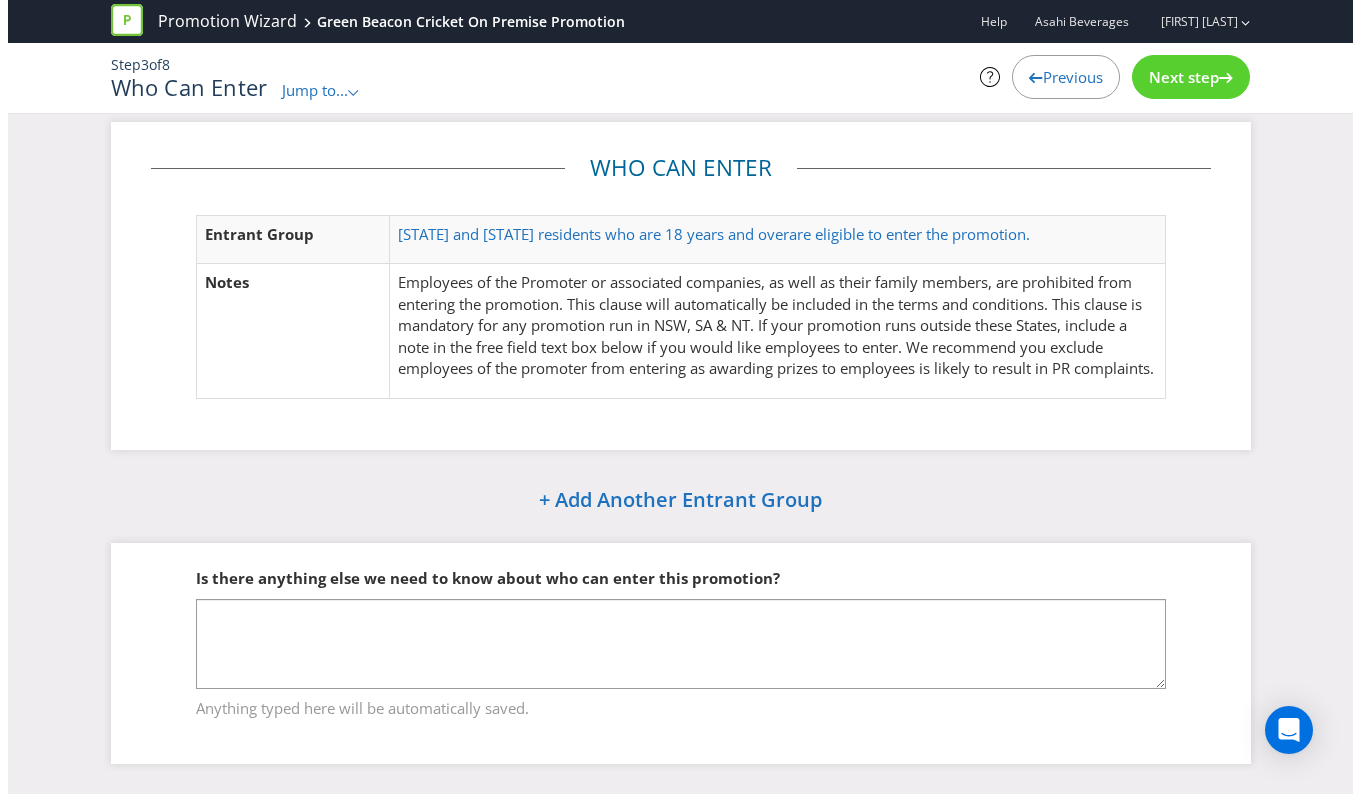 scroll, scrollTop: 0, scrollLeft: 0, axis: both 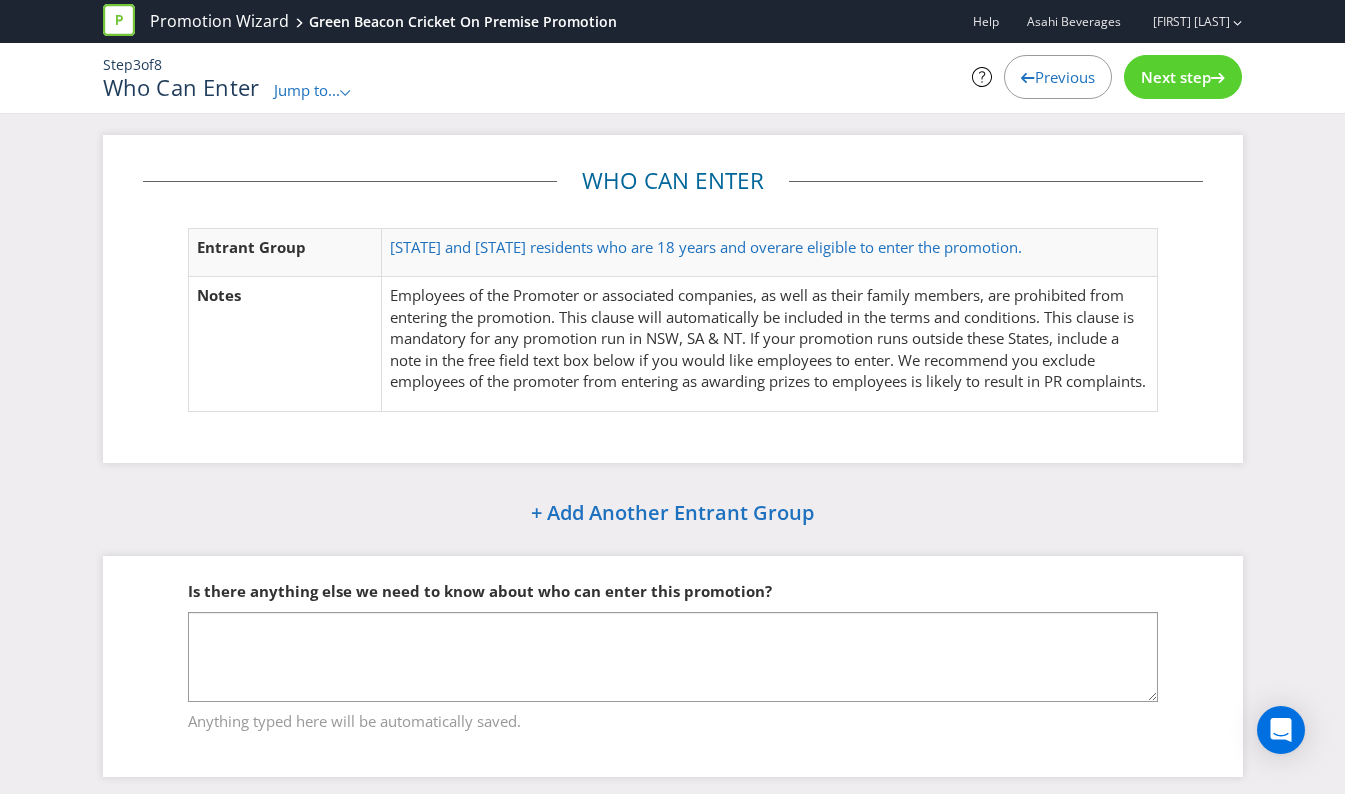 click on "Next step" at bounding box center [1176, 77] 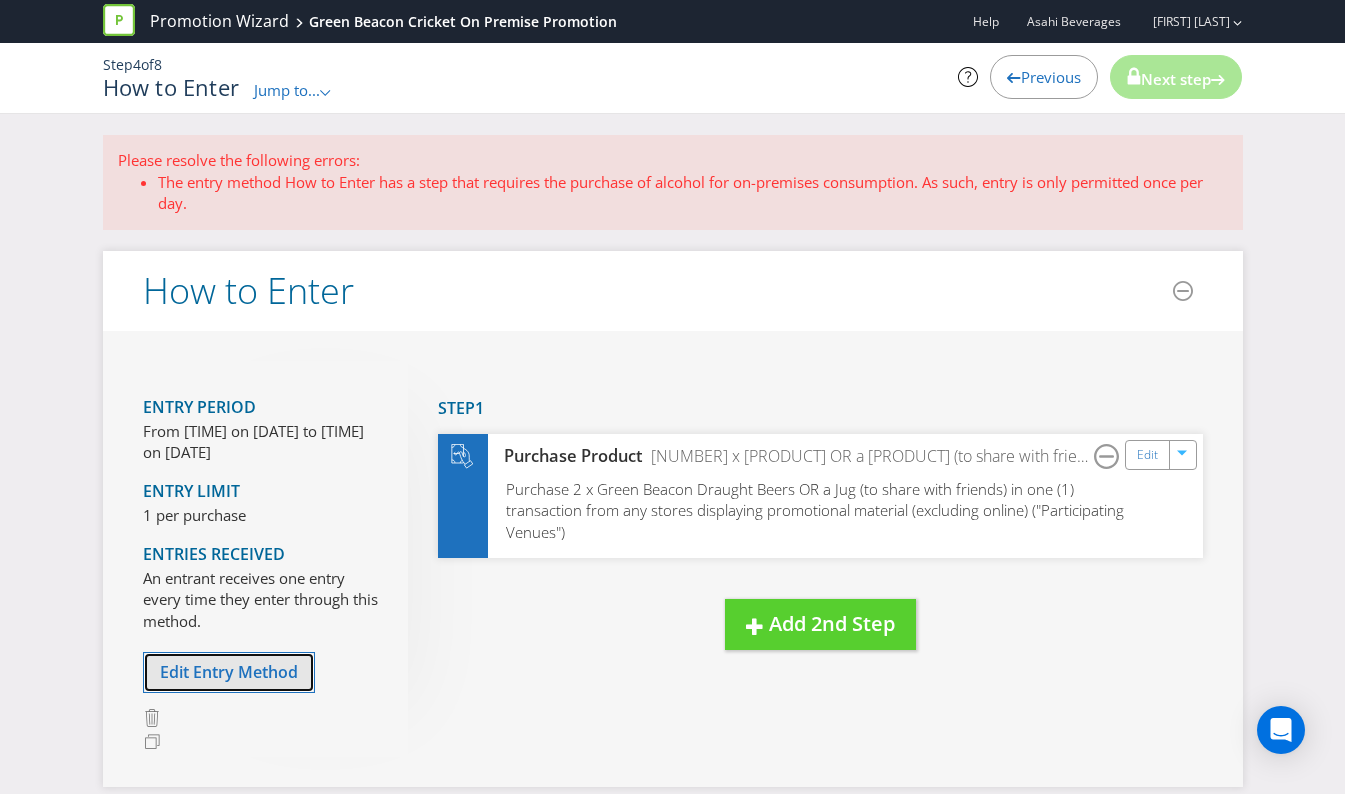 click on "Edit Entry Method" at bounding box center [229, 672] 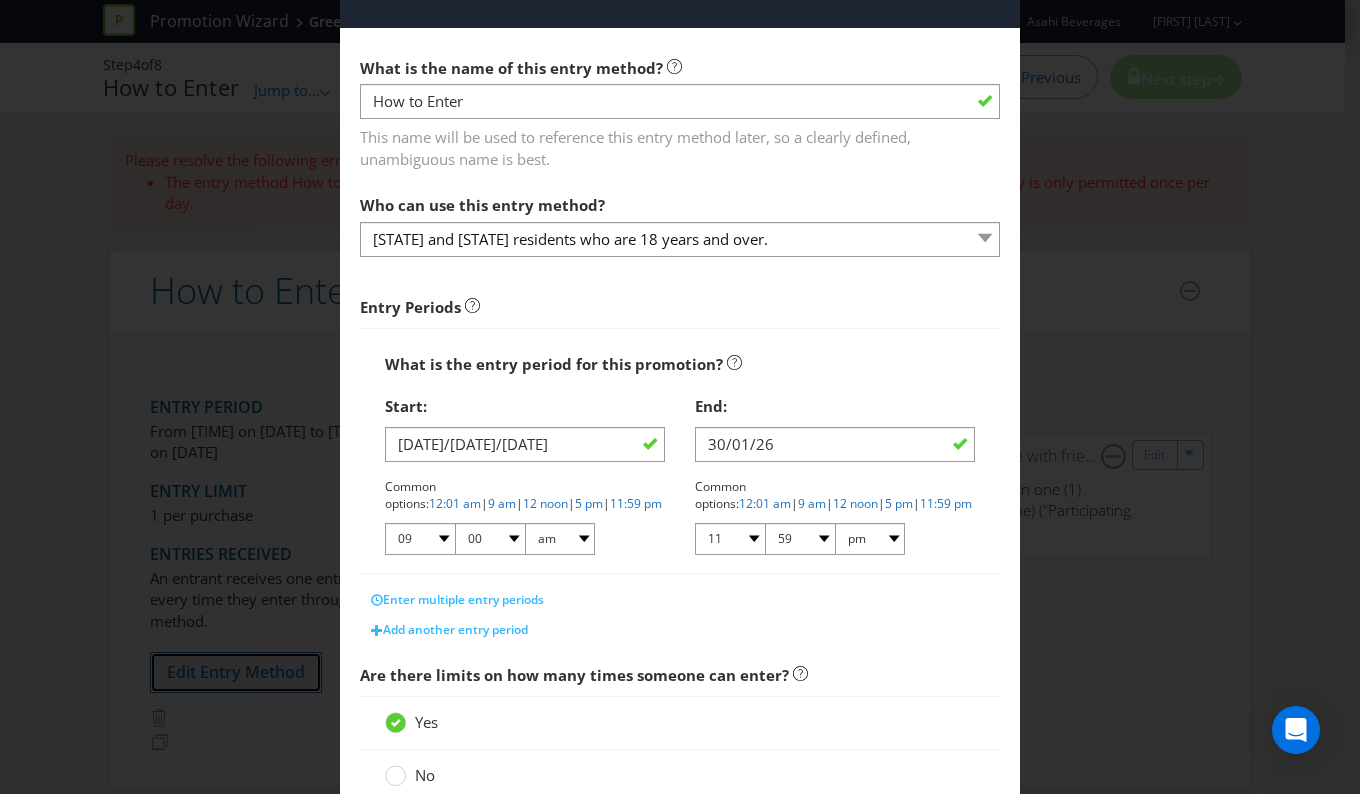 scroll, scrollTop: 200, scrollLeft: 0, axis: vertical 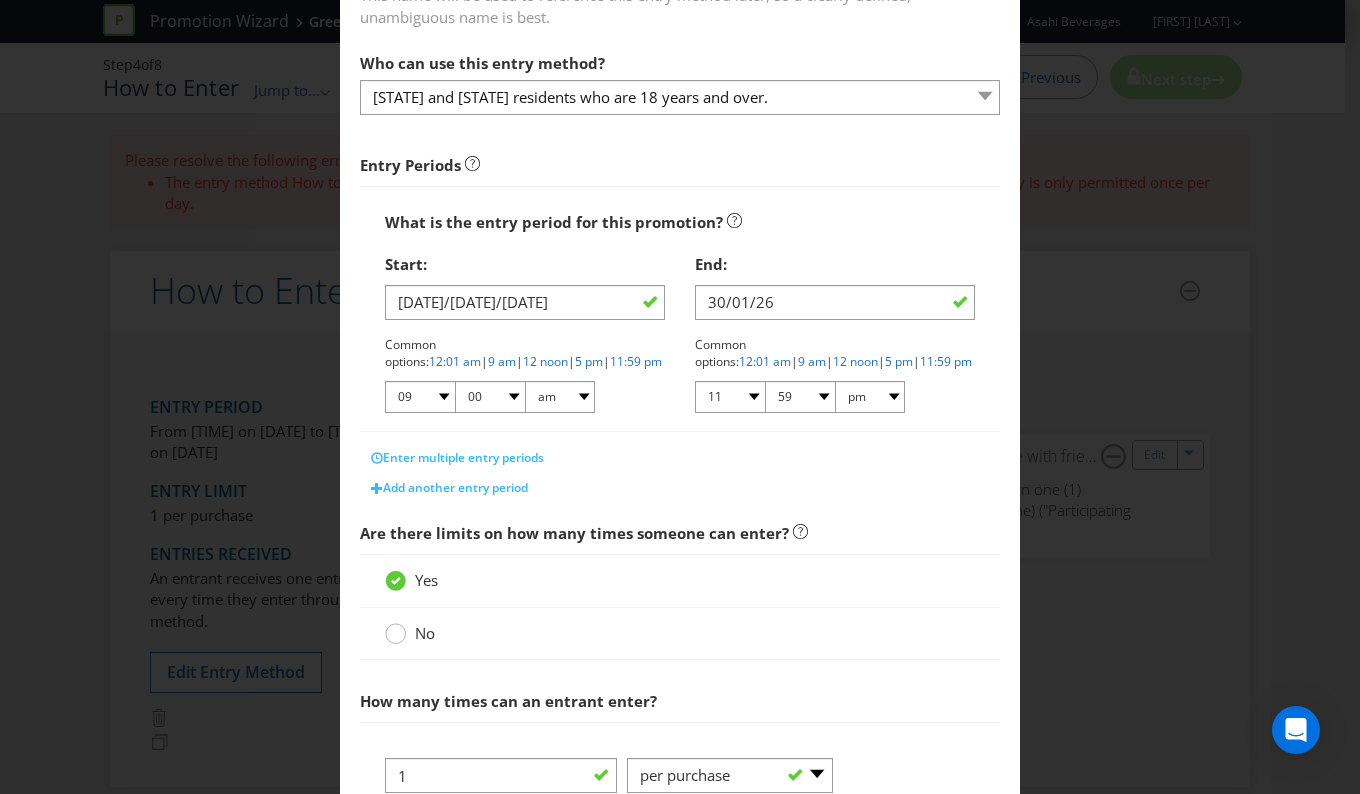 click 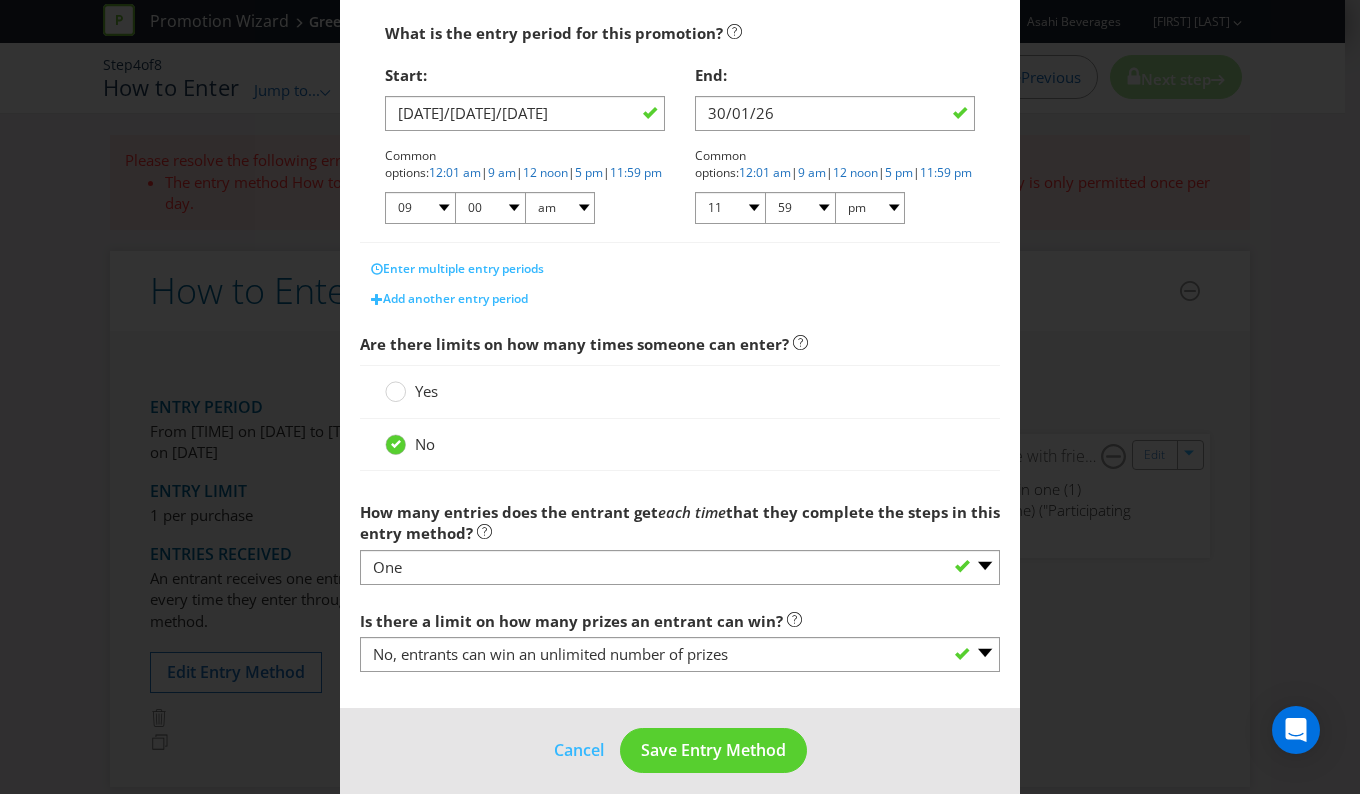 scroll, scrollTop: 400, scrollLeft: 0, axis: vertical 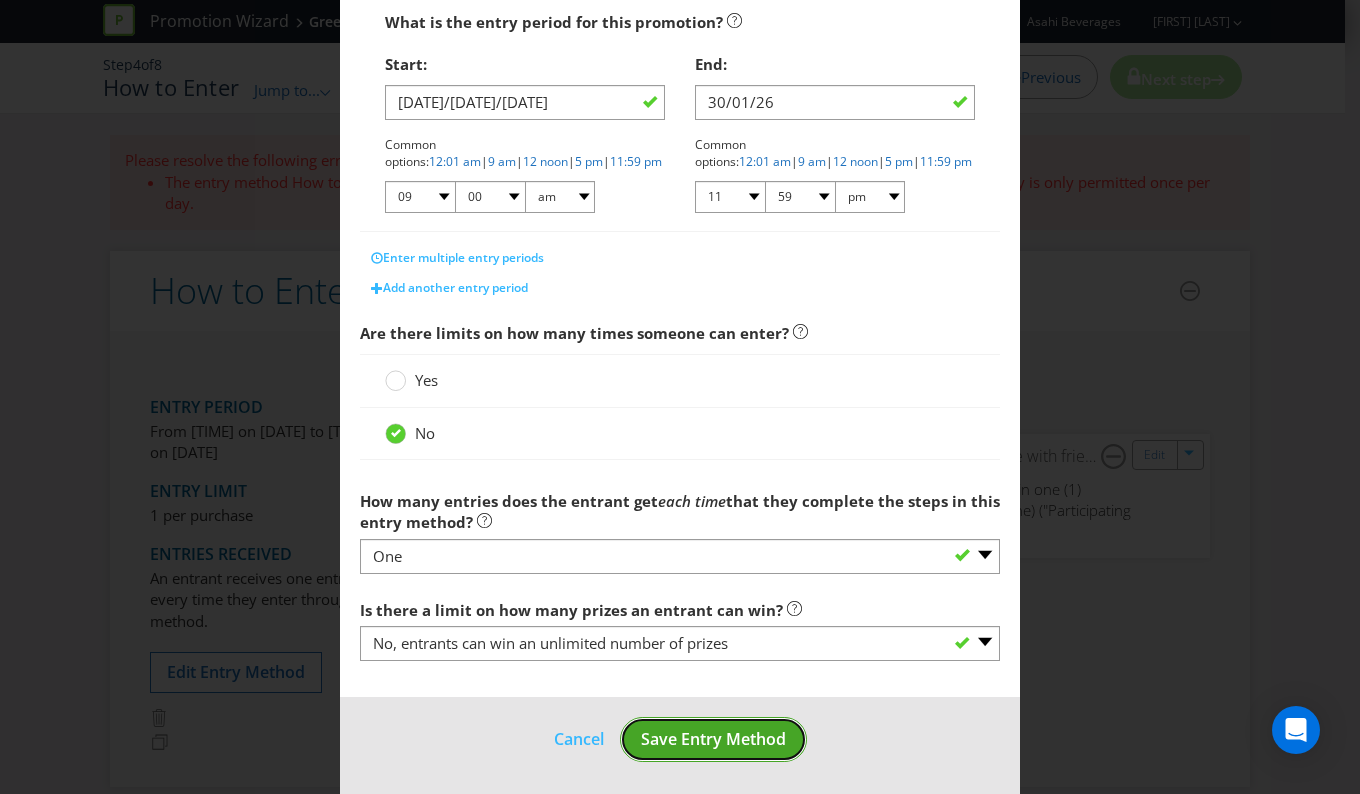 click on "Save Entry Method" at bounding box center [713, 739] 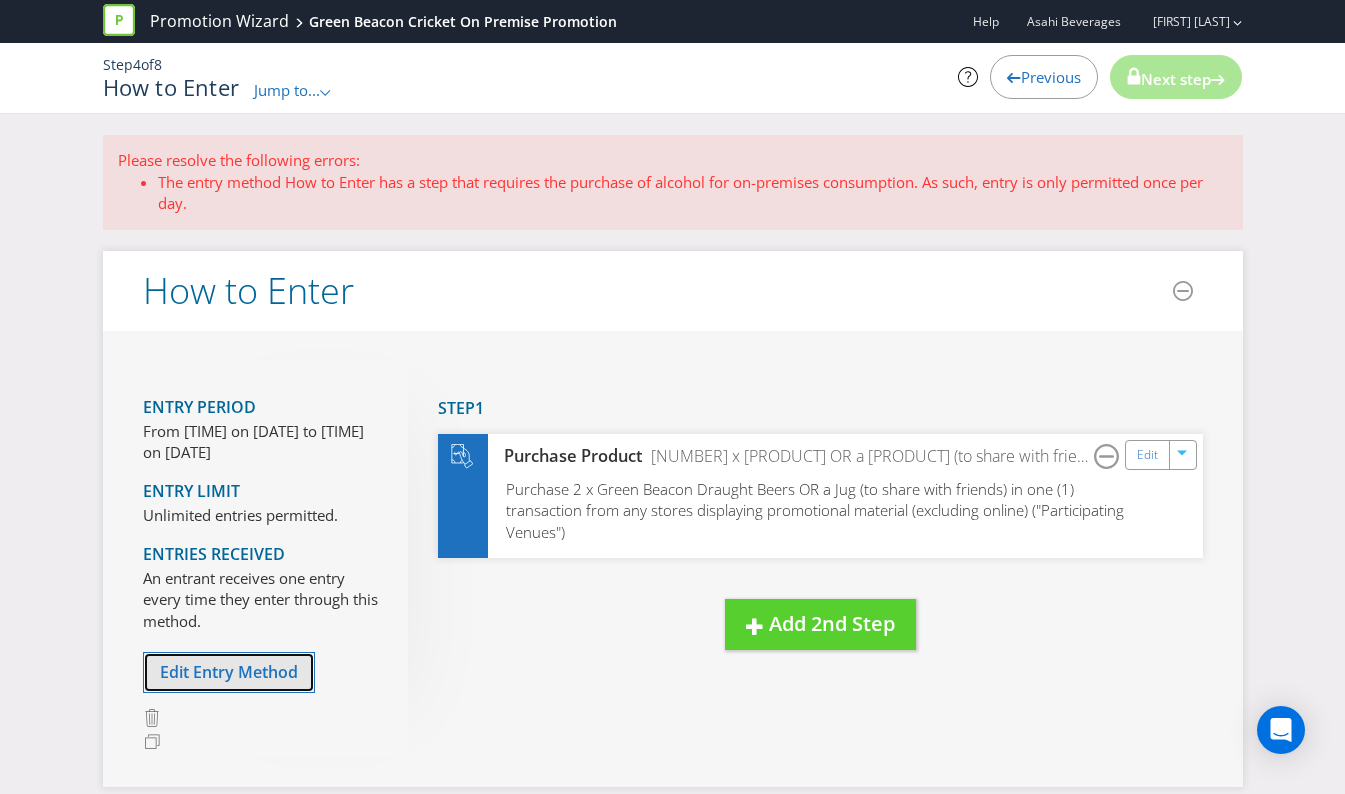 click on "Edit Entry Method" at bounding box center (229, 672) 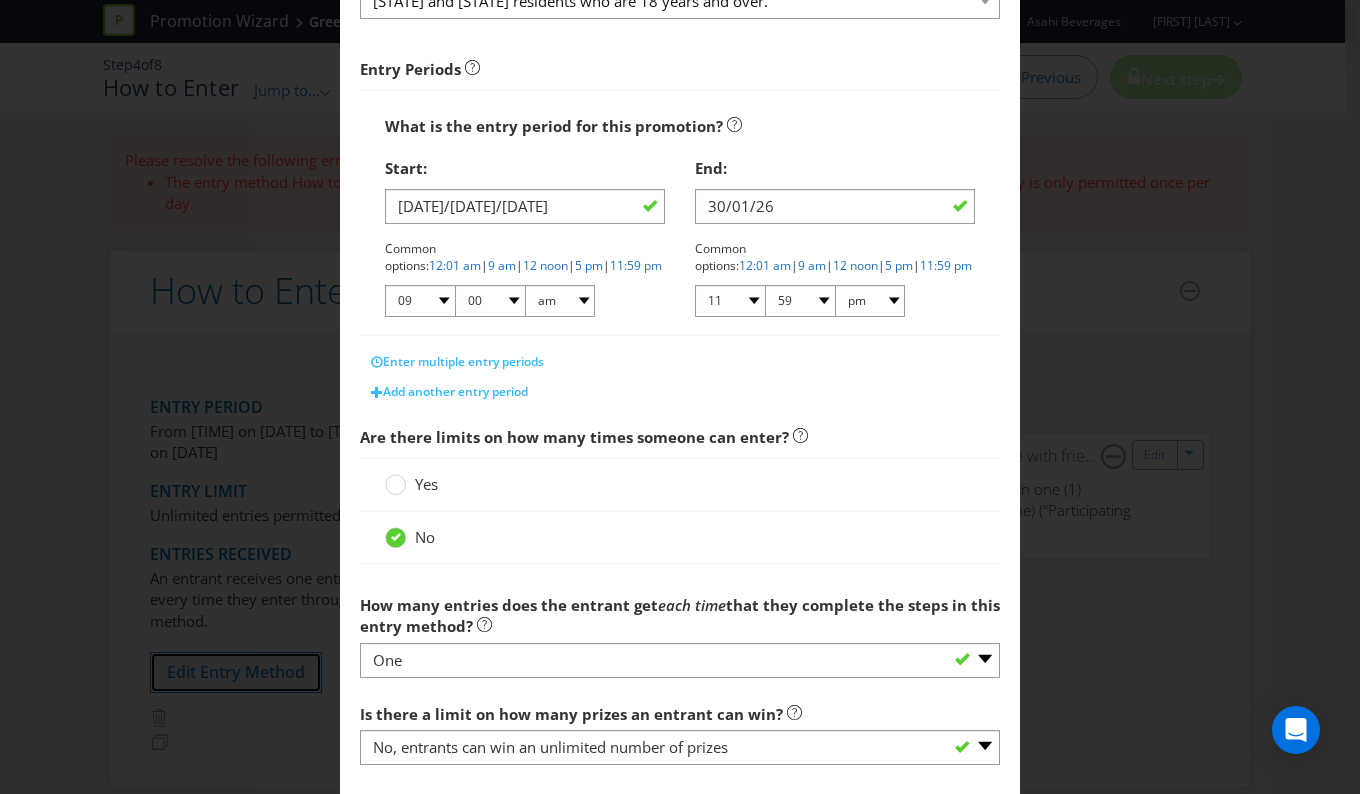scroll, scrollTop: 400, scrollLeft: 0, axis: vertical 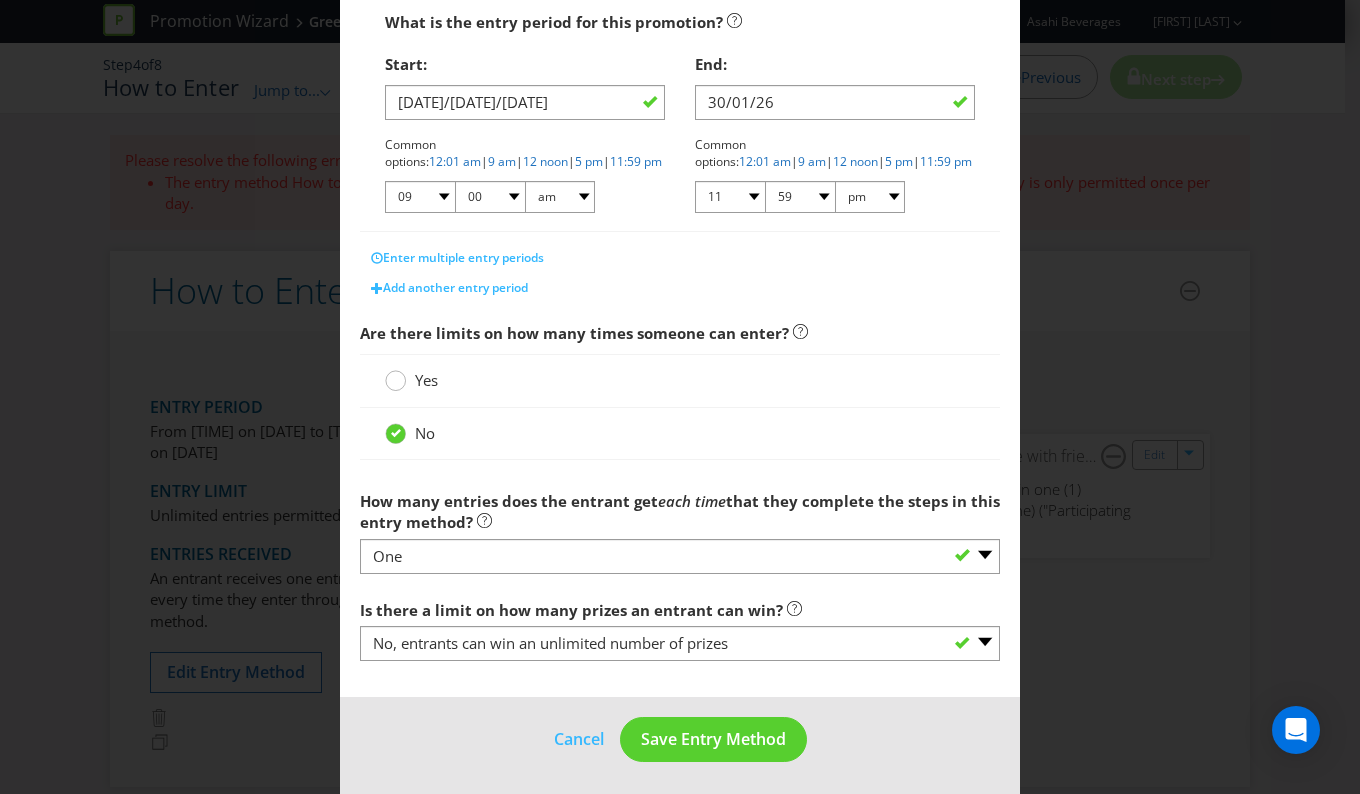 click 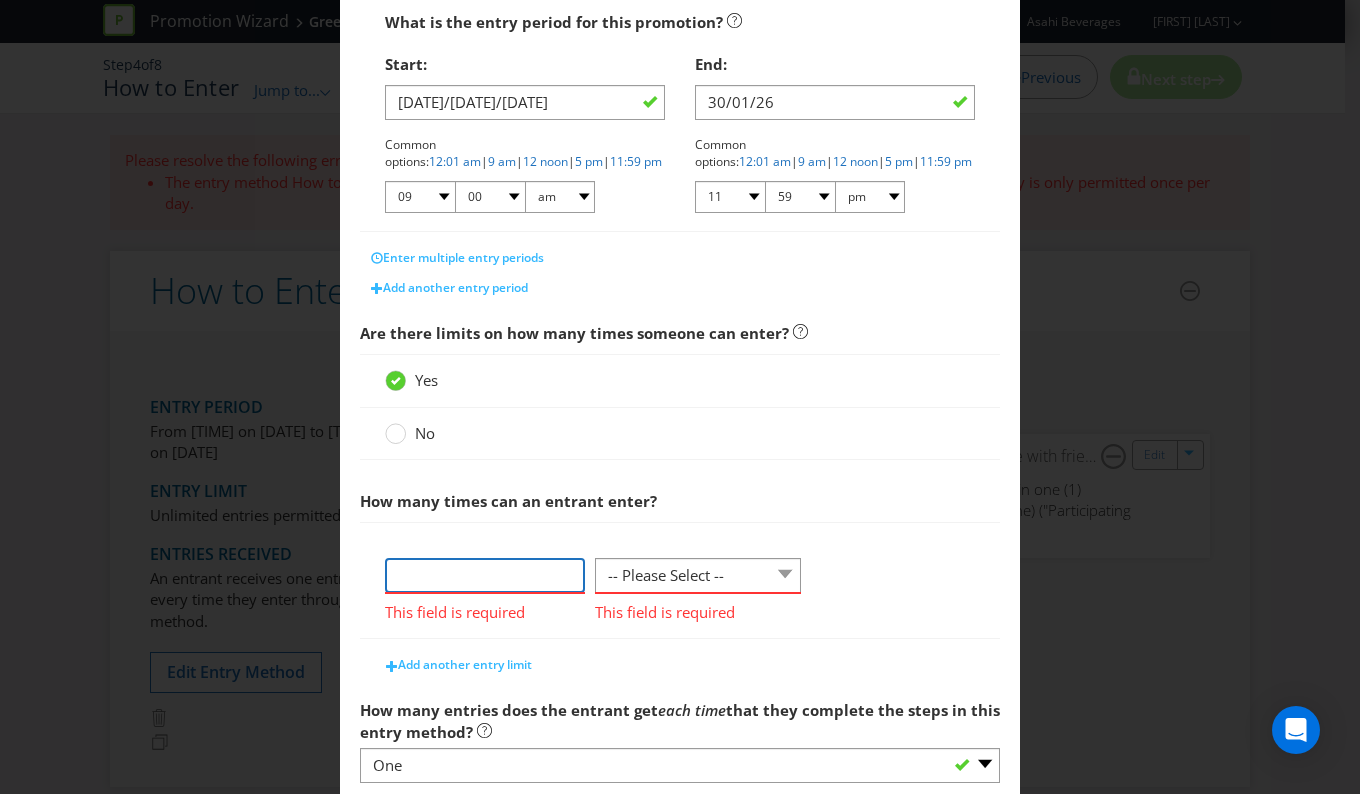 click at bounding box center [485, 575] 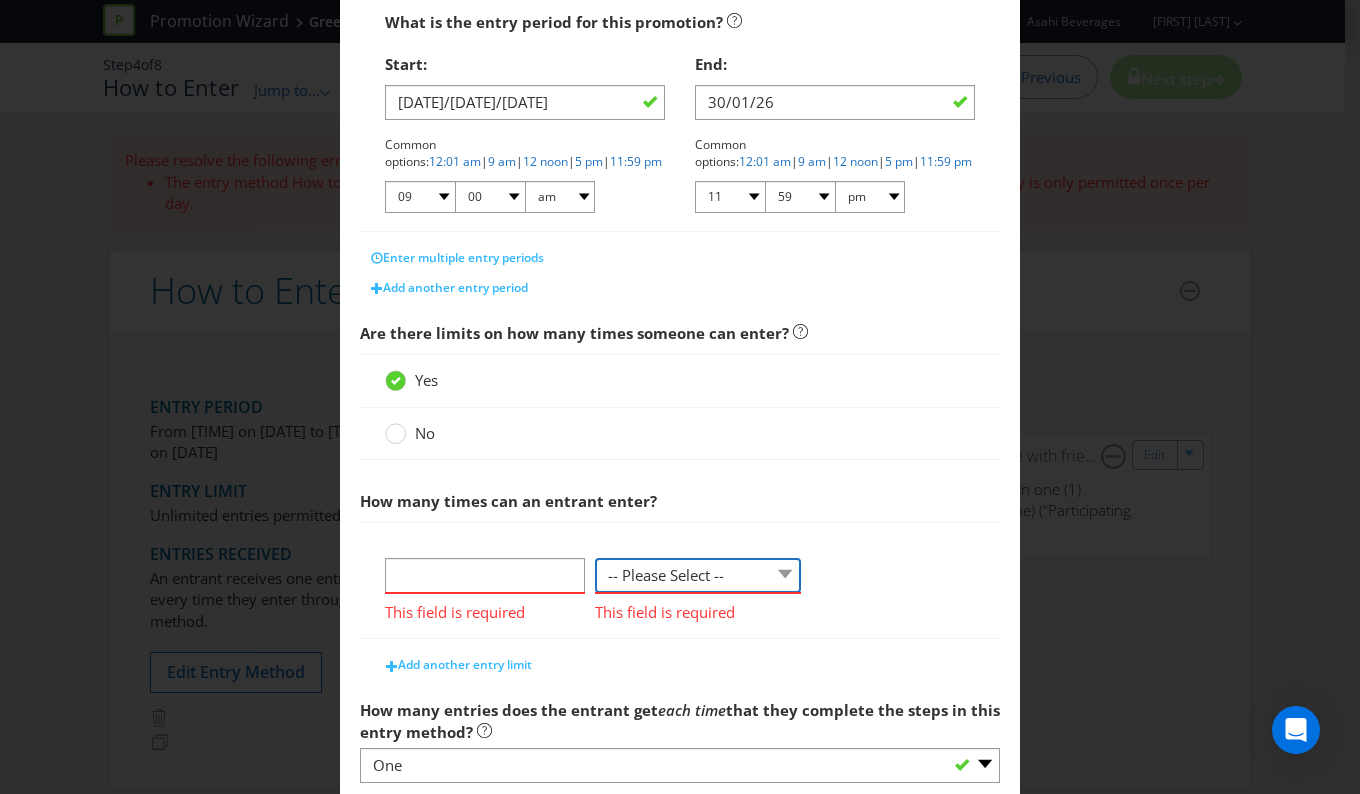 click on "-- Please Select -- per person per day per purchase per transaction Other (please specify)" at bounding box center [698, 575] 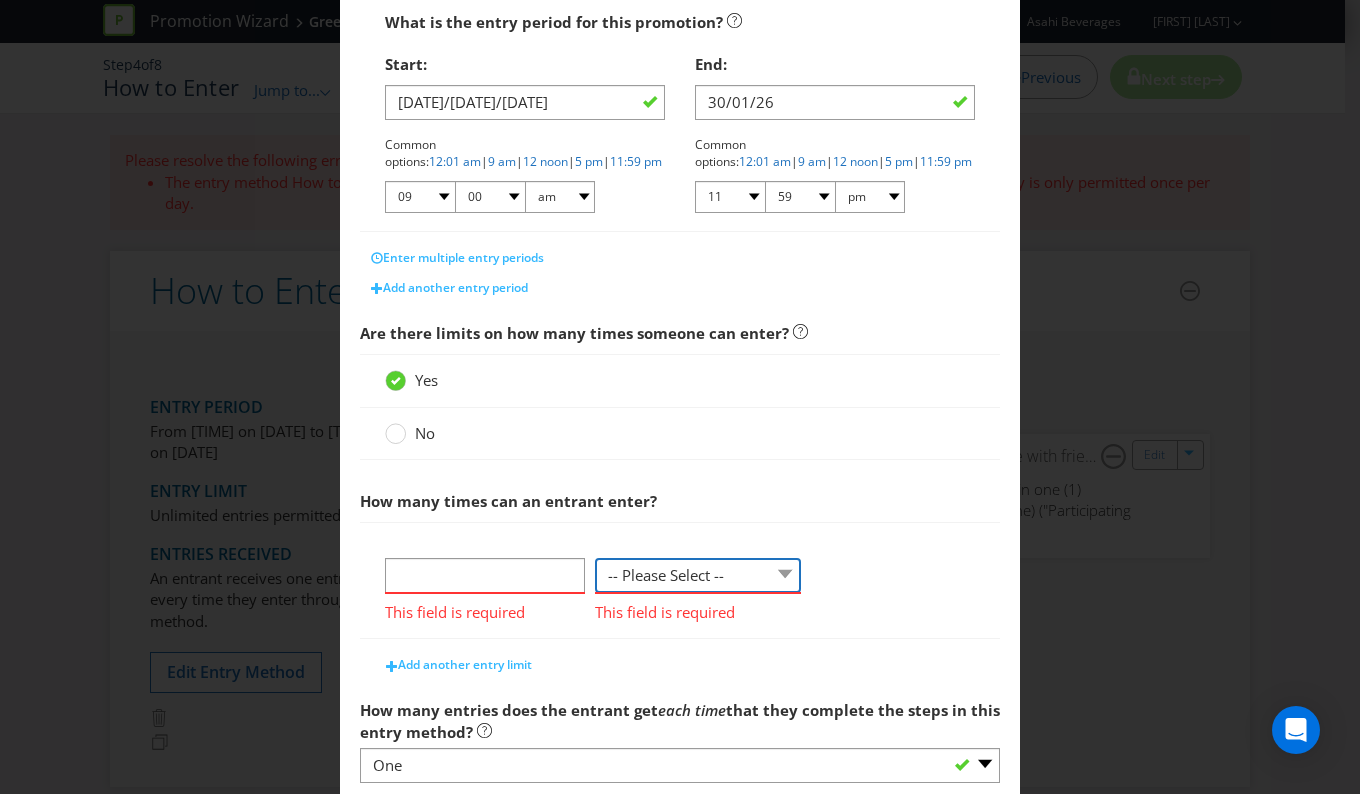 select on "PER_DAY" 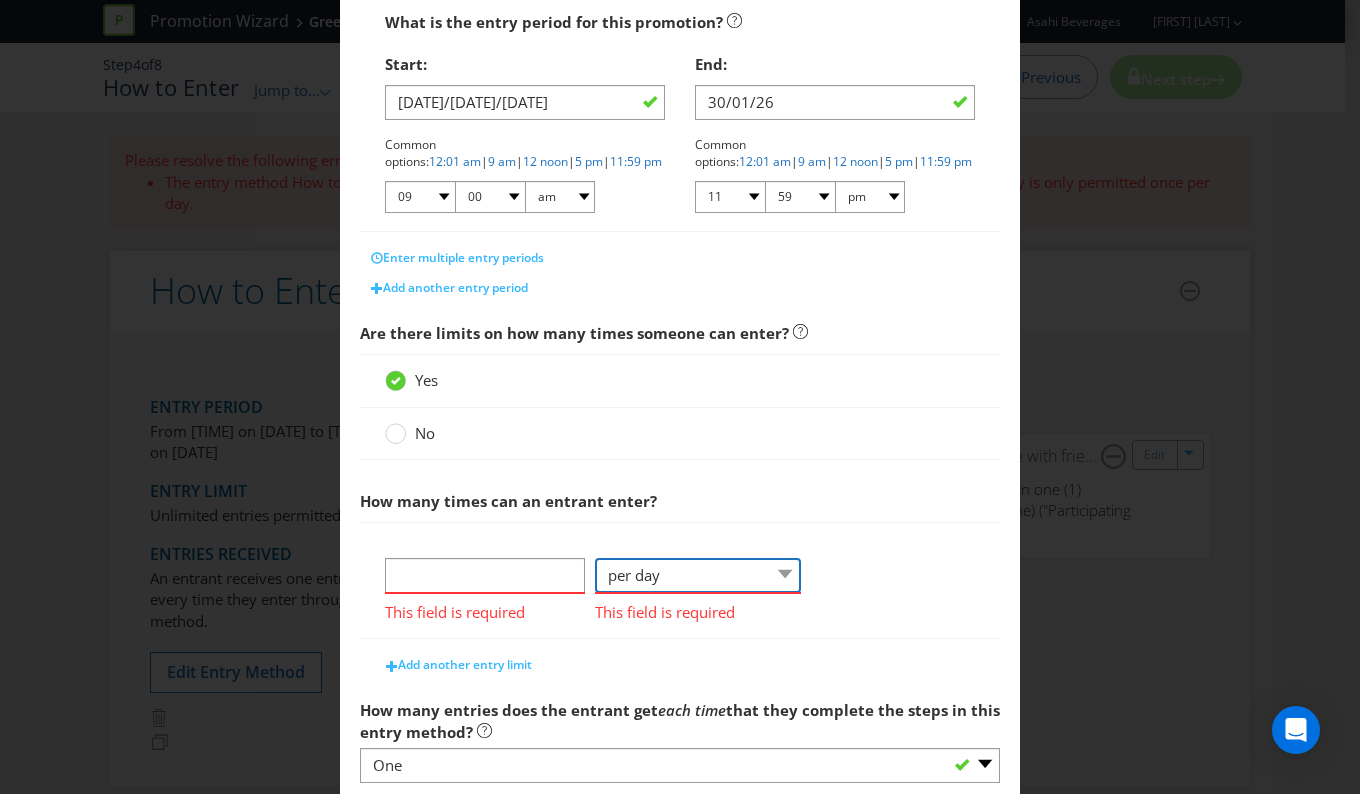 click on "-- Please Select -- per person per day per purchase per transaction Other (please specify)" at bounding box center (698, 575) 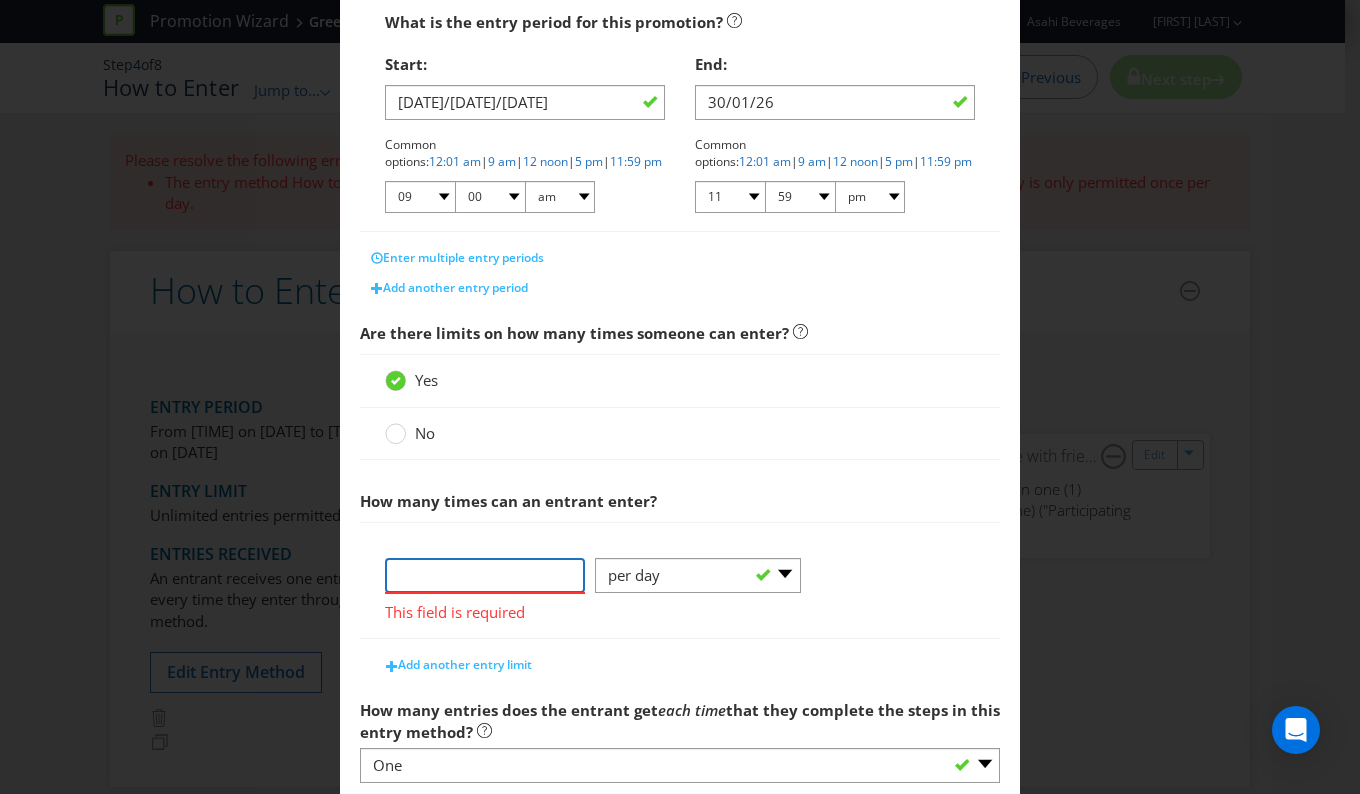 click at bounding box center (485, 575) 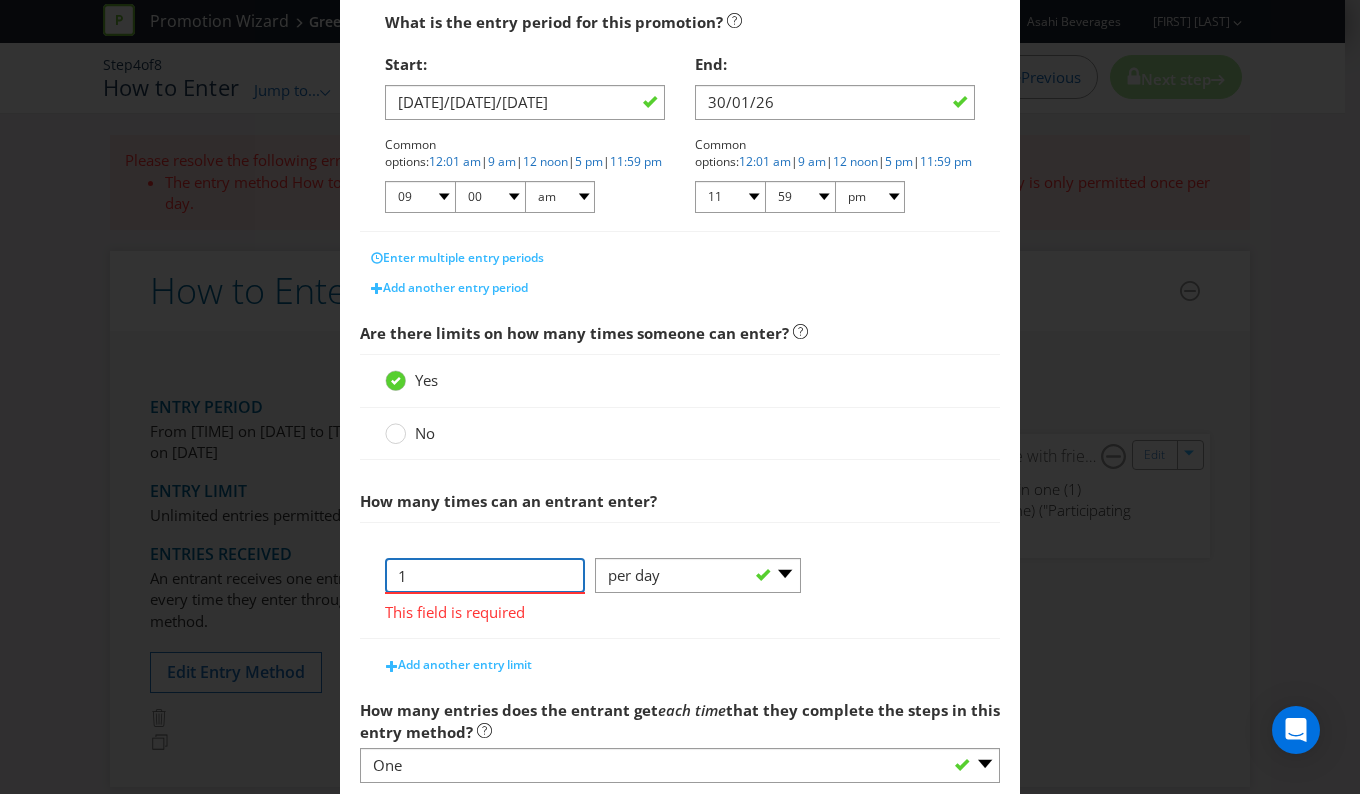 type on "1" 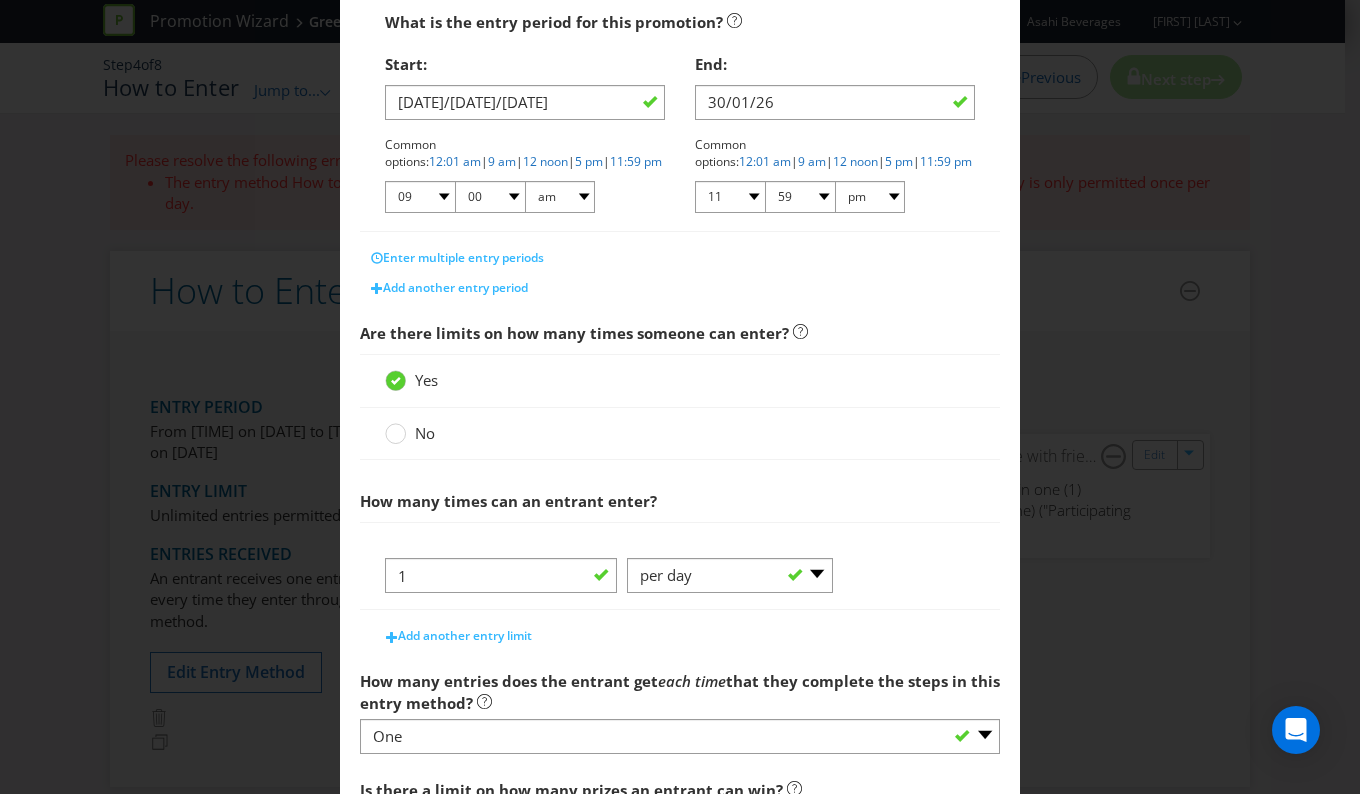 click at bounding box center [680, 548] 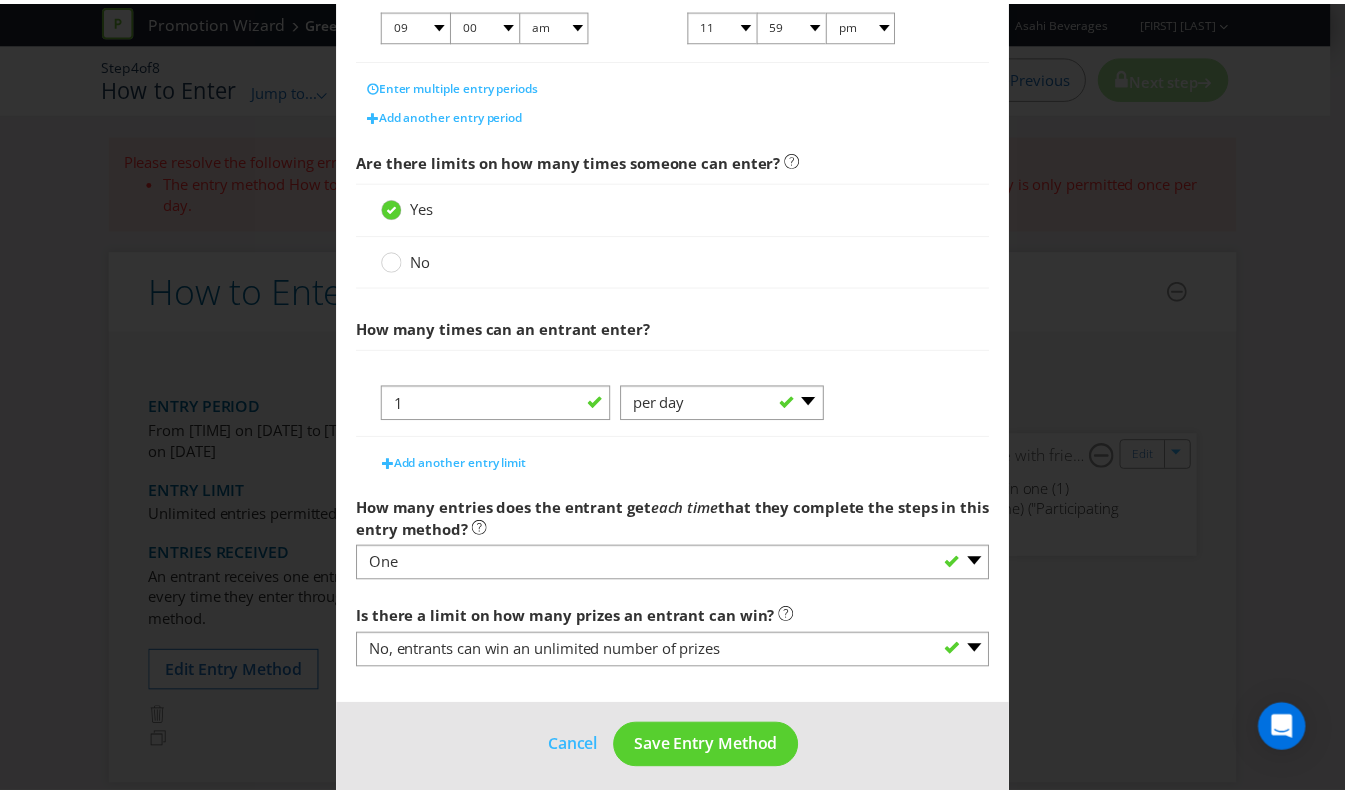 scroll, scrollTop: 584, scrollLeft: 0, axis: vertical 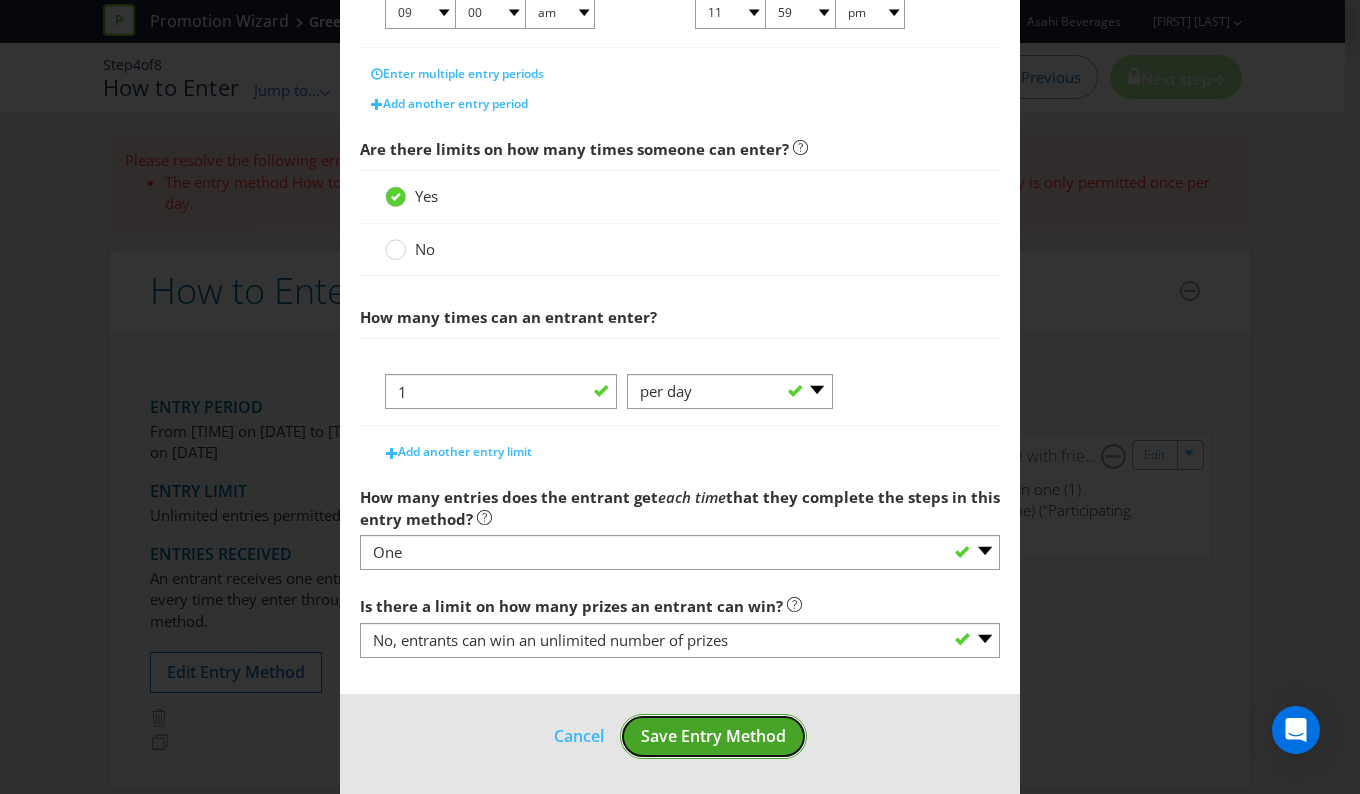 click on "Save Entry Method" at bounding box center [713, 736] 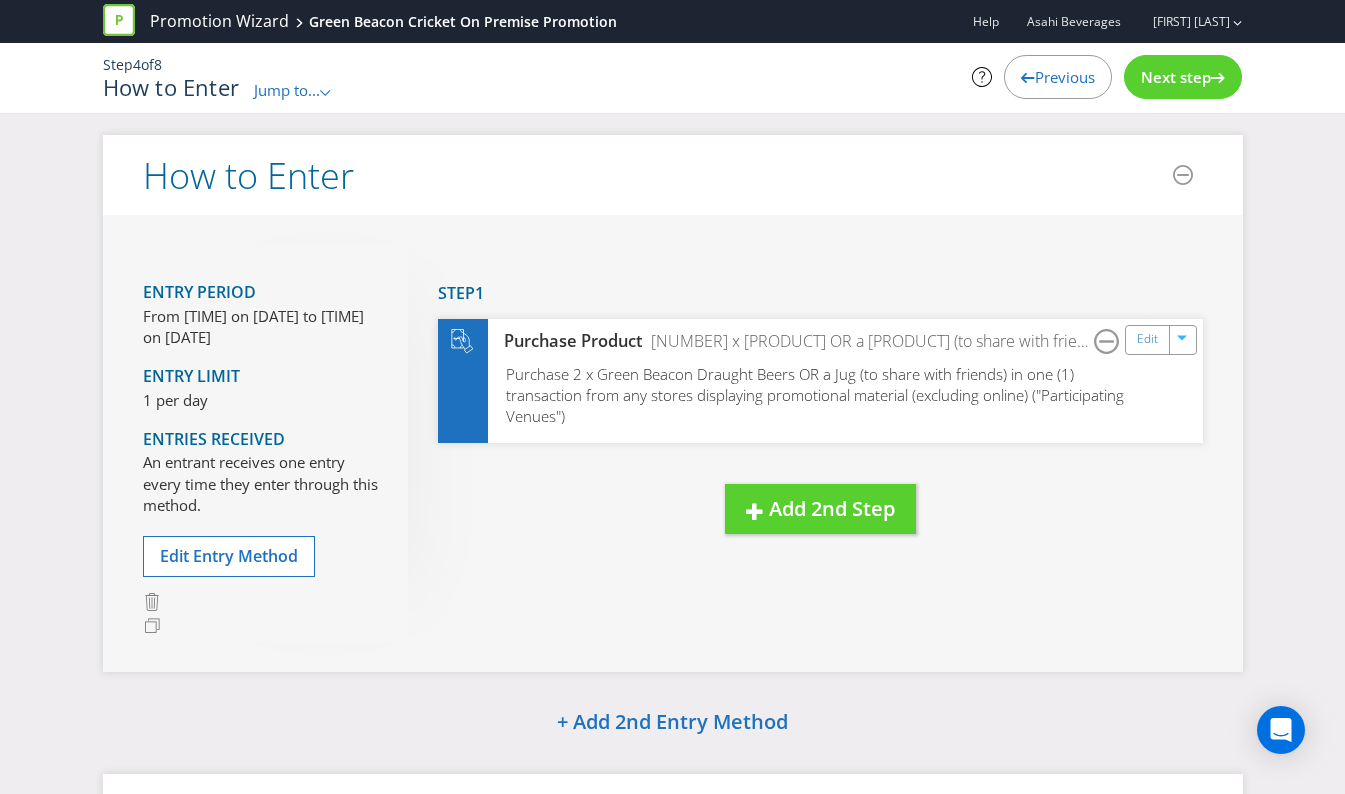 click on "Next step" at bounding box center (1176, 77) 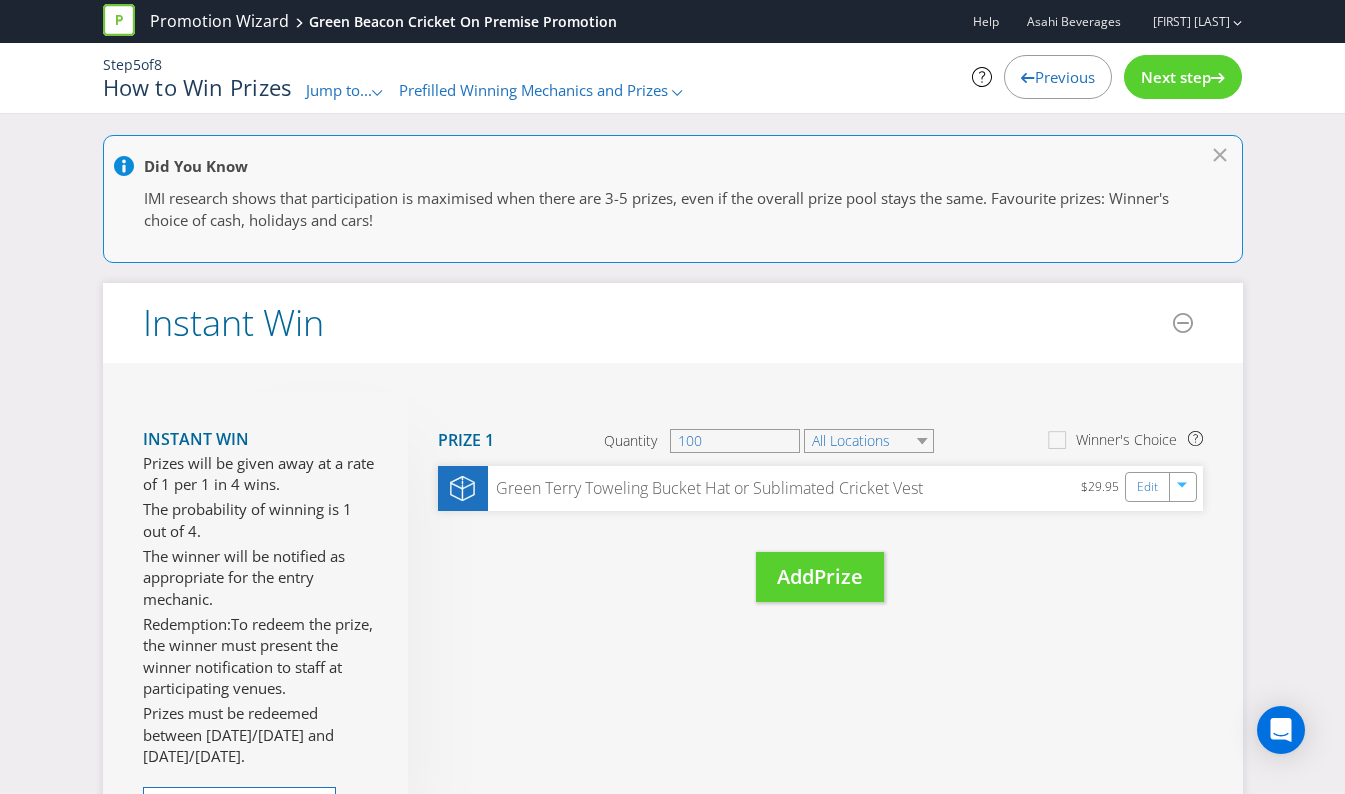 click on "Next step" at bounding box center [1176, 77] 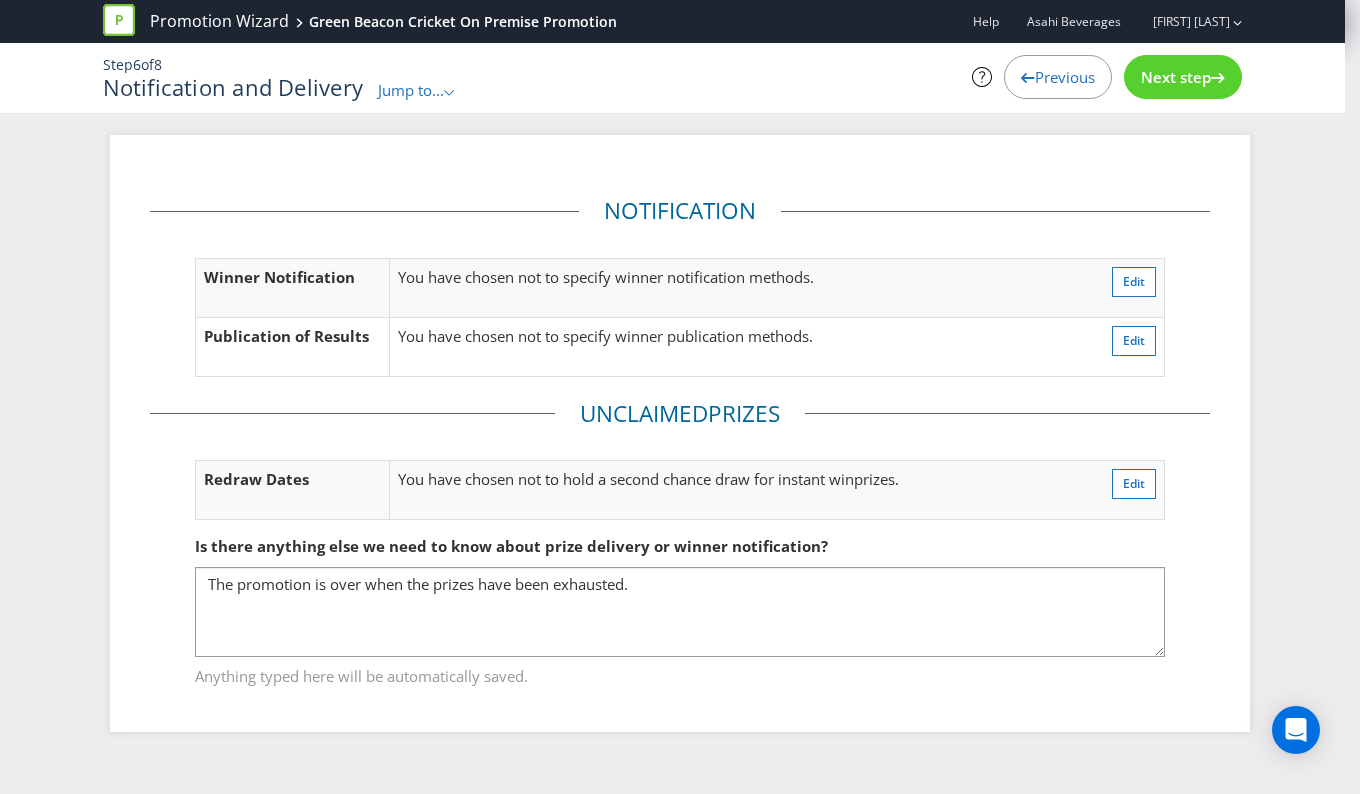 click on "Next step" at bounding box center [1176, 77] 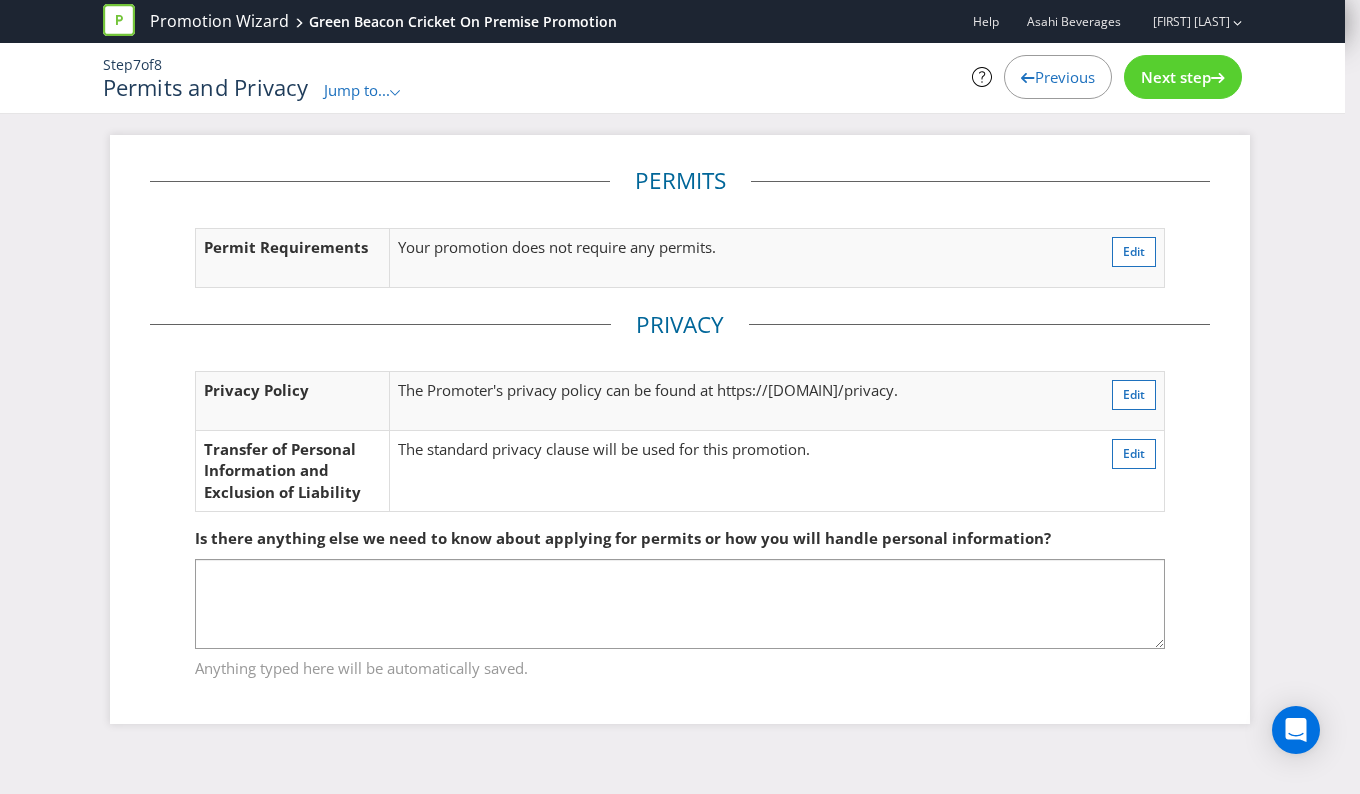 click on "Next step" at bounding box center (1176, 77) 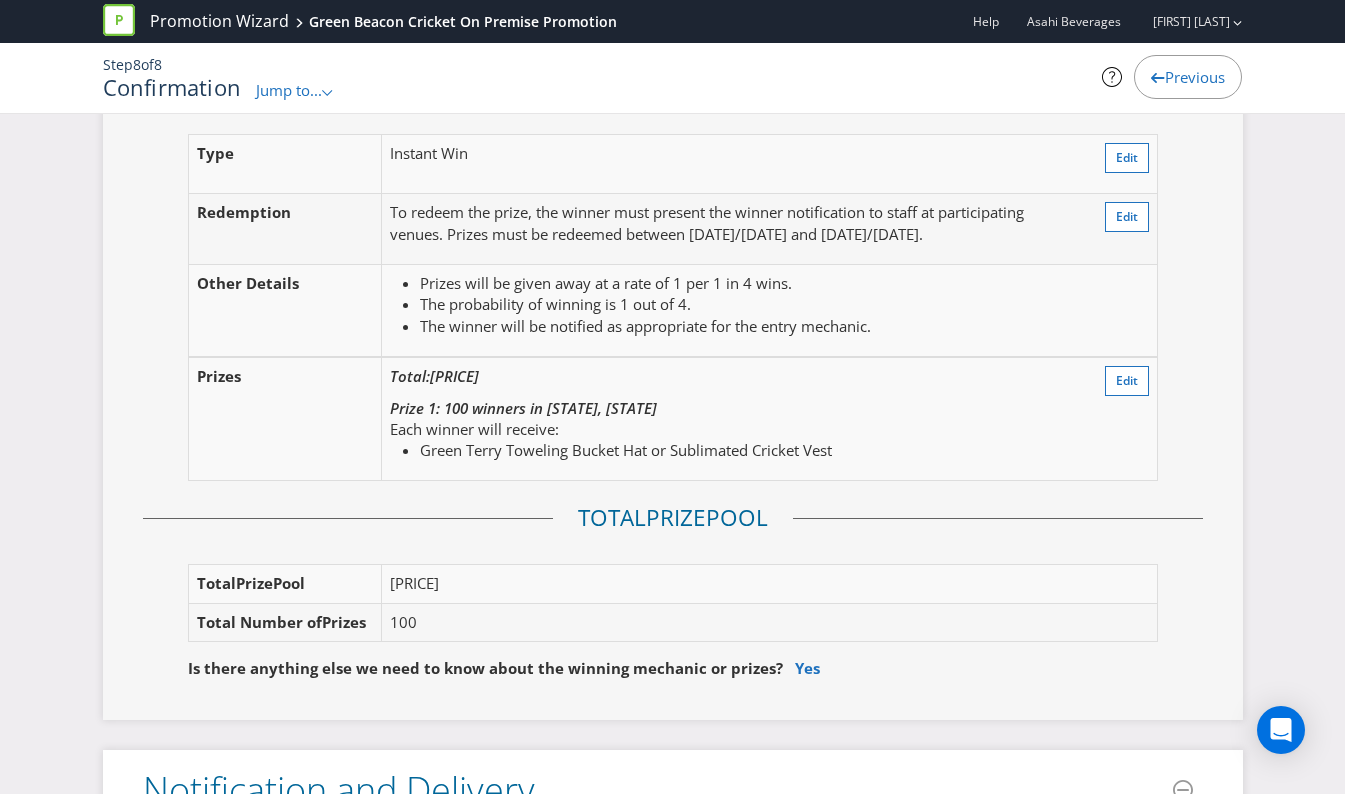 scroll, scrollTop: 1900, scrollLeft: 0, axis: vertical 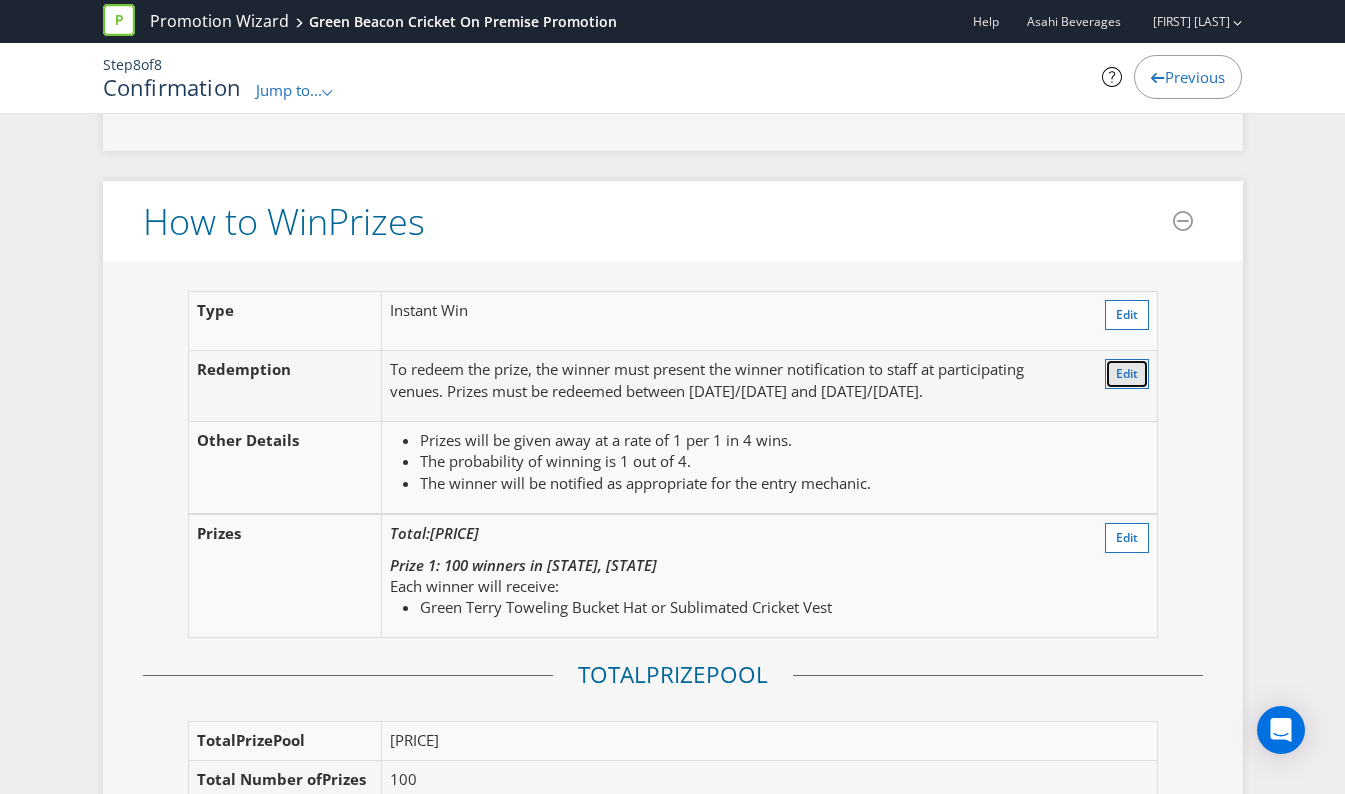 click on "Edit" at bounding box center (1127, 373) 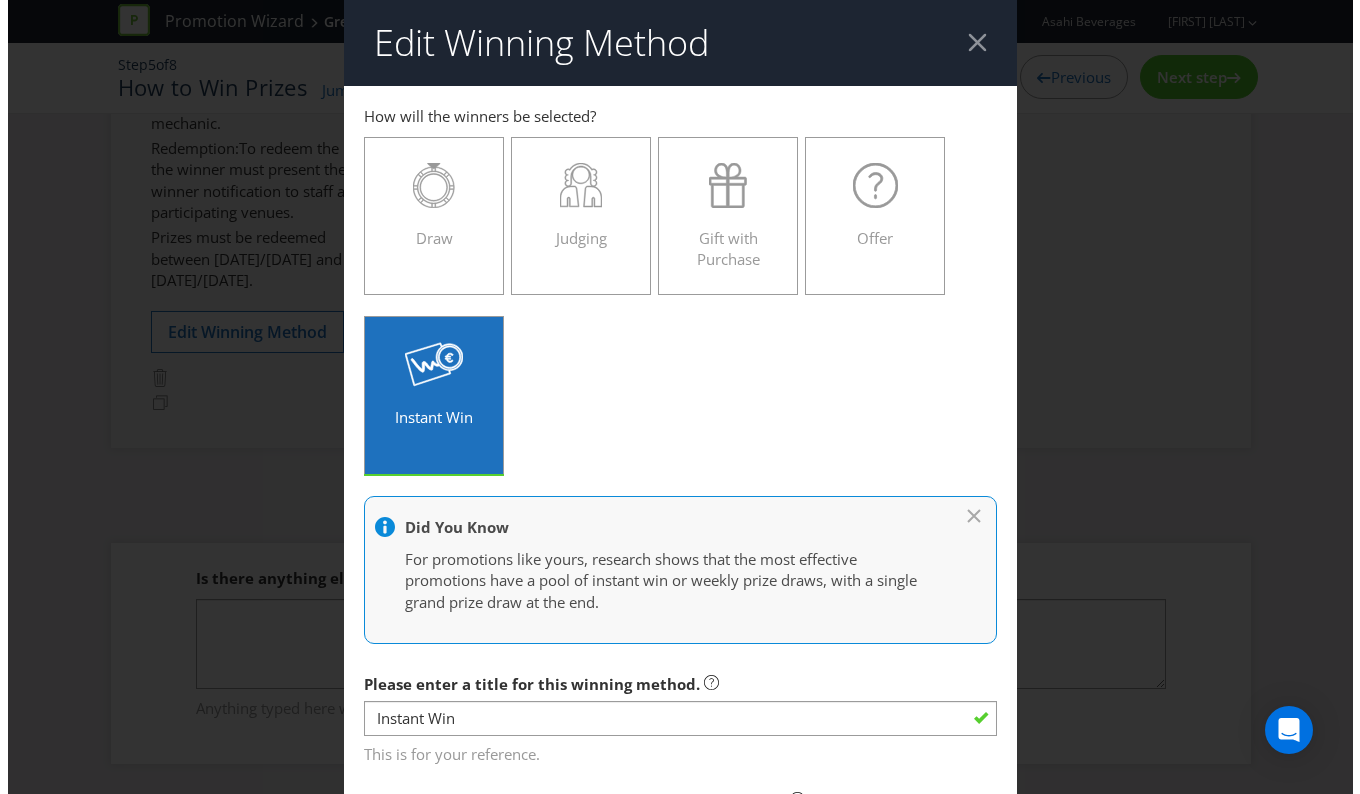 scroll, scrollTop: 454, scrollLeft: 0, axis: vertical 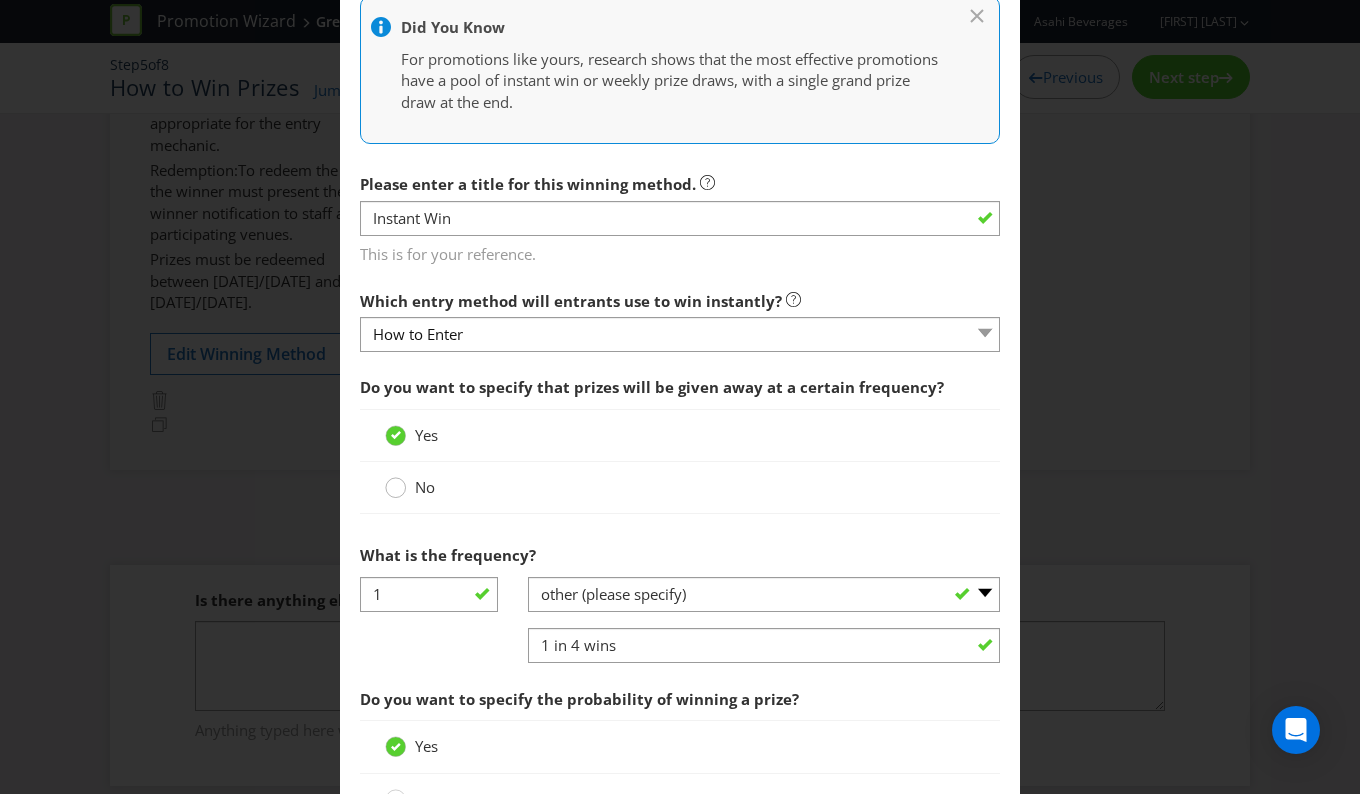 click at bounding box center [396, 481] 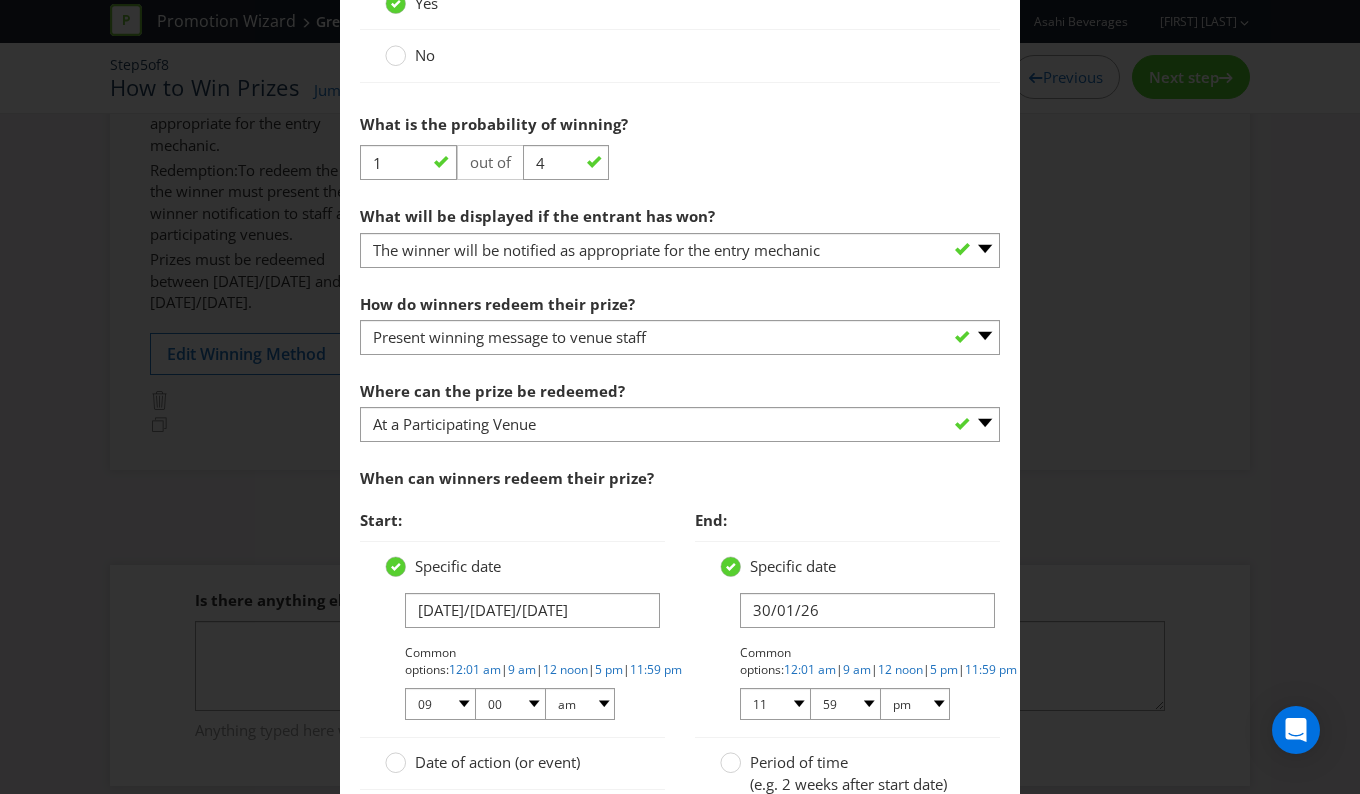 scroll, scrollTop: 1311, scrollLeft: 0, axis: vertical 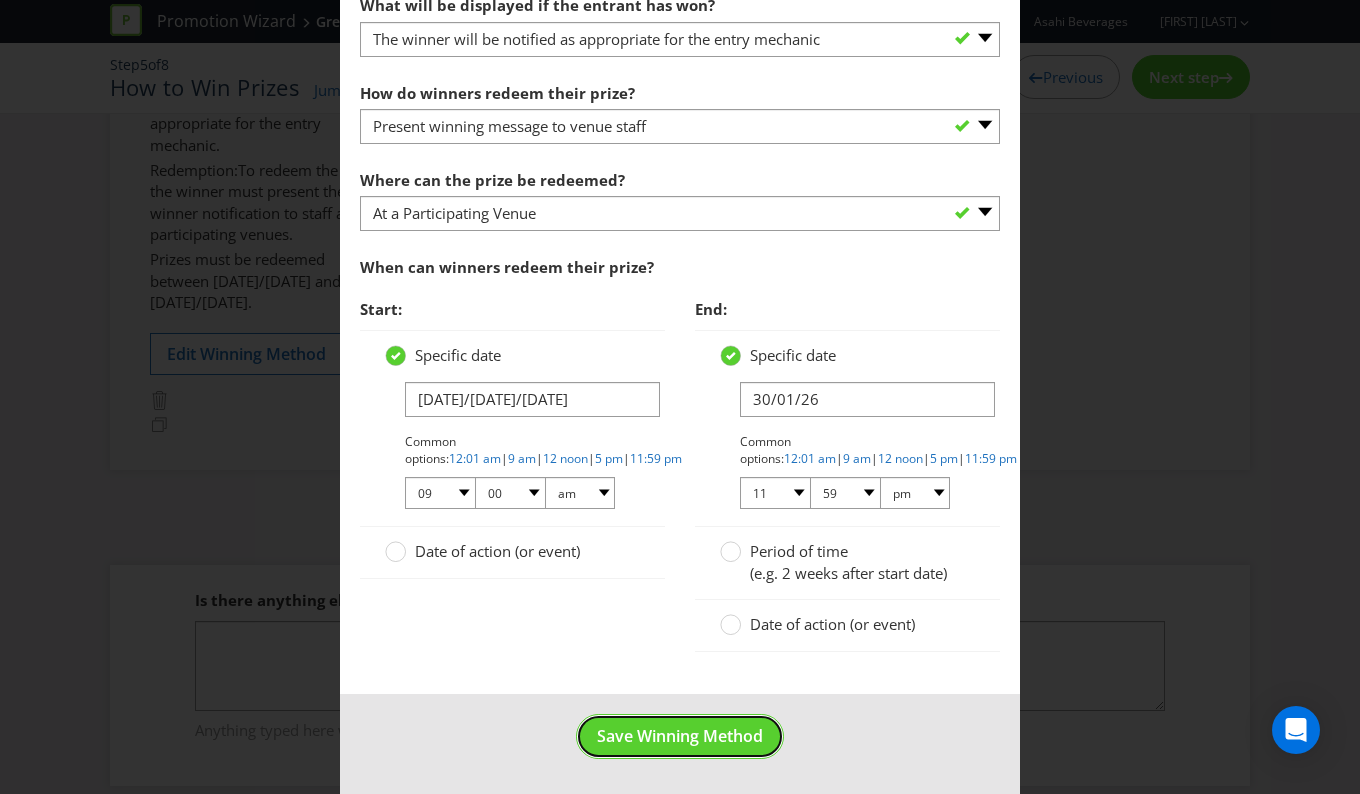 click on "Save Winning Method" at bounding box center [680, 736] 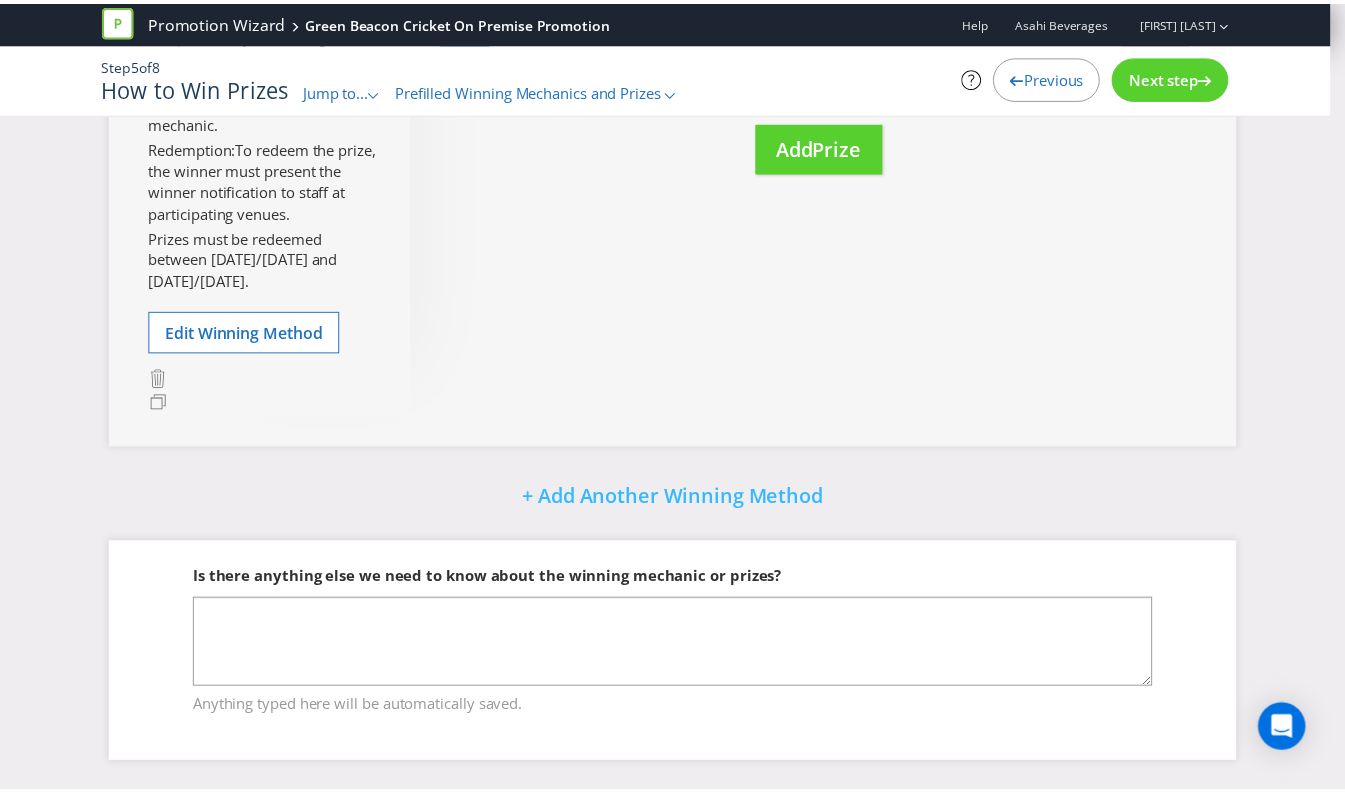 scroll, scrollTop: 407, scrollLeft: 0, axis: vertical 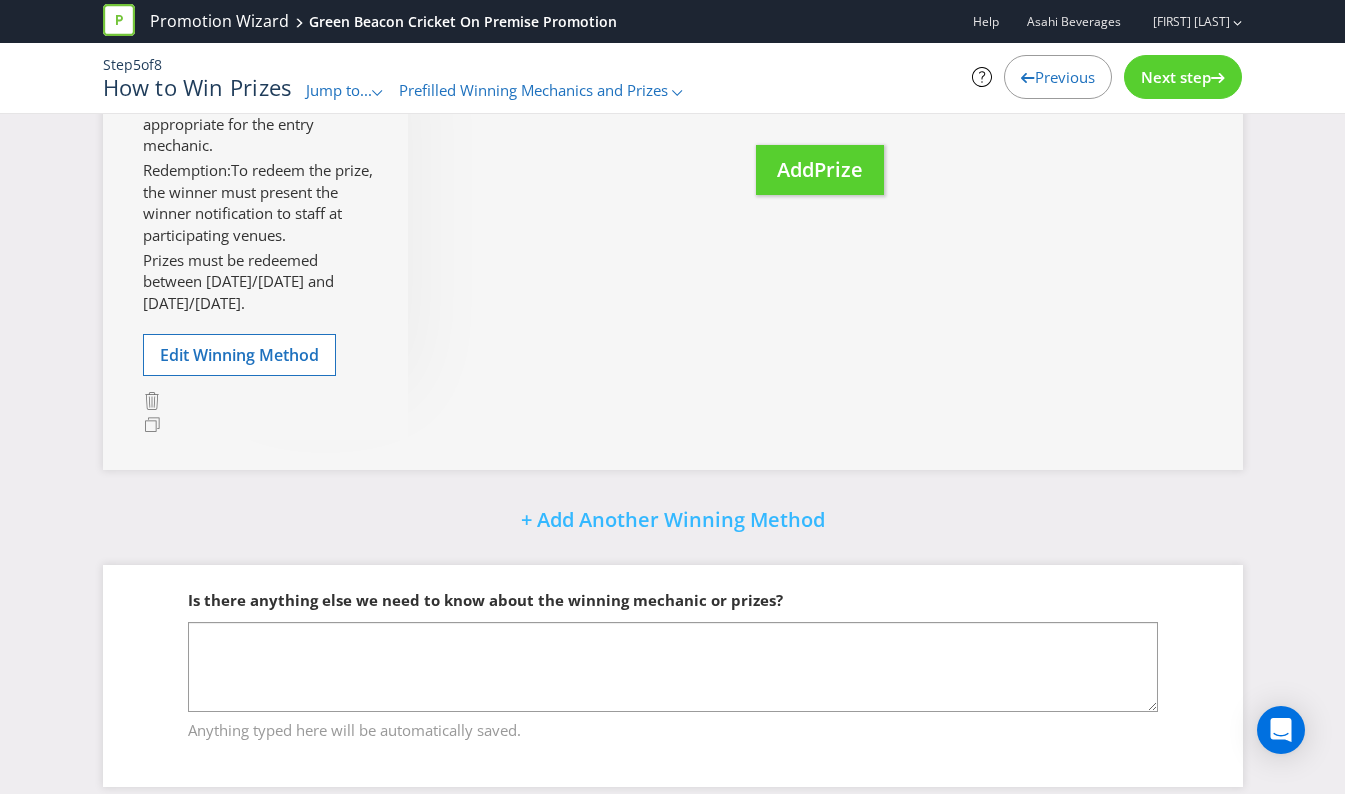 click on "Next step" at bounding box center (1176, 77) 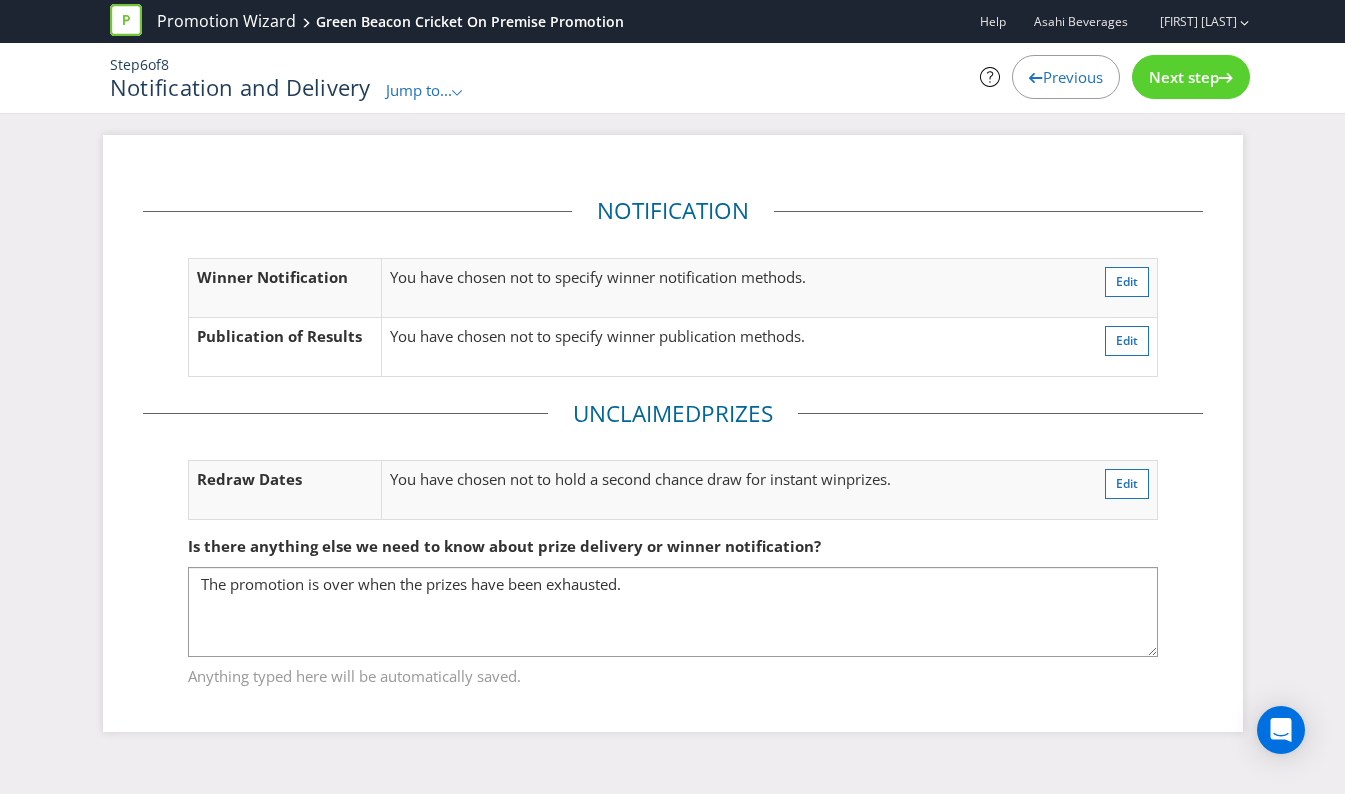 scroll, scrollTop: 0, scrollLeft: 0, axis: both 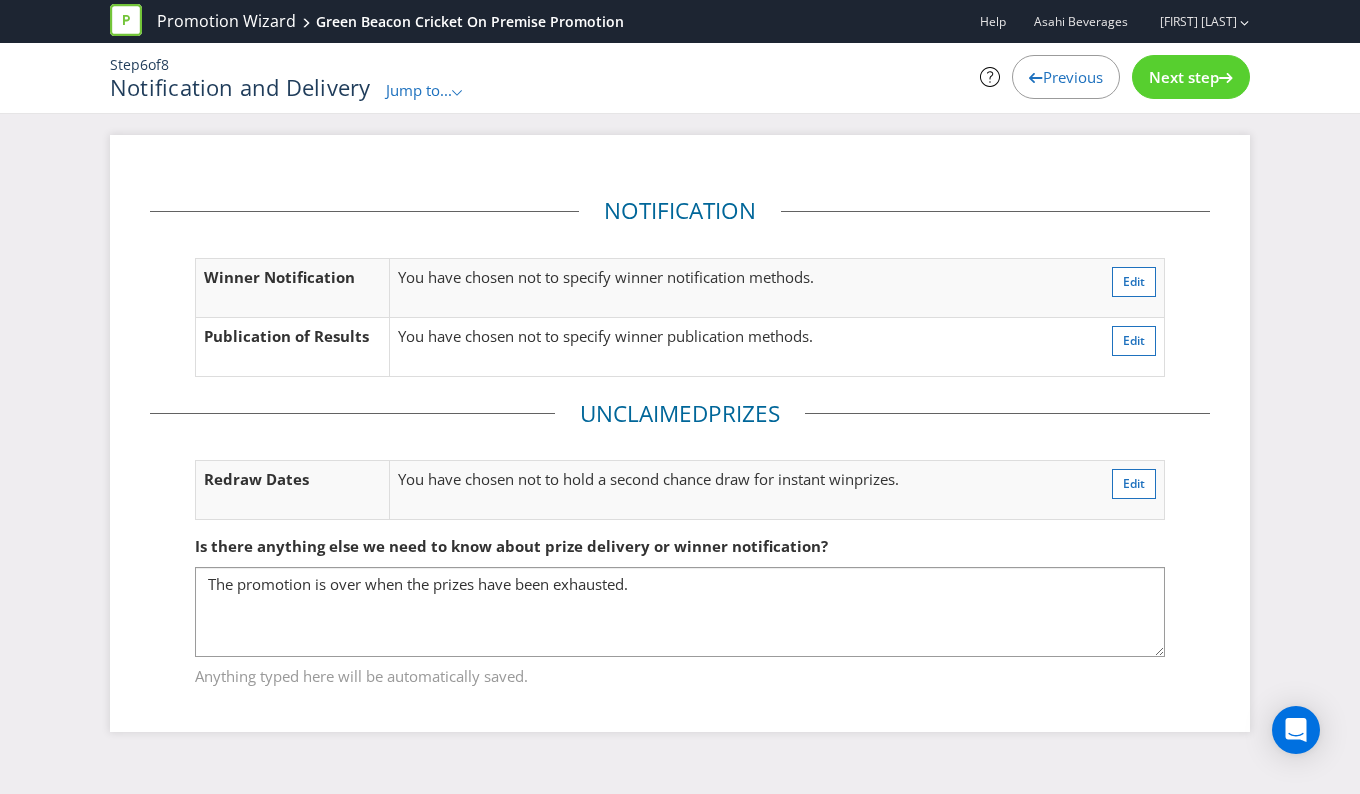 click on "Next step" at bounding box center (1184, 77) 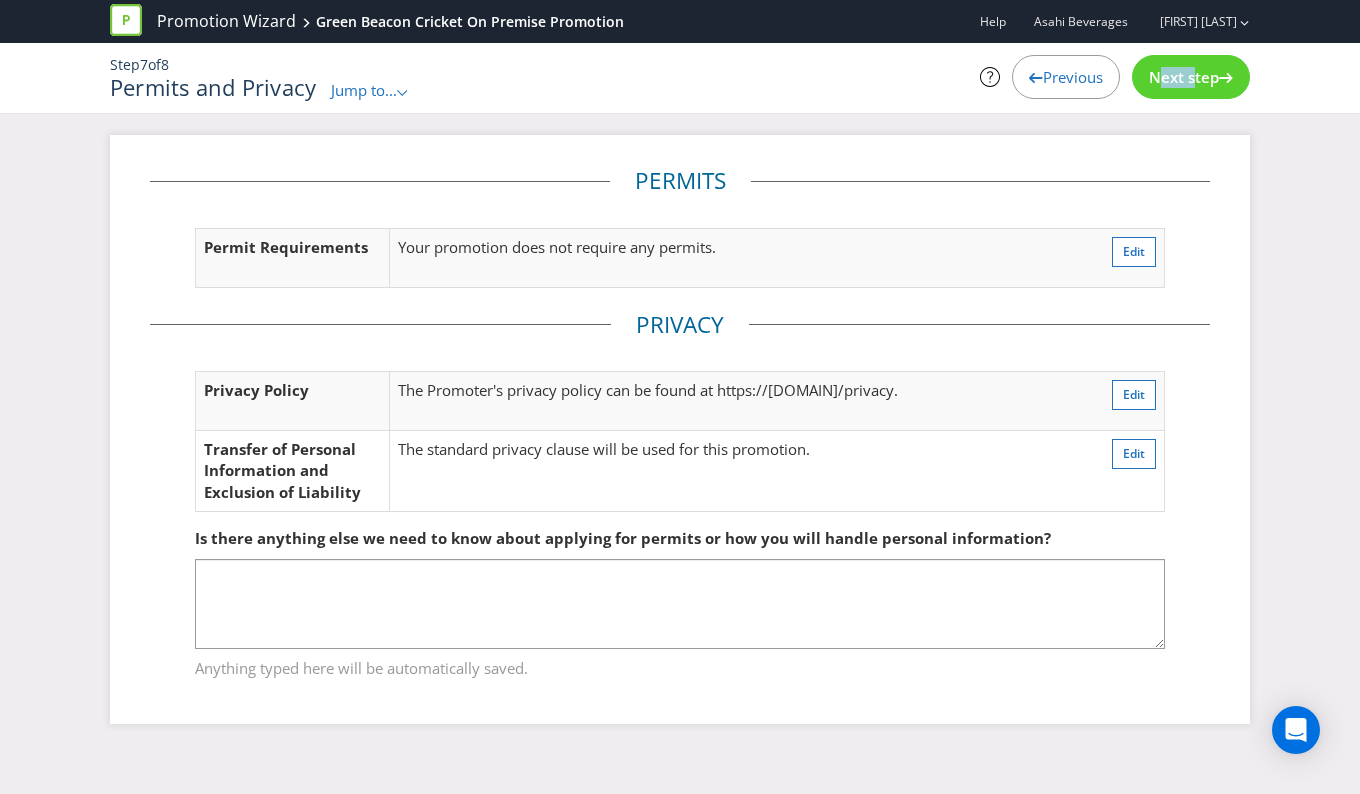 click on "Next step" at bounding box center [1184, 77] 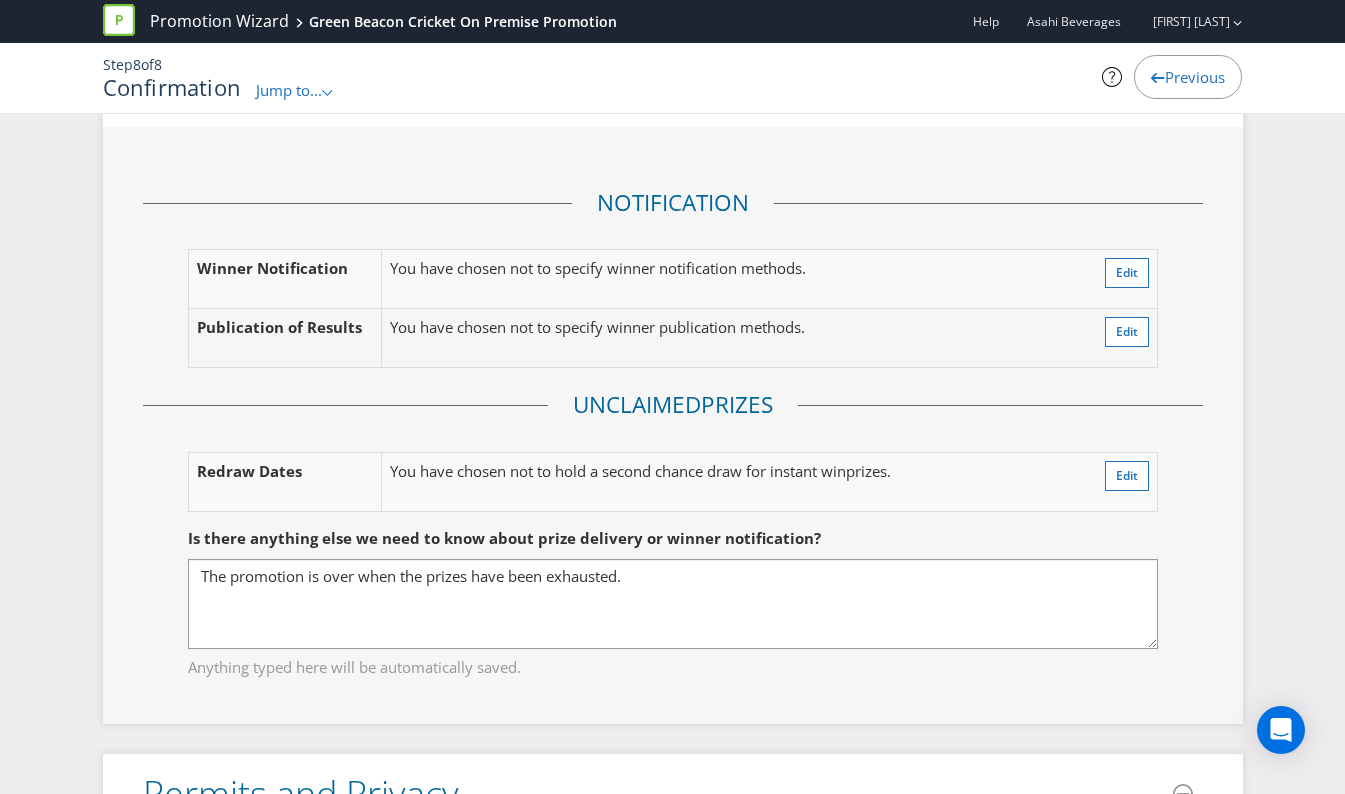 scroll, scrollTop: 2700, scrollLeft: 0, axis: vertical 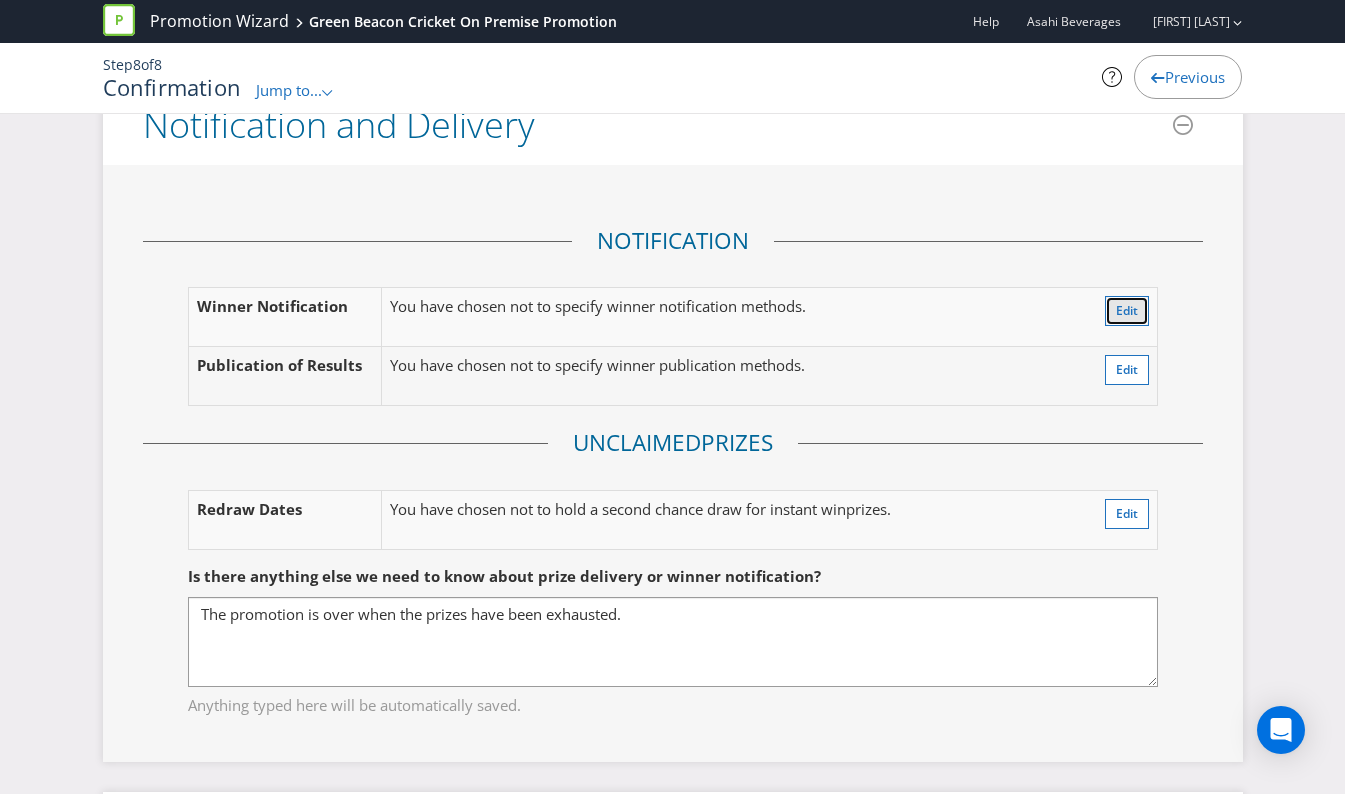 click on "Edit" at bounding box center (1127, 310) 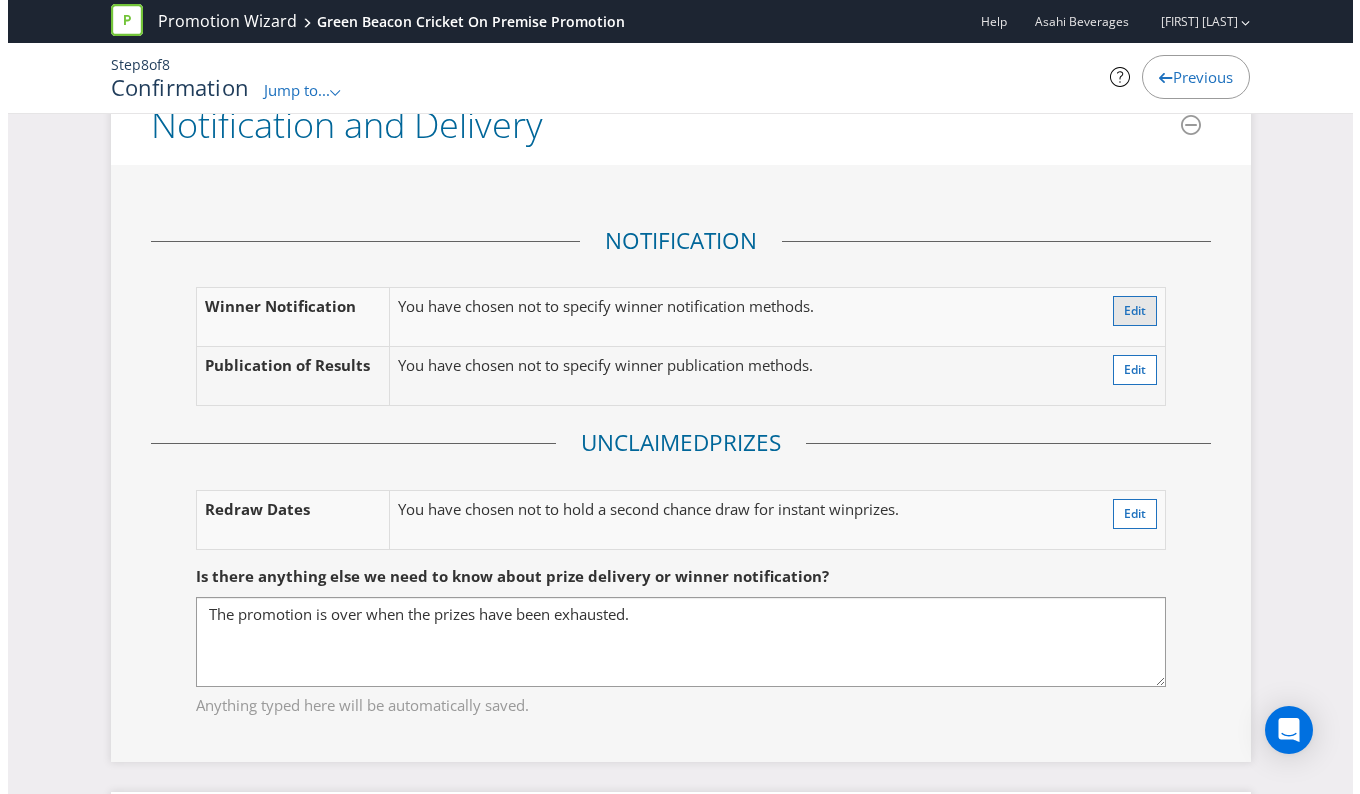 scroll, scrollTop: 0, scrollLeft: 0, axis: both 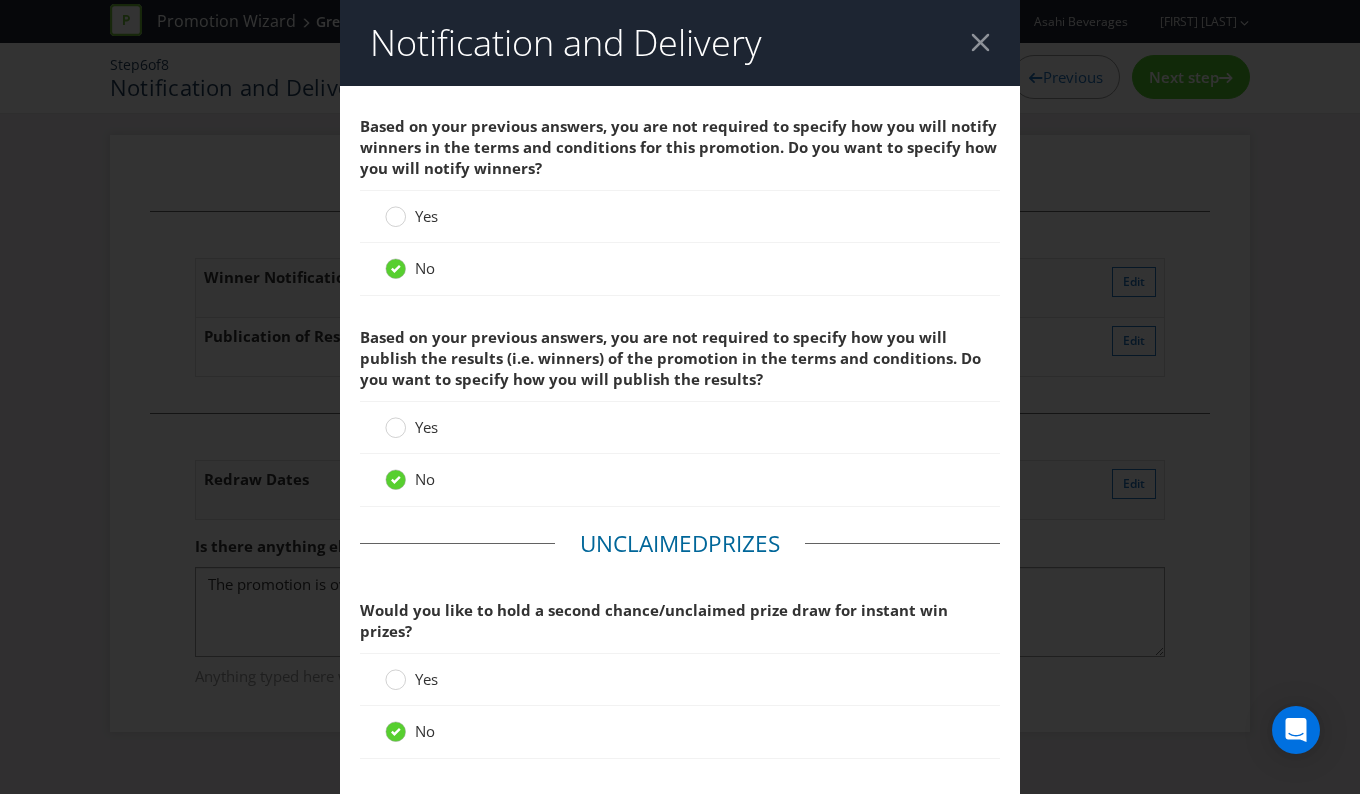 click 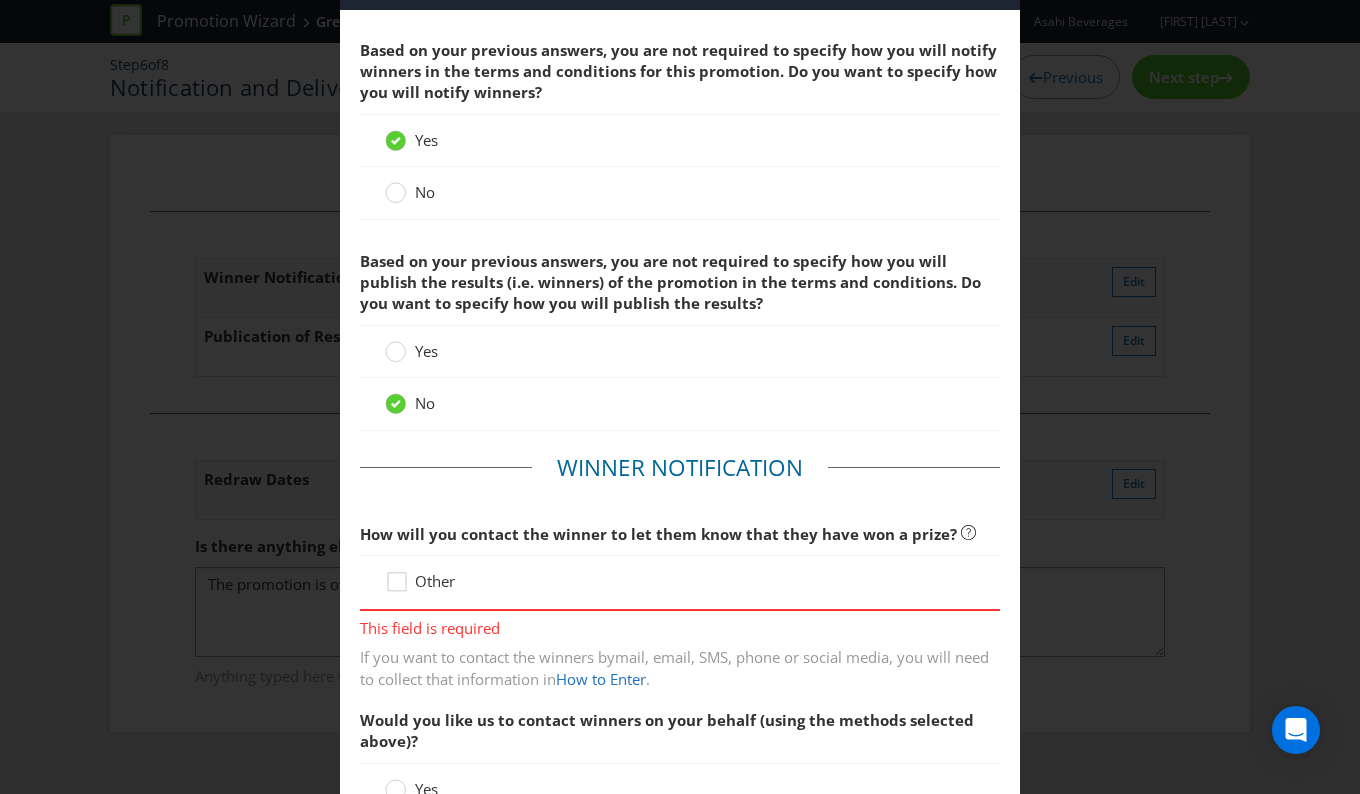 scroll, scrollTop: 100, scrollLeft: 0, axis: vertical 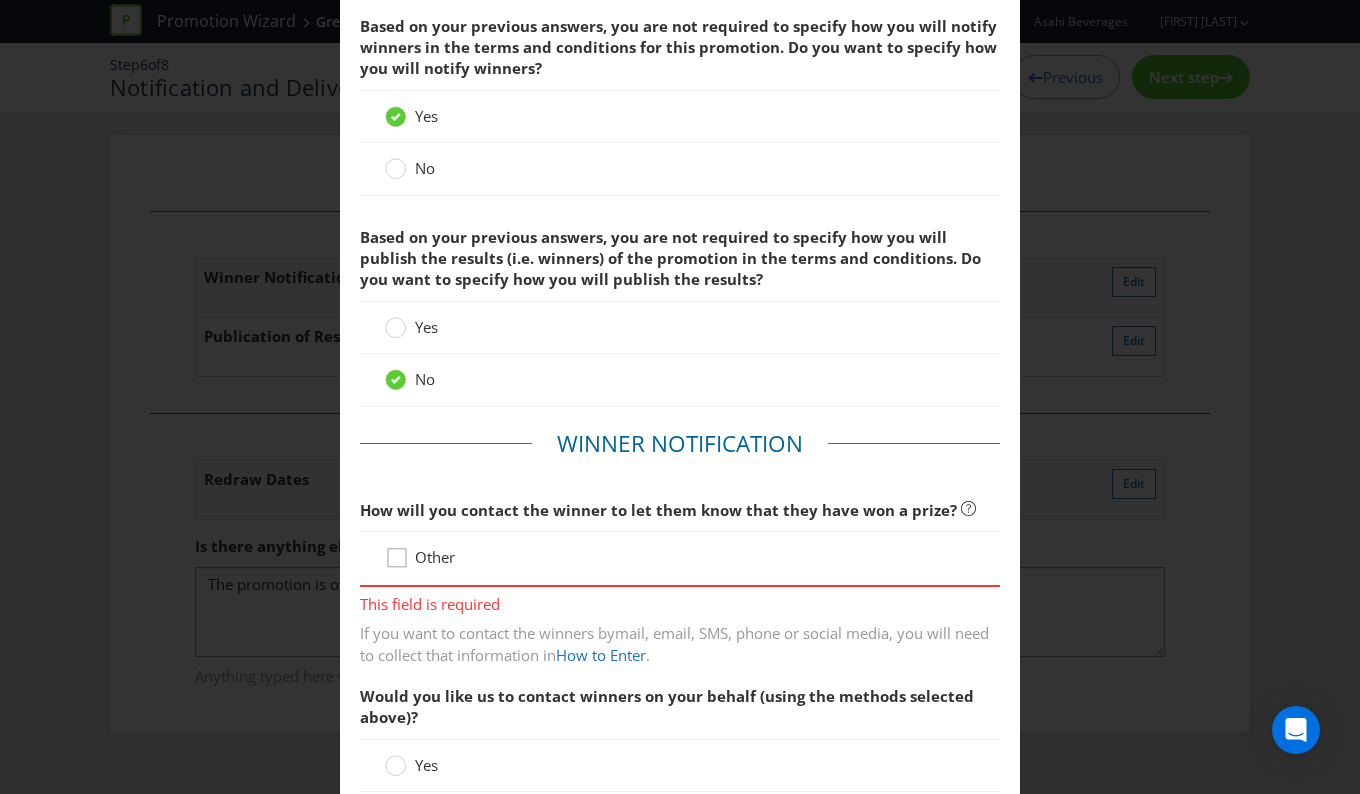 click at bounding box center (397, 551) 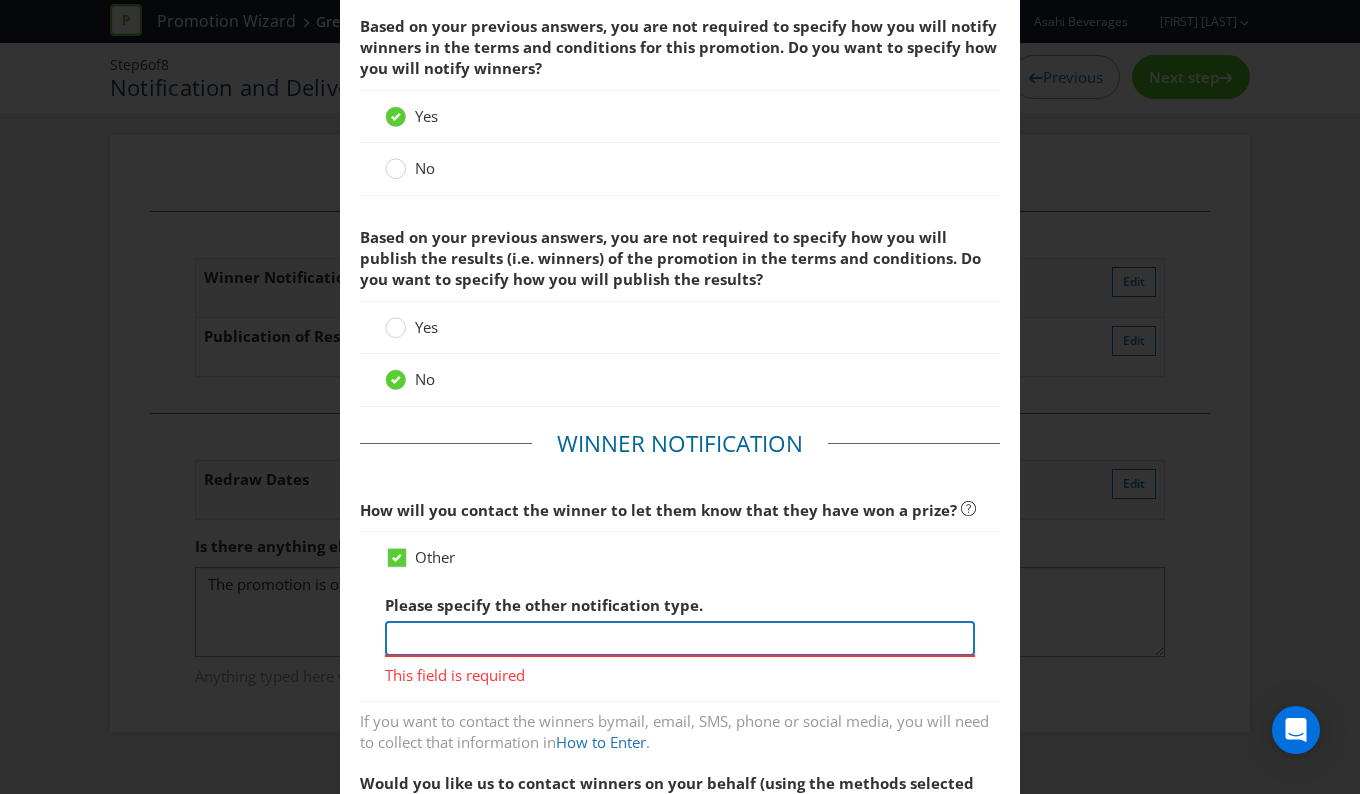 click at bounding box center (680, 638) 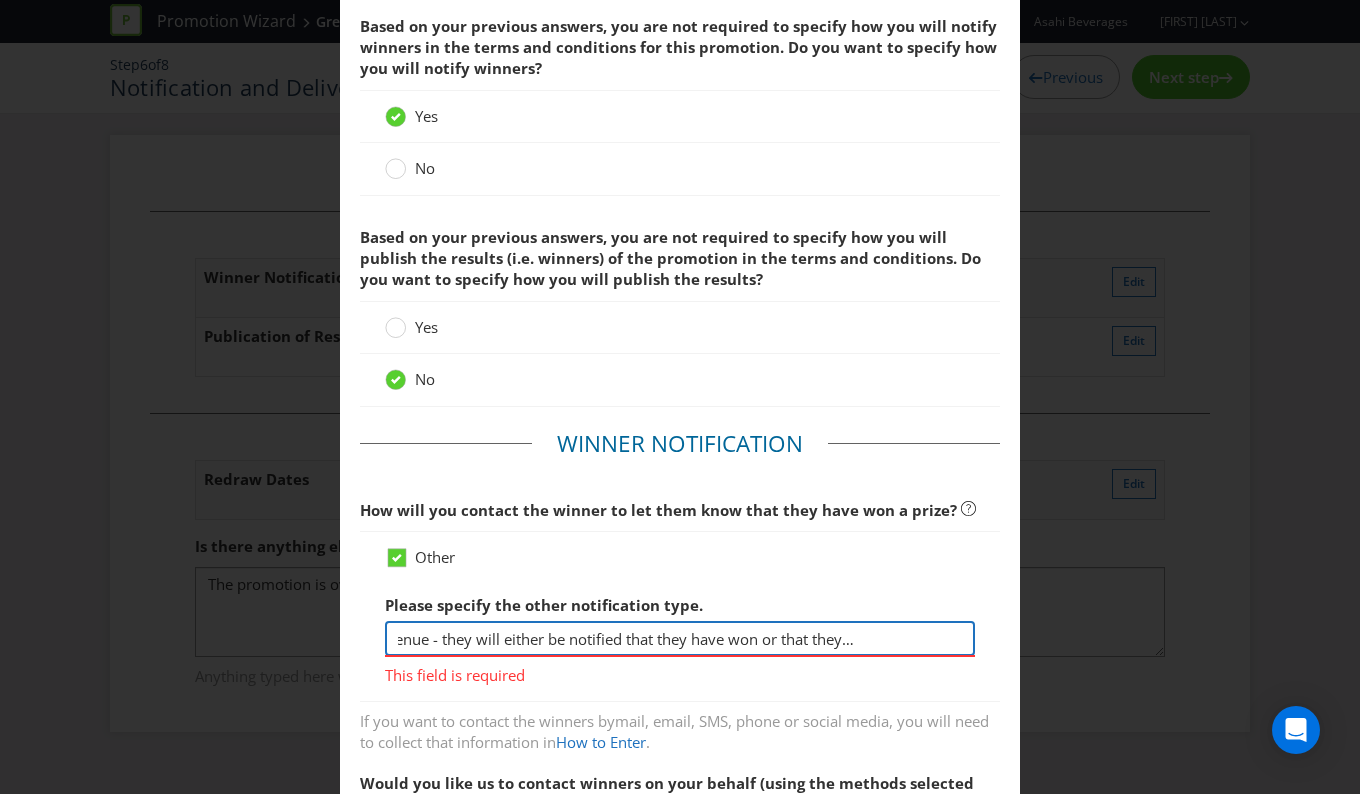 scroll, scrollTop: 0, scrollLeft: 124, axis: horizontal 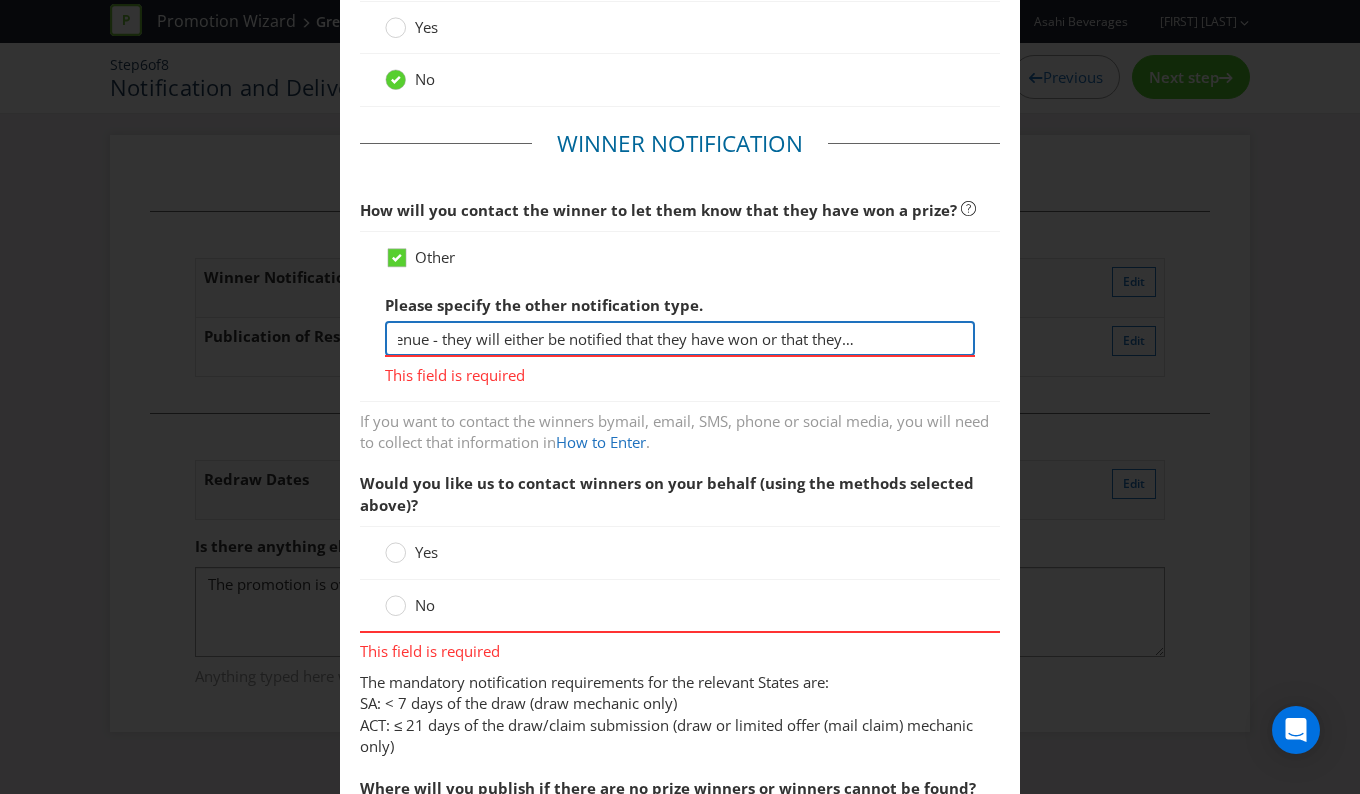 type on "Instant win in venue - they will either be notified that they have won or that they need to try again" 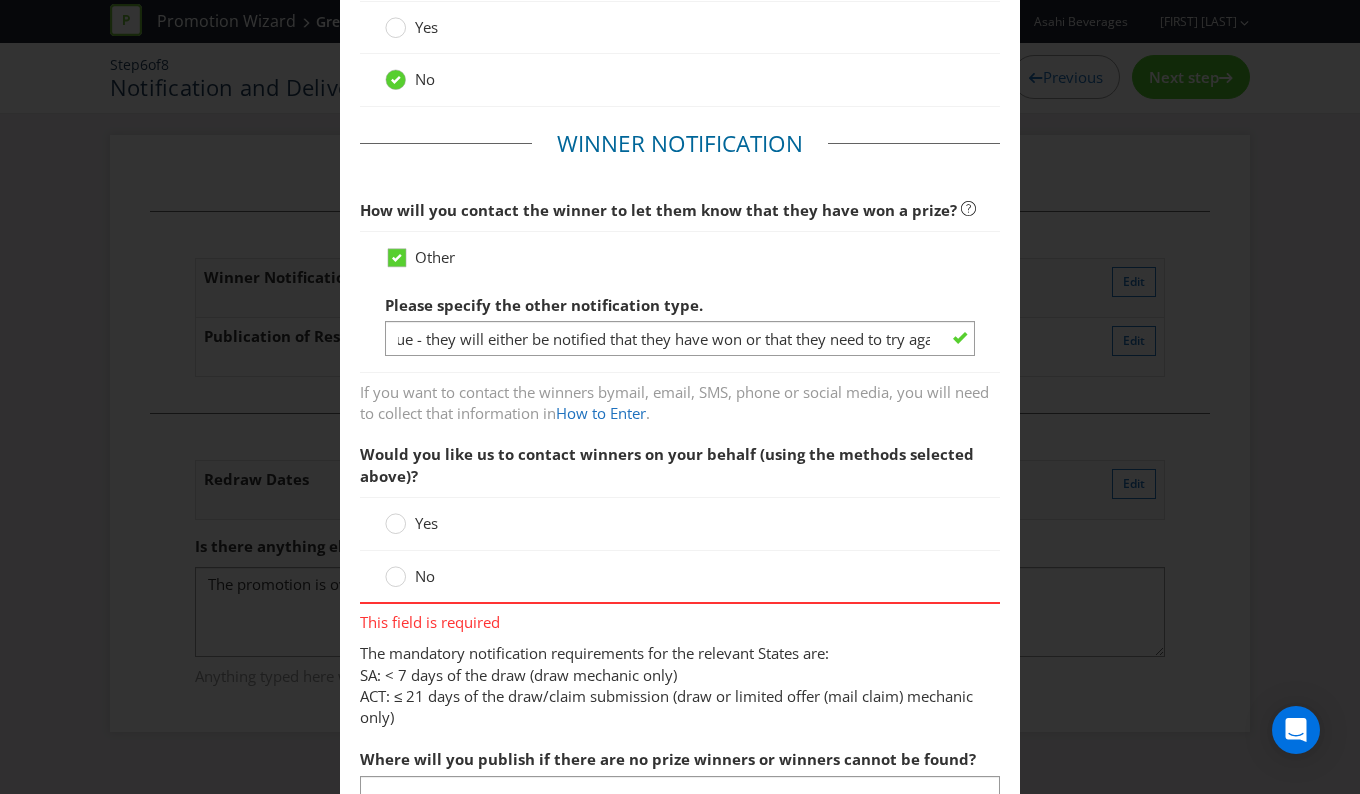 click on "Would you like us to contact winners on your behalf (using the methods selected above)?   Yes   No     This field is required" at bounding box center (680, 533) 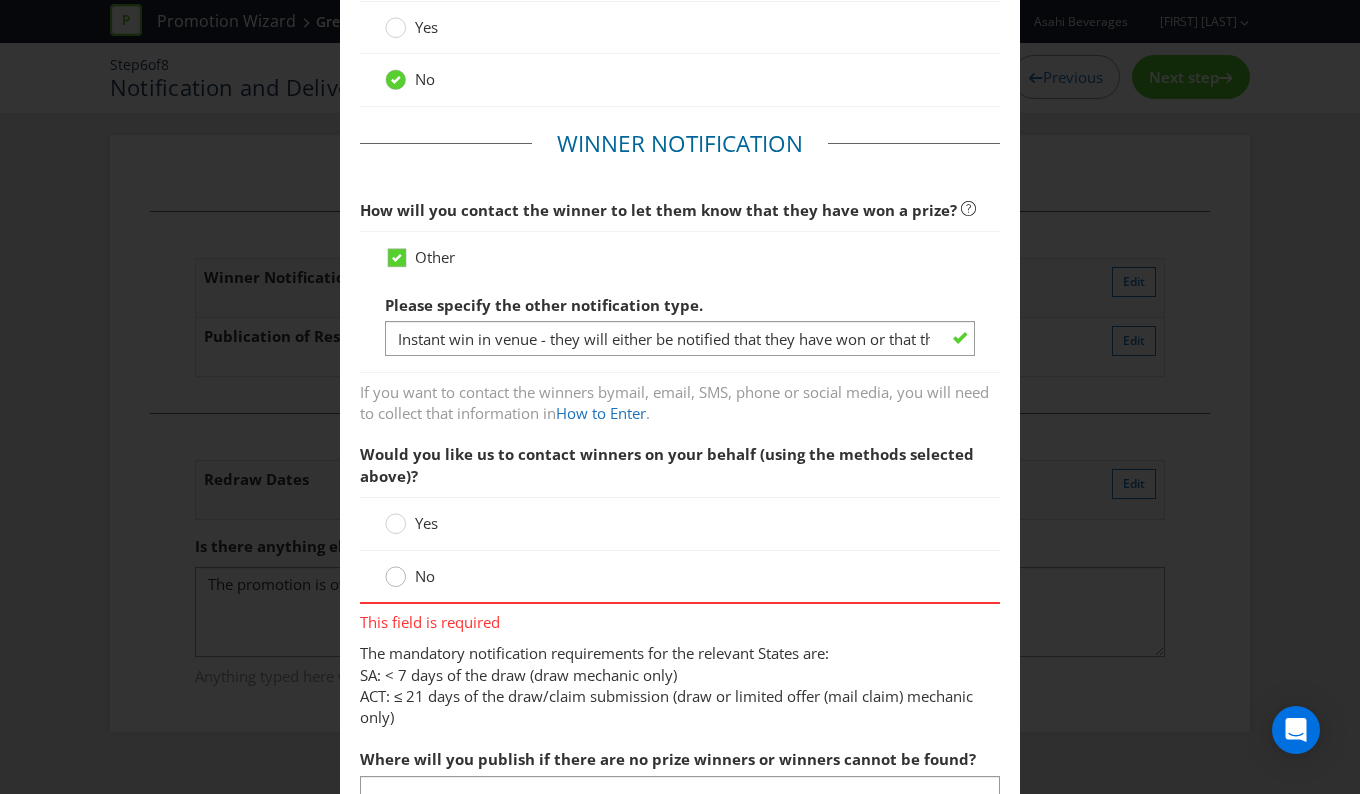 click 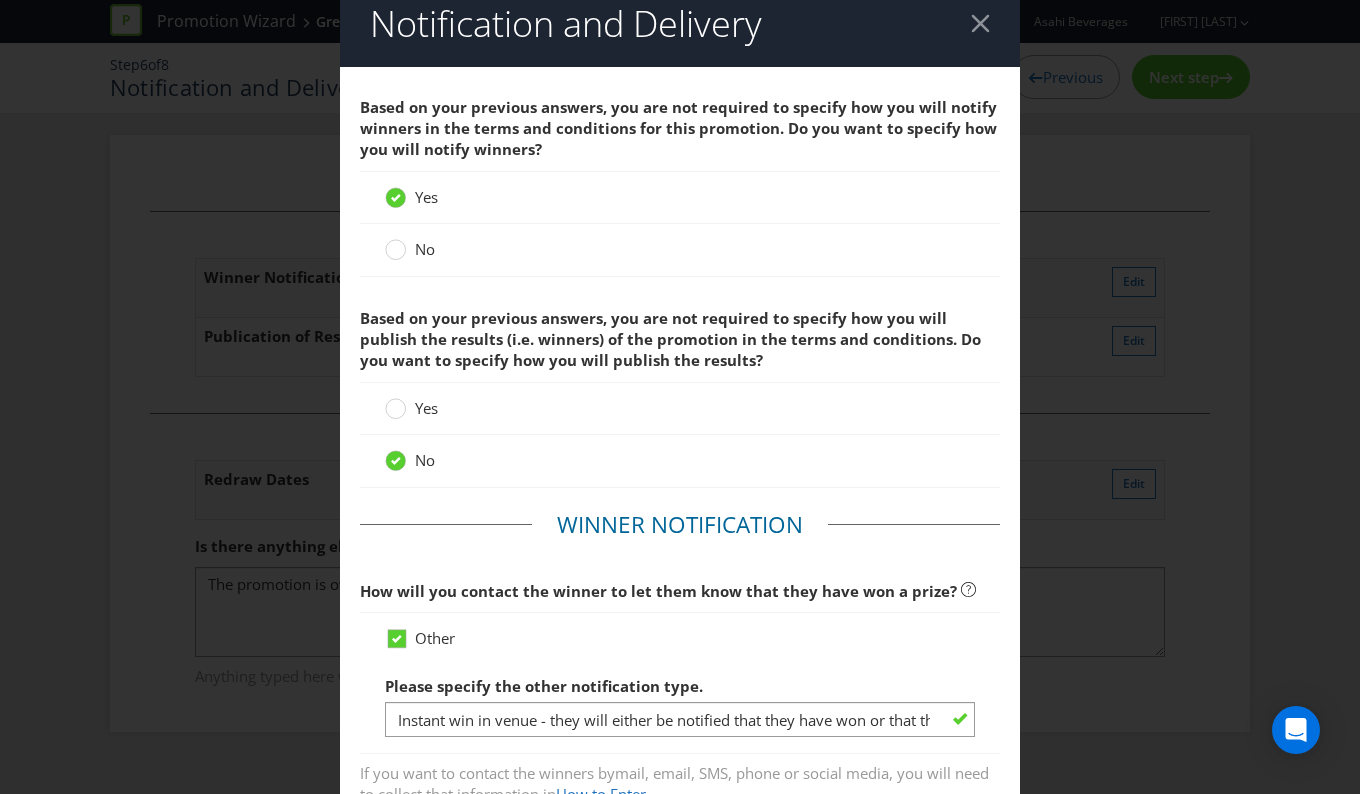 scroll, scrollTop: 0, scrollLeft: 0, axis: both 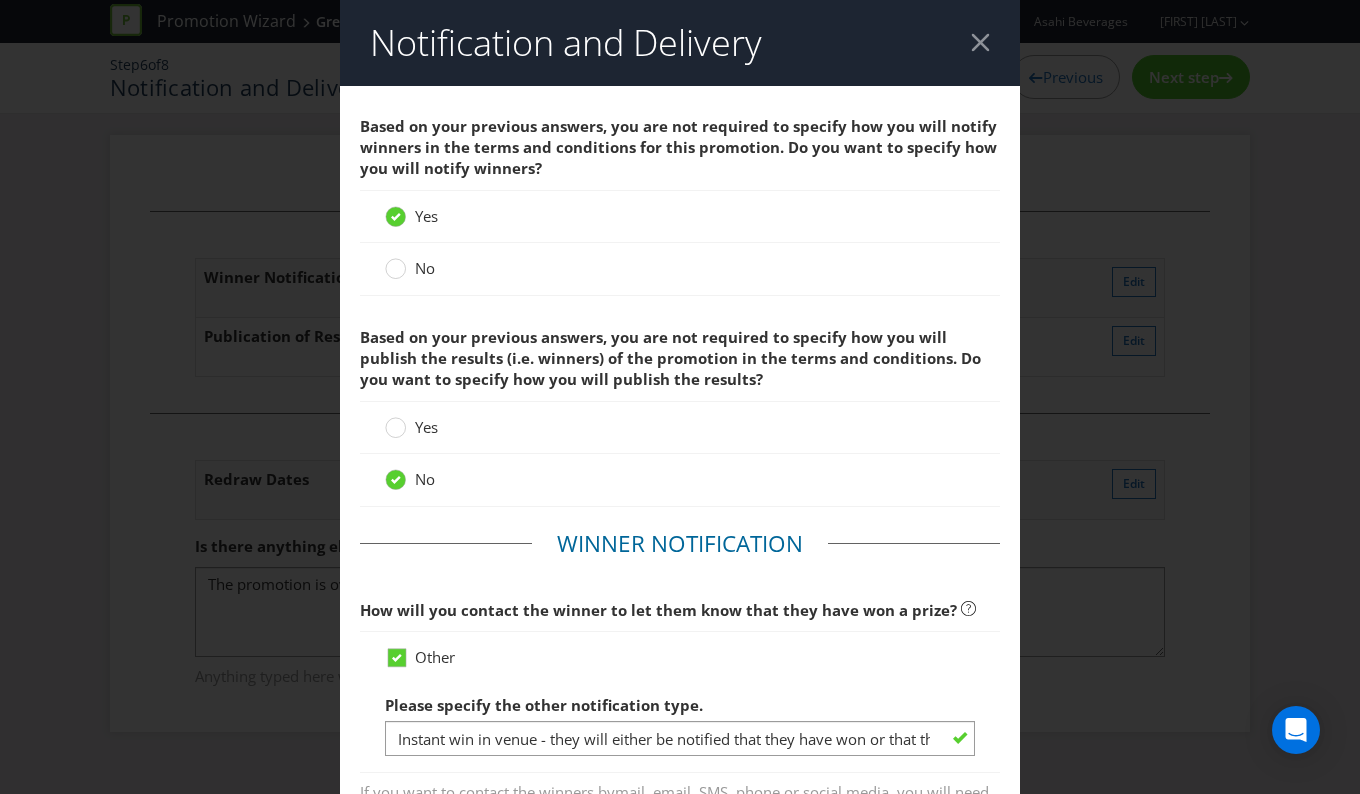 click on "No" at bounding box center [680, 269] 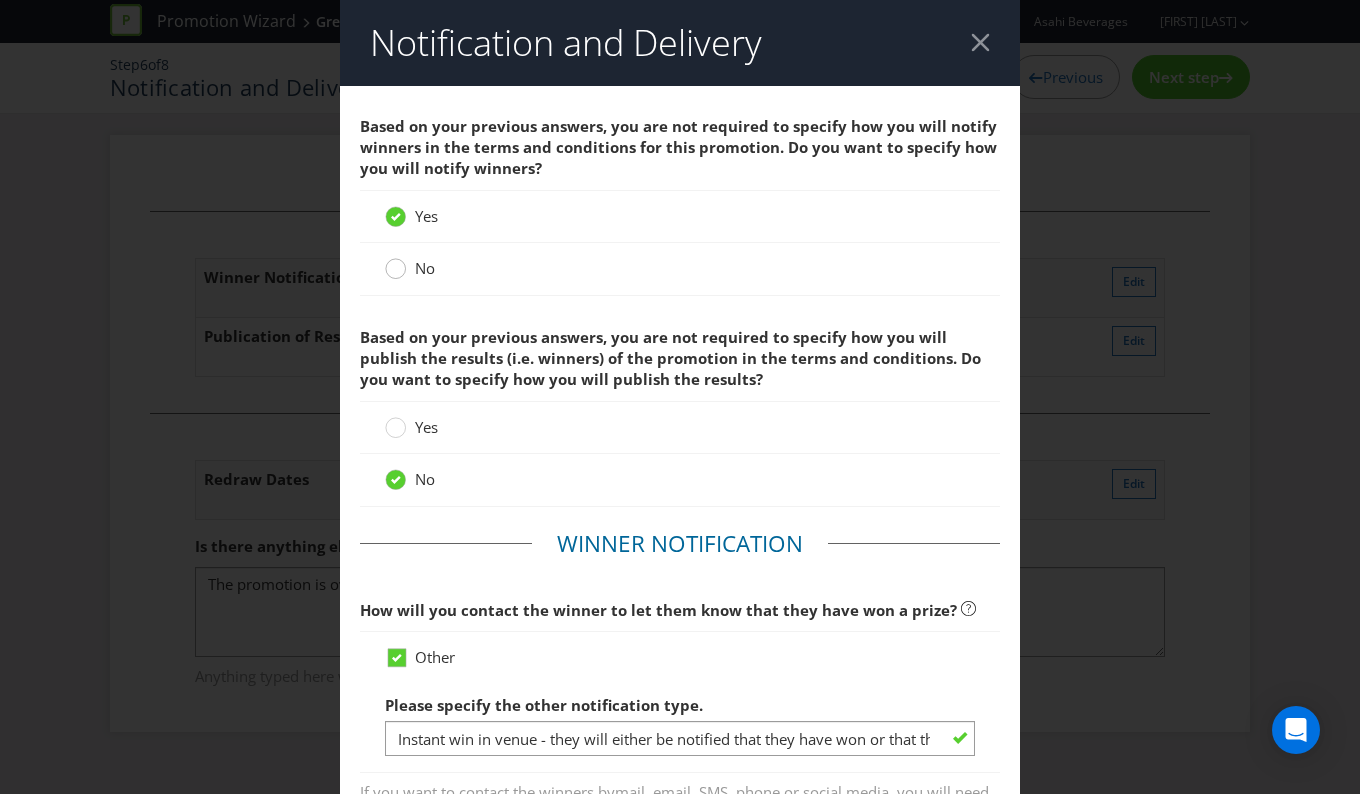 click 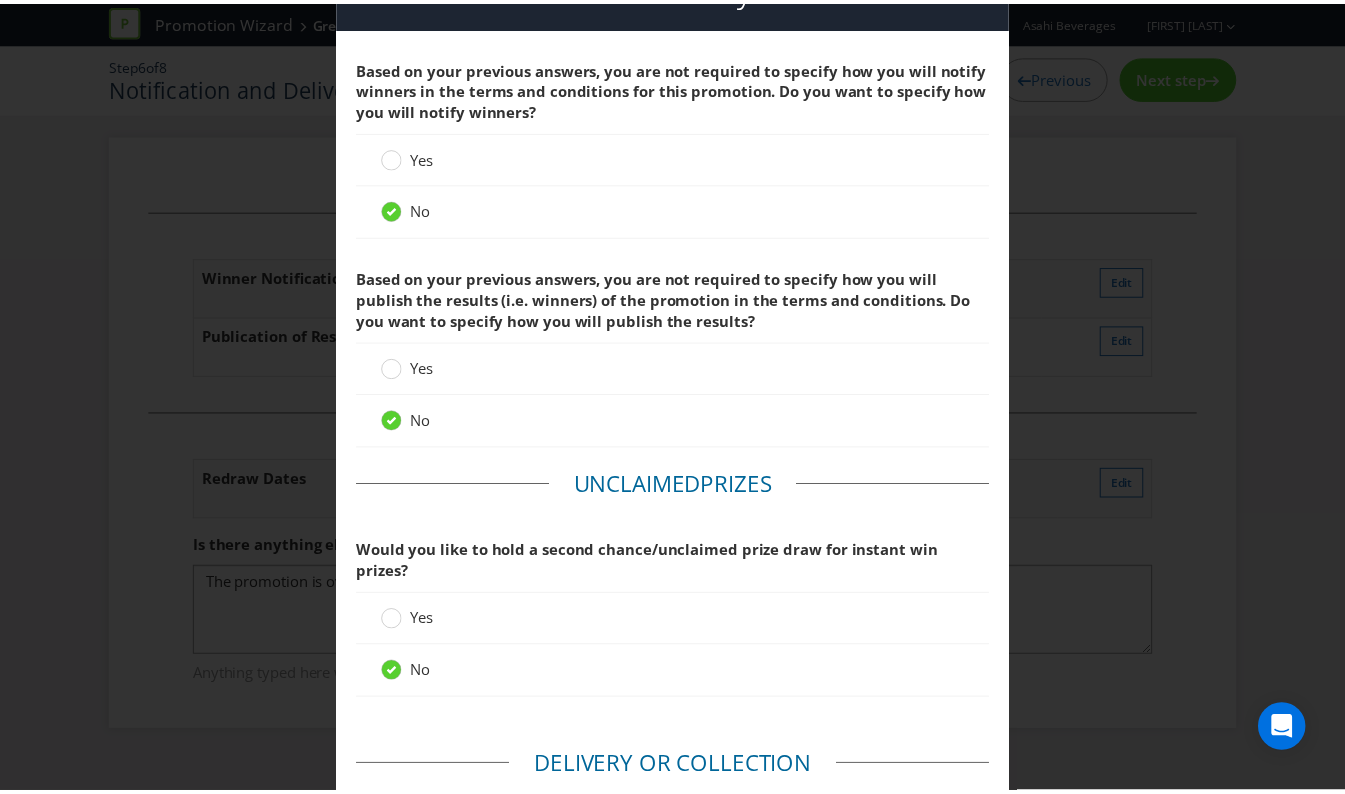 scroll, scrollTop: 375, scrollLeft: 0, axis: vertical 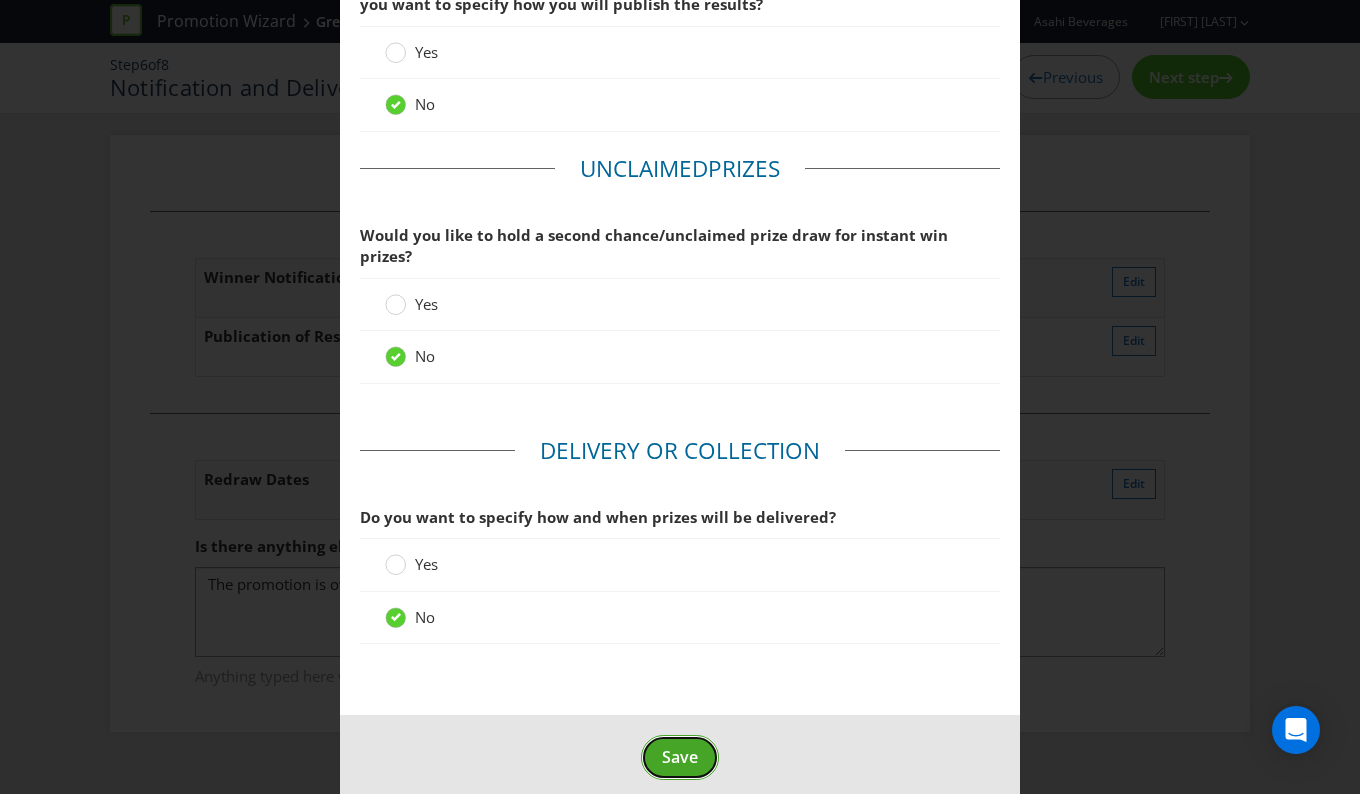 click on "Save" at bounding box center (680, 757) 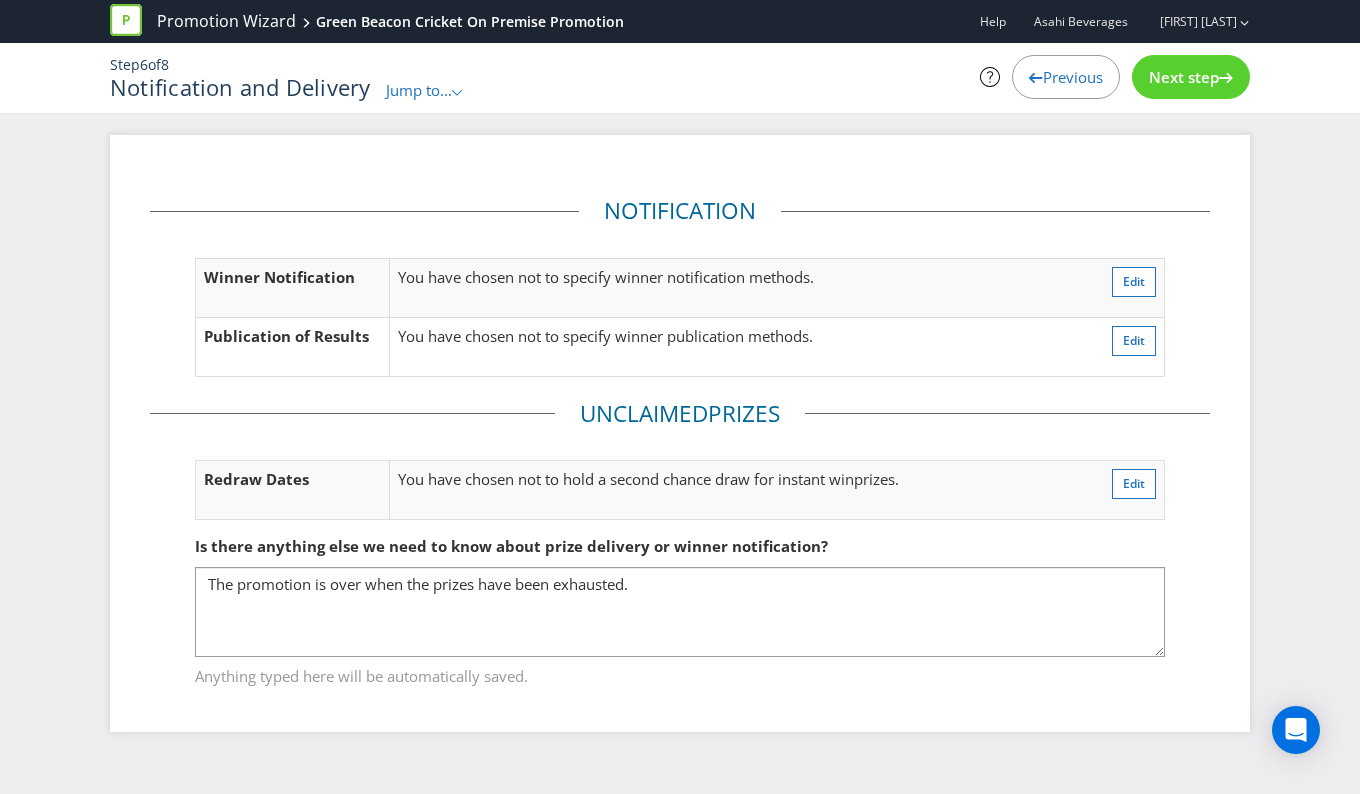 click on "Next step" at bounding box center [1184, 77] 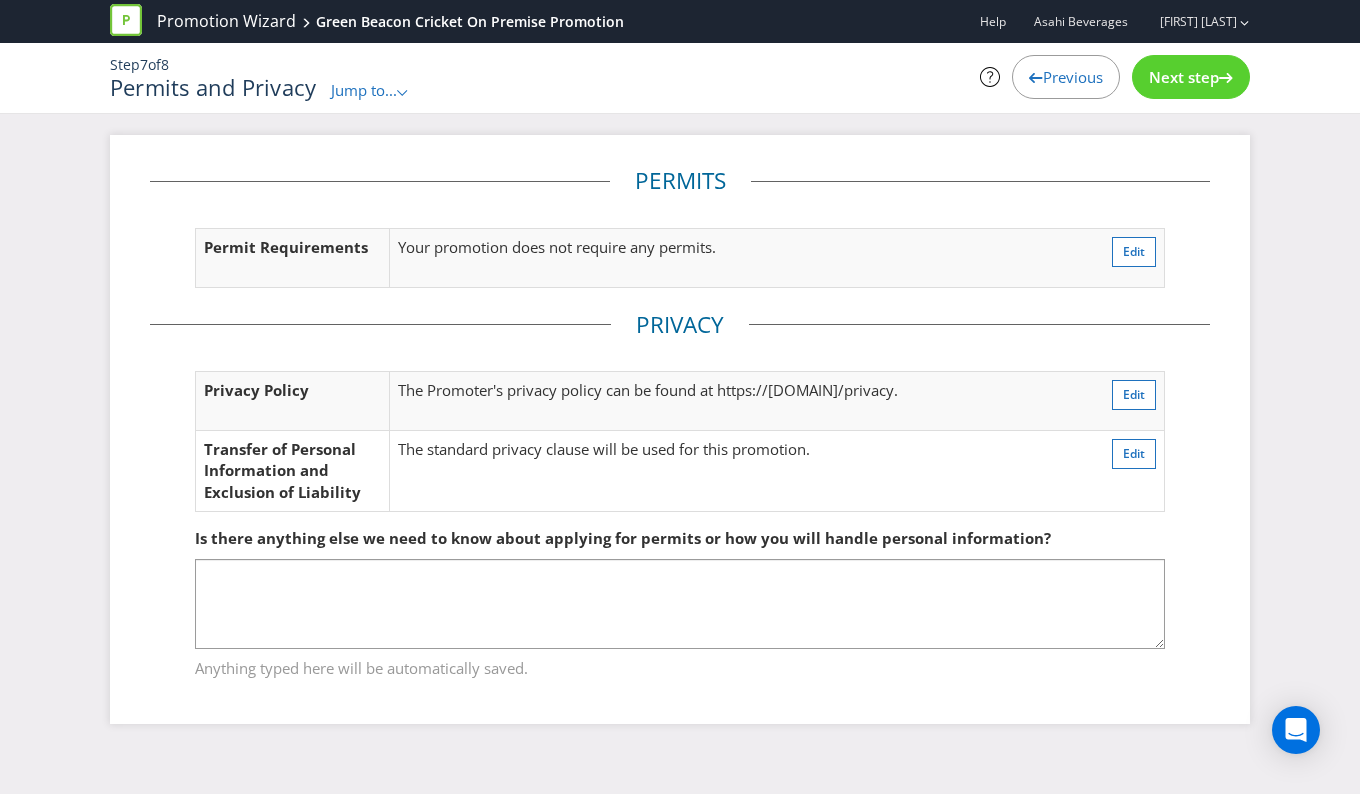 click on "Next step" at bounding box center [1184, 77] 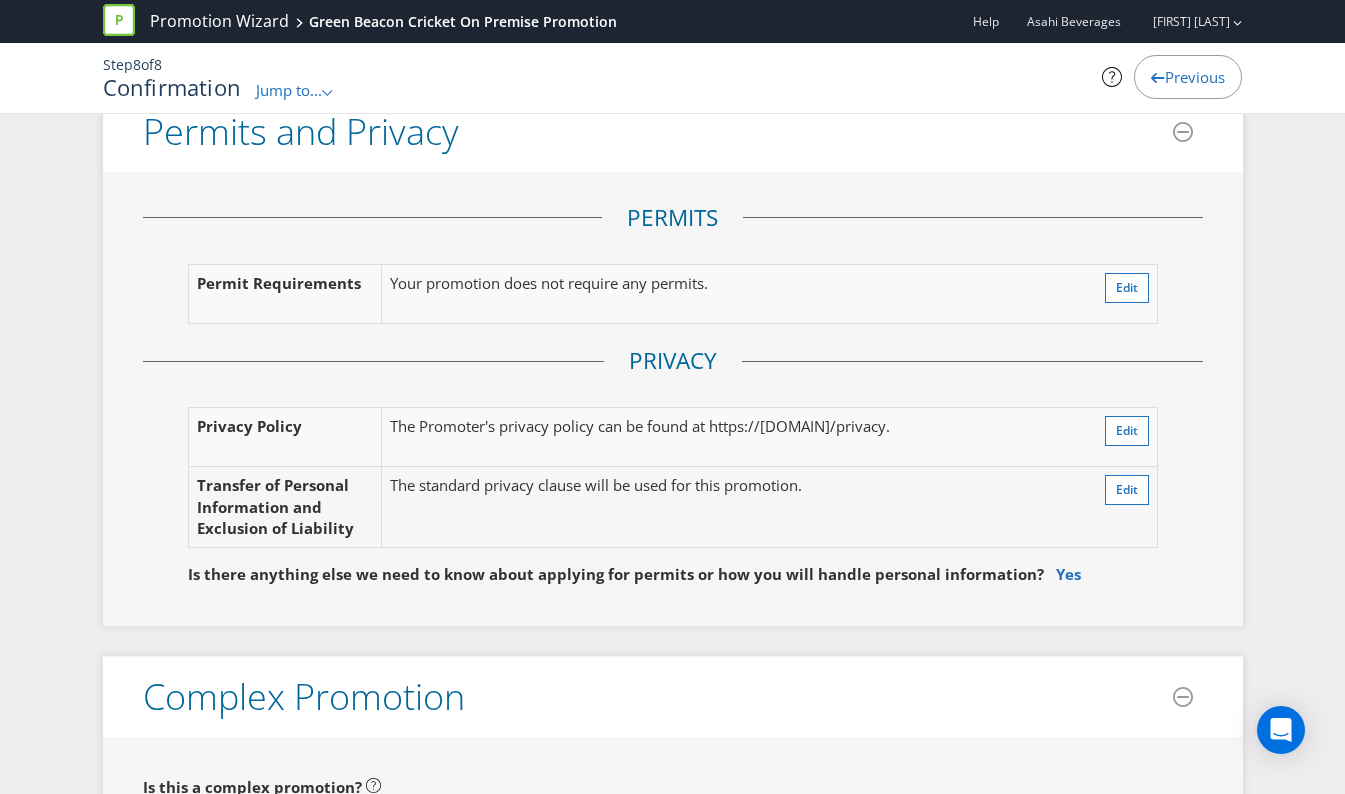 scroll, scrollTop: 3700, scrollLeft: 0, axis: vertical 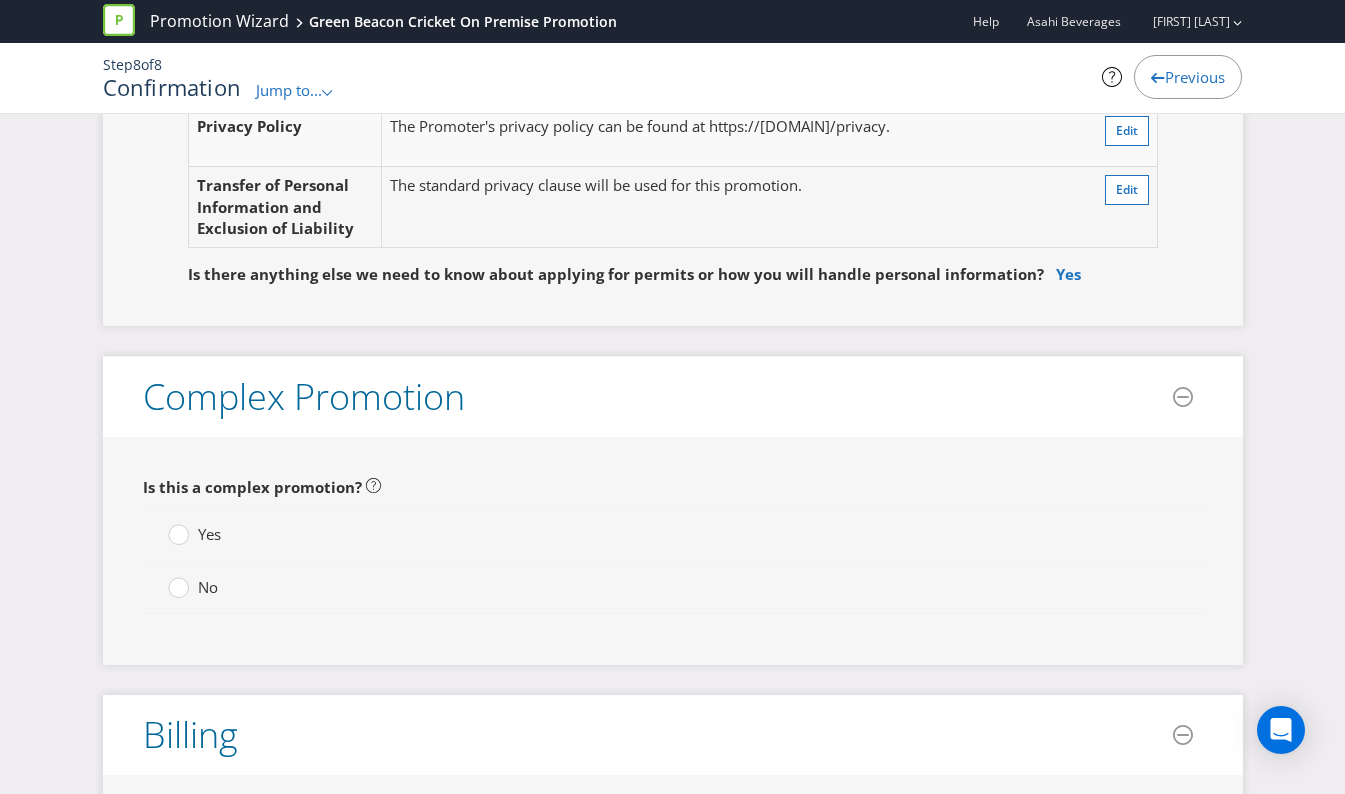 drag, startPoint x: 178, startPoint y: 607, endPoint x: 267, endPoint y: 605, distance: 89.02247 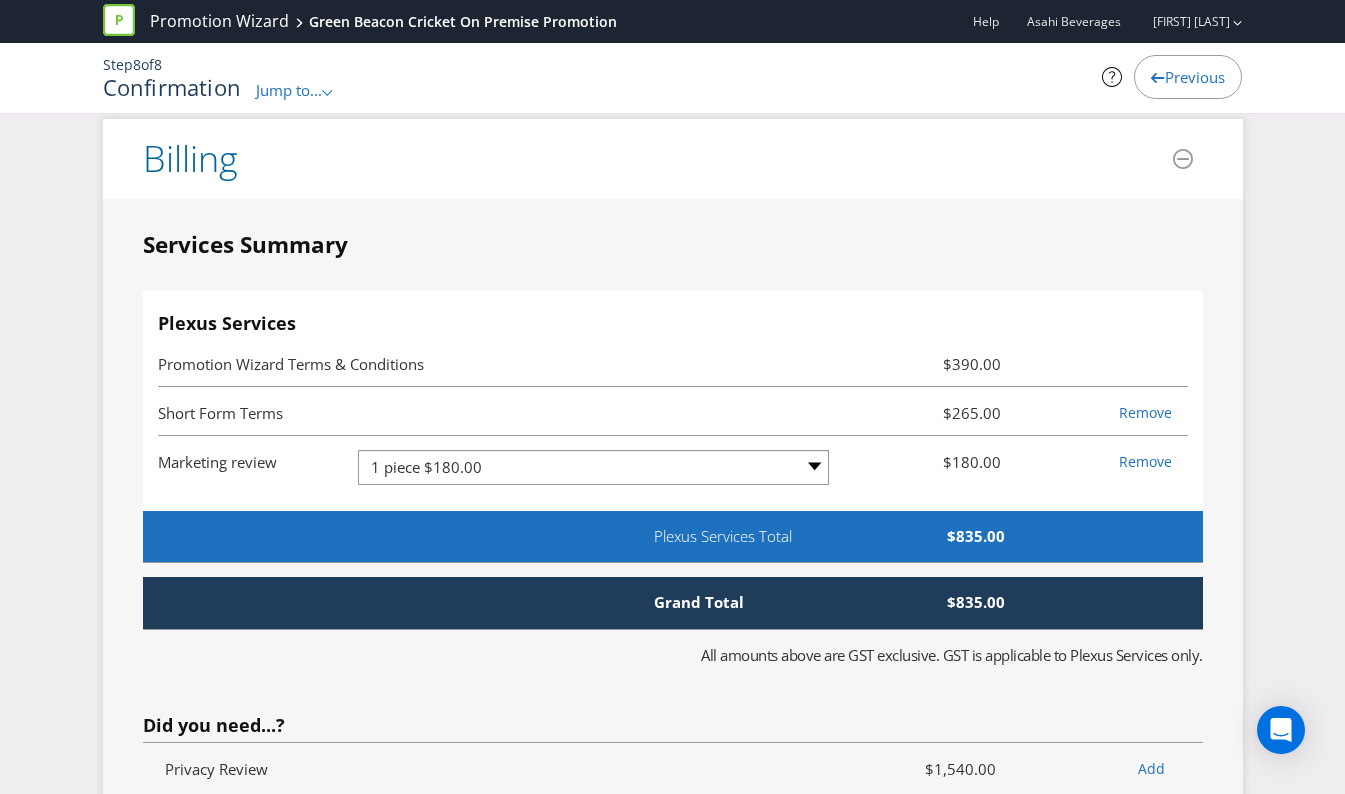 scroll, scrollTop: 4300, scrollLeft: 0, axis: vertical 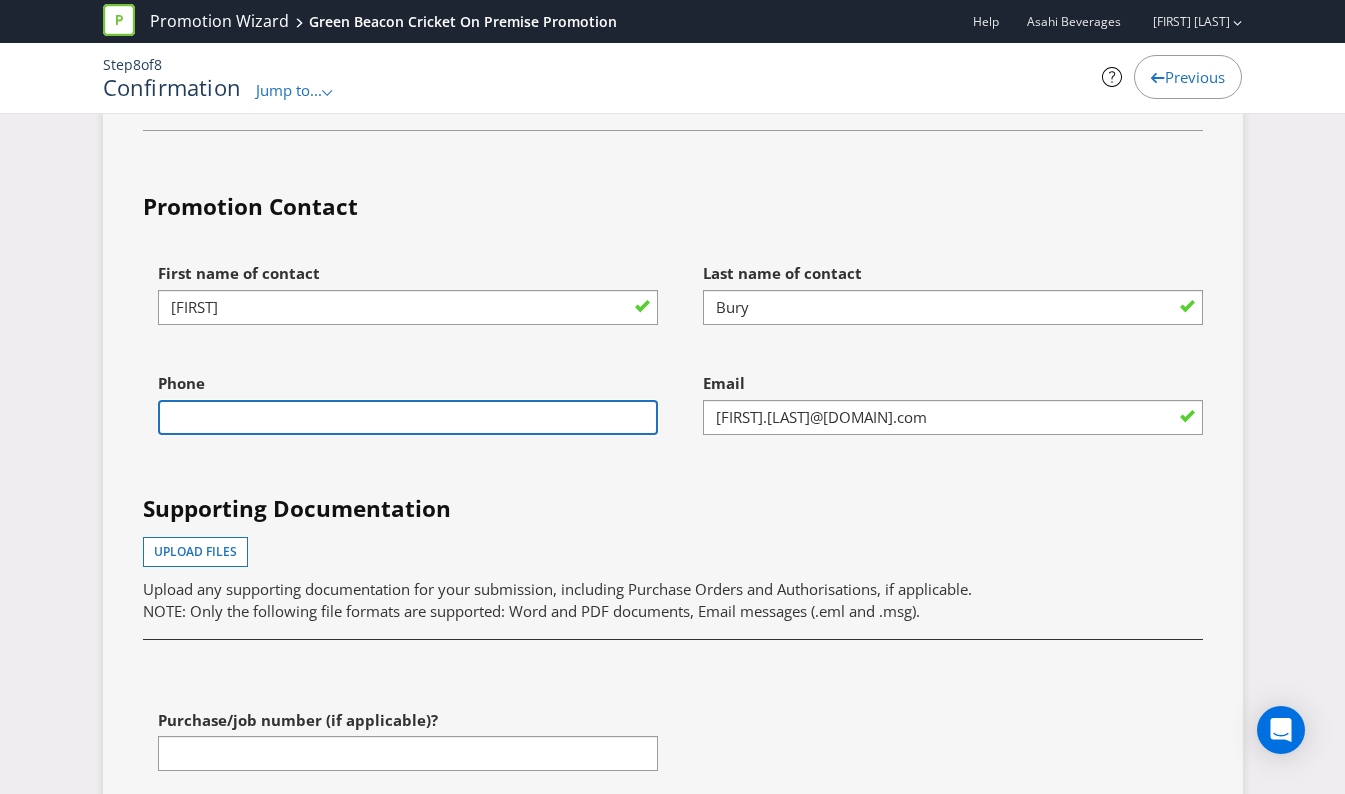 click at bounding box center (408, 417) 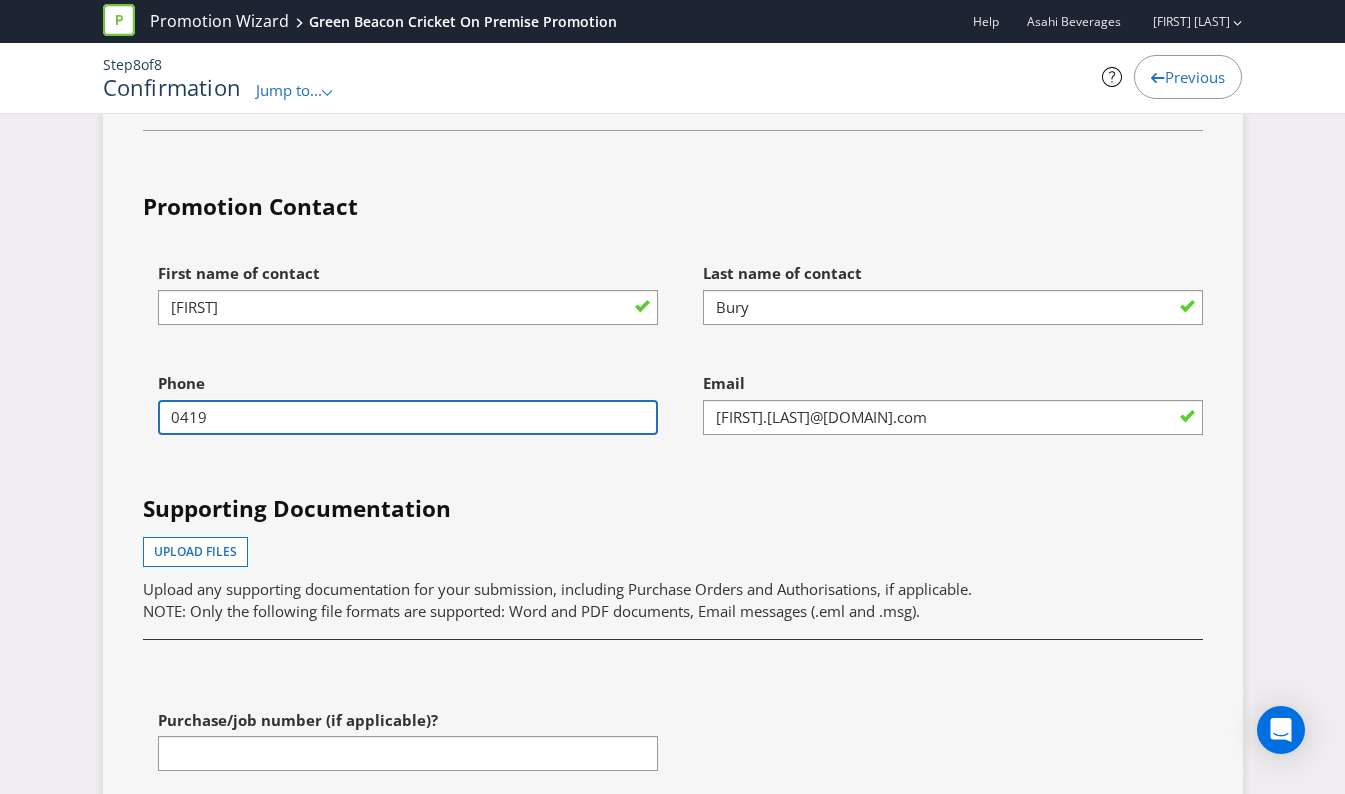 type on "[PHONE]" 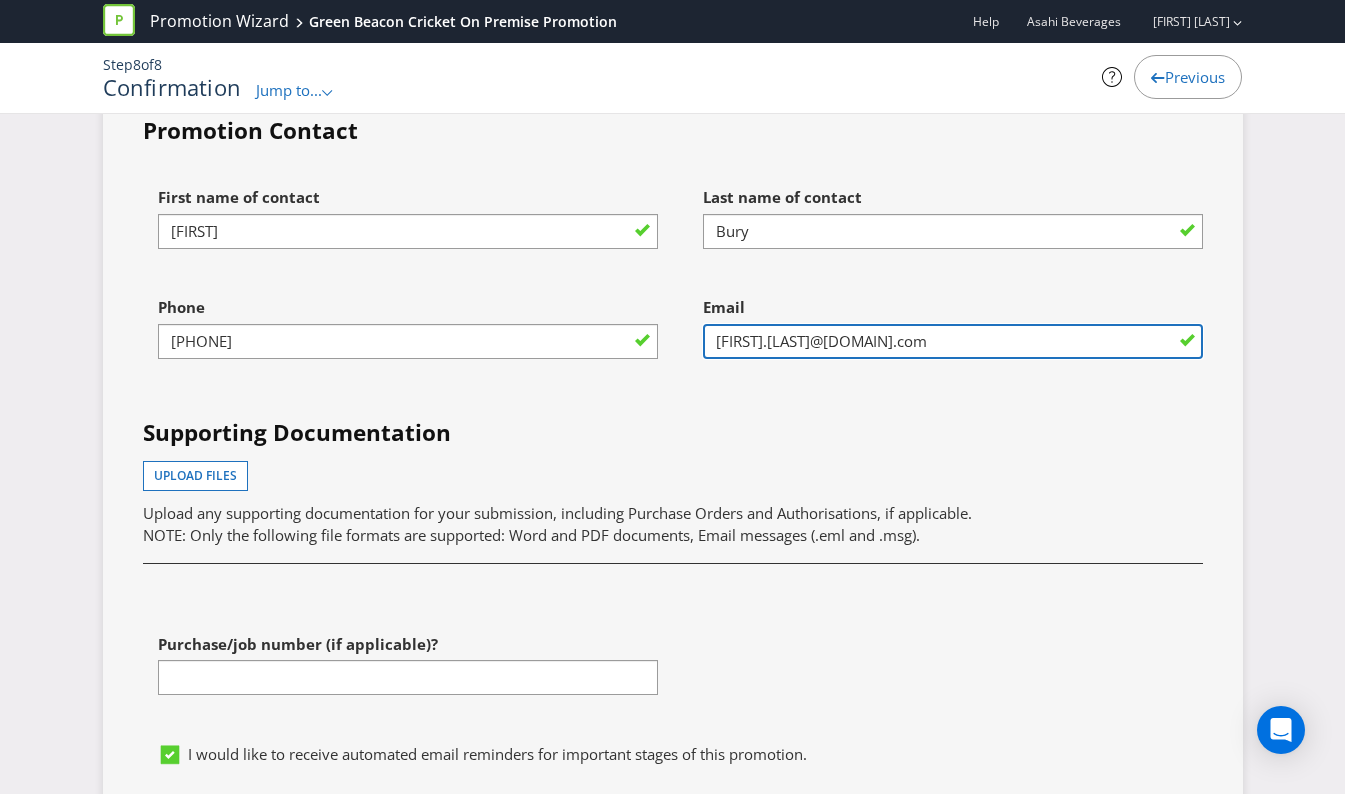 scroll, scrollTop: 5400, scrollLeft: 0, axis: vertical 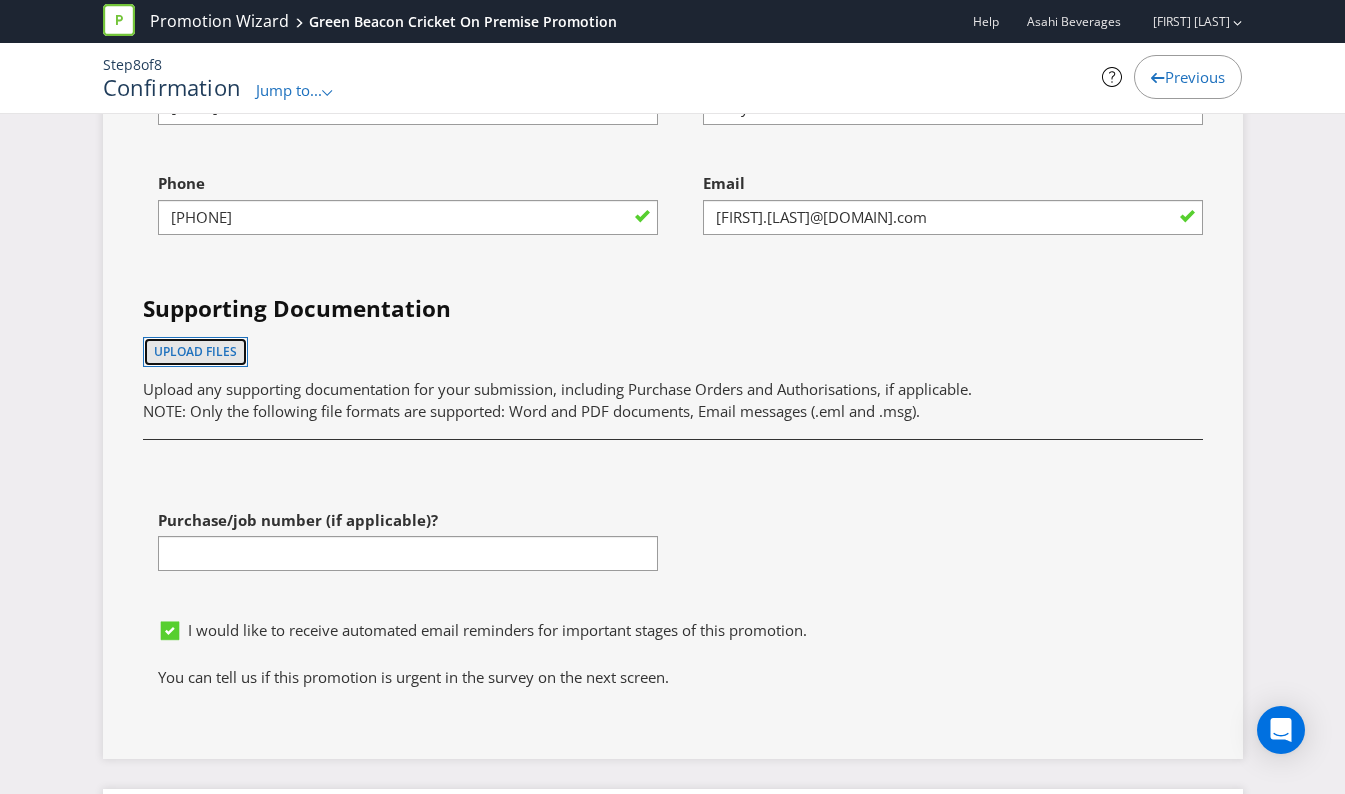 click on "Upload files" at bounding box center [195, 351] 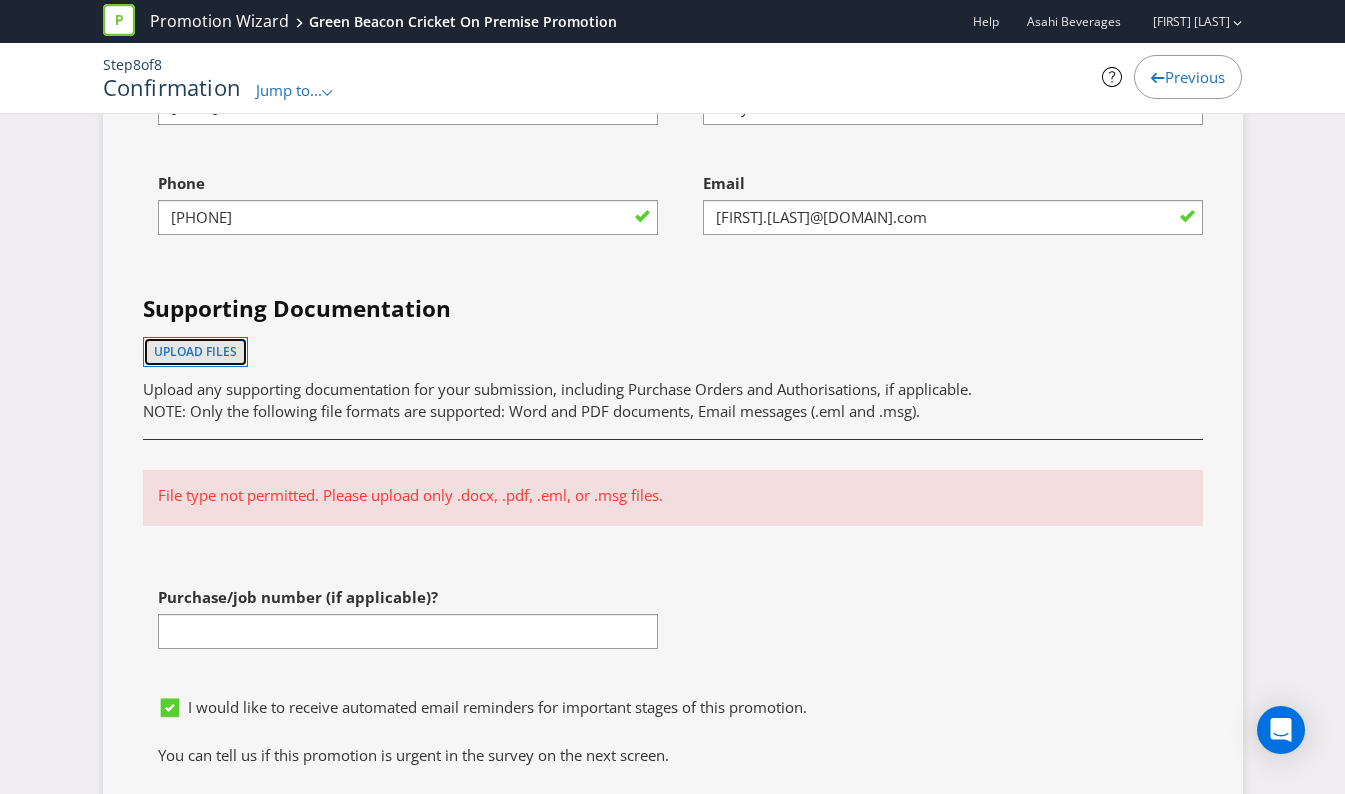 click on "Upload files" at bounding box center (195, 351) 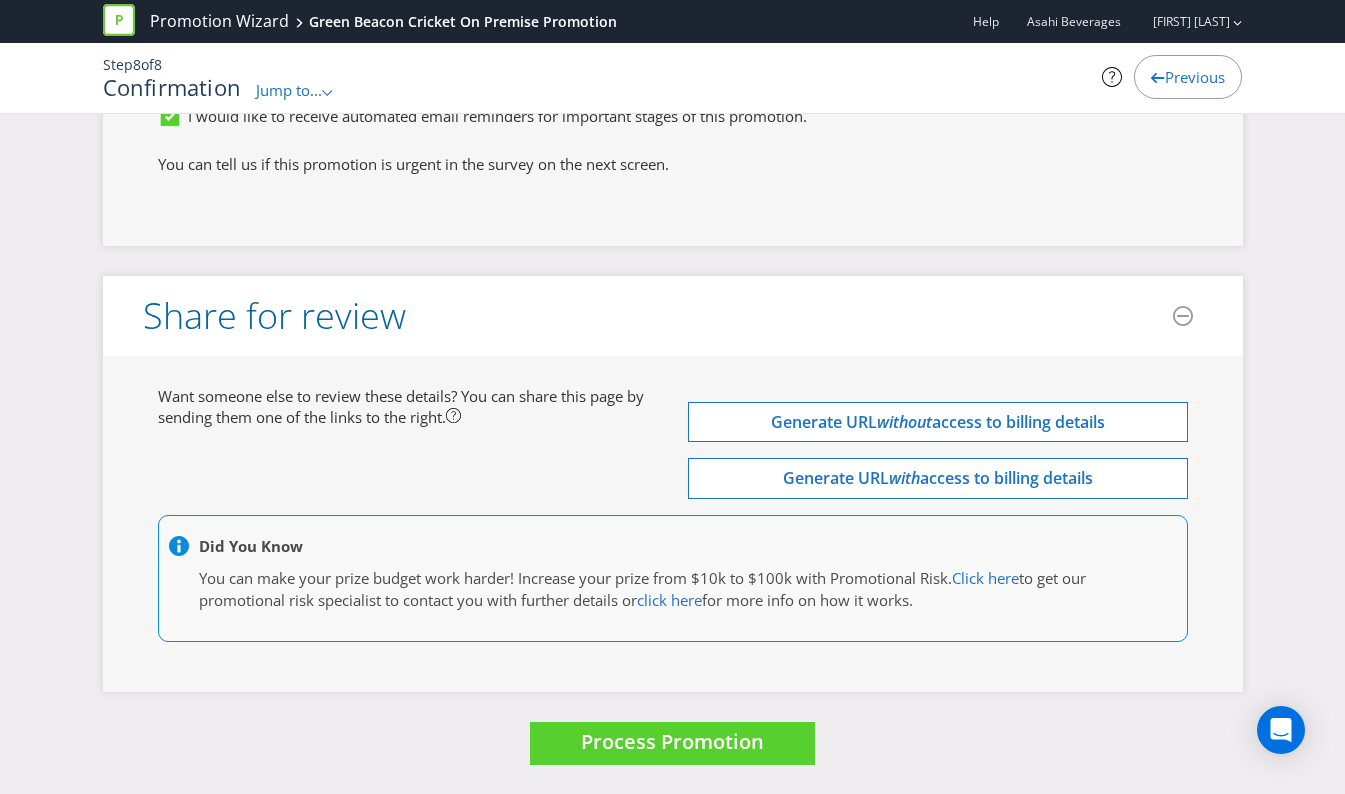scroll, scrollTop: 6013, scrollLeft: 0, axis: vertical 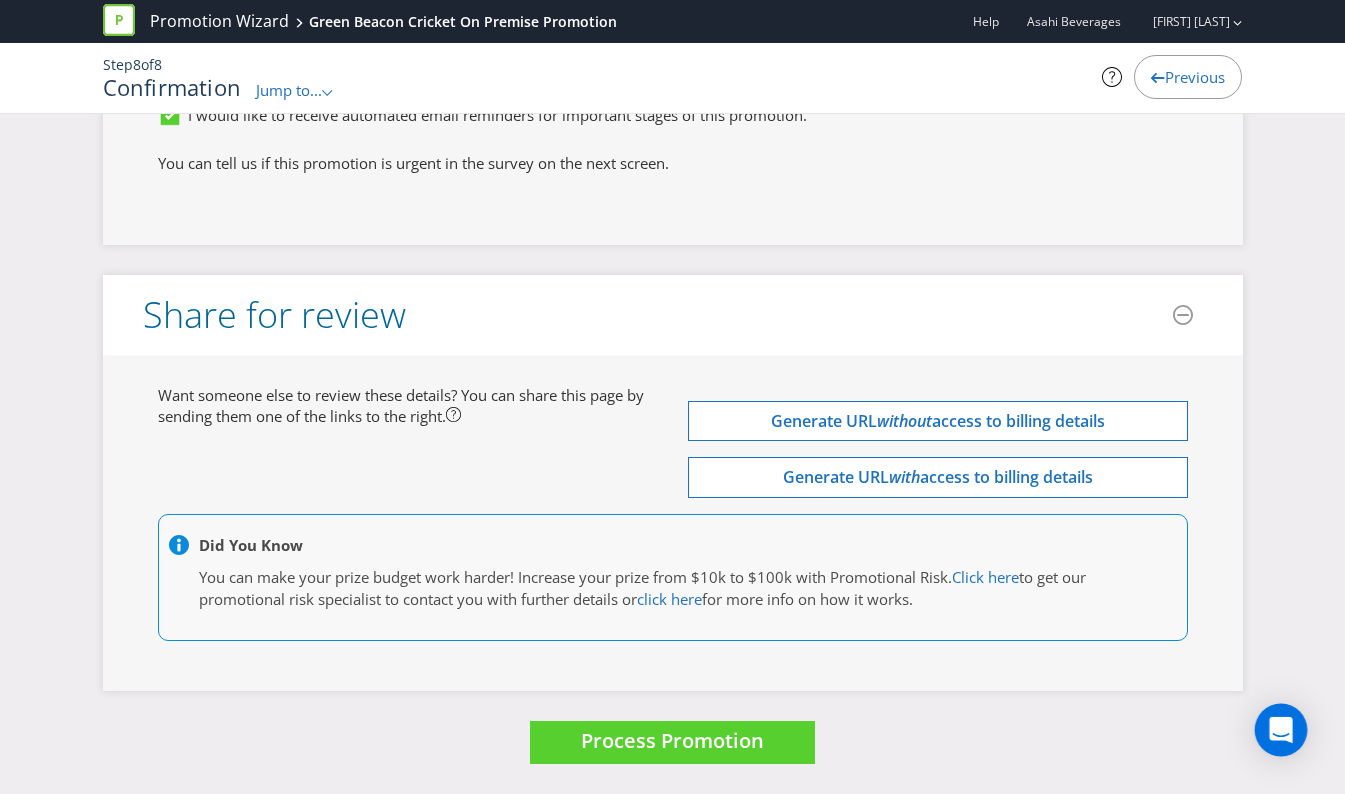 click 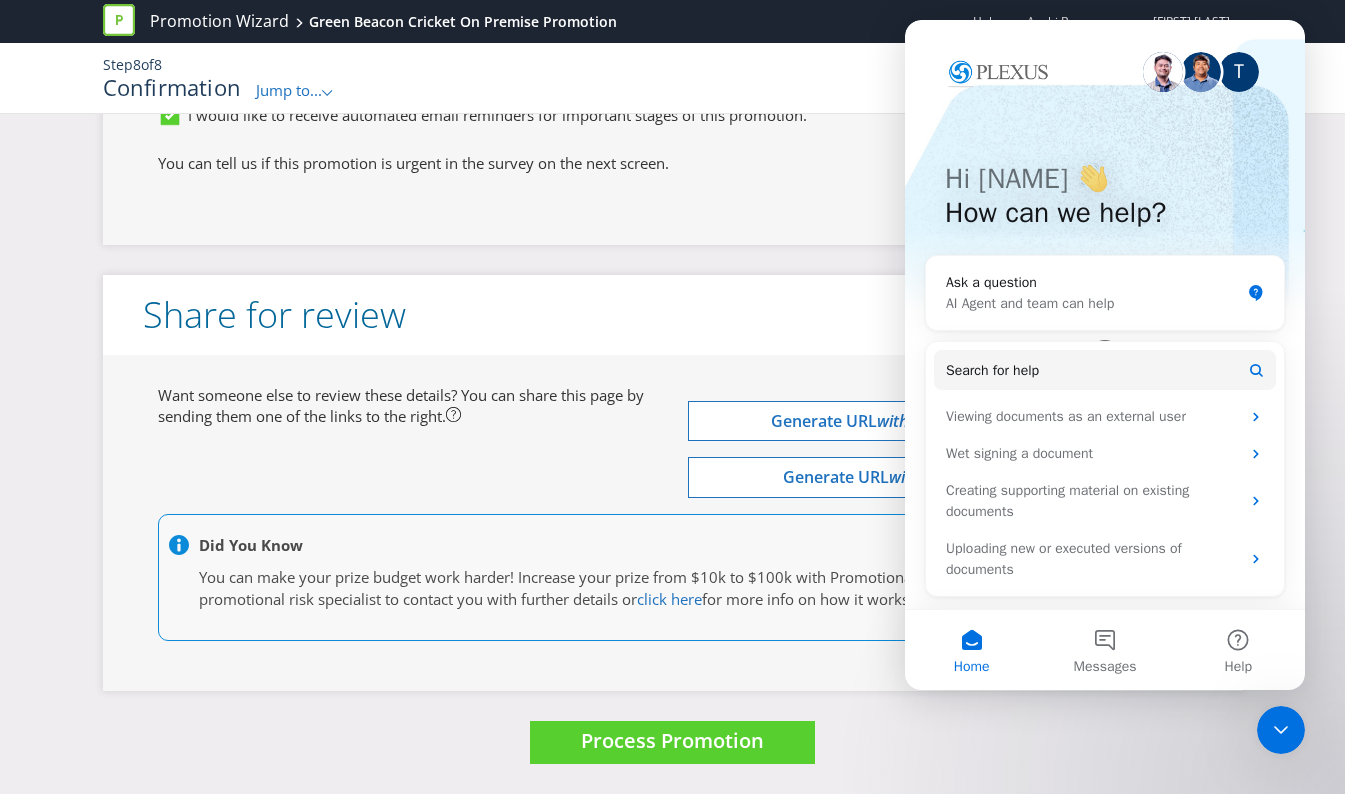 scroll, scrollTop: 0, scrollLeft: 0, axis: both 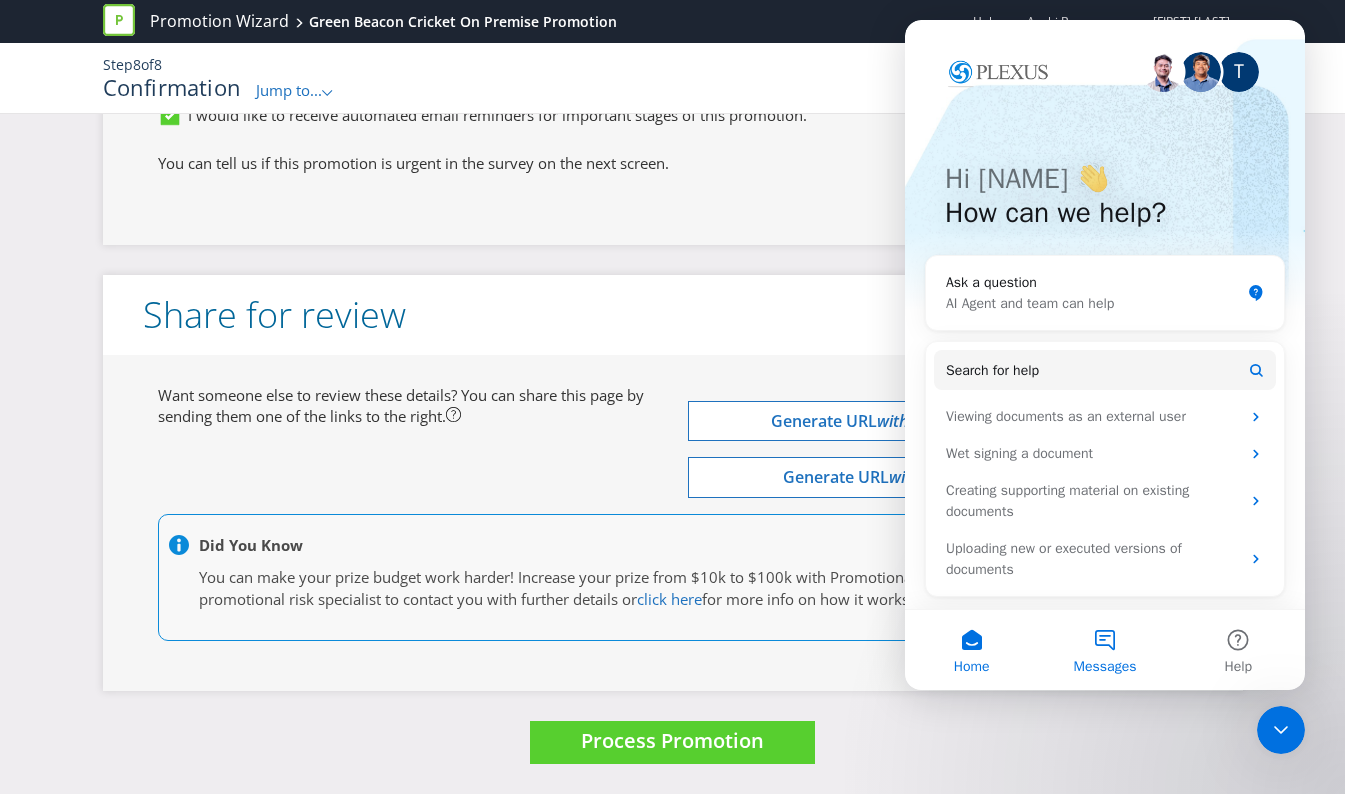 click on "Messages" at bounding box center (1104, 650) 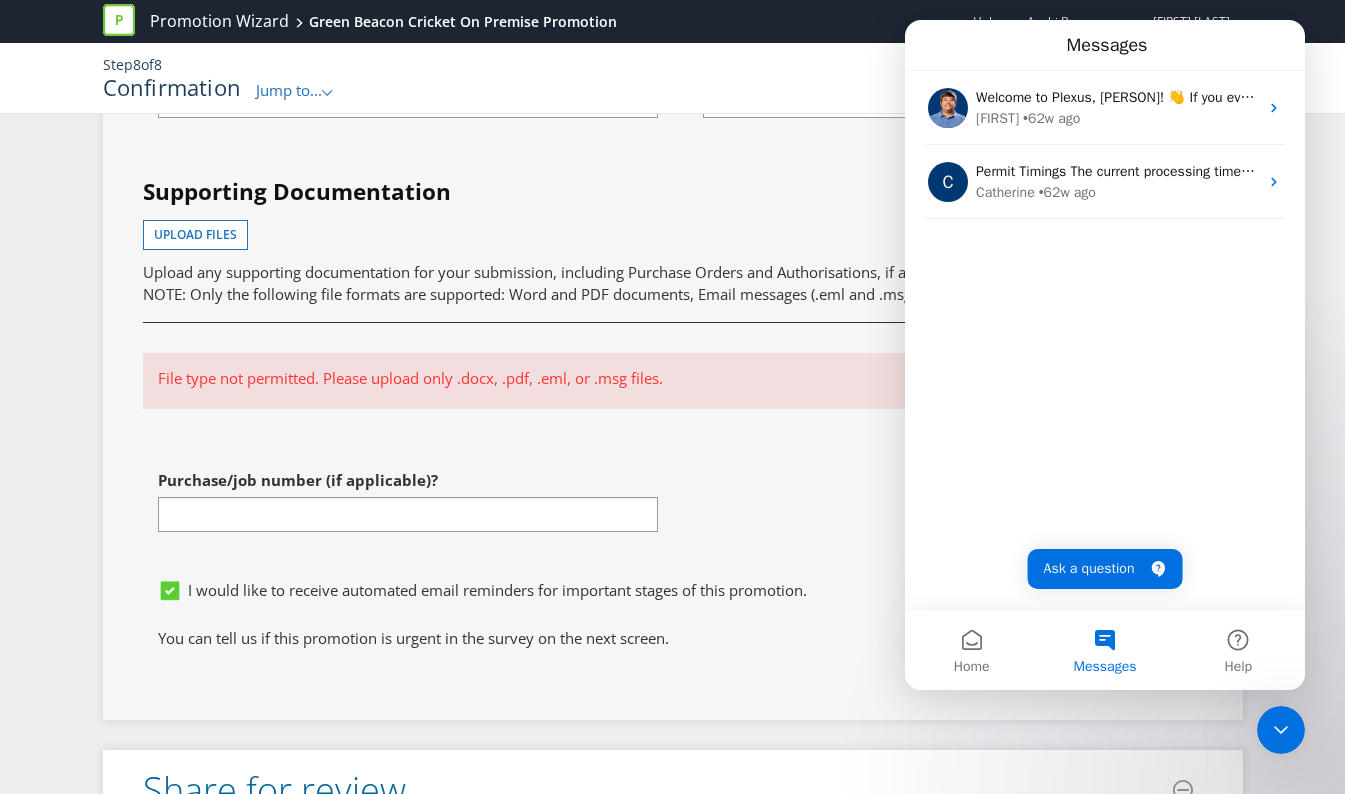 scroll, scrollTop: 5513, scrollLeft: 0, axis: vertical 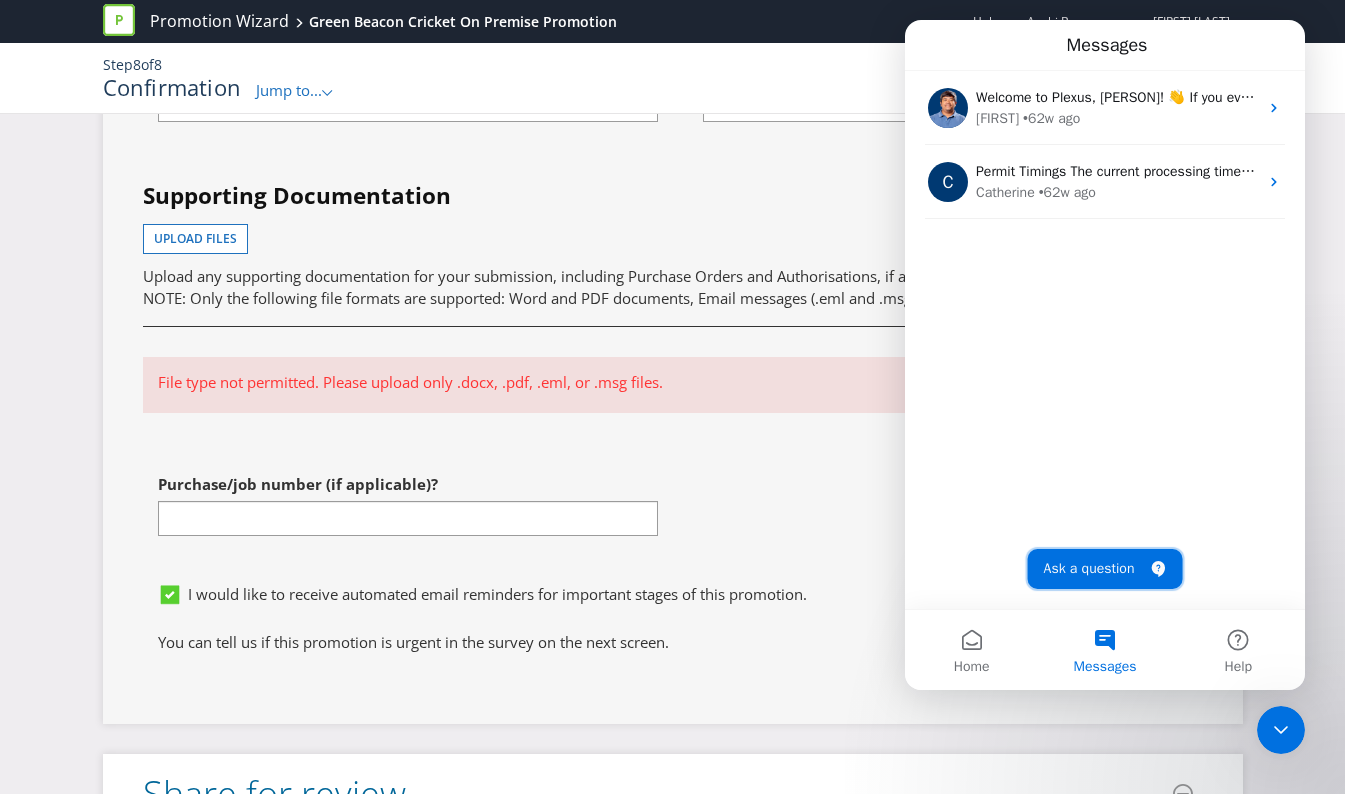 click on "Ask a question" at bounding box center (1105, 569) 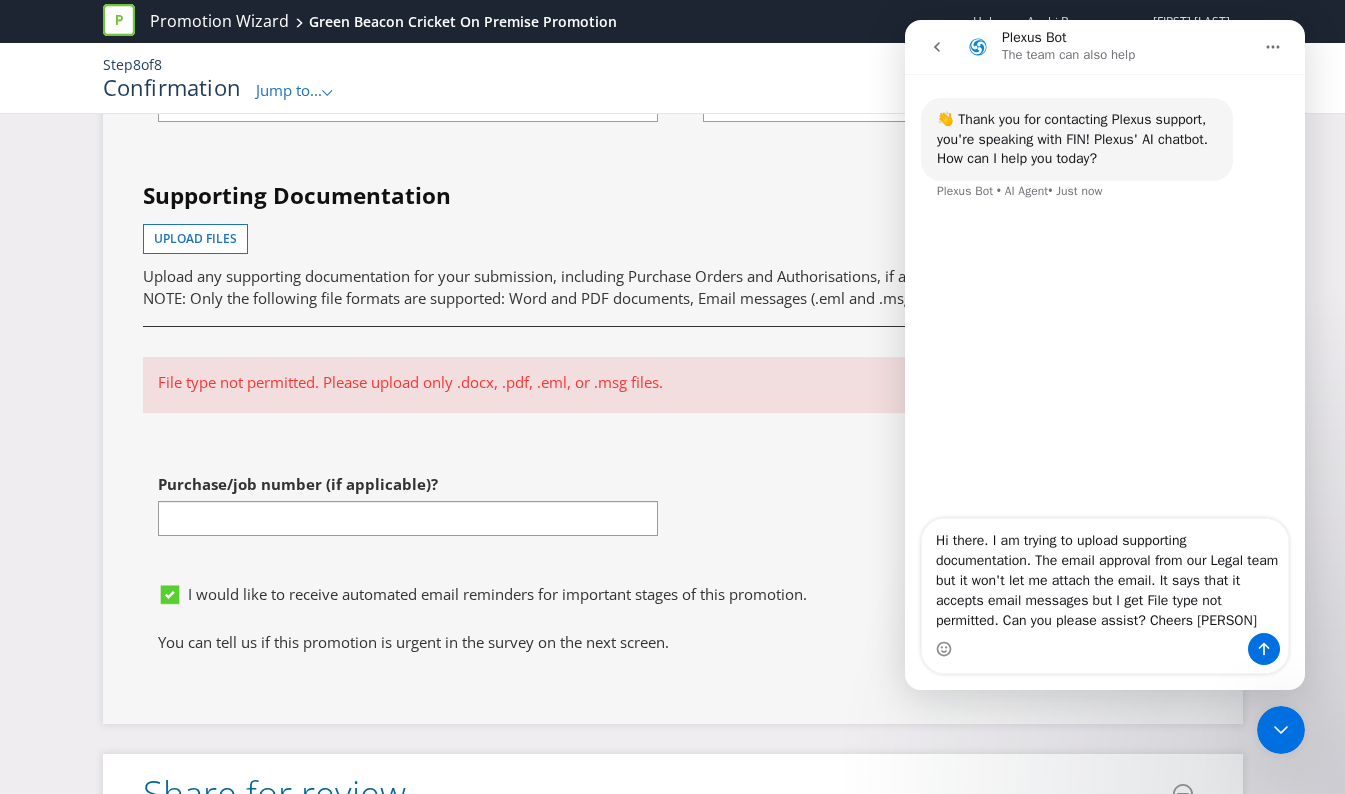 type on "Hi there. I am trying to upload supporting documentation. The email approval from our Legal team but it won't let me attach the email. It says that it accepts email messages but I get File type not permitted. Can you please assist? Cheers [PERSON]" 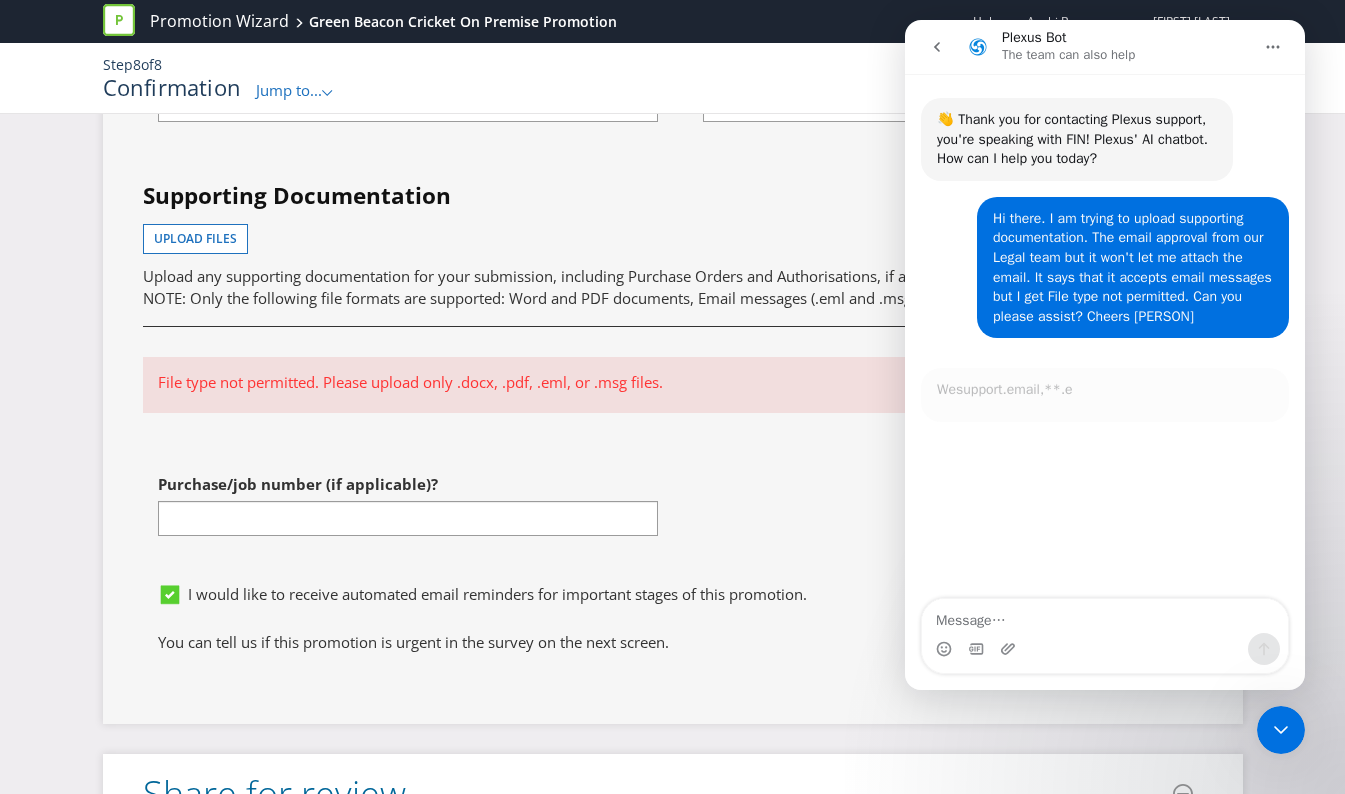 scroll, scrollTop: 3, scrollLeft: 0, axis: vertical 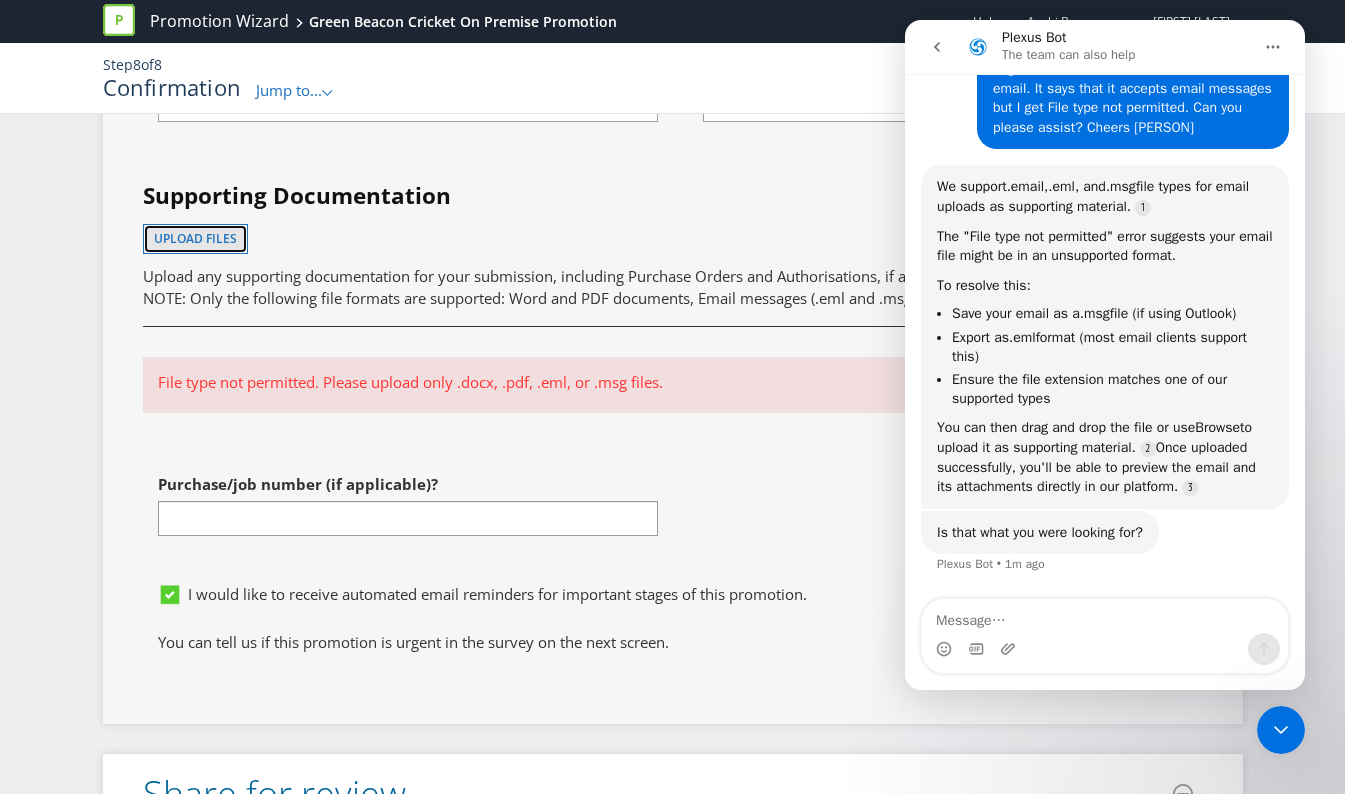 click on "Upload files" at bounding box center (195, 238) 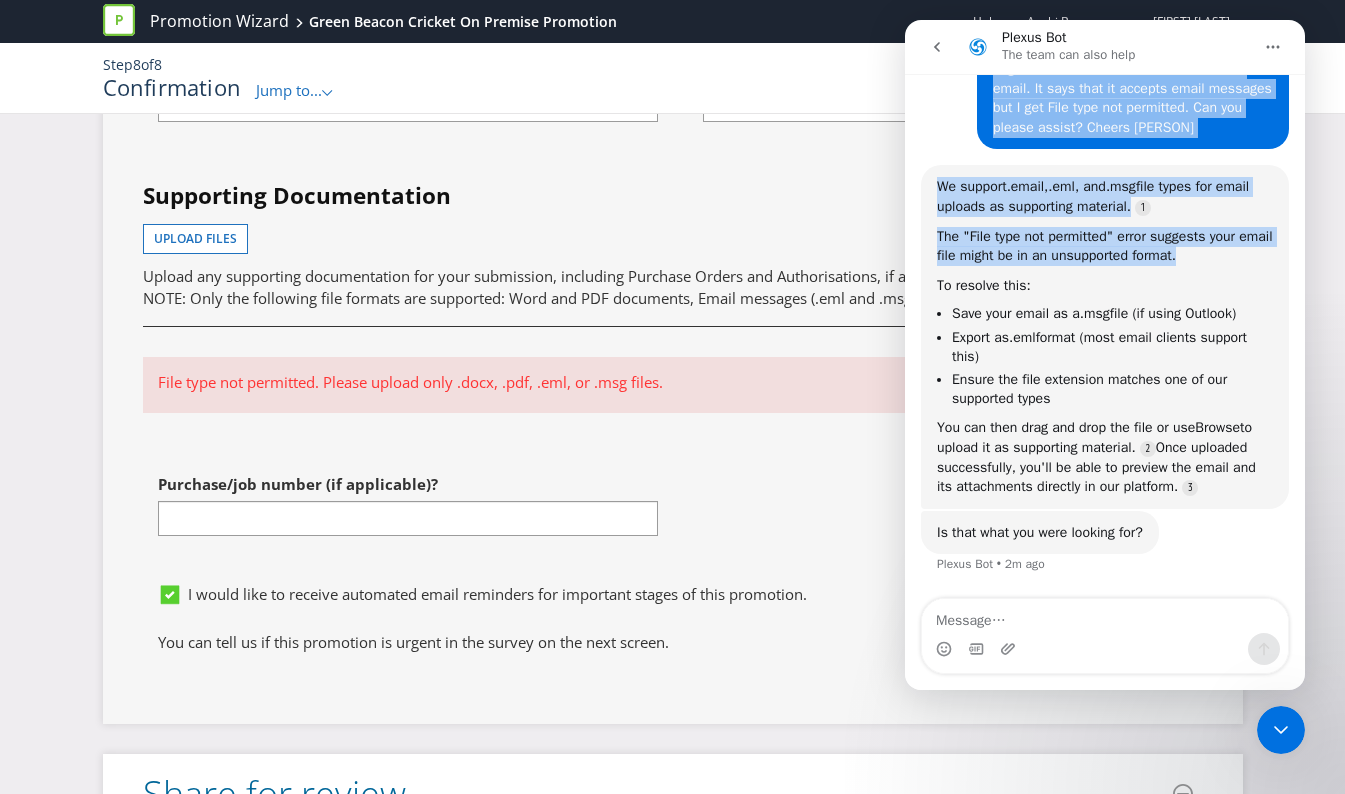 drag, startPoint x: 1209, startPoint y: 33, endPoint x: 1227, endPoint y: 220, distance: 187.86432 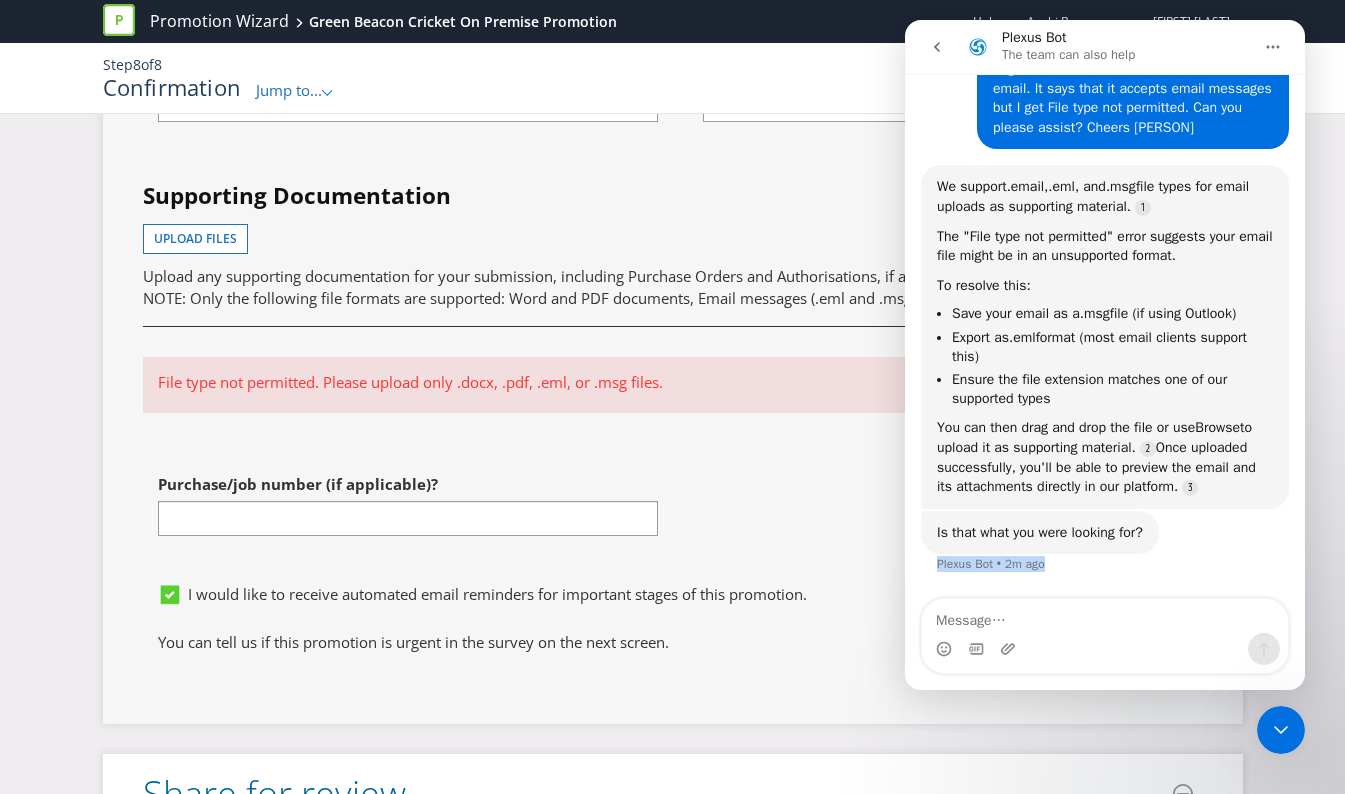 drag, startPoint x: 1208, startPoint y: 559, endPoint x: 1109, endPoint y: 629, distance: 121.24768 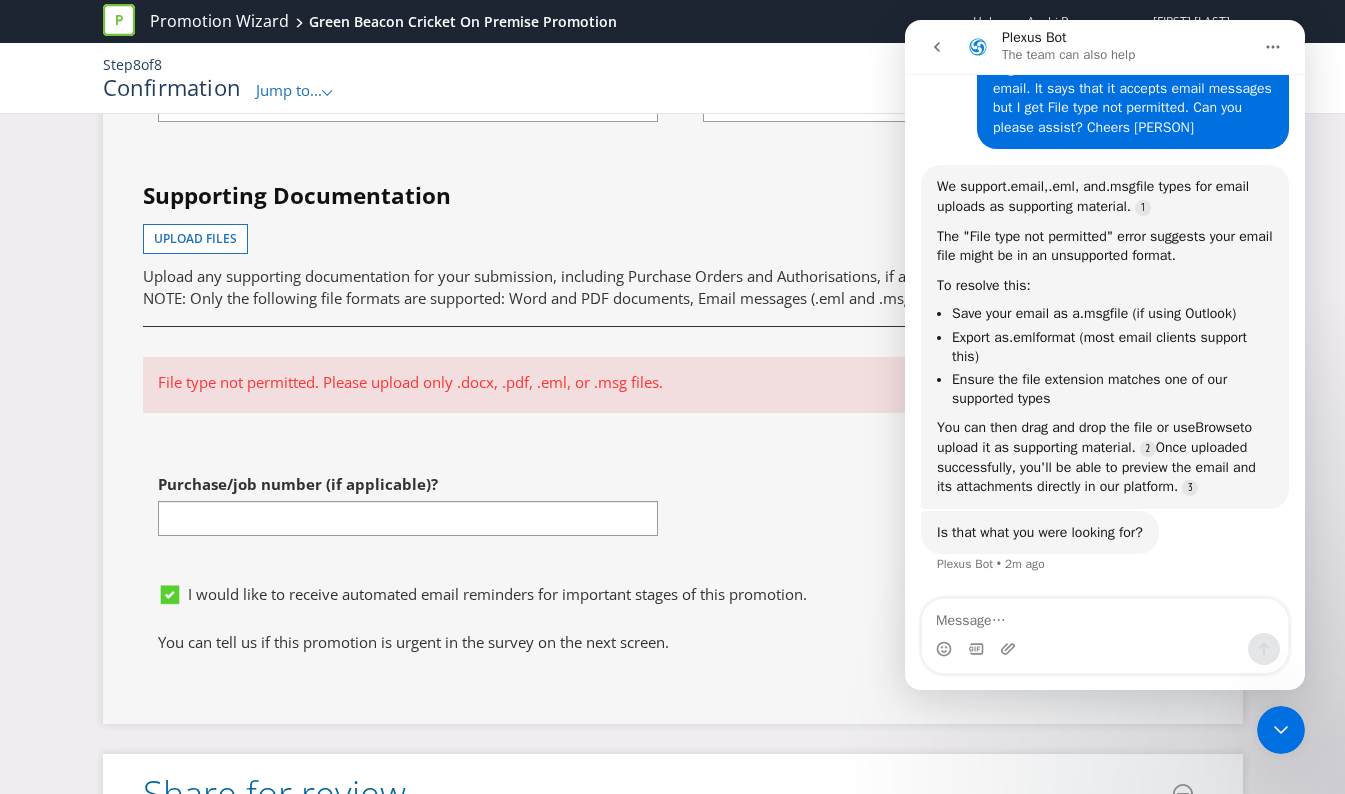 drag, startPoint x: 1232, startPoint y: 31, endPoint x: 1277, endPoint y: 73, distance: 61.554855 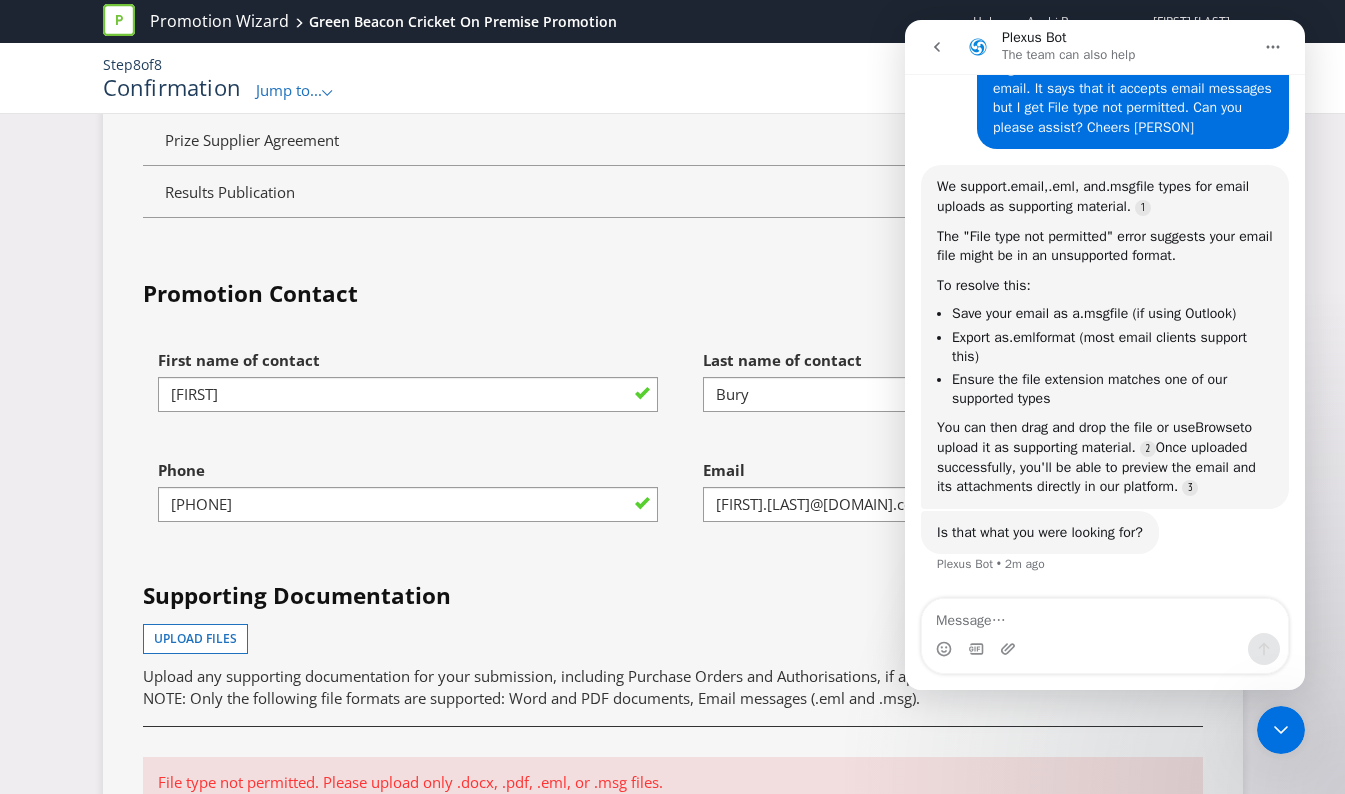 scroll, scrollTop: 5513, scrollLeft: 0, axis: vertical 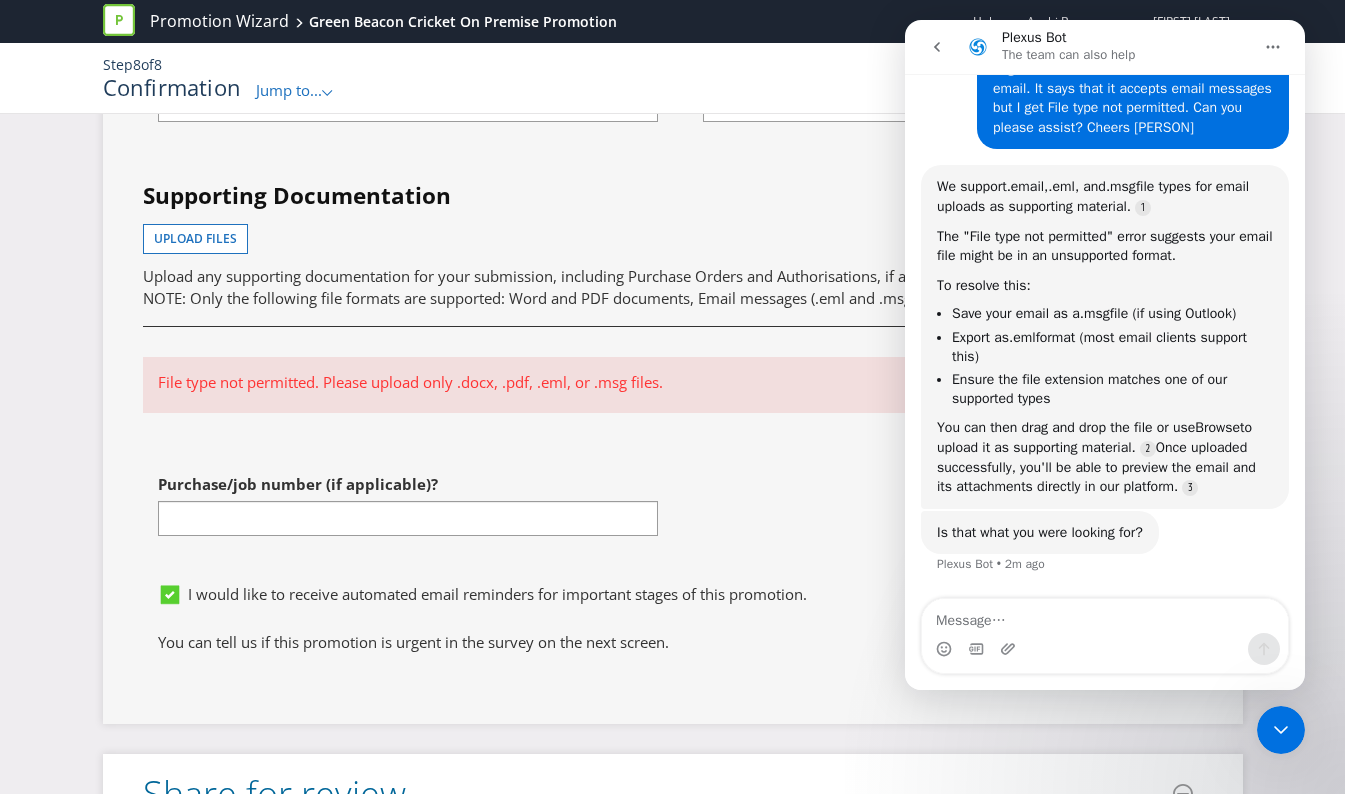 click on "File type not permitted. Please upload only .docx, .pdf, .eml, or .msg files." at bounding box center [673, 377] 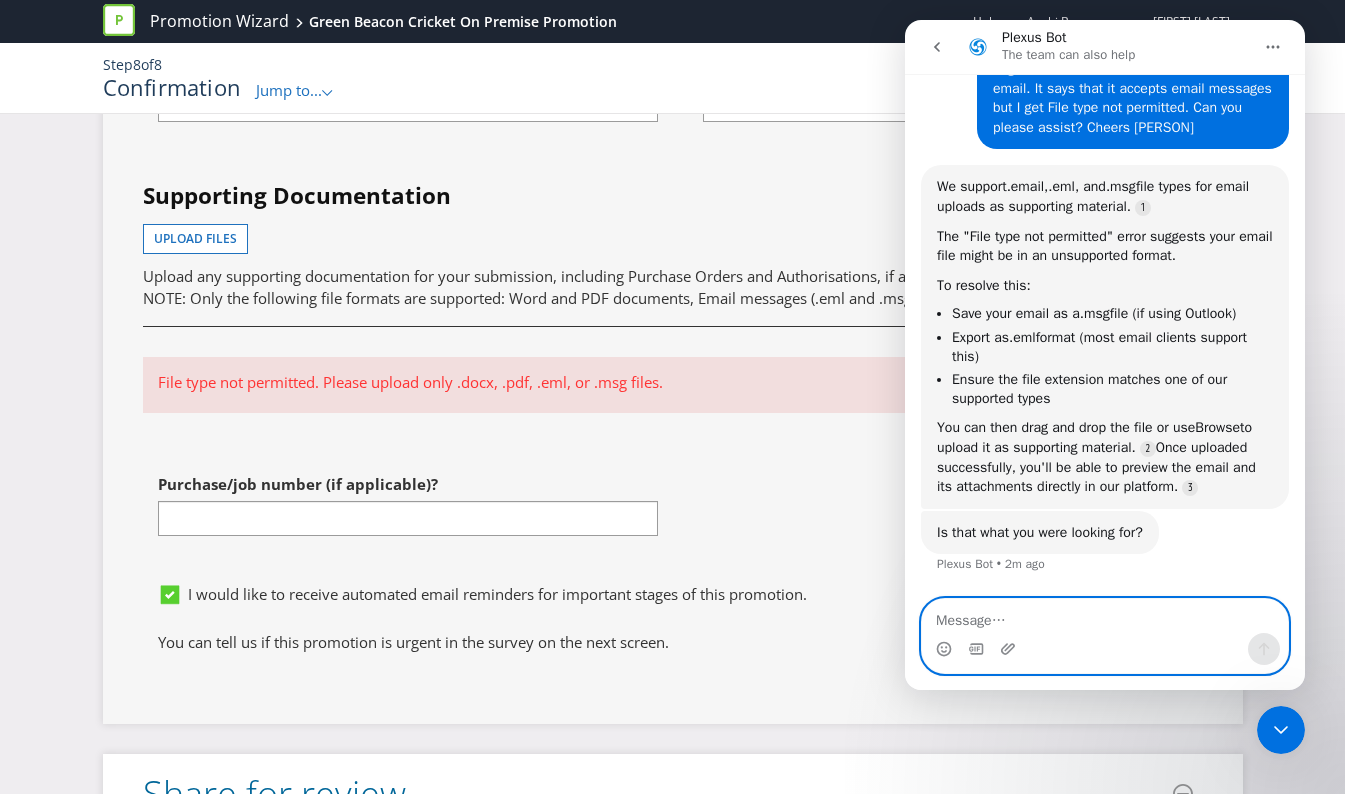 click at bounding box center (1105, 616) 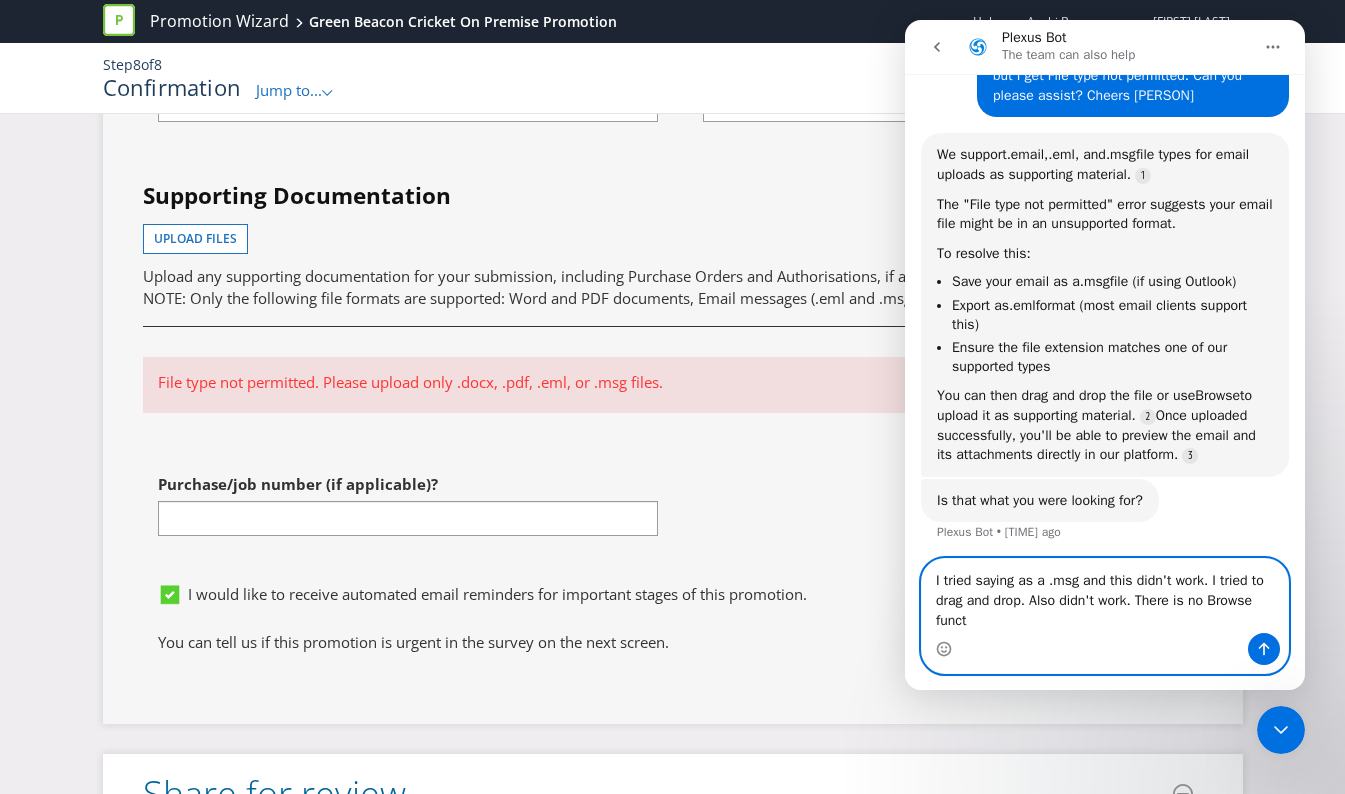 scroll, scrollTop: 238, scrollLeft: 0, axis: vertical 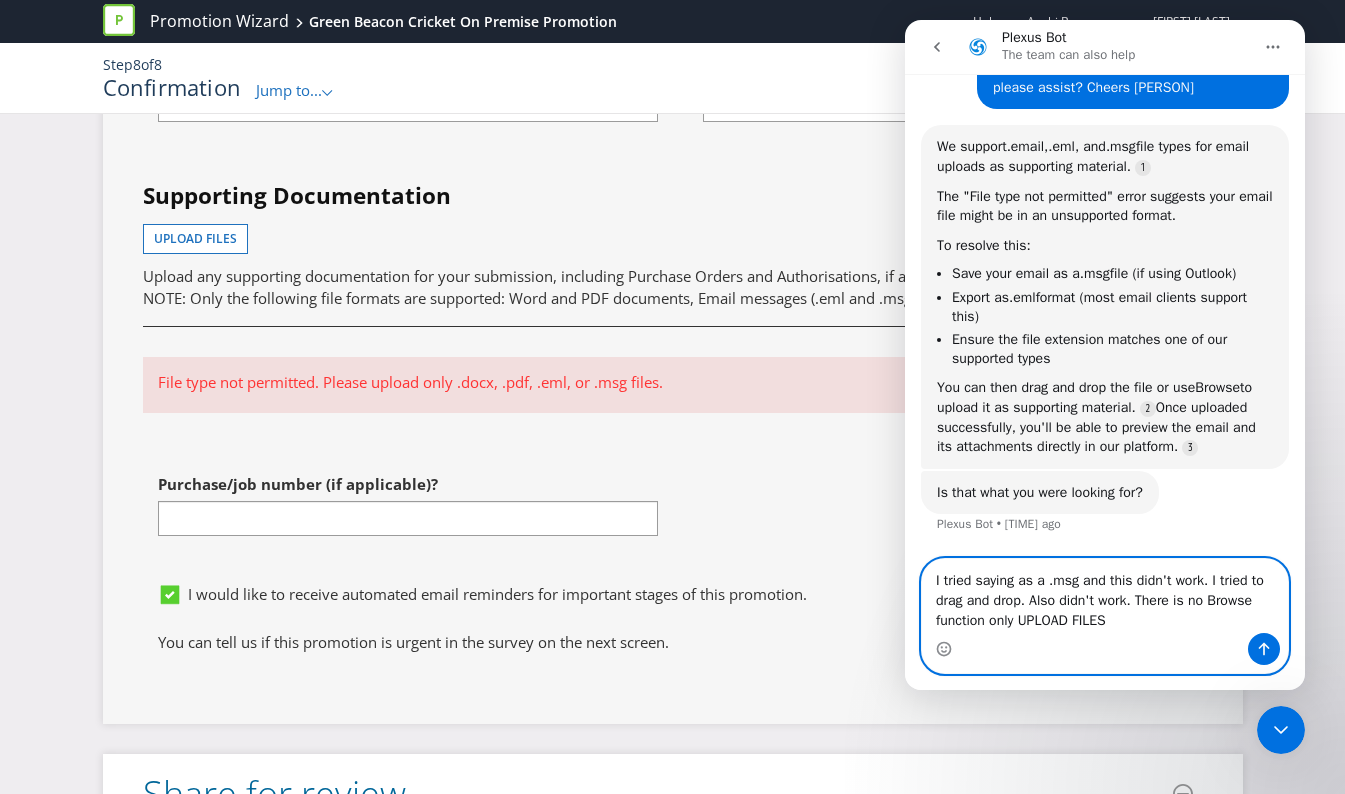 type on "I tried saying as a .msg and this didn't work. I tried to drag and drop. Also didn't work. There is no Browse function only UPLOAD FILES." 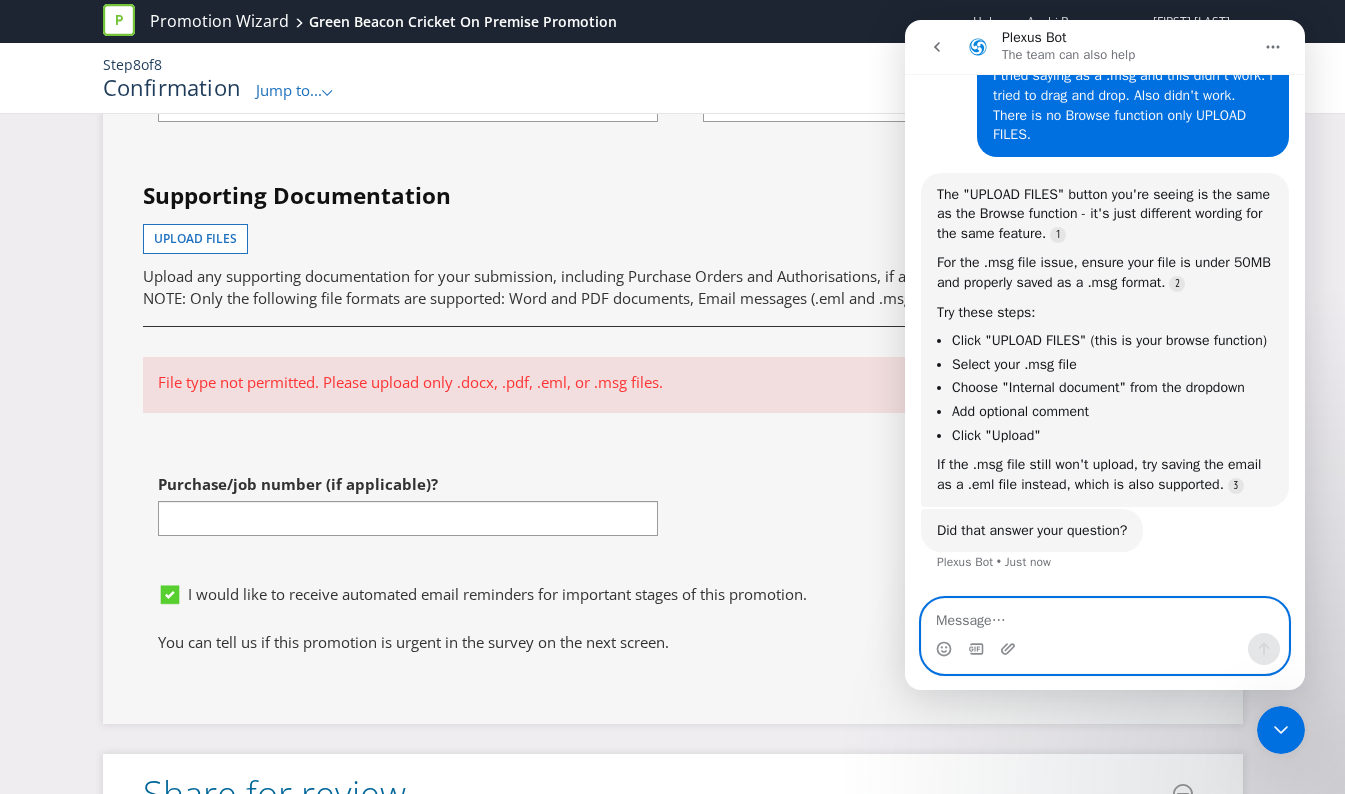 scroll, scrollTop: 731, scrollLeft: 0, axis: vertical 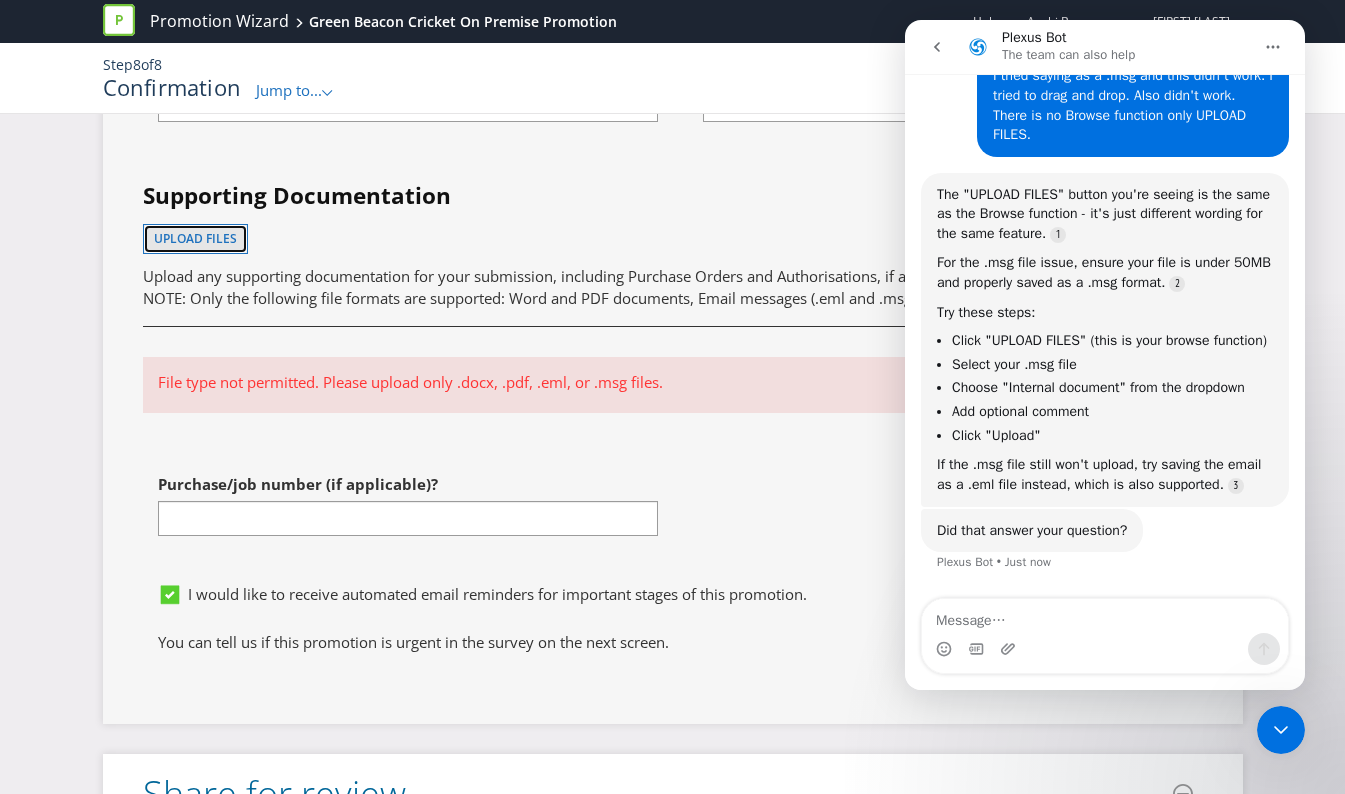 click on "Upload files" at bounding box center (195, 238) 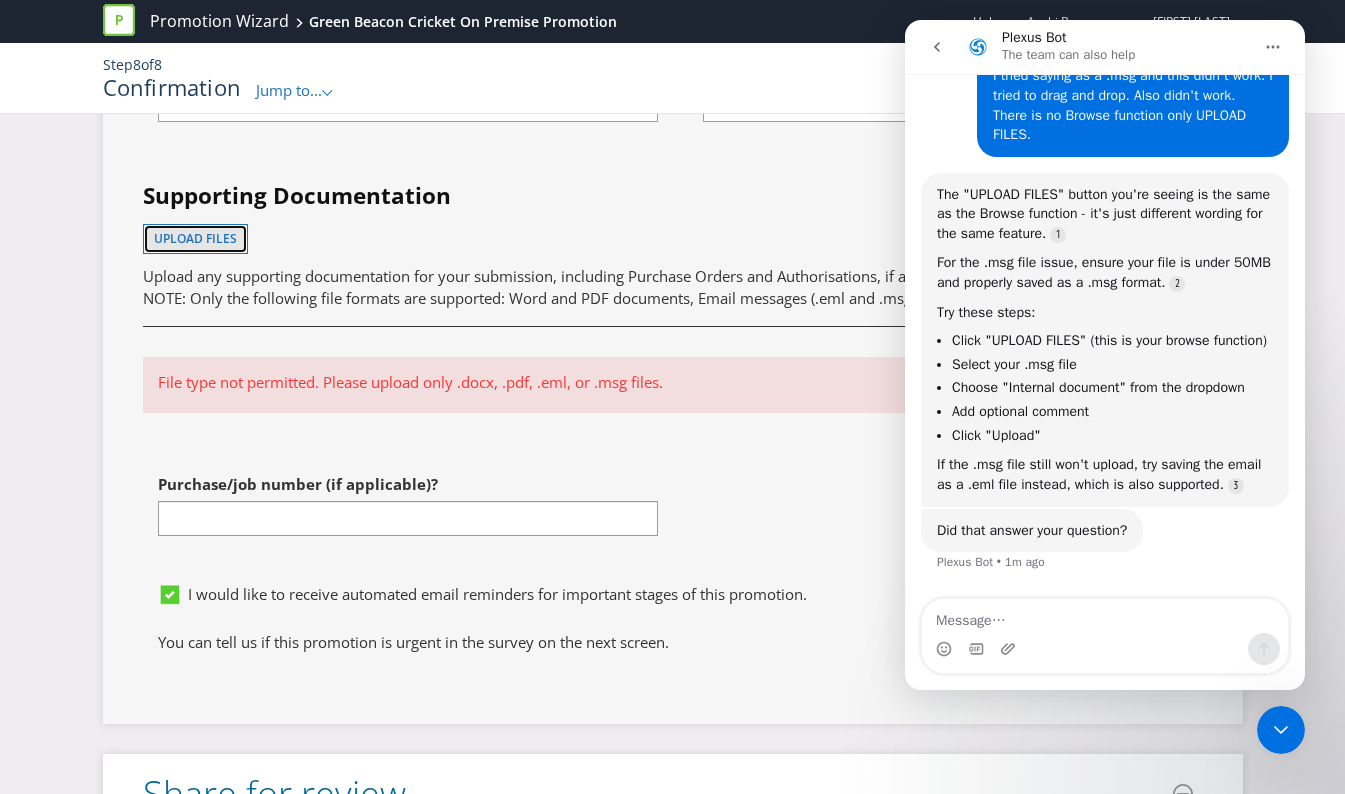 click on "Upload files" at bounding box center (195, 238) 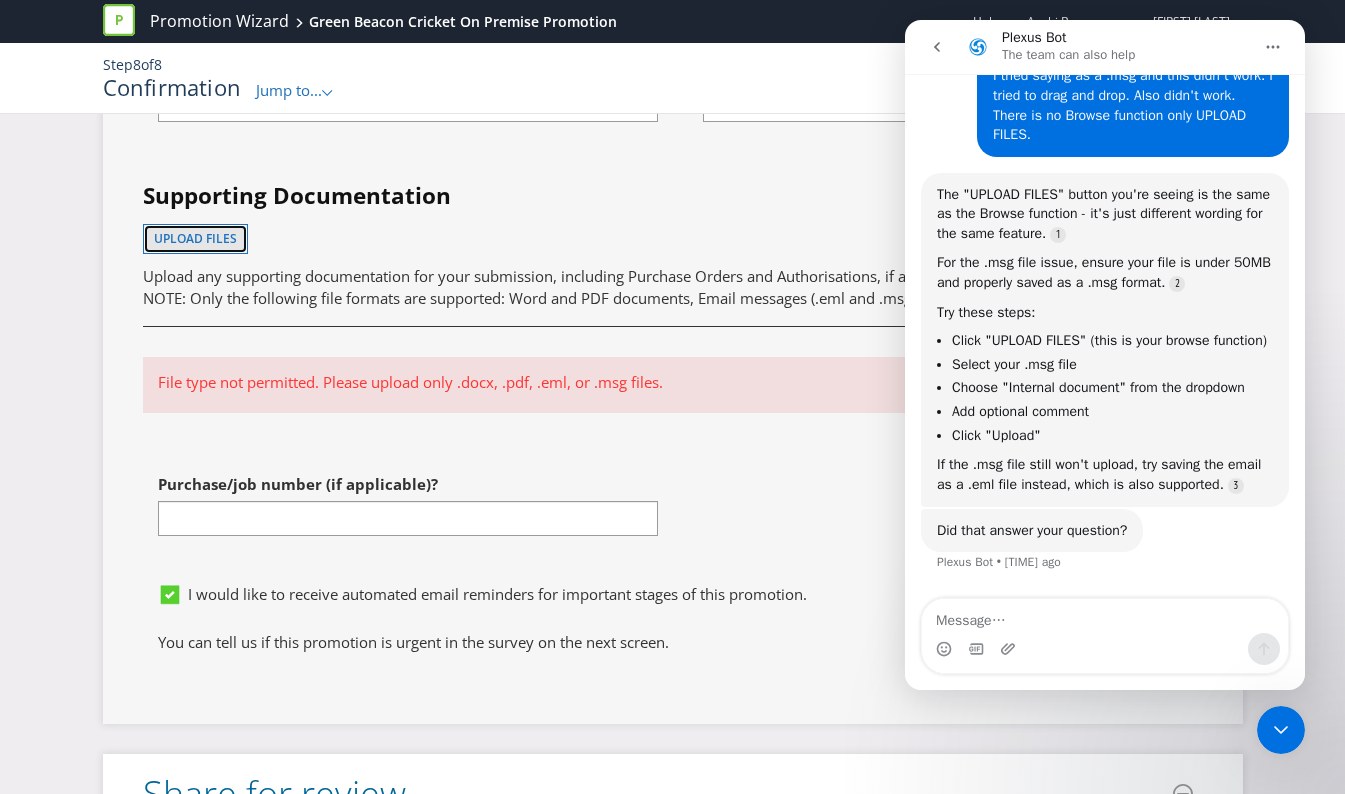 click on "Upload files" at bounding box center (195, 238) 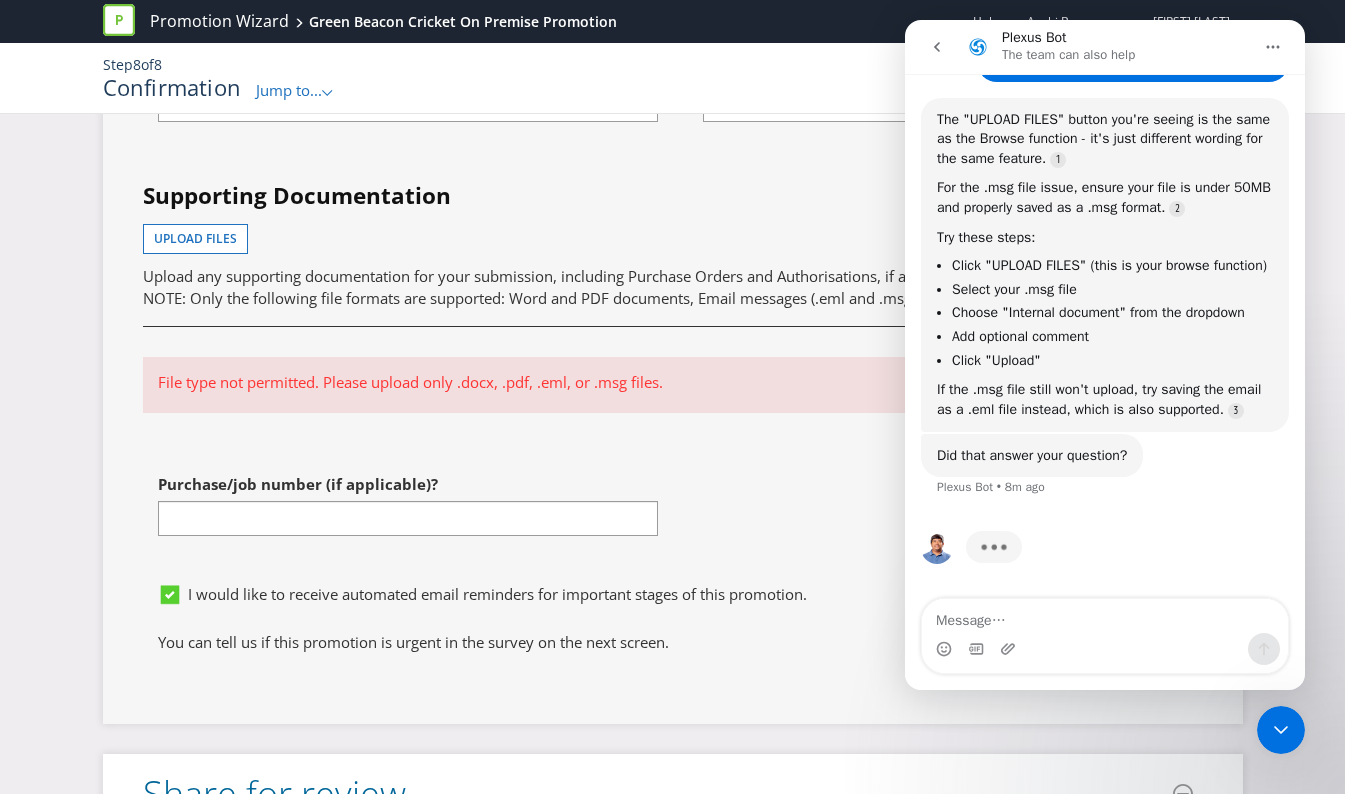 scroll, scrollTop: 802, scrollLeft: 0, axis: vertical 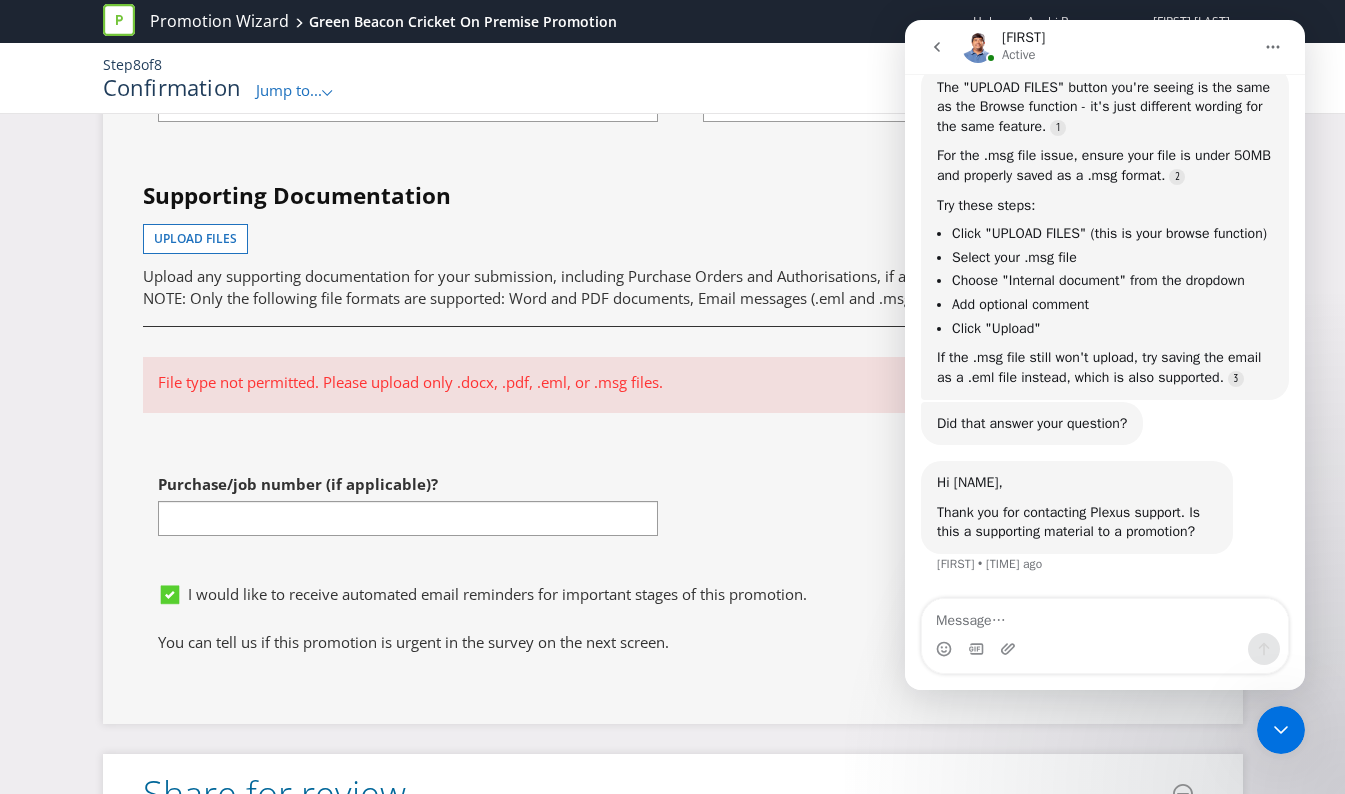 click at bounding box center (1105, 616) 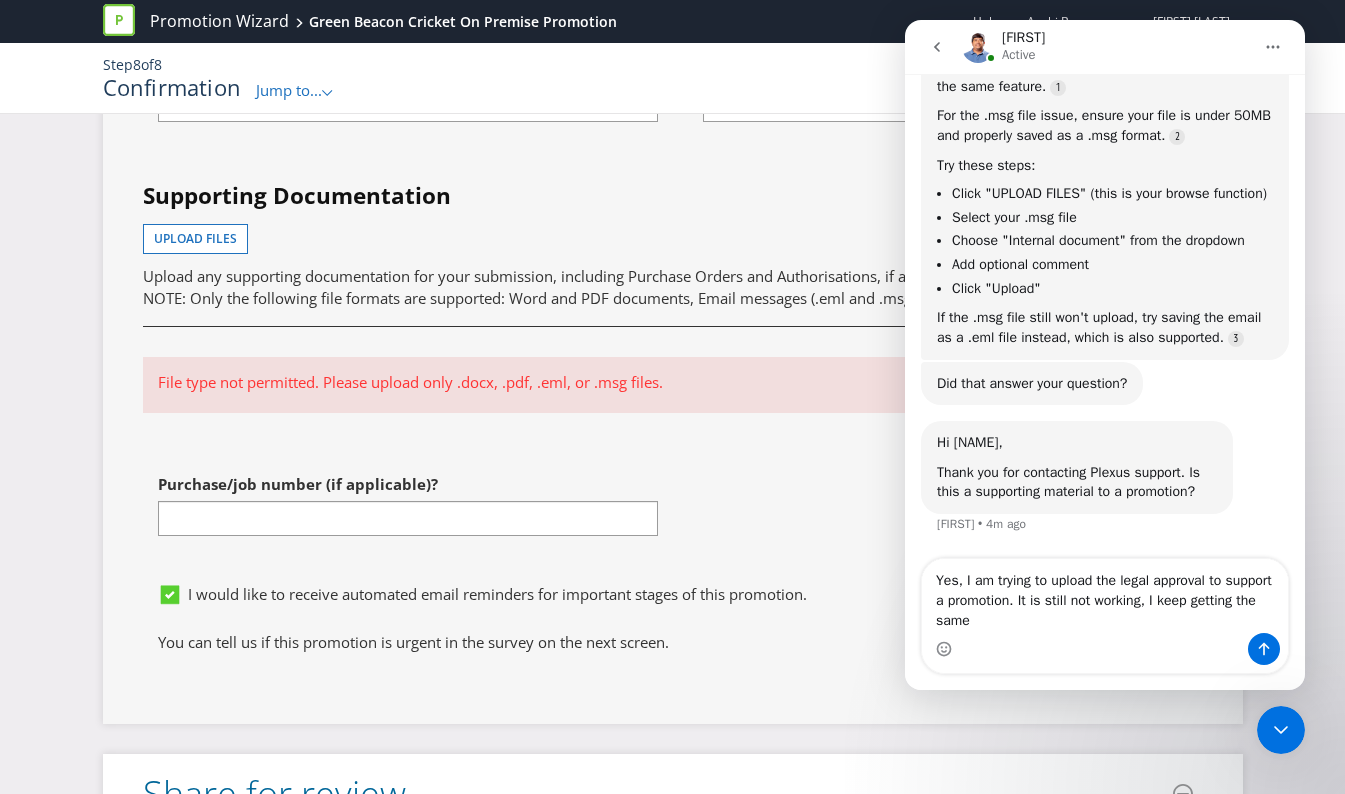 scroll, scrollTop: 879, scrollLeft: 0, axis: vertical 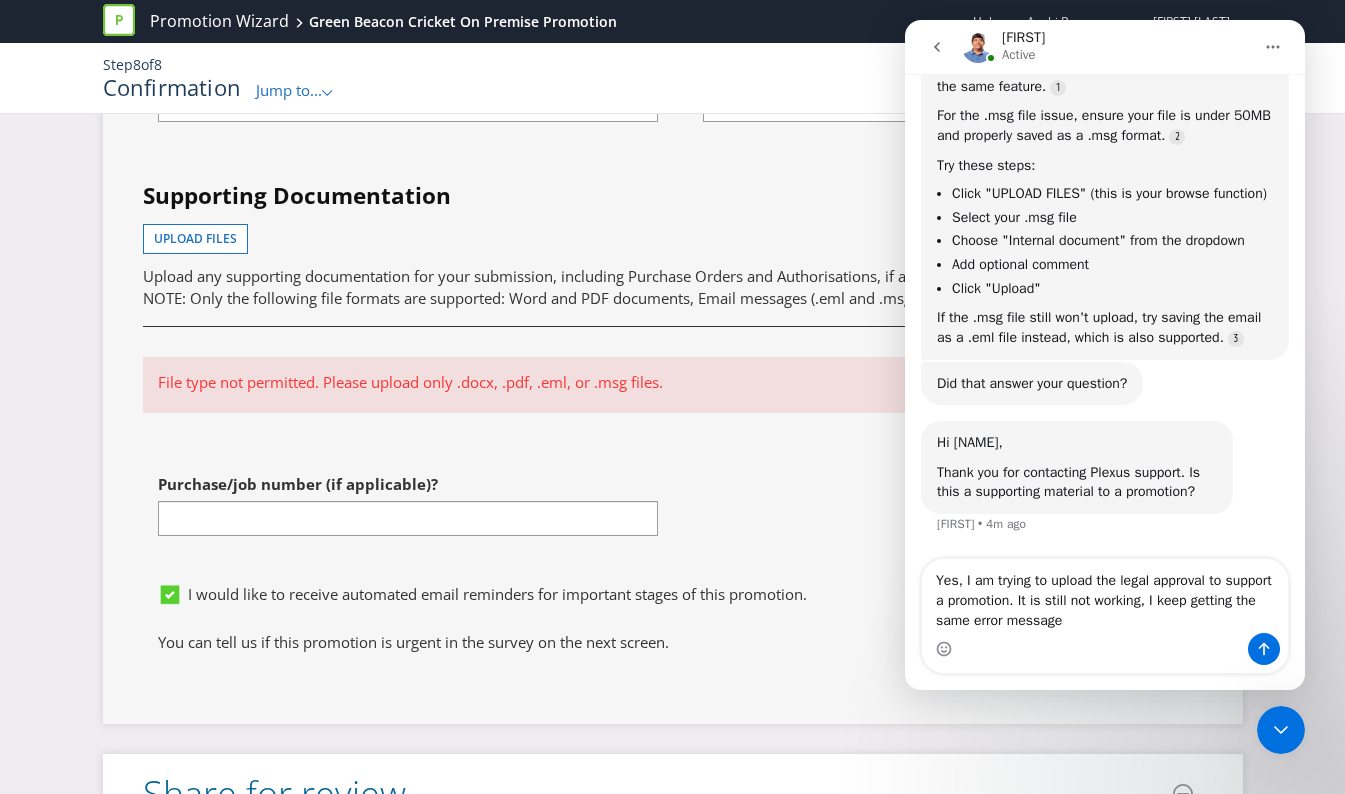 type on "Yes, I am trying to upload the legal approval to support a promotion. It is still not working, I keep getting the same error message." 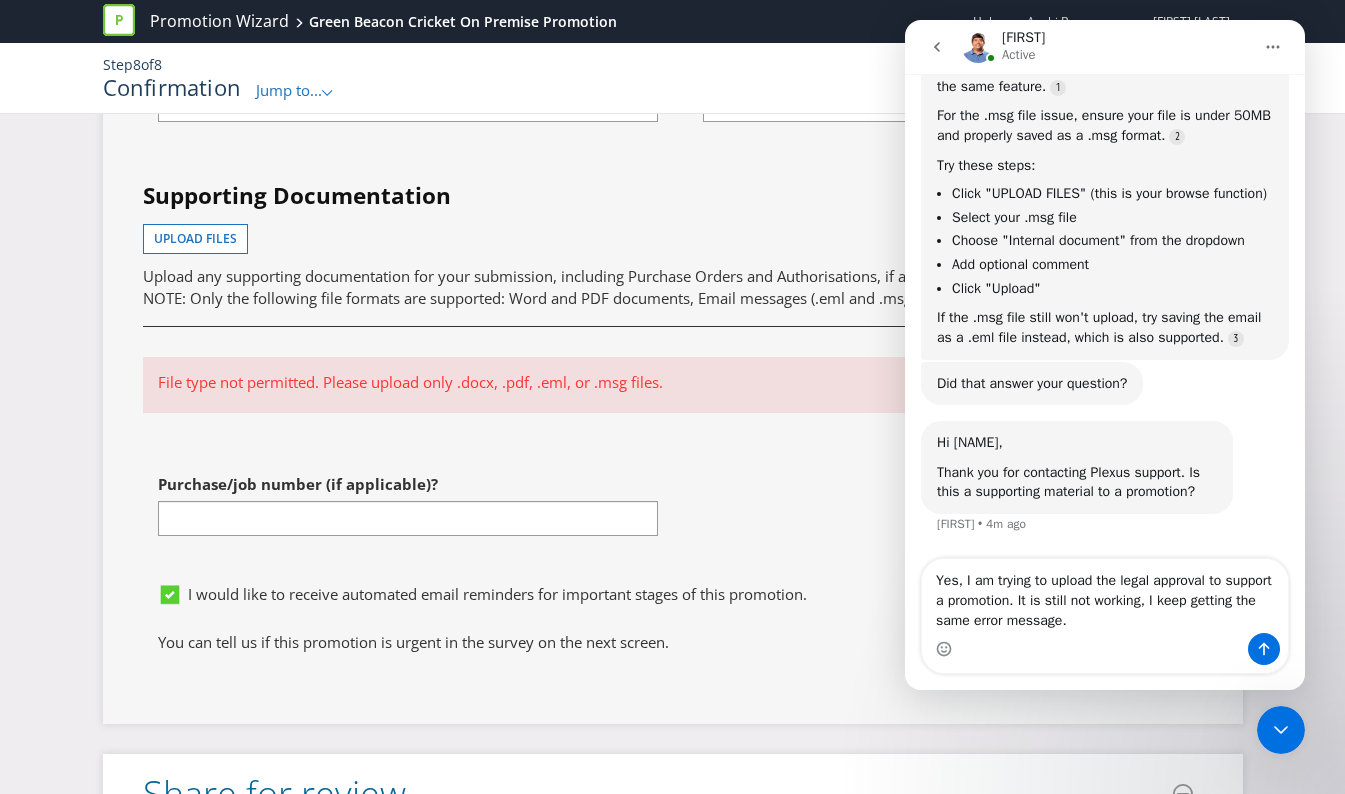 type 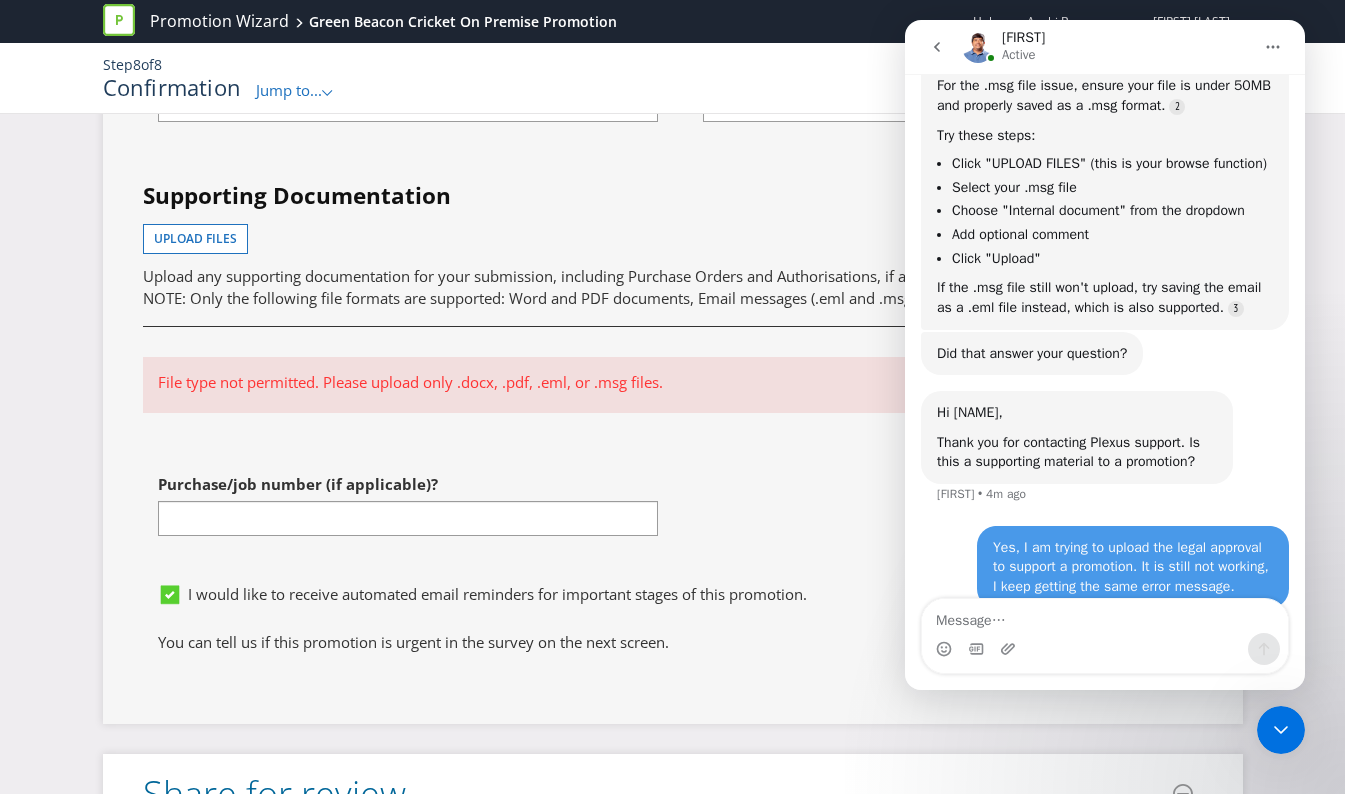 scroll, scrollTop: 958, scrollLeft: 0, axis: vertical 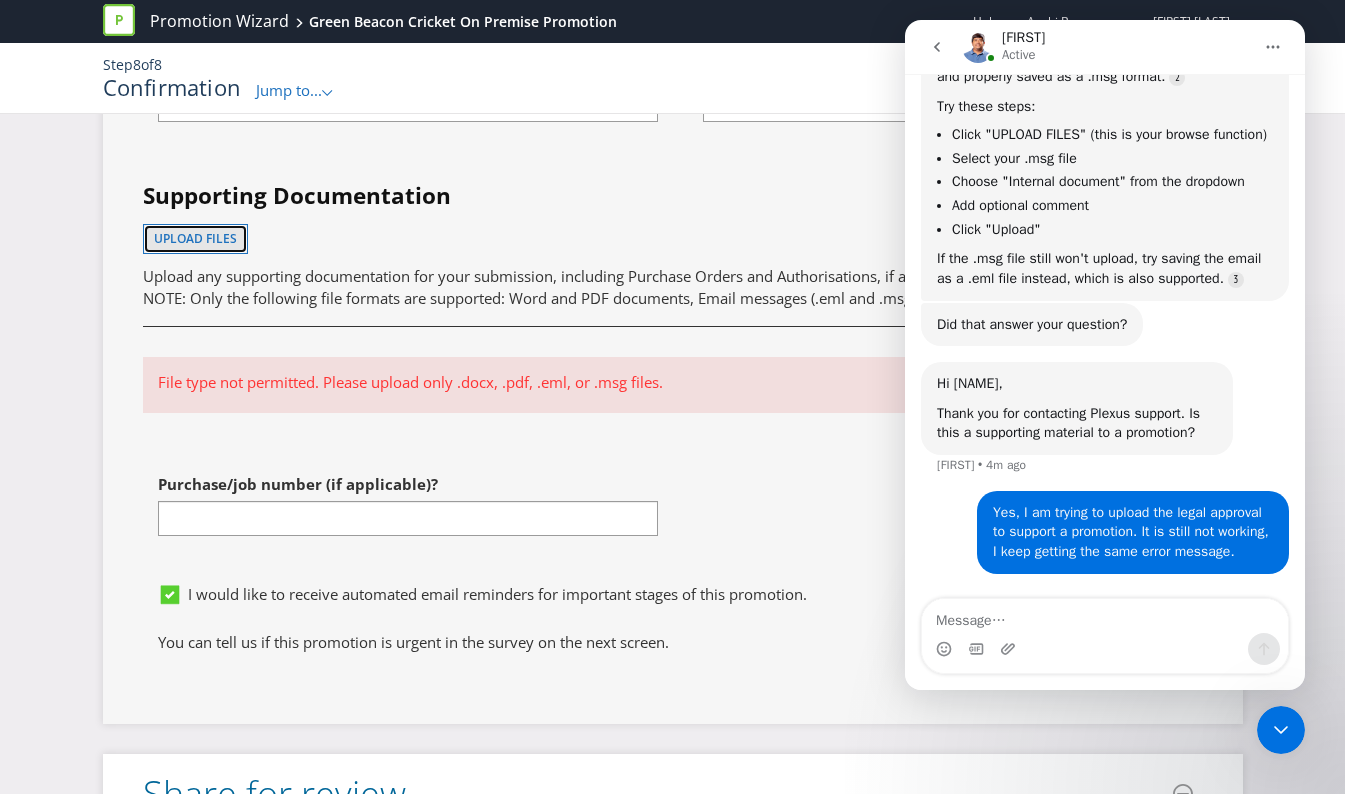 click on "Upload files" at bounding box center (195, 238) 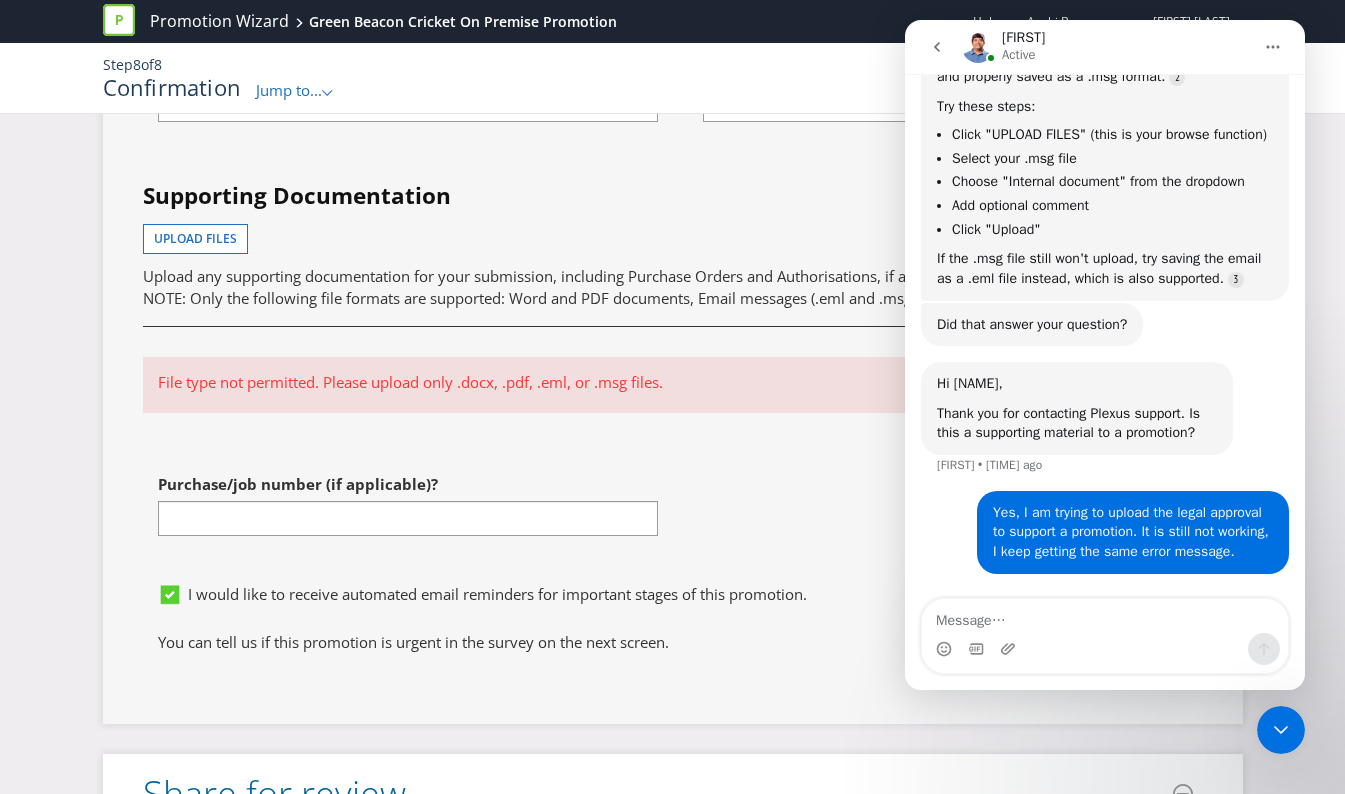 click on "First name of contact   [FIRST] Last name of contact   [LAST] Phone   [PHONE] Email   [EMAIL] Supporting Documentation Upload files Upload any supporting documentation for your submission, including Purchase Orders and Authorisations, if applicable. NOTE: Only the following file formats are supported: Word and PDF documents, Email messages (.eml and .msg). File type not permitted. Please upload only .docx, .pdf, .eml, or .msg files. Purchase/job number (if applicable)?" at bounding box center (673, 257) 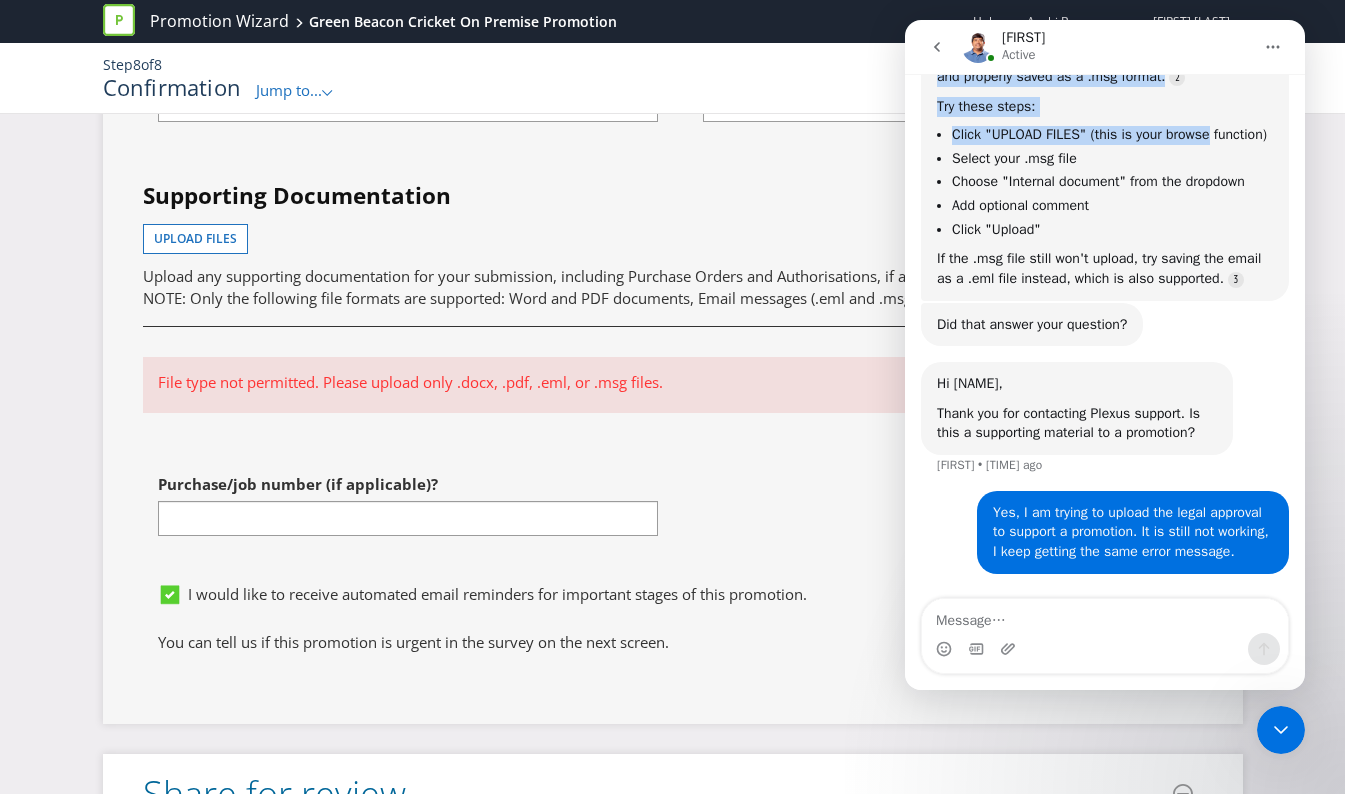 scroll, scrollTop: 955, scrollLeft: 0, axis: vertical 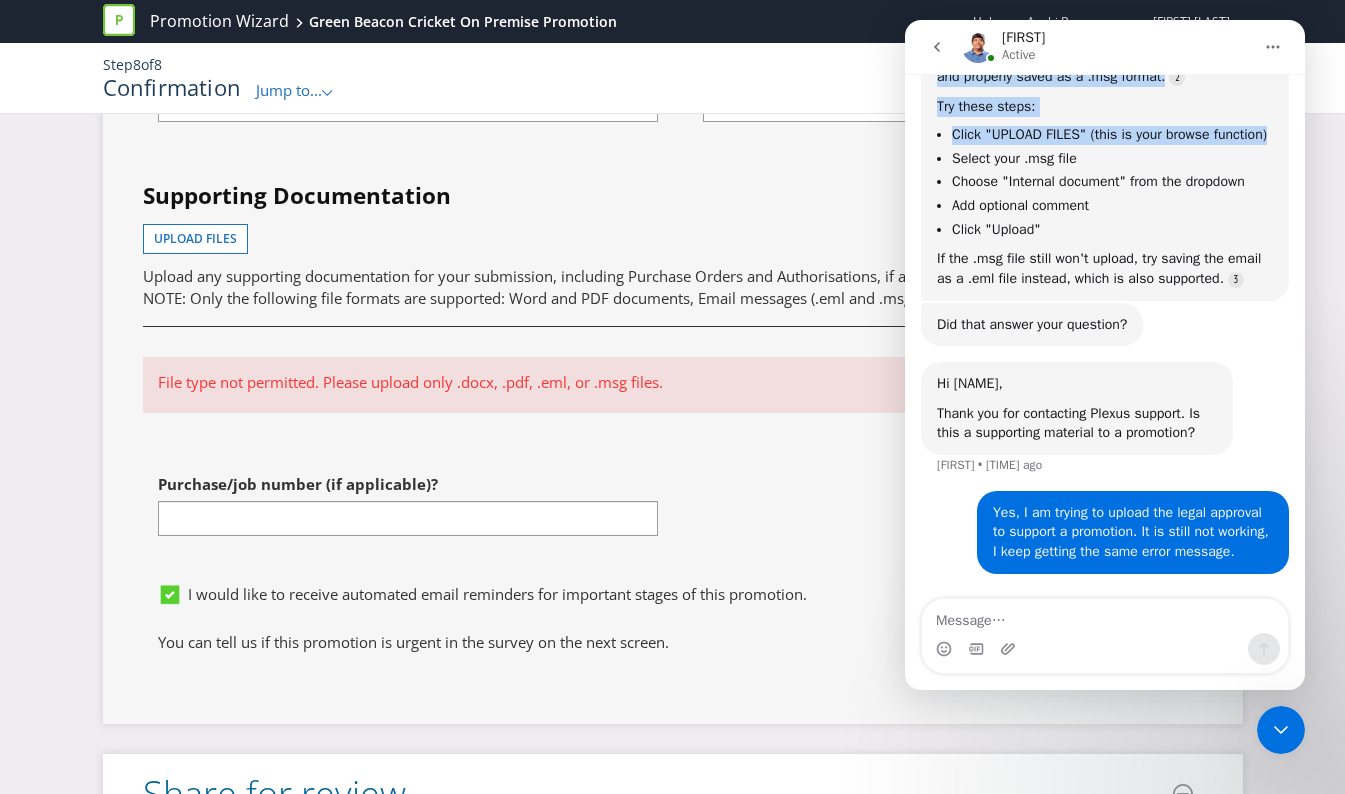 drag, startPoint x: 1173, startPoint y: 36, endPoint x: 1268, endPoint y: 124, distance: 129.49518 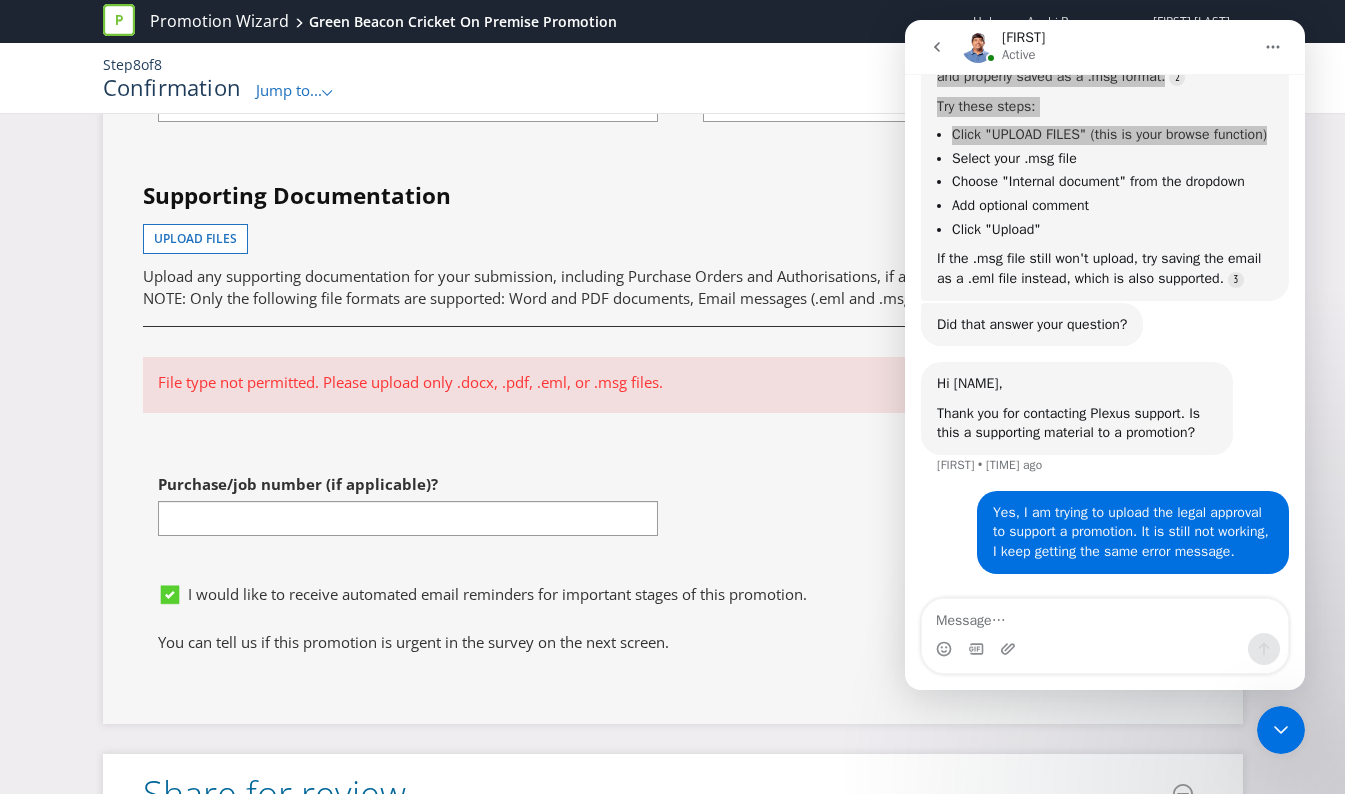 click on "First name of contact   [FIRST] Last name of contact   [LAST] Phone   [PHONE] Email   [EMAIL] Supporting Documentation Upload files Upload any supporting documentation for your submission, including Purchase Orders and Authorisations, if applicable. NOTE: Only the following file formats are supported: Word and PDF documents, Email messages (.eml and .msg). File type not permitted. Please upload only .docx, .pdf, .eml, or .msg files. Purchase/job number (if applicable)?" at bounding box center (673, 257) 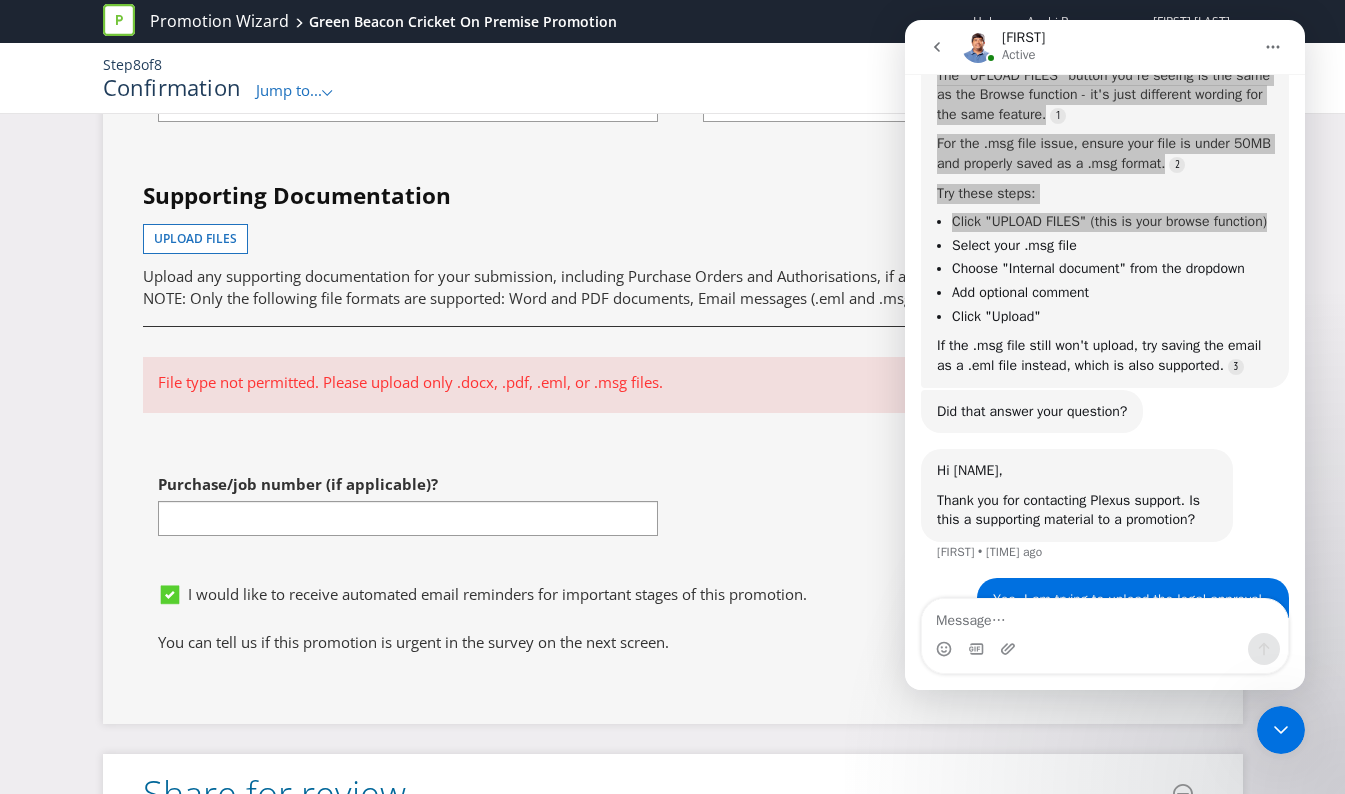 scroll, scrollTop: 758, scrollLeft: 0, axis: vertical 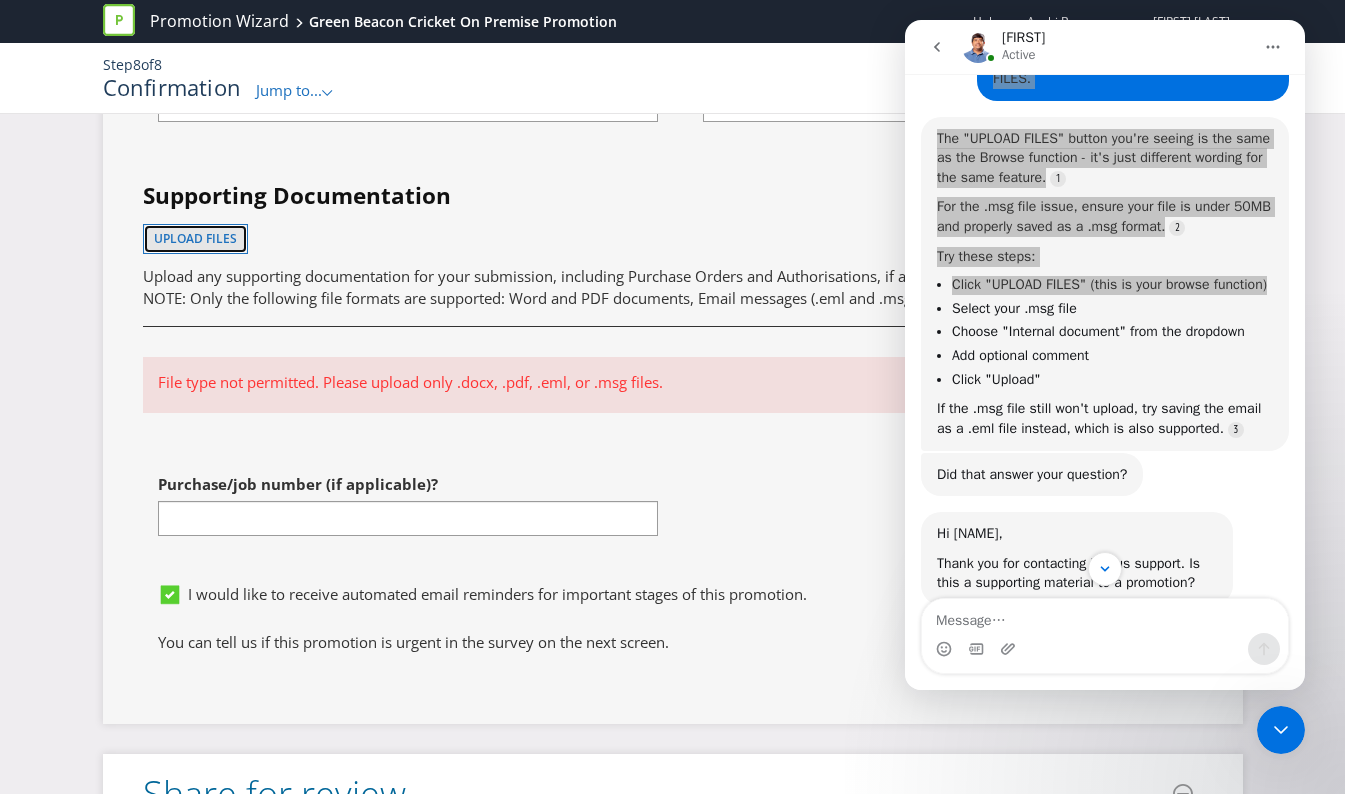 click on "Upload files" at bounding box center (195, 238) 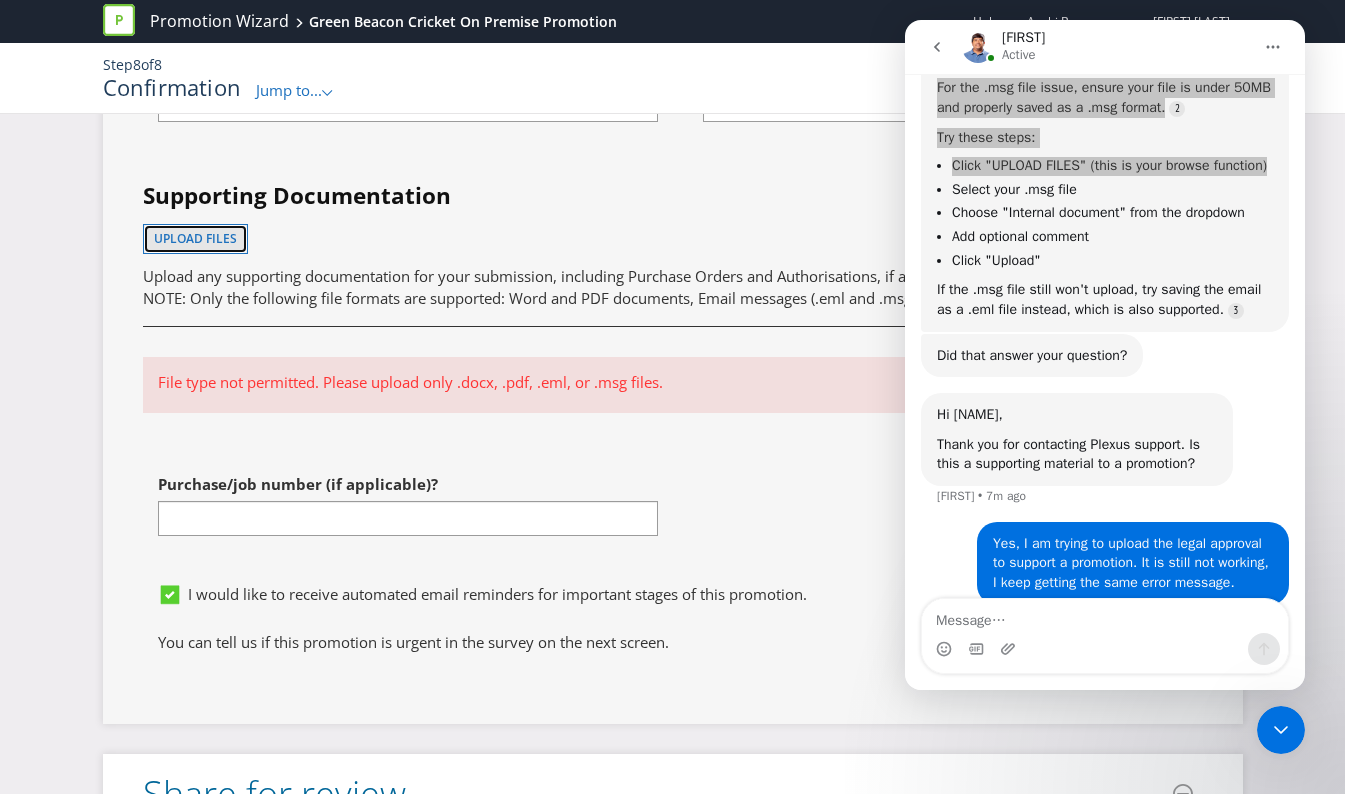 scroll, scrollTop: 858, scrollLeft: 0, axis: vertical 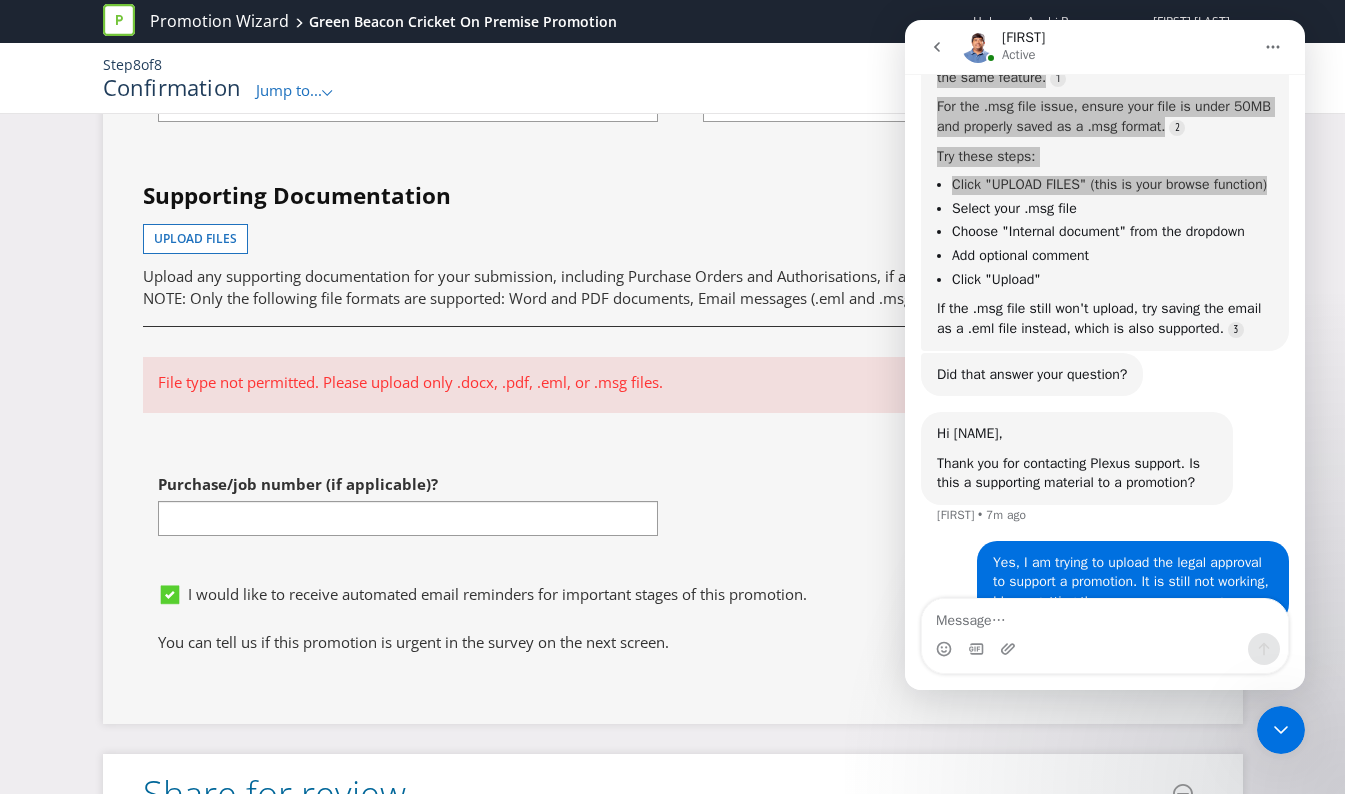 click on "First name of contact   [FIRST] Last name of contact   [LAST] Phone   [PHONE] Email   [EMAIL] Supporting Documentation Upload files Upload any supporting documentation for your submission, including Purchase Orders and Authorisations, if applicable. NOTE: Only the following file formats are supported: Word and PDF documents, Email messages (.eml and .msg). File type not permitted. Please upload only .docx, .pdf, .eml, or .msg files. Purchase/job number (if applicable)?" at bounding box center (673, 257) 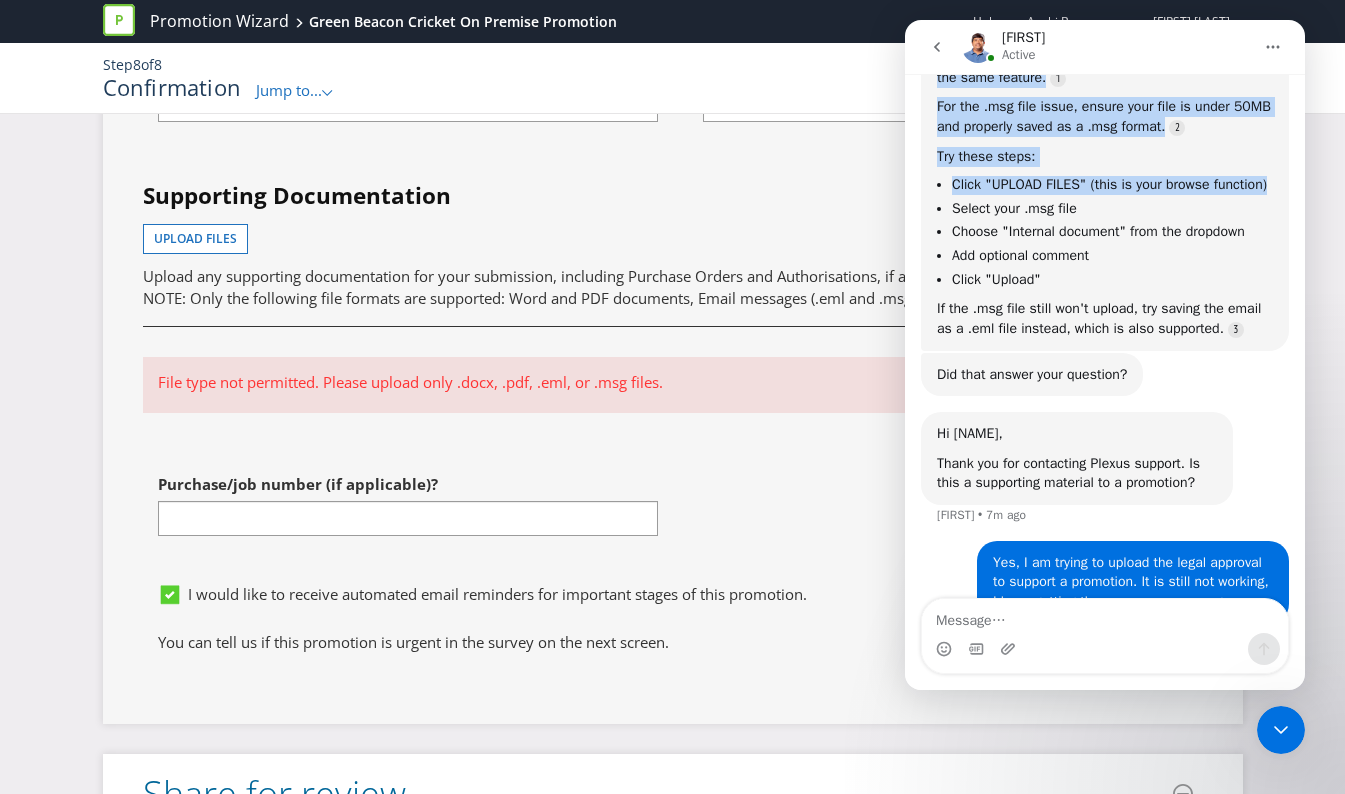 click 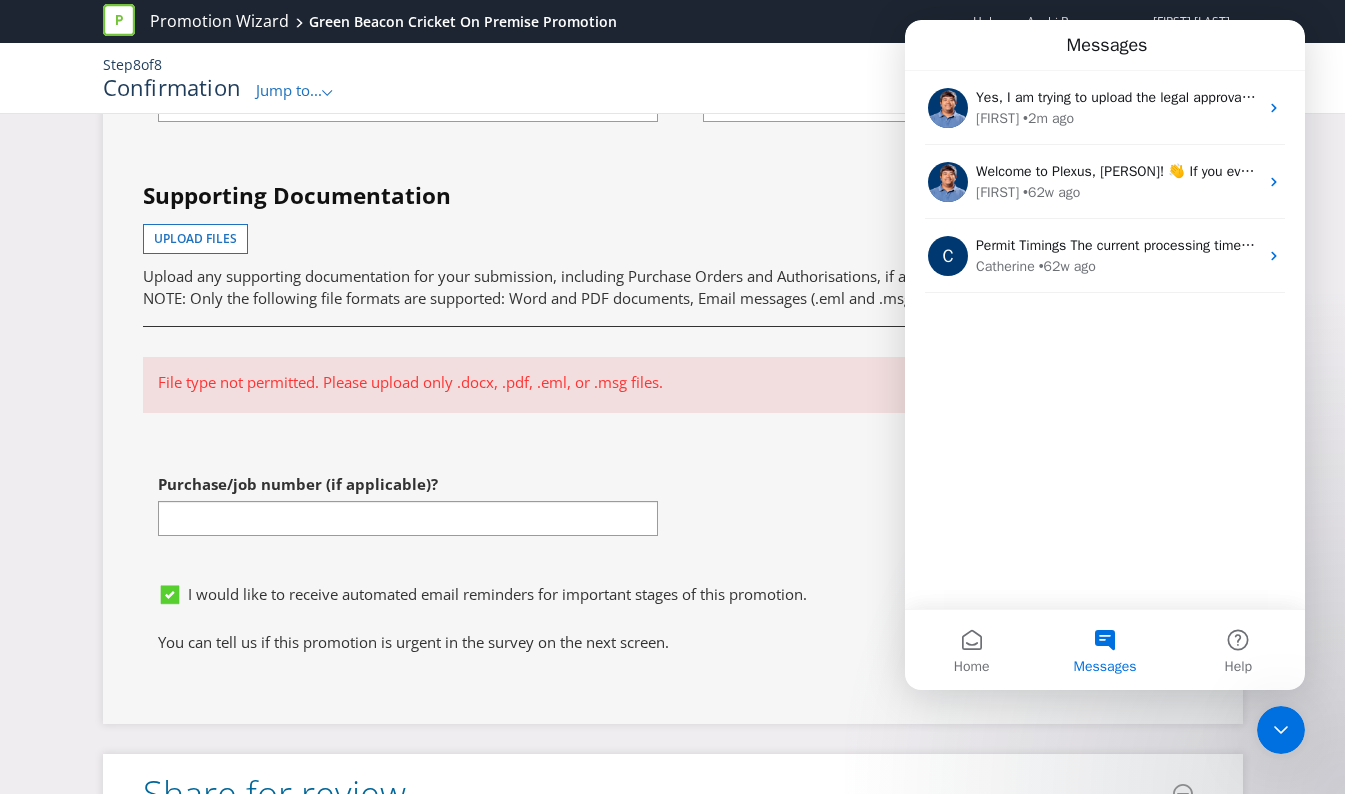 scroll, scrollTop: 763, scrollLeft: 0, axis: vertical 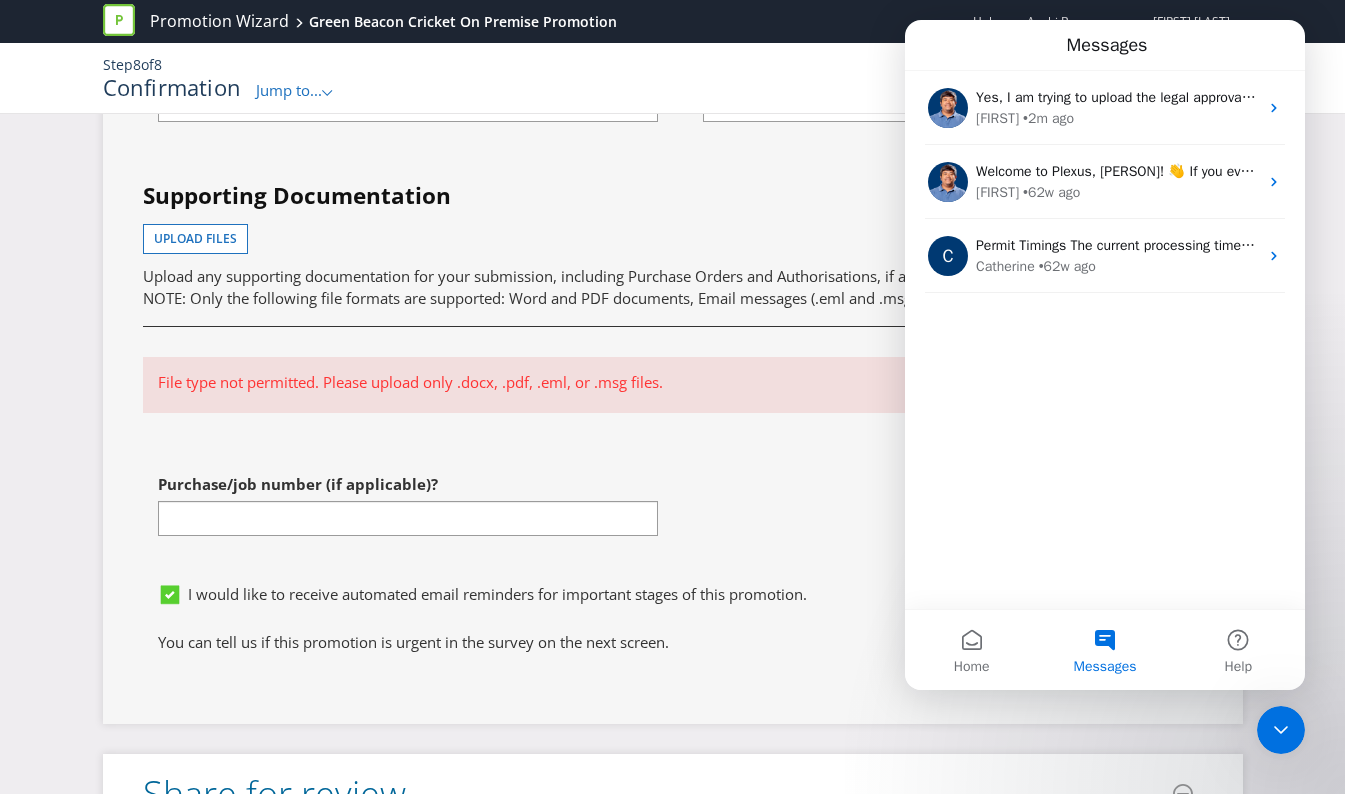 click on "First name of contact   [FIRST] Last name of contact   [LAST] Phone   [PHONE] Email   [EMAIL] Supporting Documentation Upload files Upload any supporting documentation for your submission, including Purchase Orders and Authorisations, if applicable. NOTE: Only the following file formats are supported: Word and PDF documents, Email messages (.eml and .msg). File type not permitted. Please upload only .docx, .pdf, .eml, or .msg files. Purchase/job number (if applicable)?" at bounding box center [673, 257] 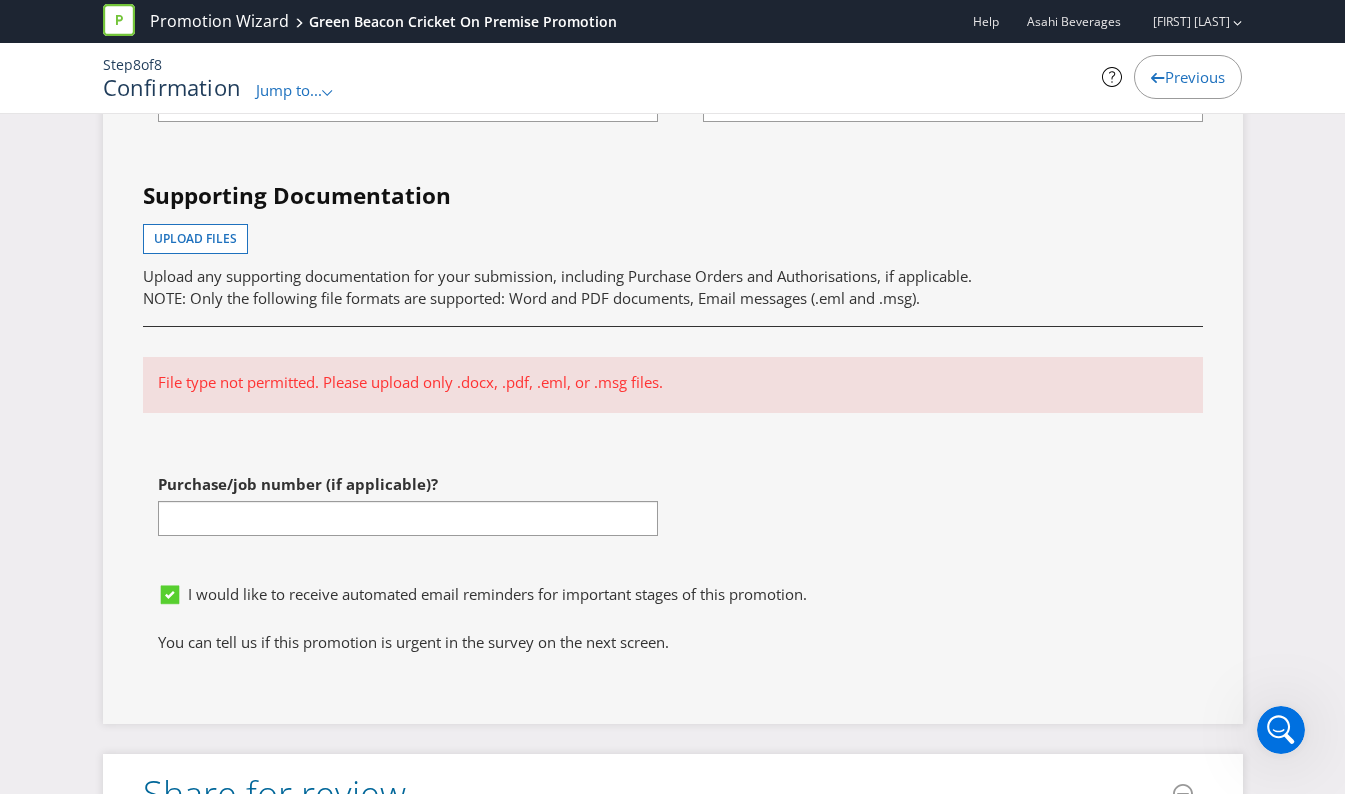 scroll, scrollTop: 0, scrollLeft: 0, axis: both 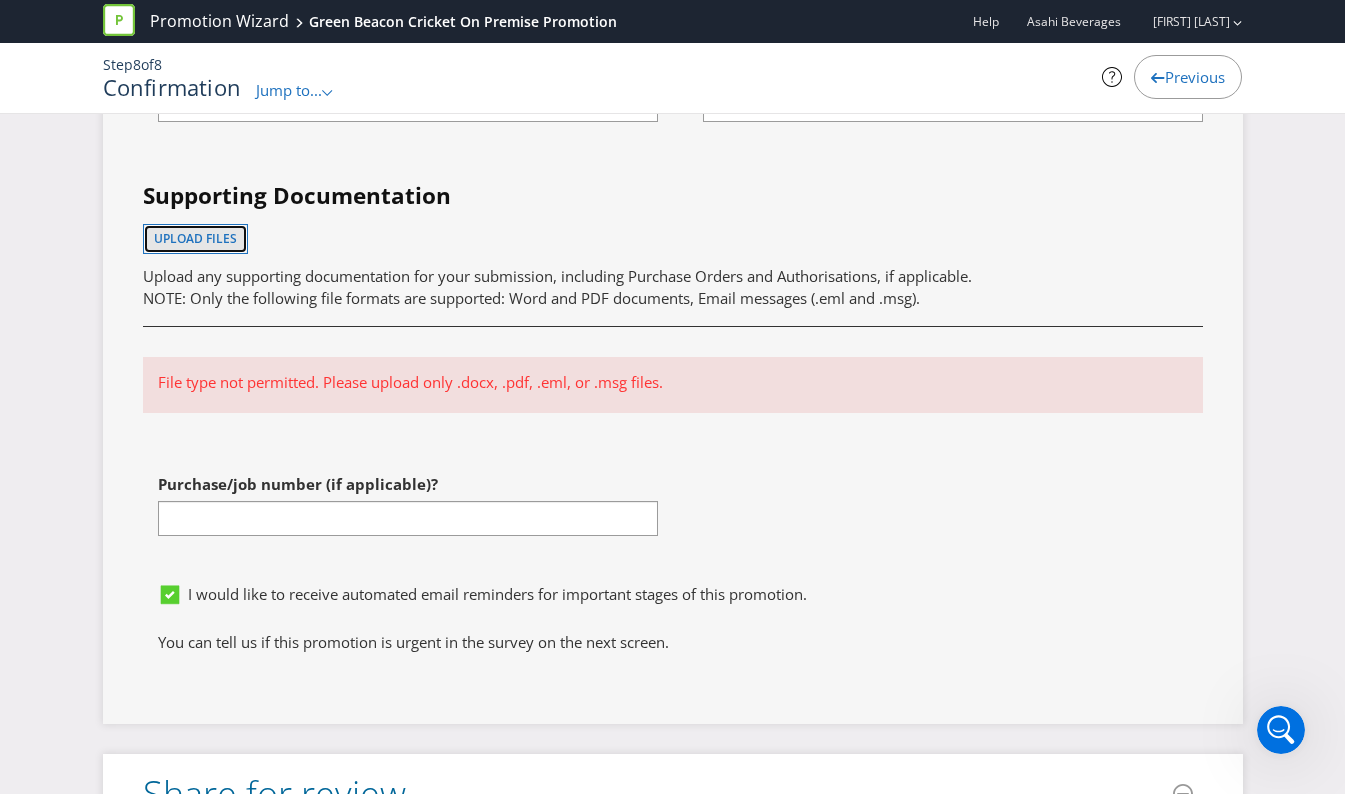 click on "Upload files" at bounding box center [195, 238] 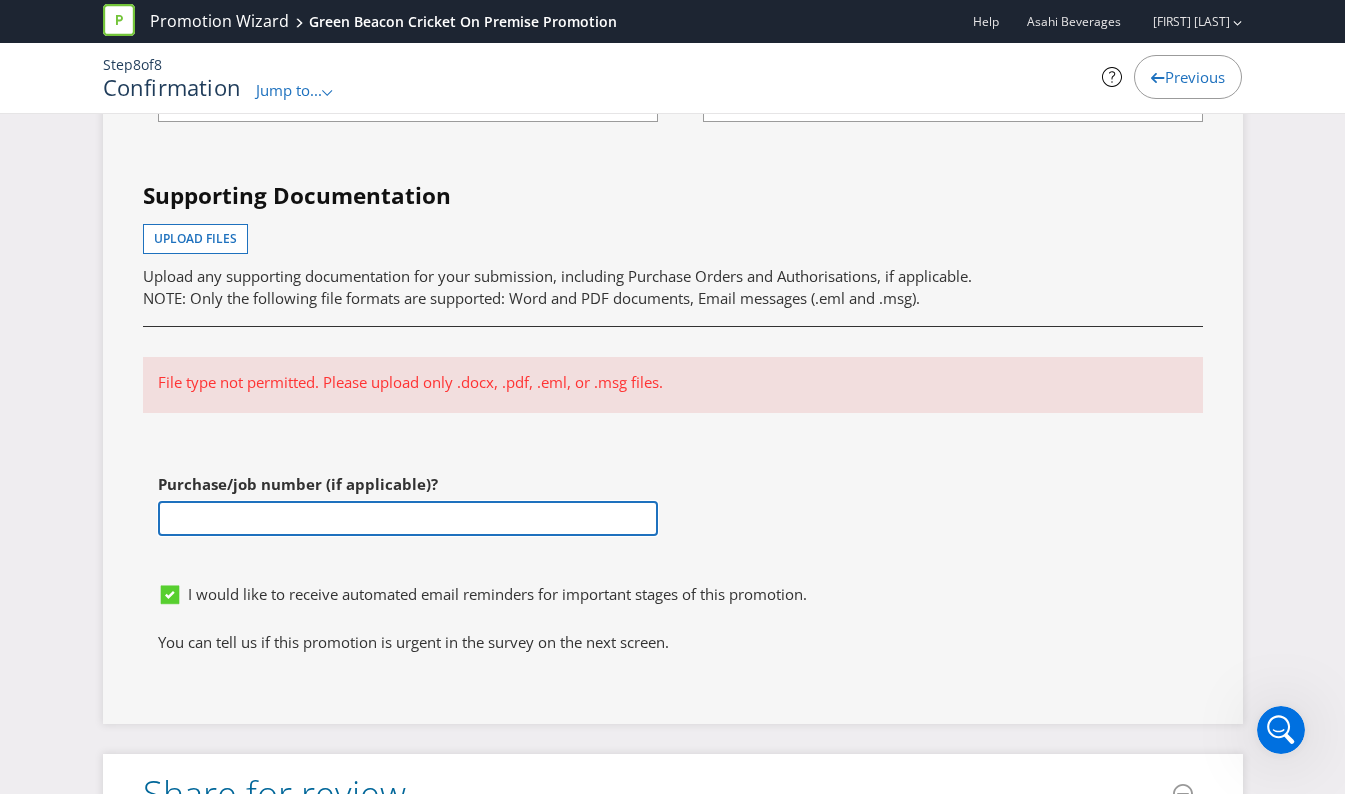 click at bounding box center (408, 518) 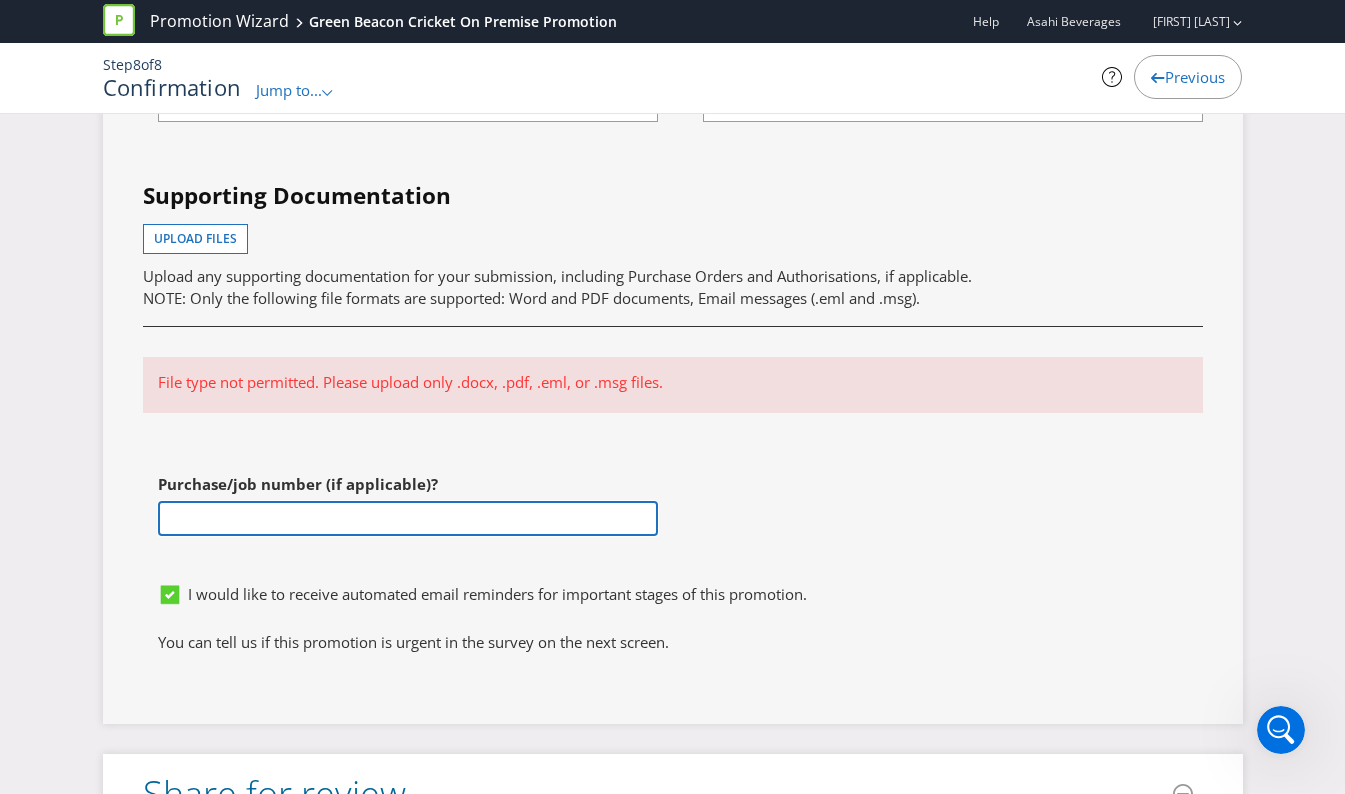 paste on "PO-0355" 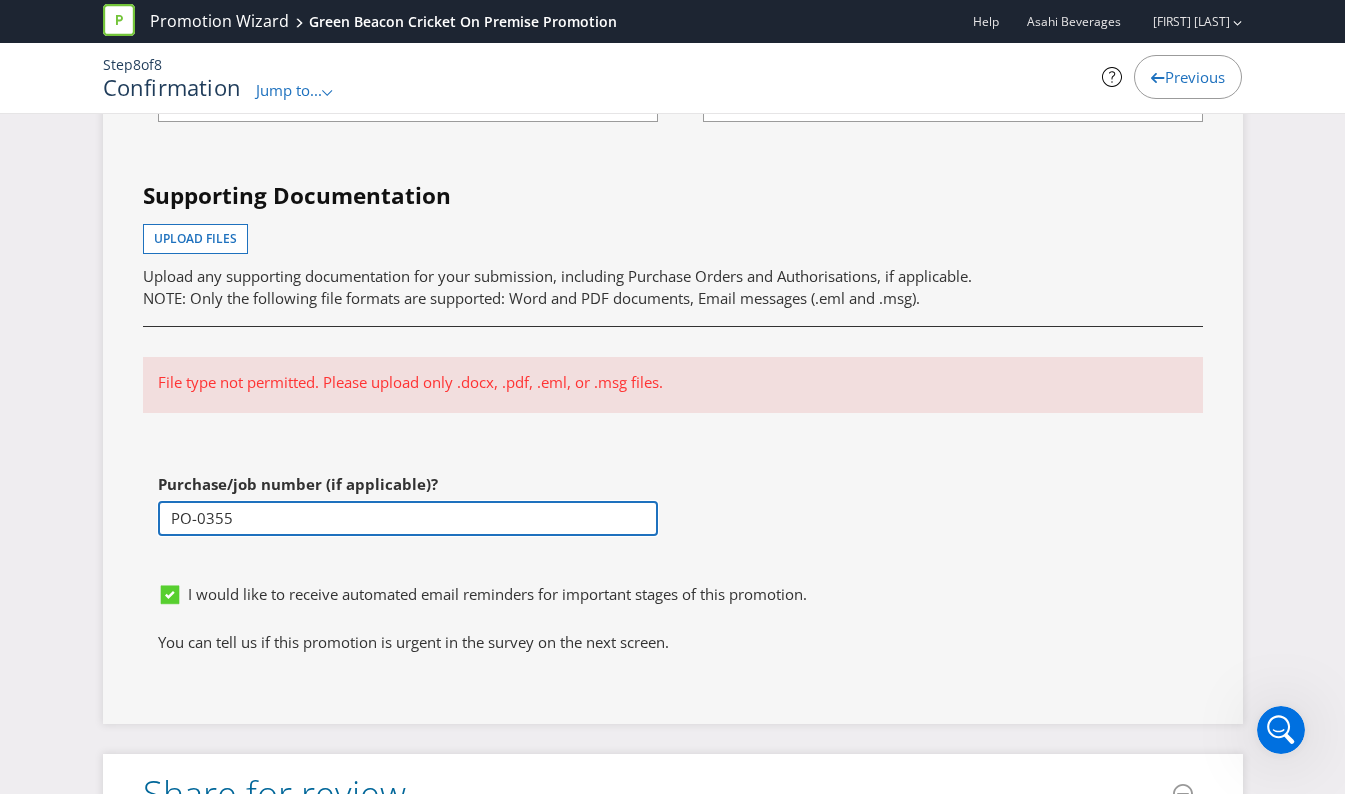 type on "PO-0355" 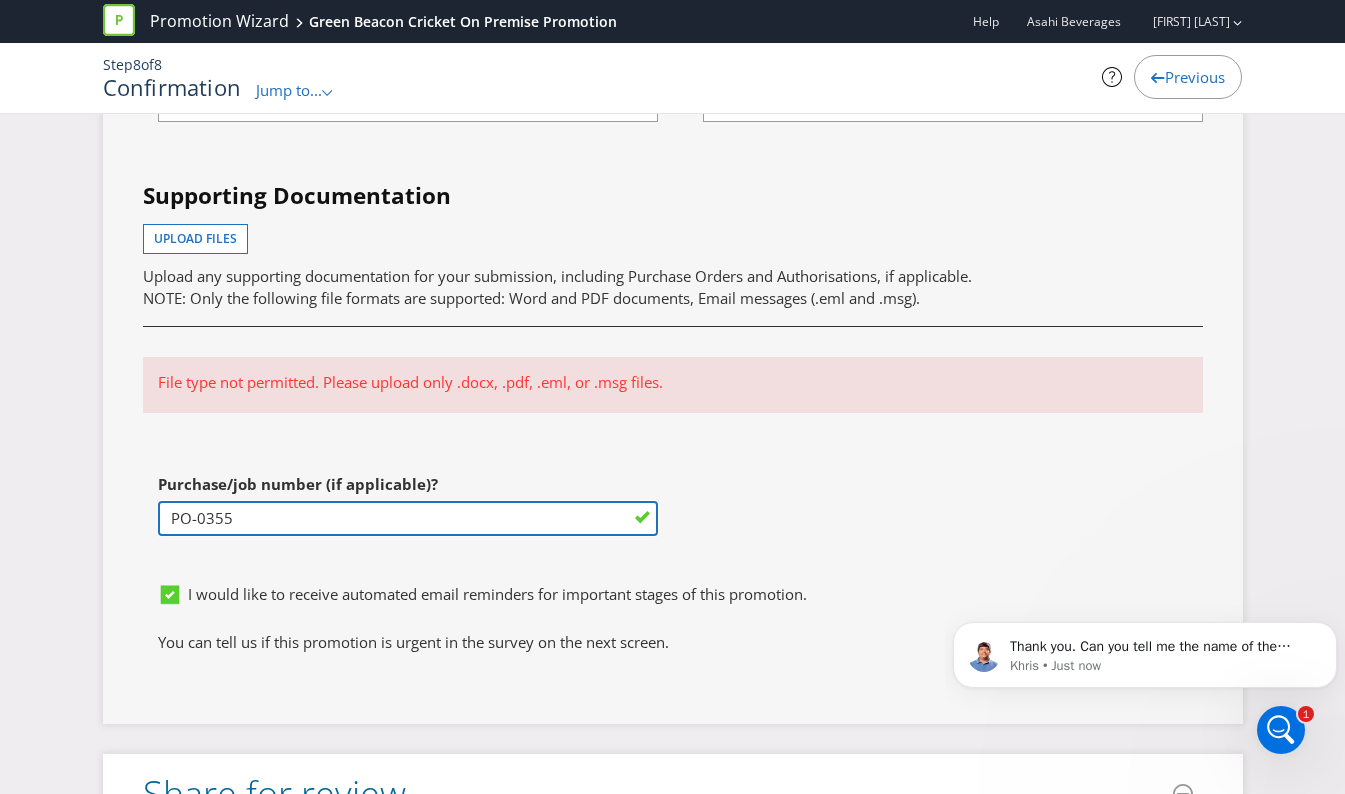 scroll, scrollTop: 0, scrollLeft: 0, axis: both 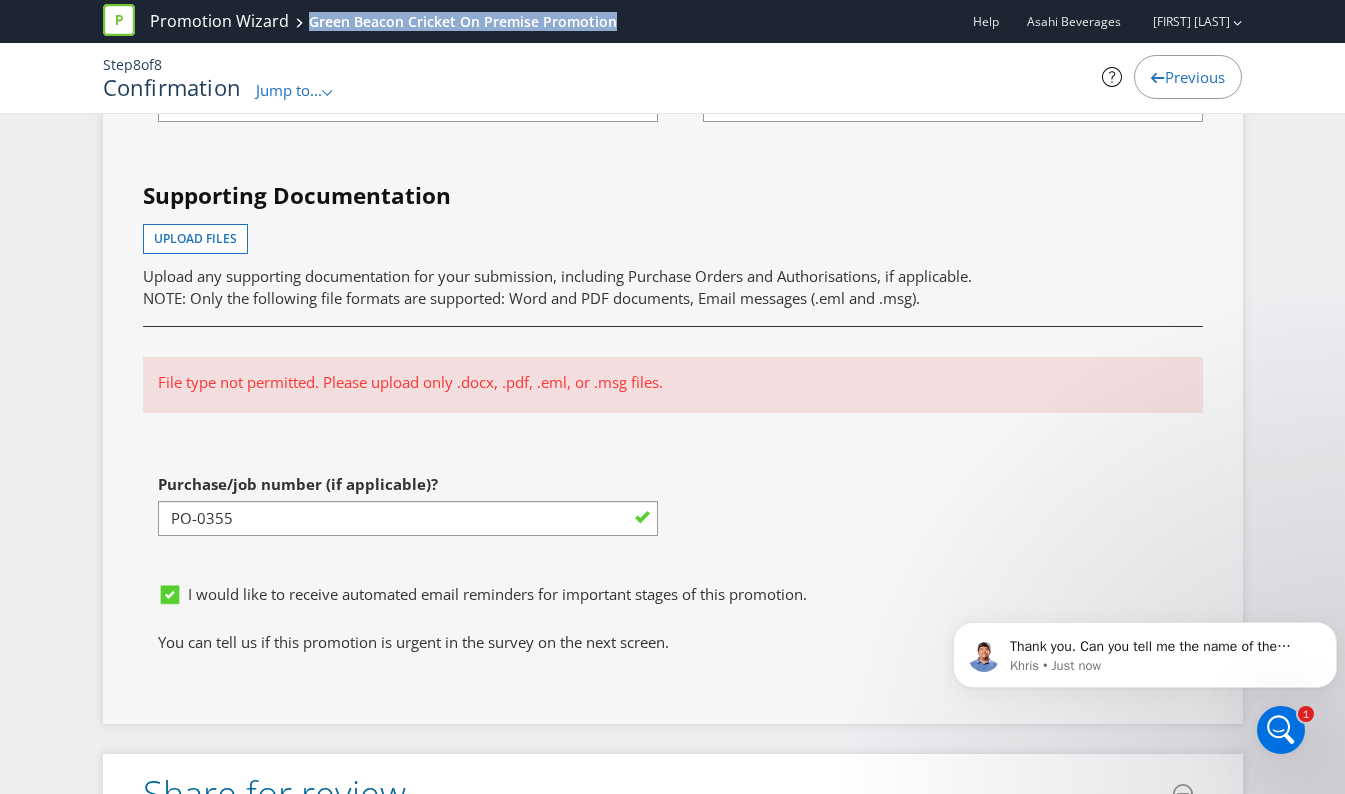 drag, startPoint x: 303, startPoint y: 23, endPoint x: 617, endPoint y: 32, distance: 314.12897 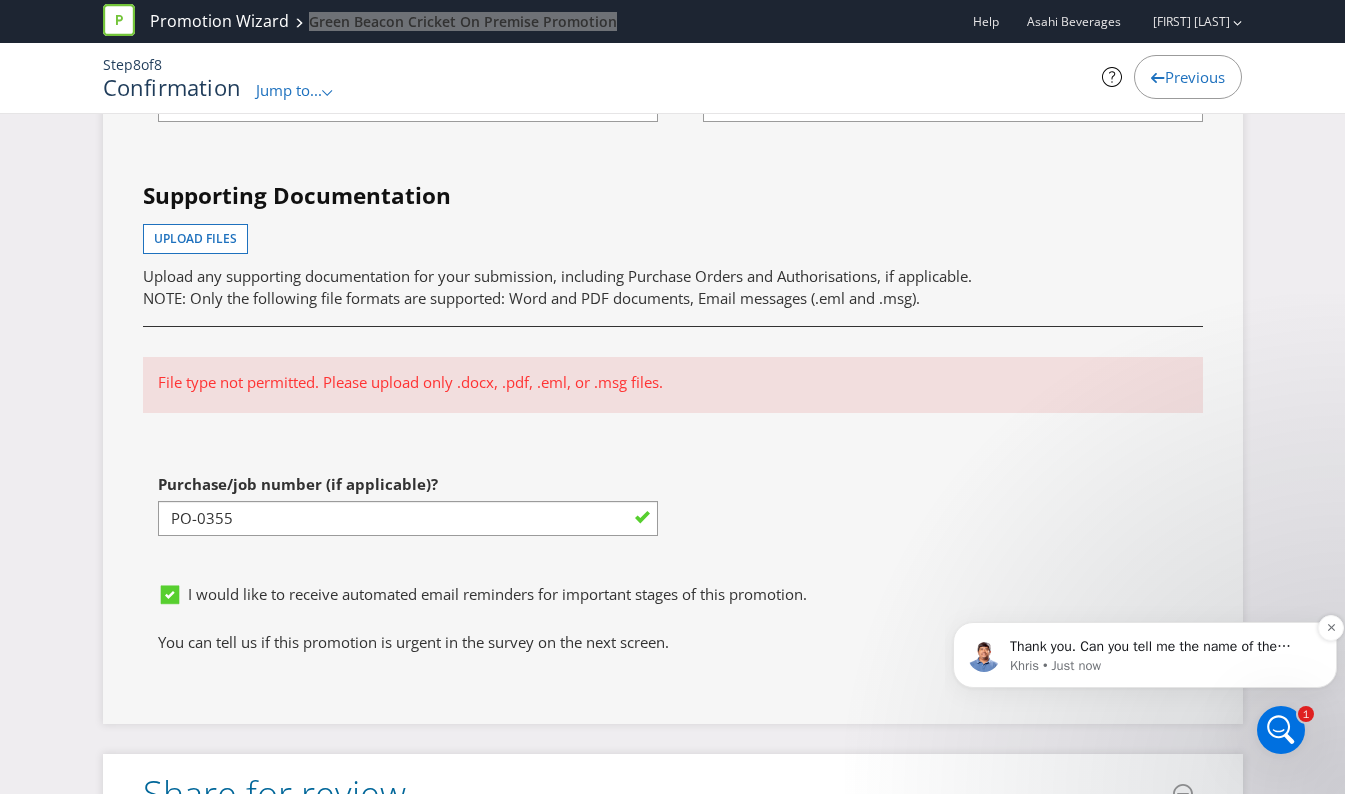 click on "Thank you. Can you tell me the name of the promotion please?" at bounding box center [1161, 647] 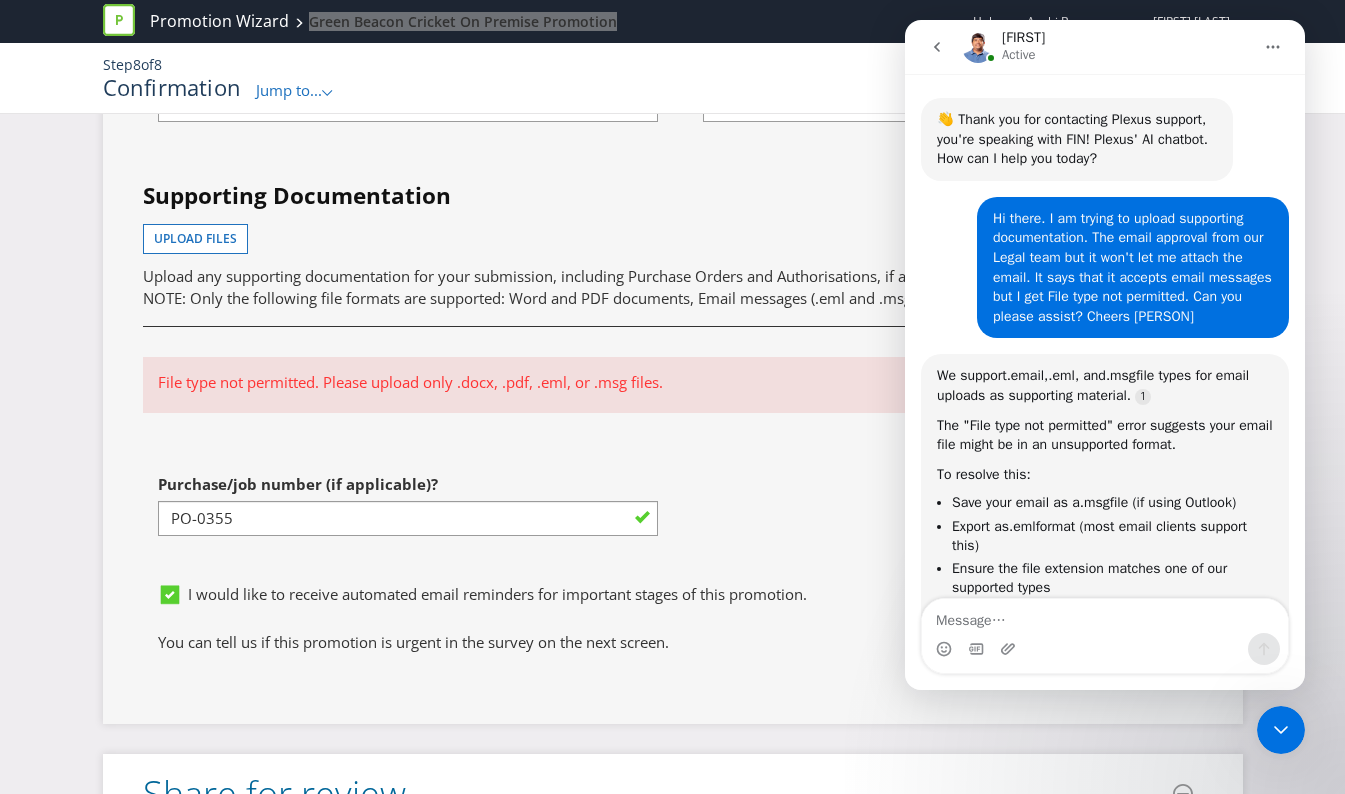 scroll, scrollTop: 119, scrollLeft: 0, axis: vertical 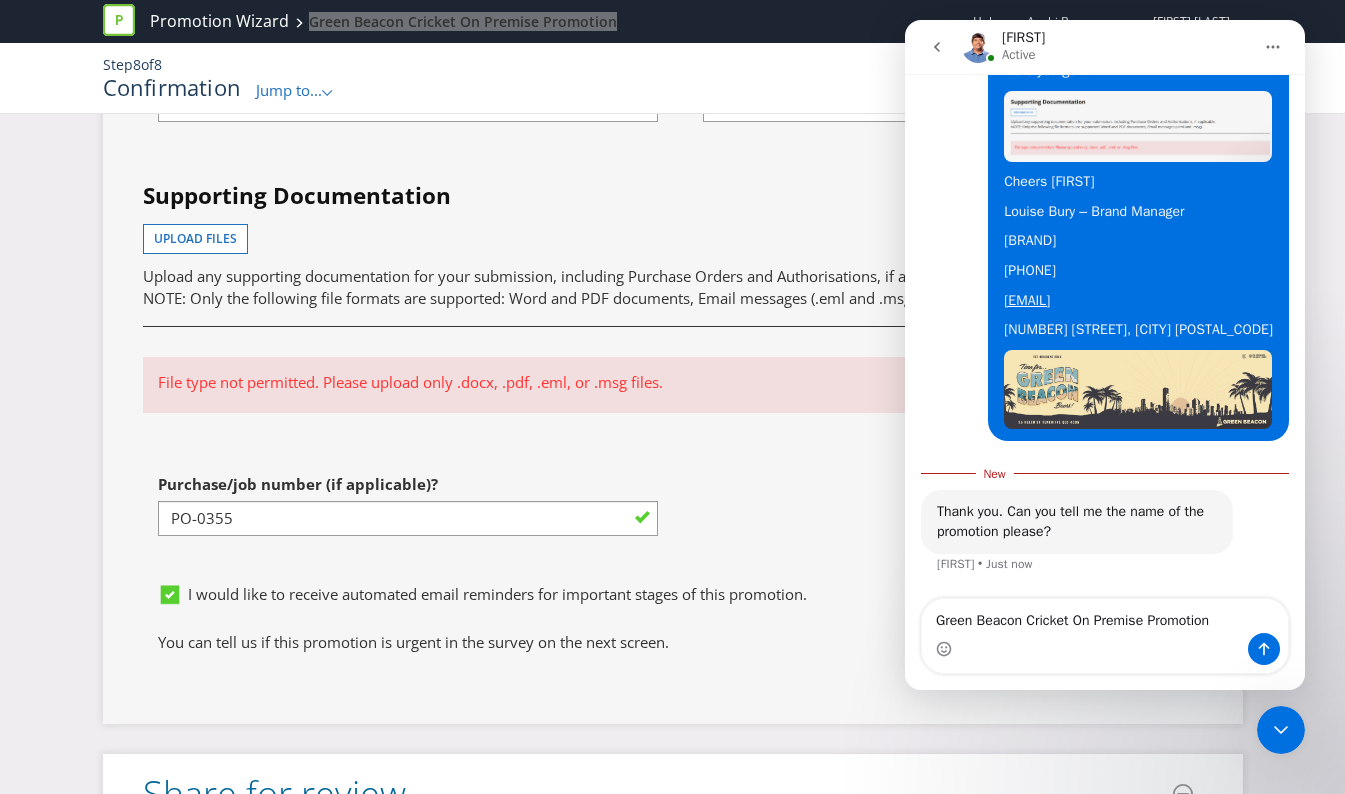 type on "Green Beacon Cricket On Premise Promotion" 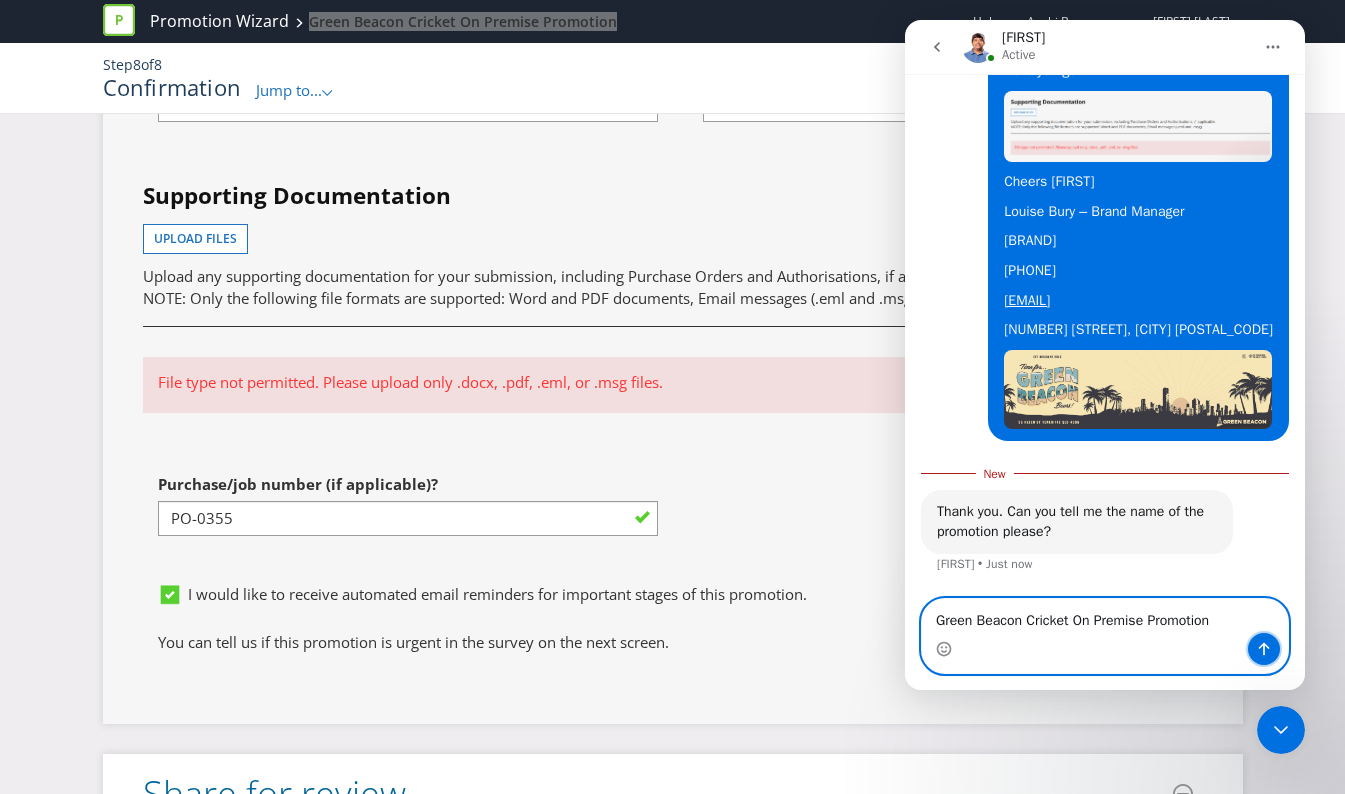click 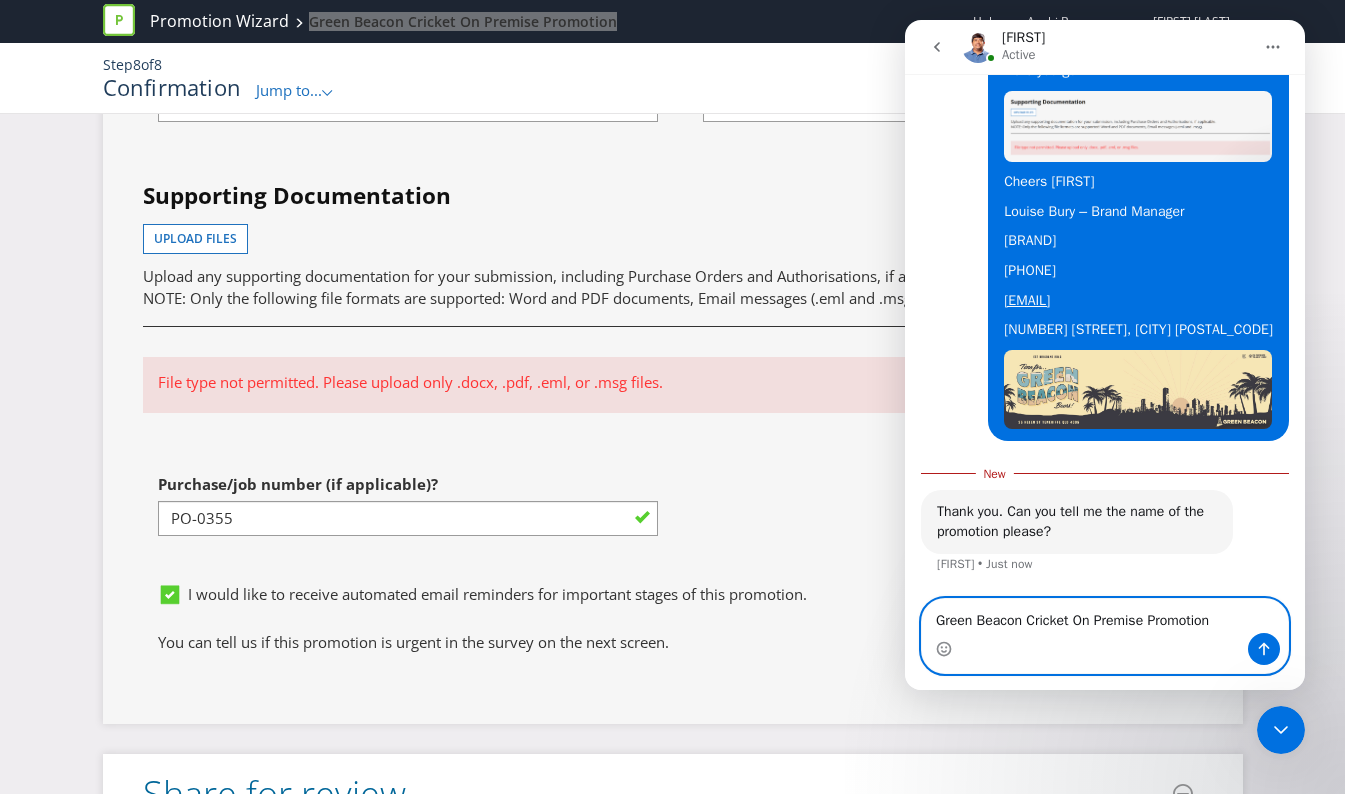 type 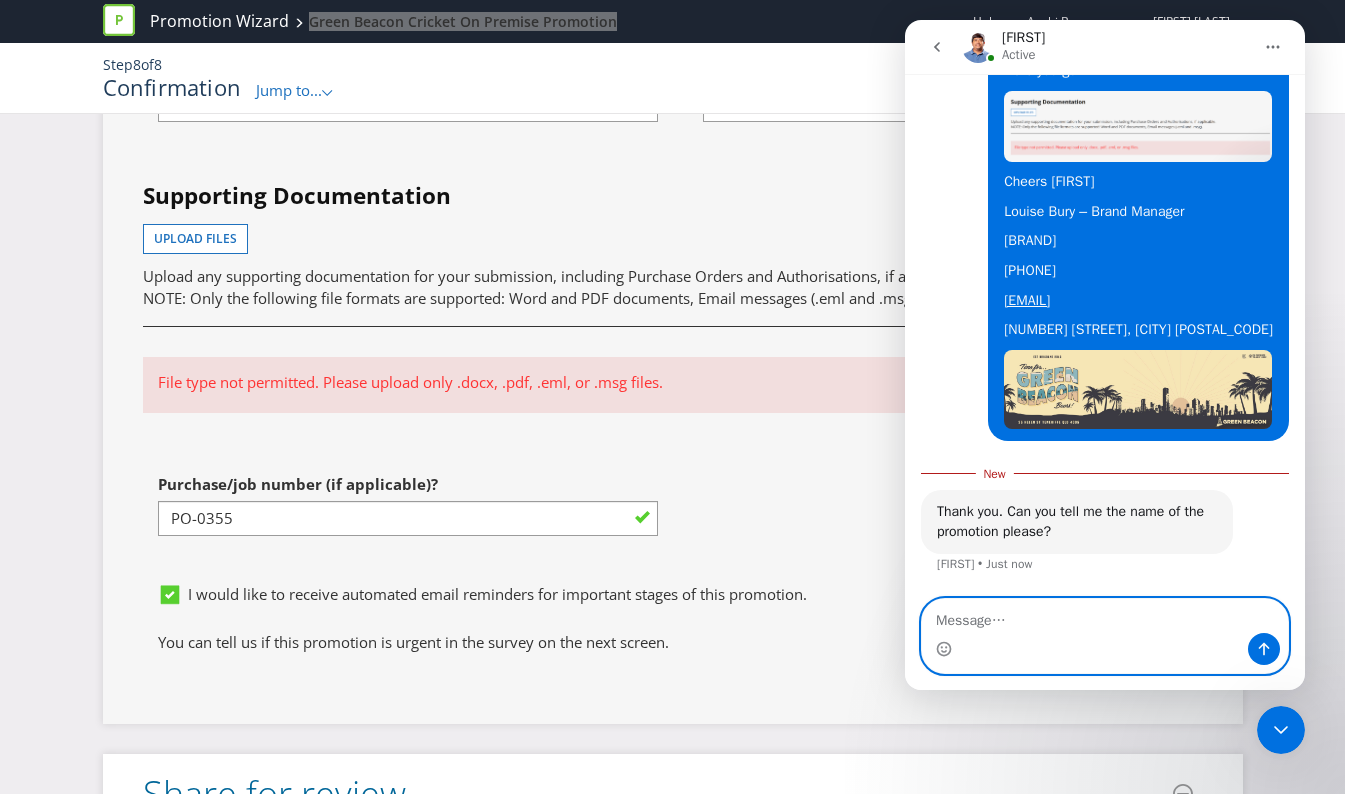 scroll, scrollTop: 1613, scrollLeft: 0, axis: vertical 